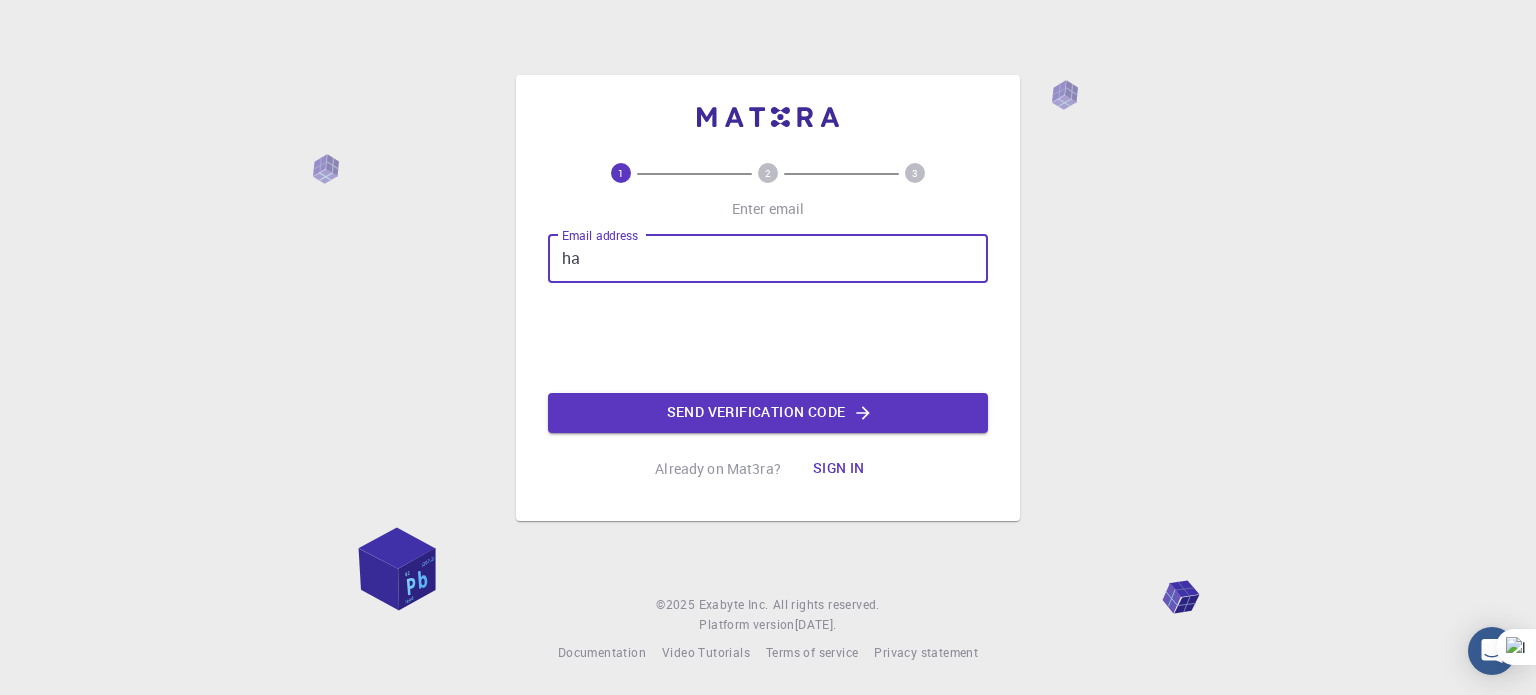 scroll, scrollTop: 0, scrollLeft: 0, axis: both 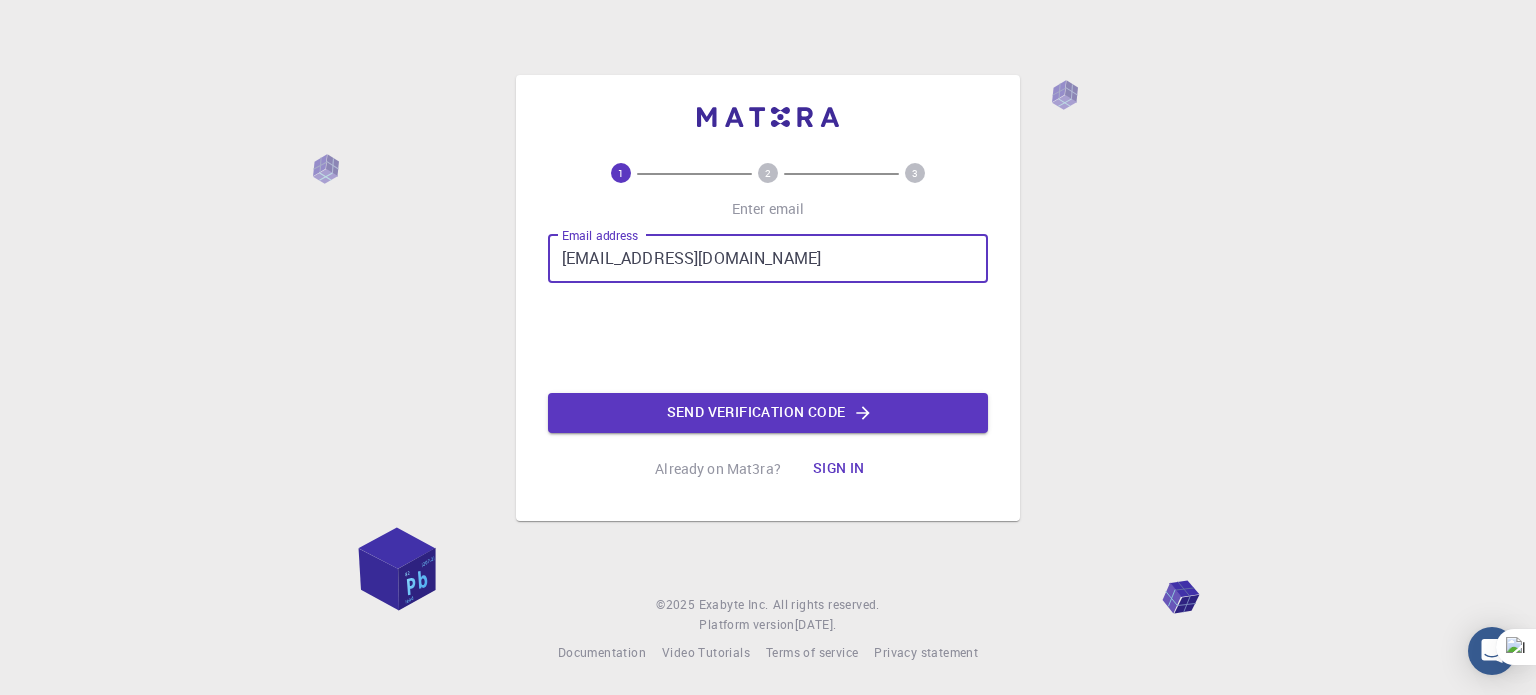 click on "hanzivalir12@gmail.com" at bounding box center (768, 259) 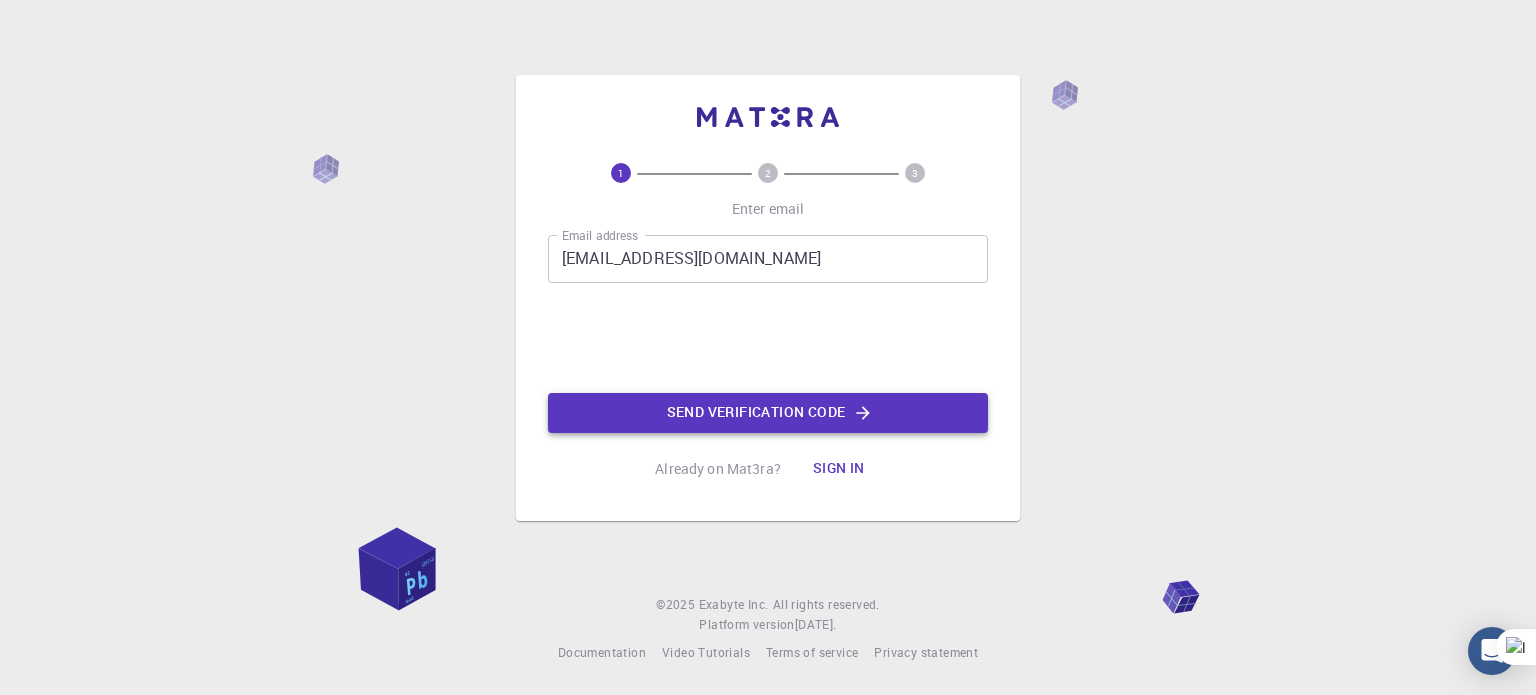 click on "Send verification code" 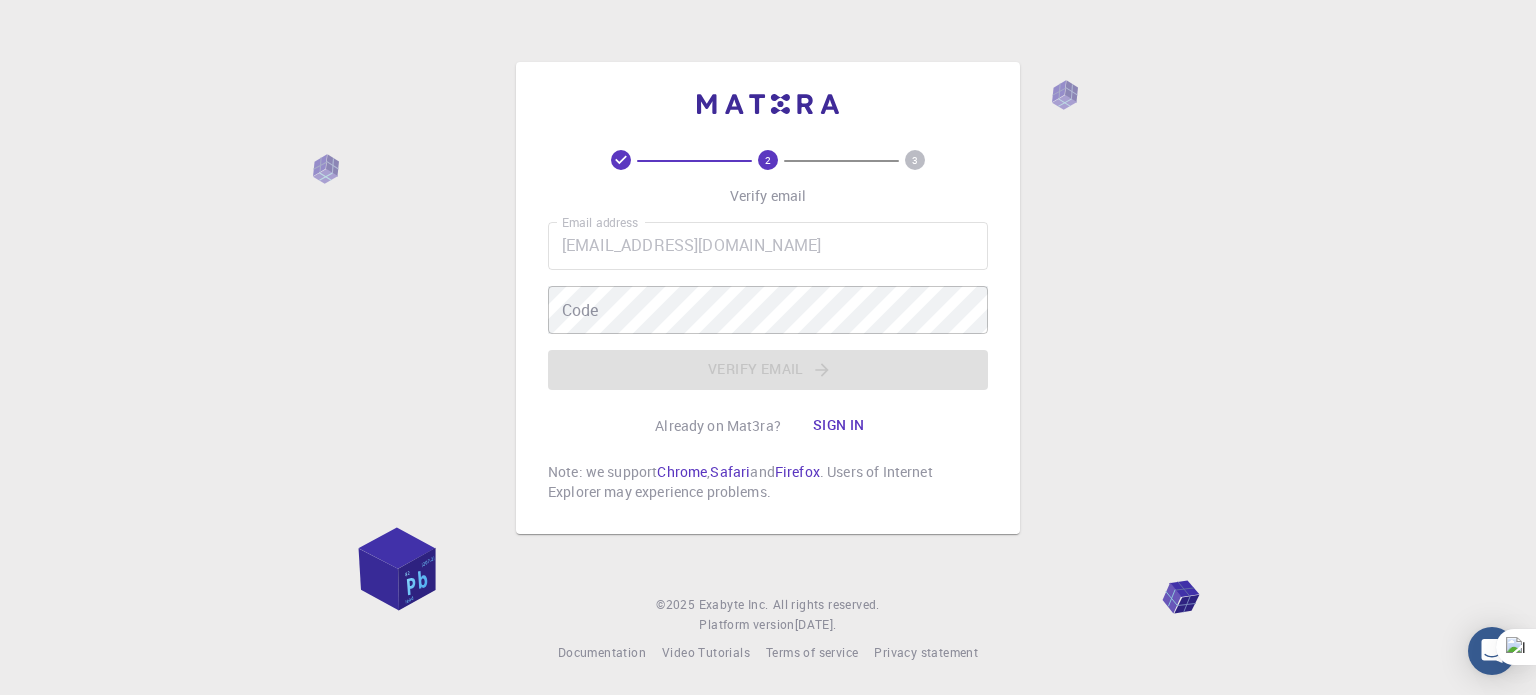 click on "2 3 Verify email Email address hanzovalir12@gmail.com Email address Code Code Verify email Already on Mat3ra? Sign in Note: we support  Chrome ,  Safari  and  Firefox . Users of Internet Explorer may experience problems. ©  2025   Exabyte Inc.   All rights reserved. Platform version  2025.6.26 . Documentation Video Tutorials Terms of service Privacy statement" at bounding box center [768, 347] 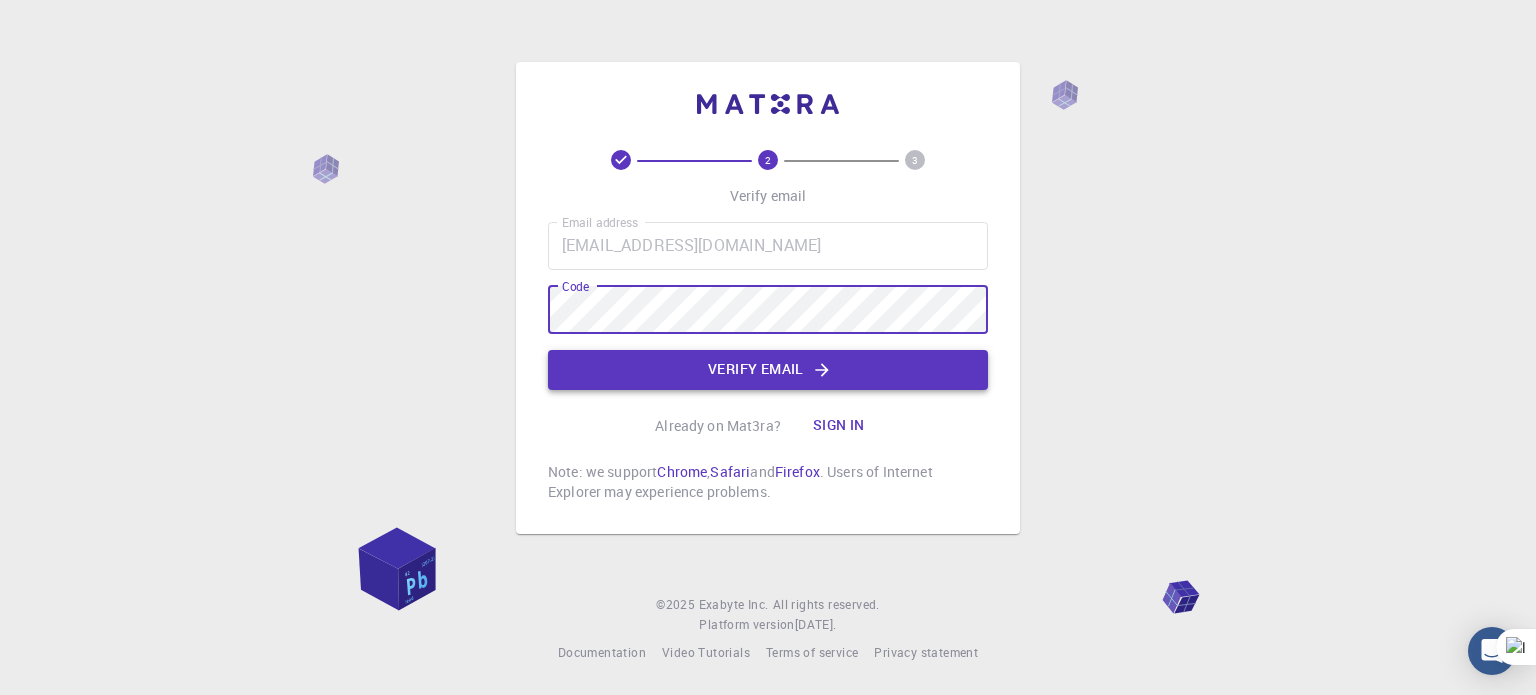 click on "Verify email" 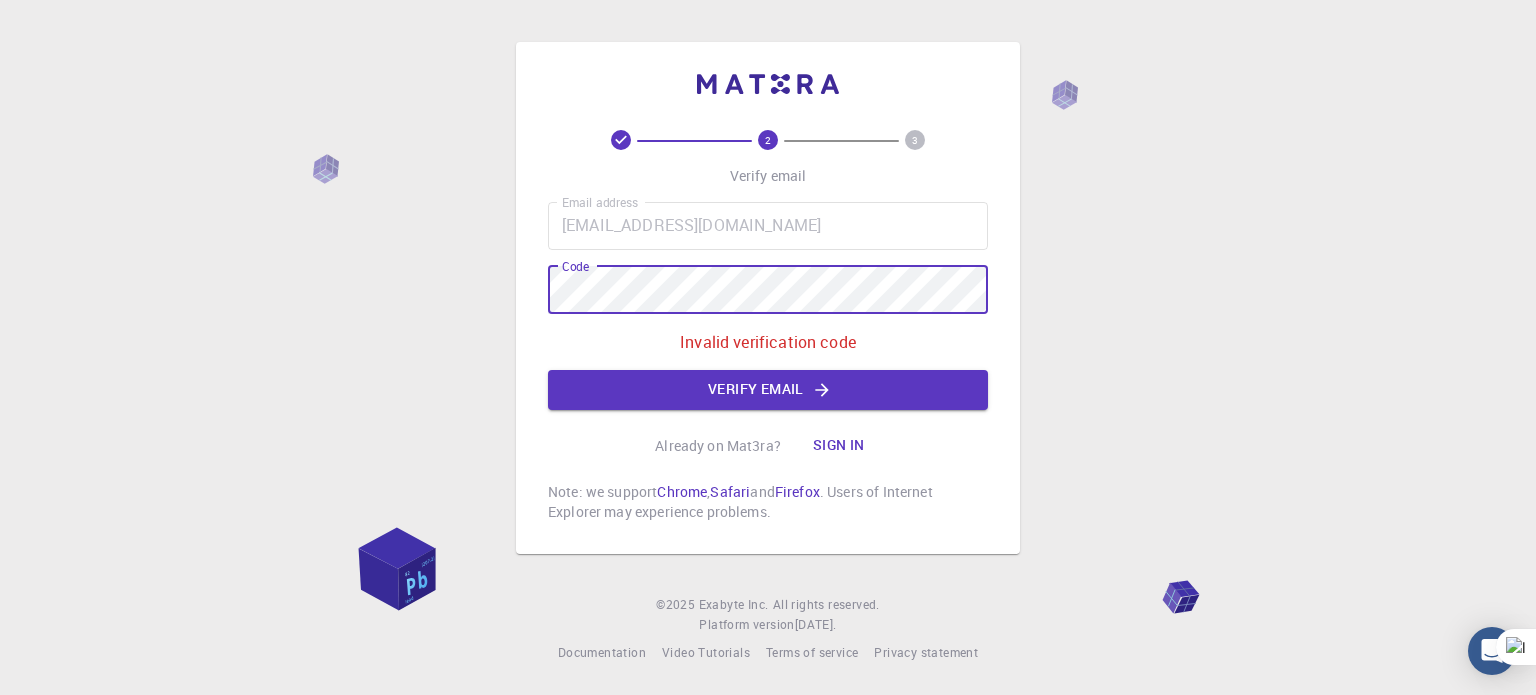 click on "2 3 Verify email Email address hanzovalir12@gmail.com Email address Code Code Invalid verification code Verify email Already on Mat3ra? Sign in Note: we support  Chrome ,  Safari  and  Firefox . Users of Internet Explorer may experience problems. ©  2025   Exabyte Inc.   All rights reserved. Platform version  2025.6.26 . Documentation Video Tutorials Terms of service Privacy statement" at bounding box center [768, 347] 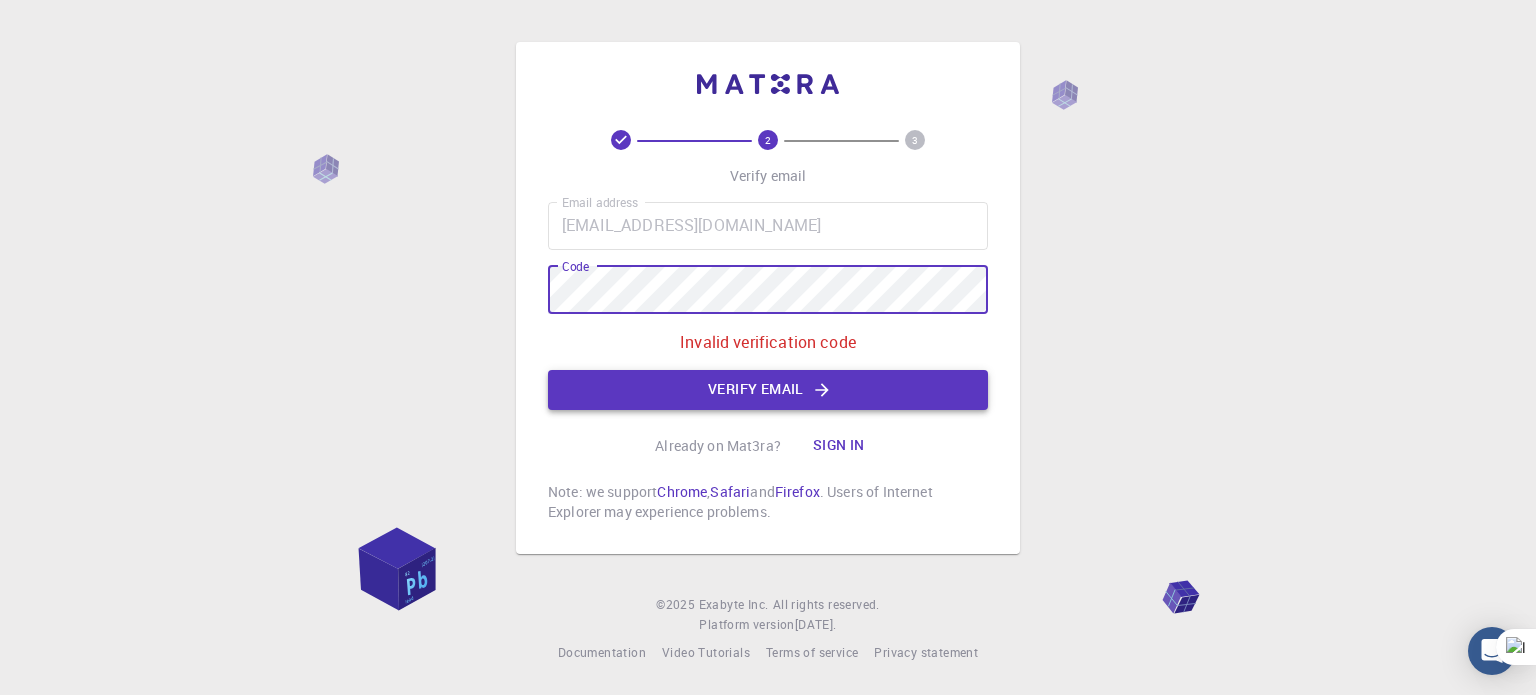 click on "Verify email" at bounding box center [768, 390] 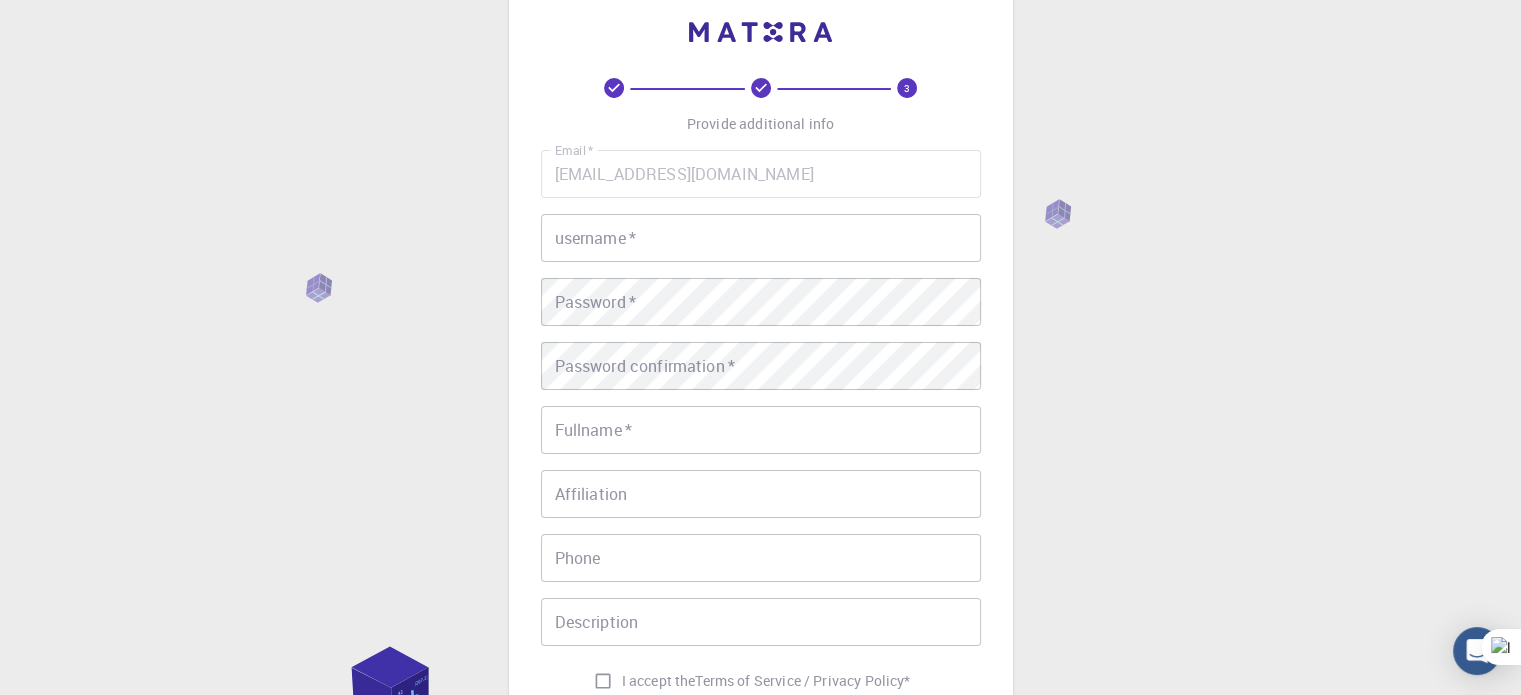 scroll, scrollTop: 44, scrollLeft: 0, axis: vertical 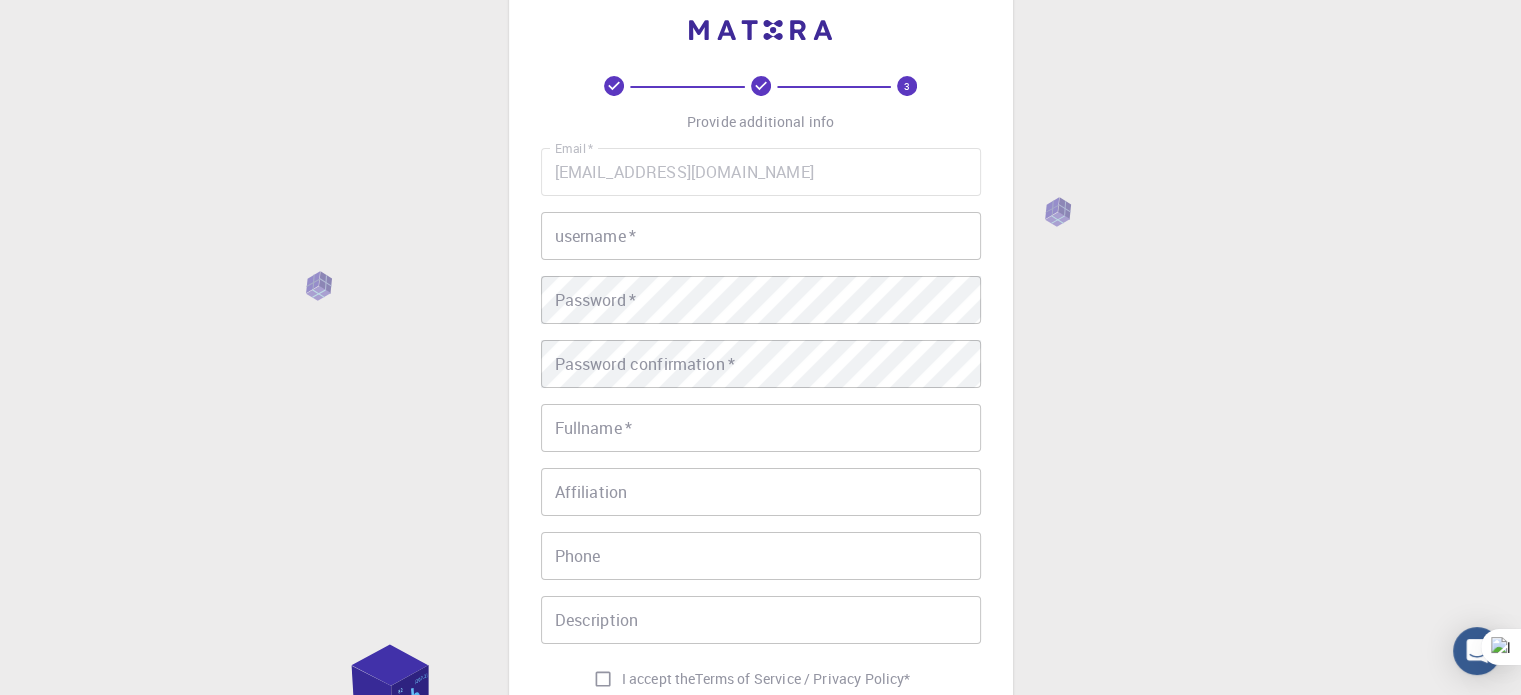 click on "username   *" at bounding box center [761, 236] 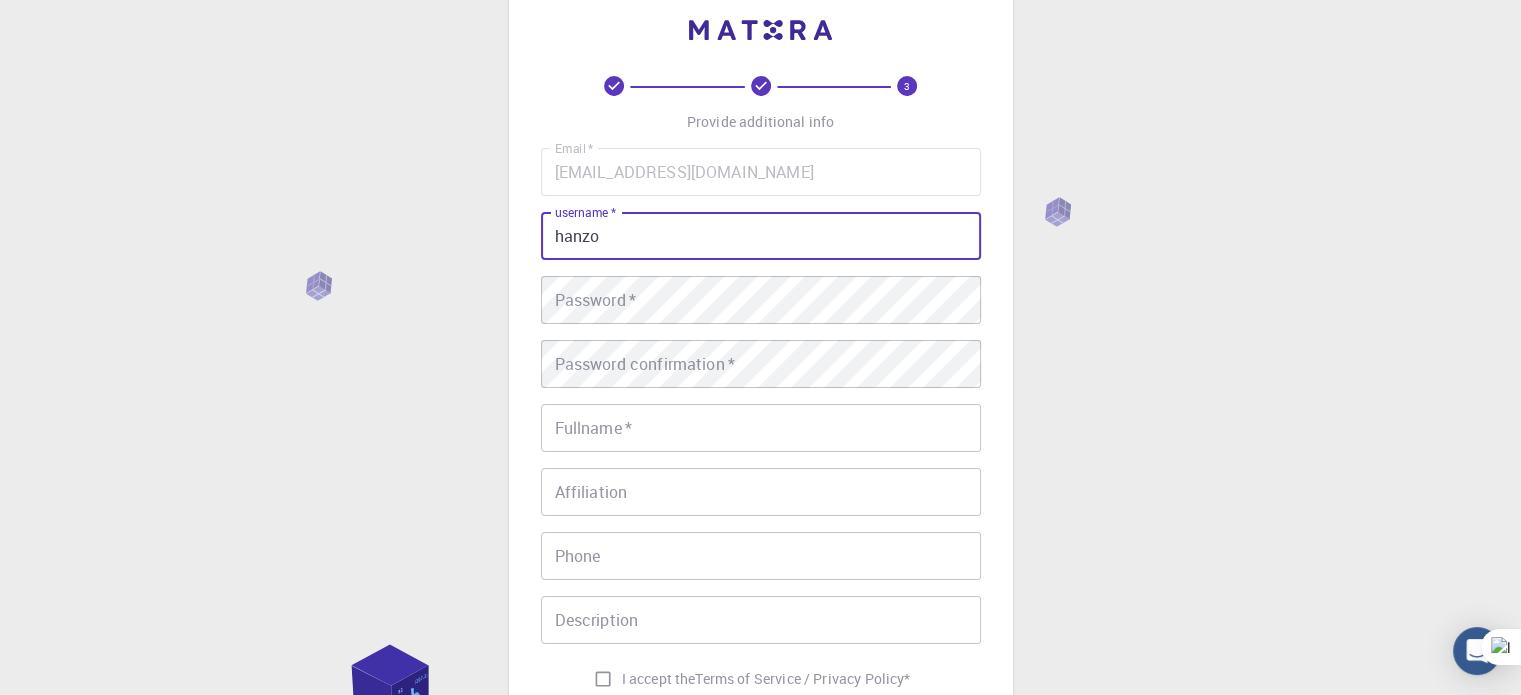 type on "hanzo" 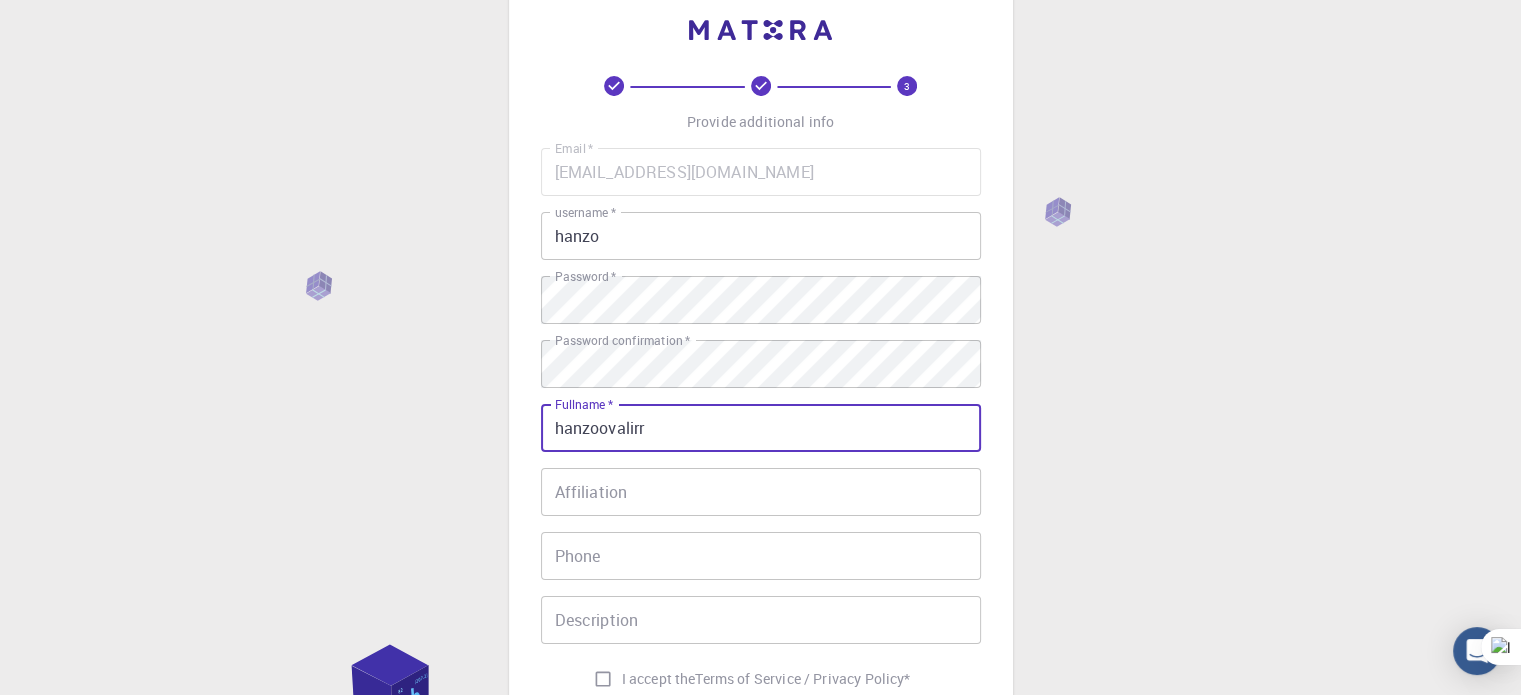 type on "hanzoovalirr" 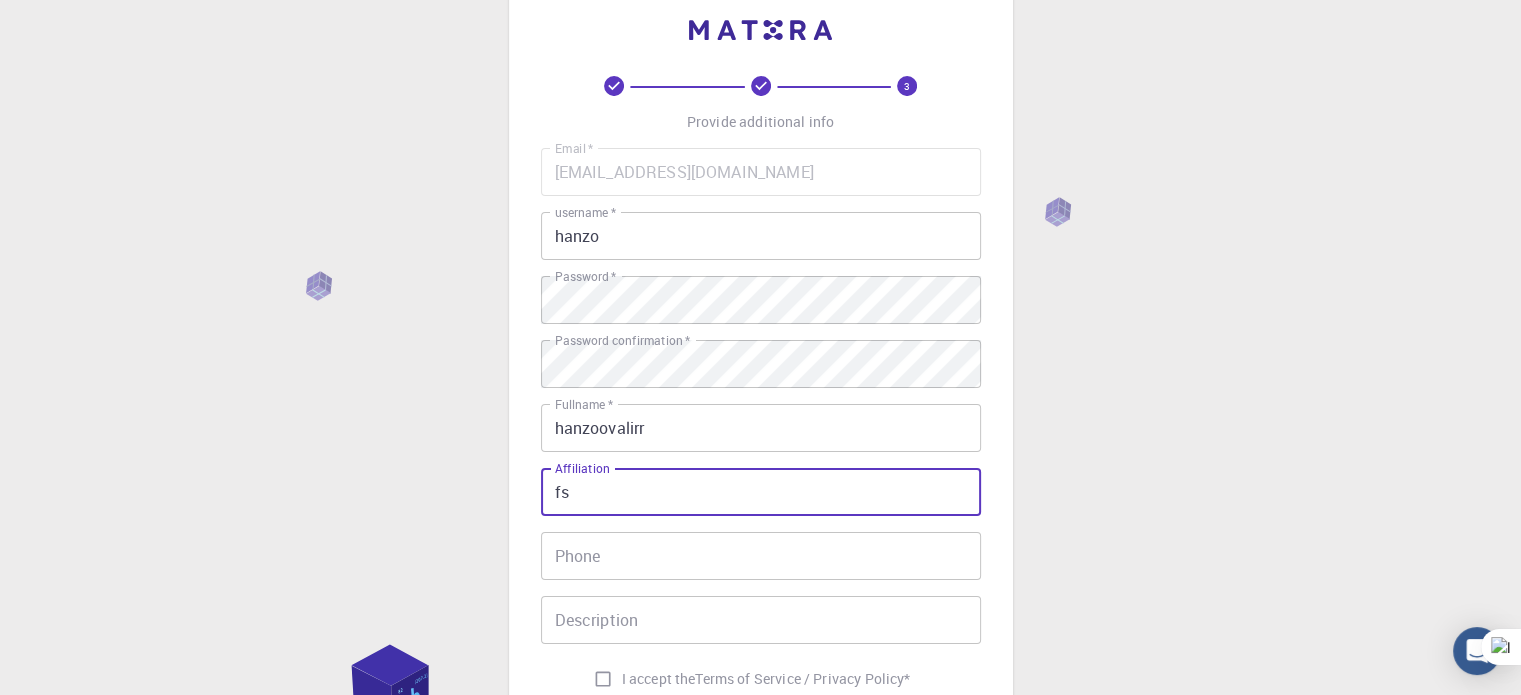 type on "f" 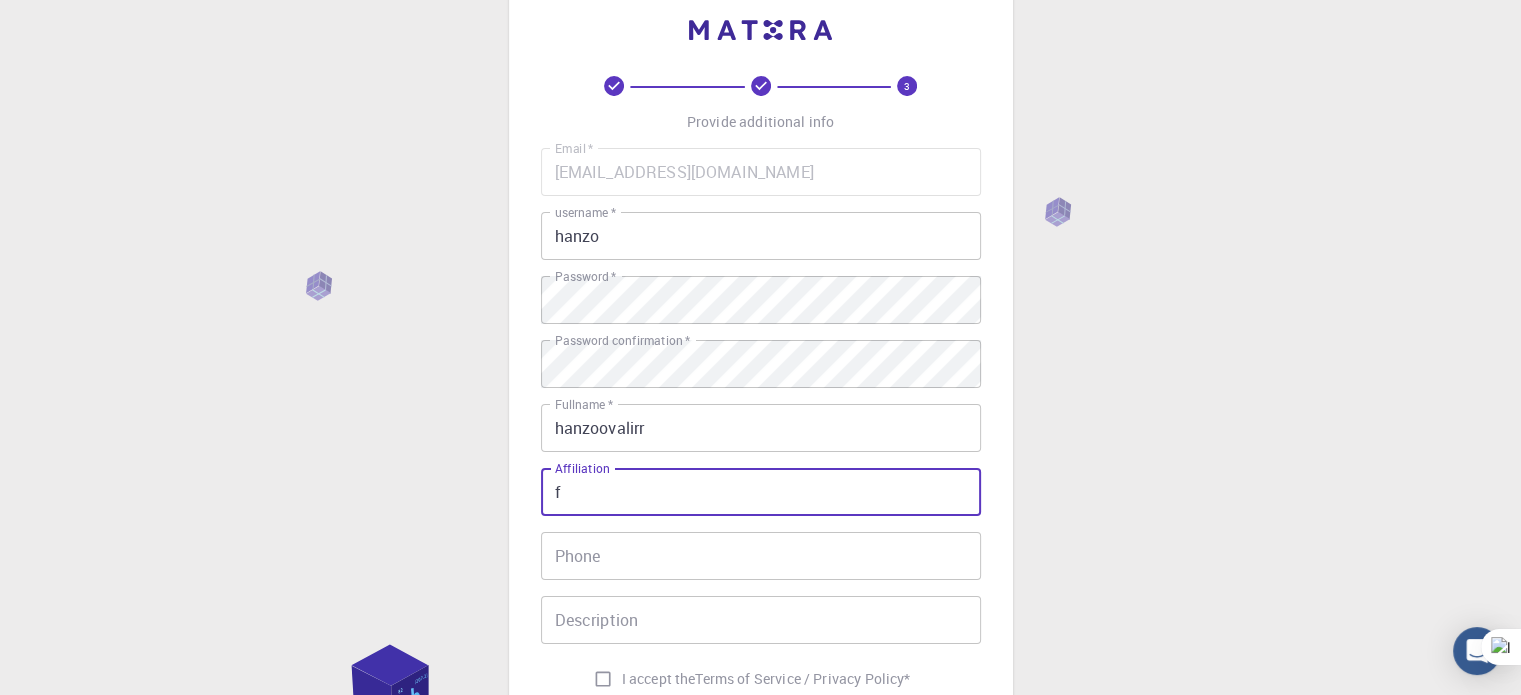 type 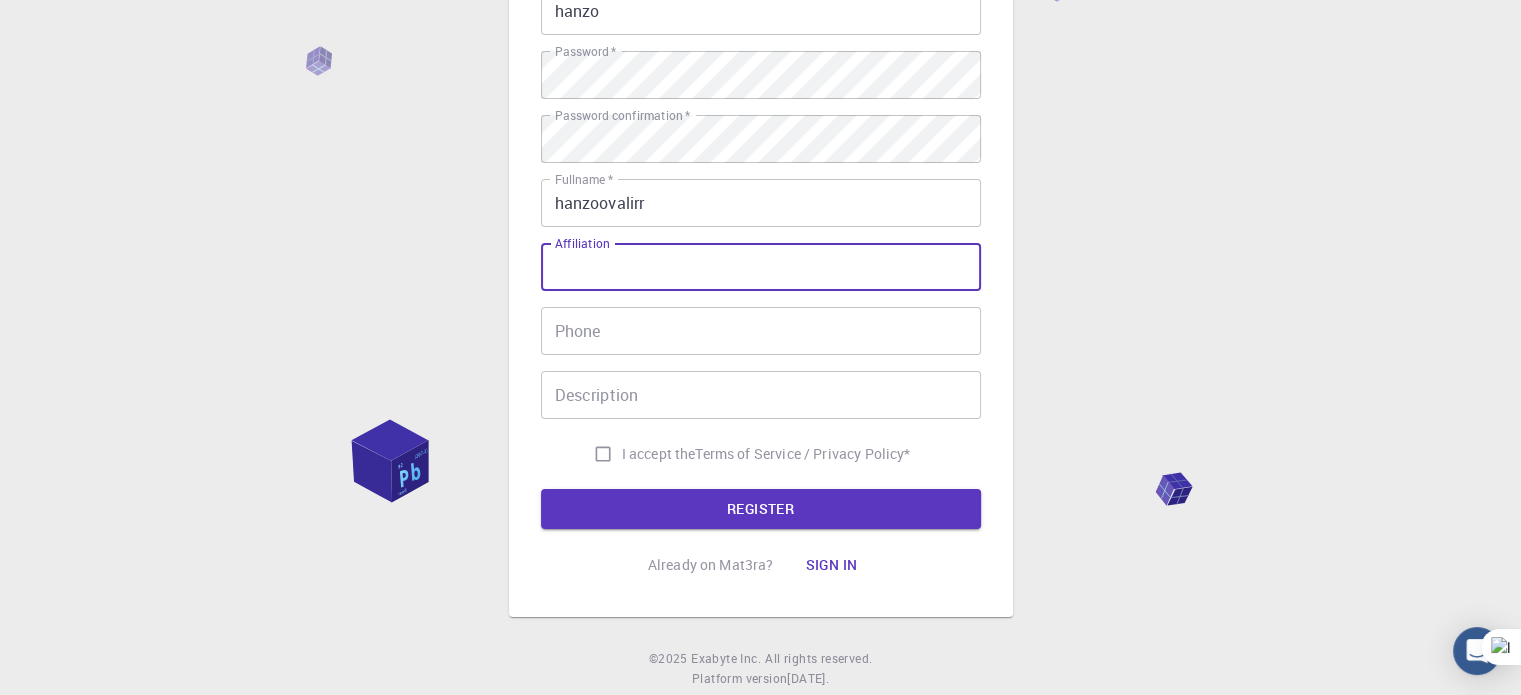 scroll, scrollTop: 273, scrollLeft: 0, axis: vertical 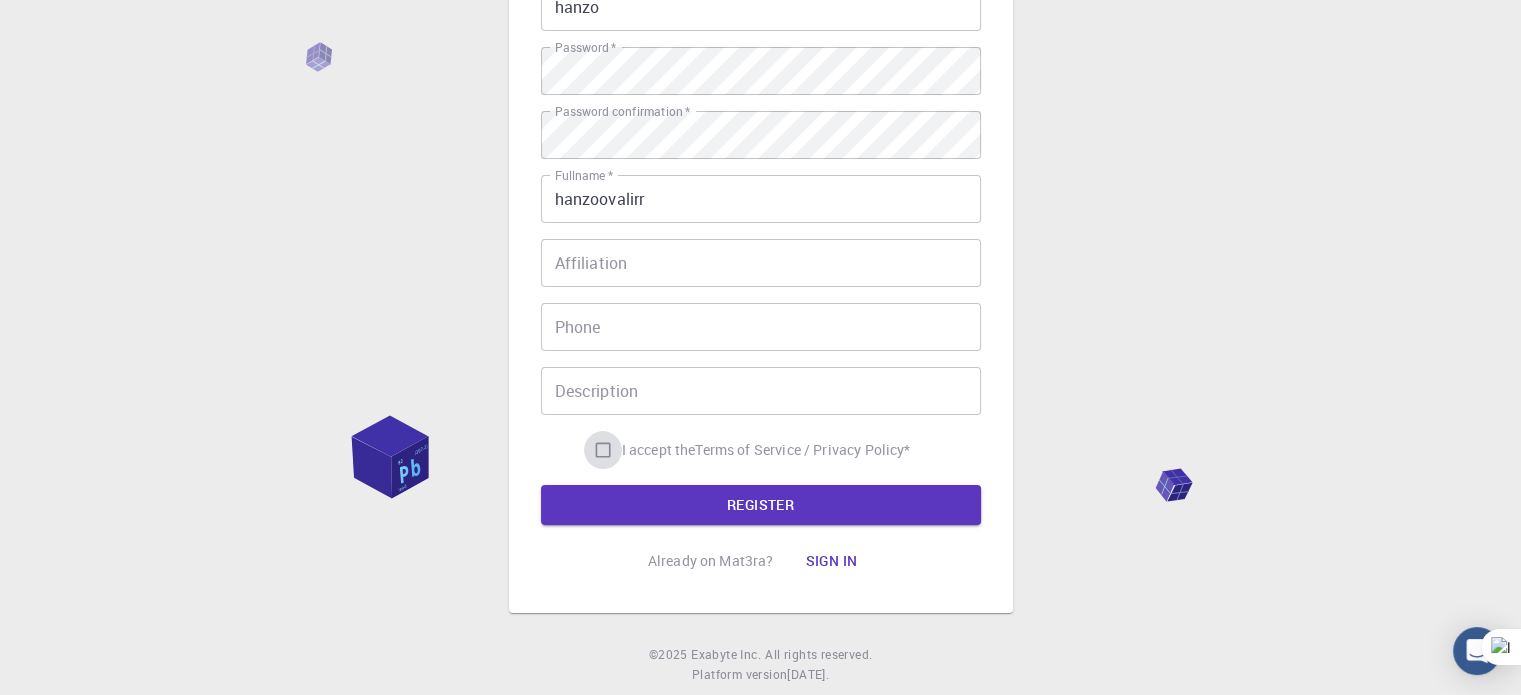 click on "I accept the  Terms of Service / Privacy Policy  *" at bounding box center [603, 450] 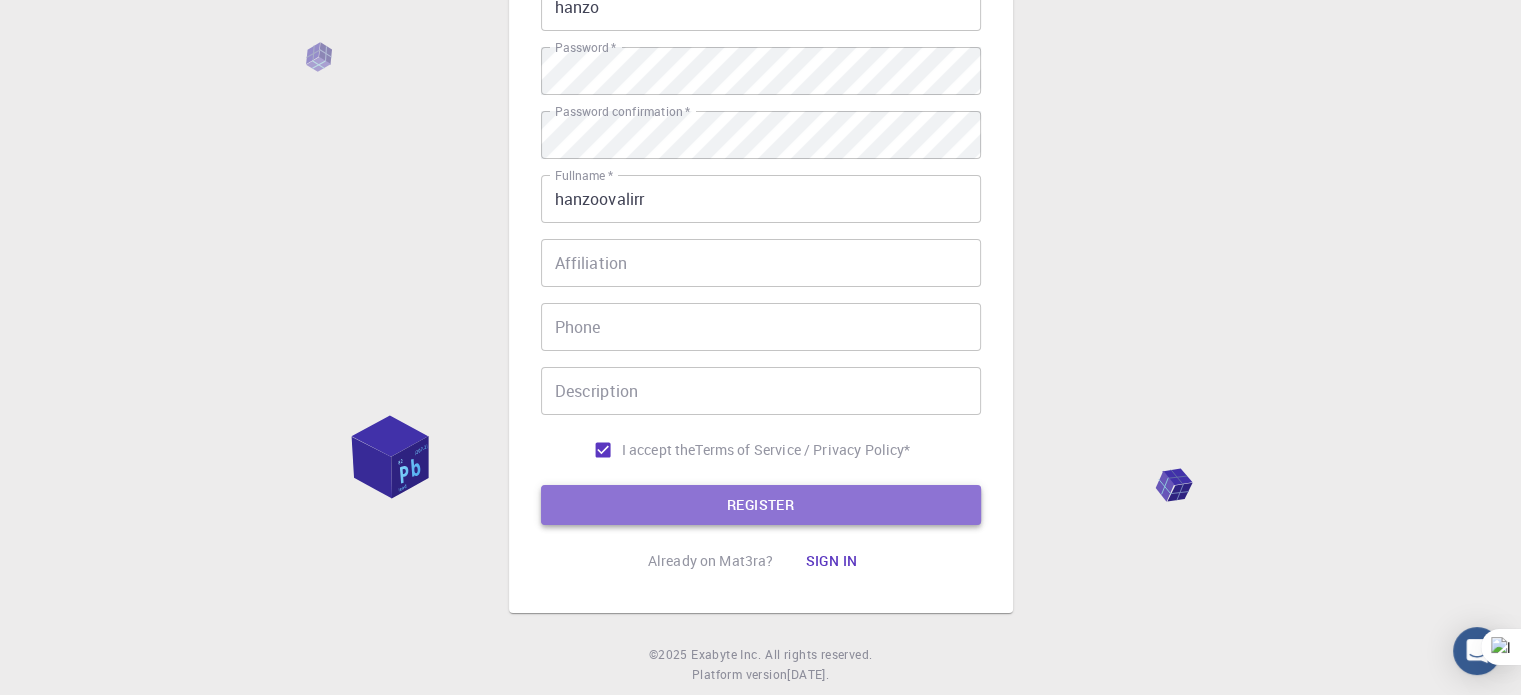 click on "REGISTER" at bounding box center (761, 505) 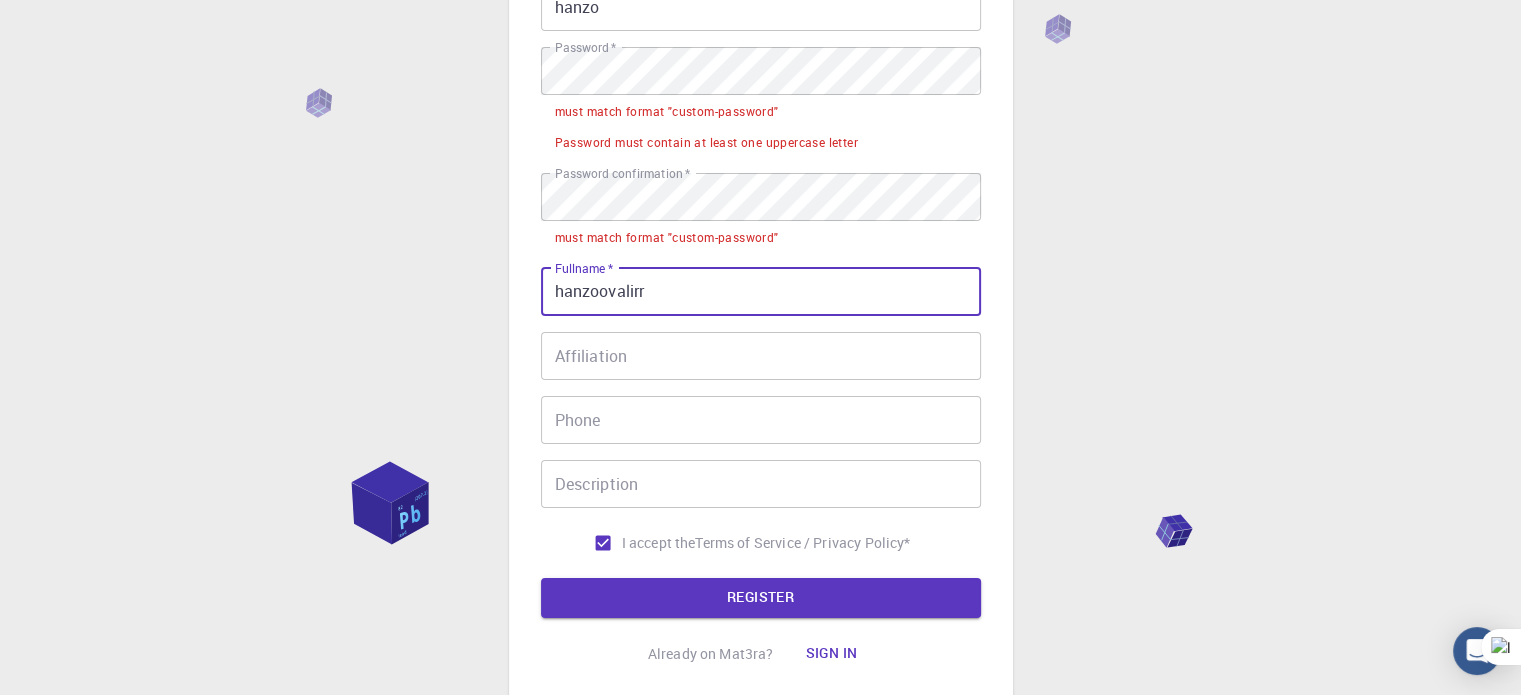 drag, startPoint x: 683, startPoint y: 286, endPoint x: 368, endPoint y: 287, distance: 315.0016 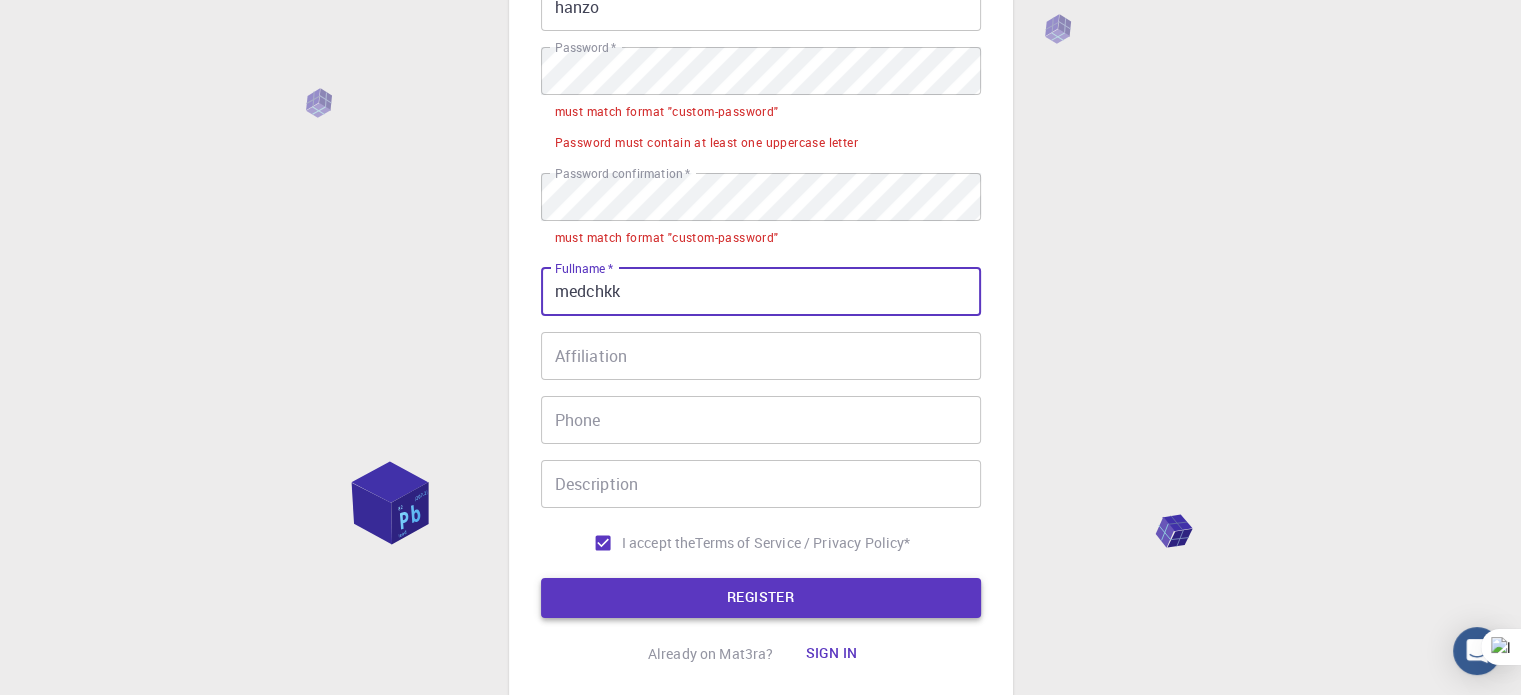 type on "medchkk" 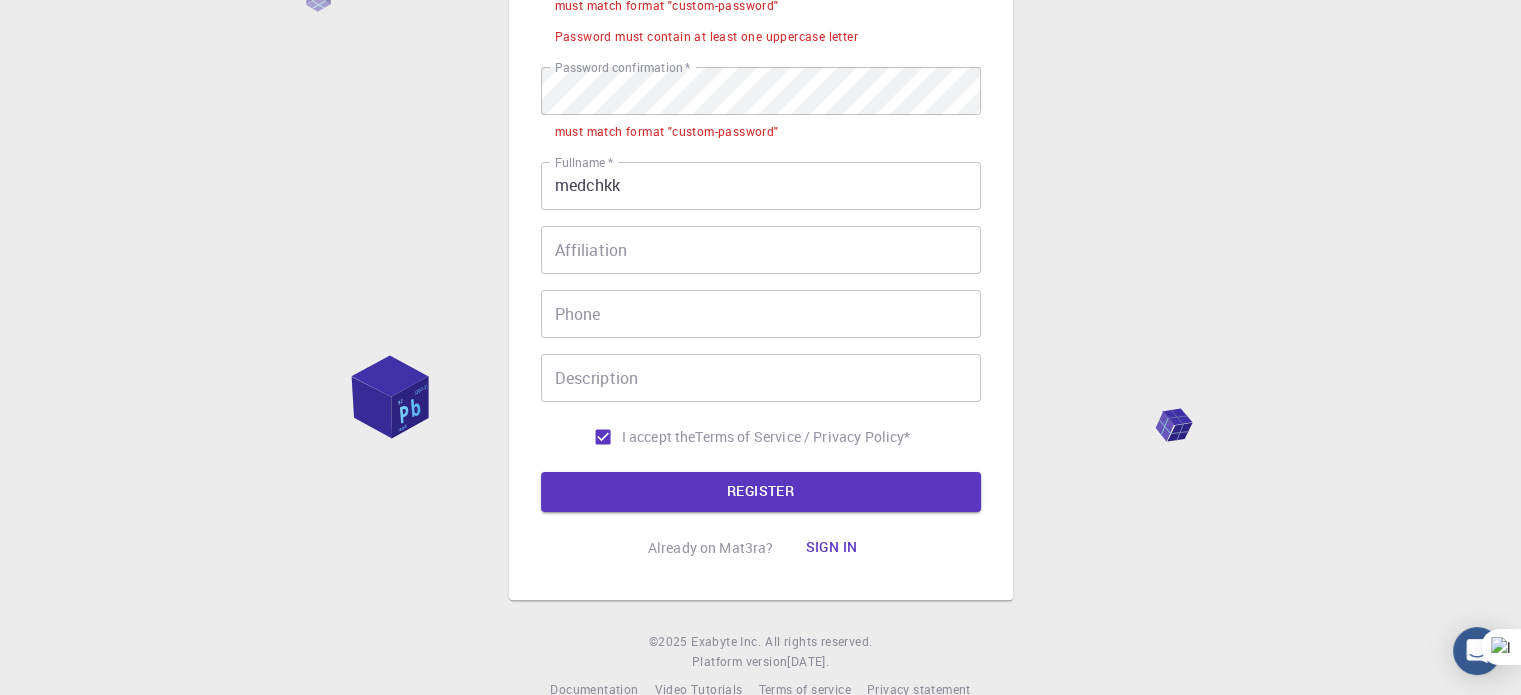 scroll, scrollTop: 380, scrollLeft: 0, axis: vertical 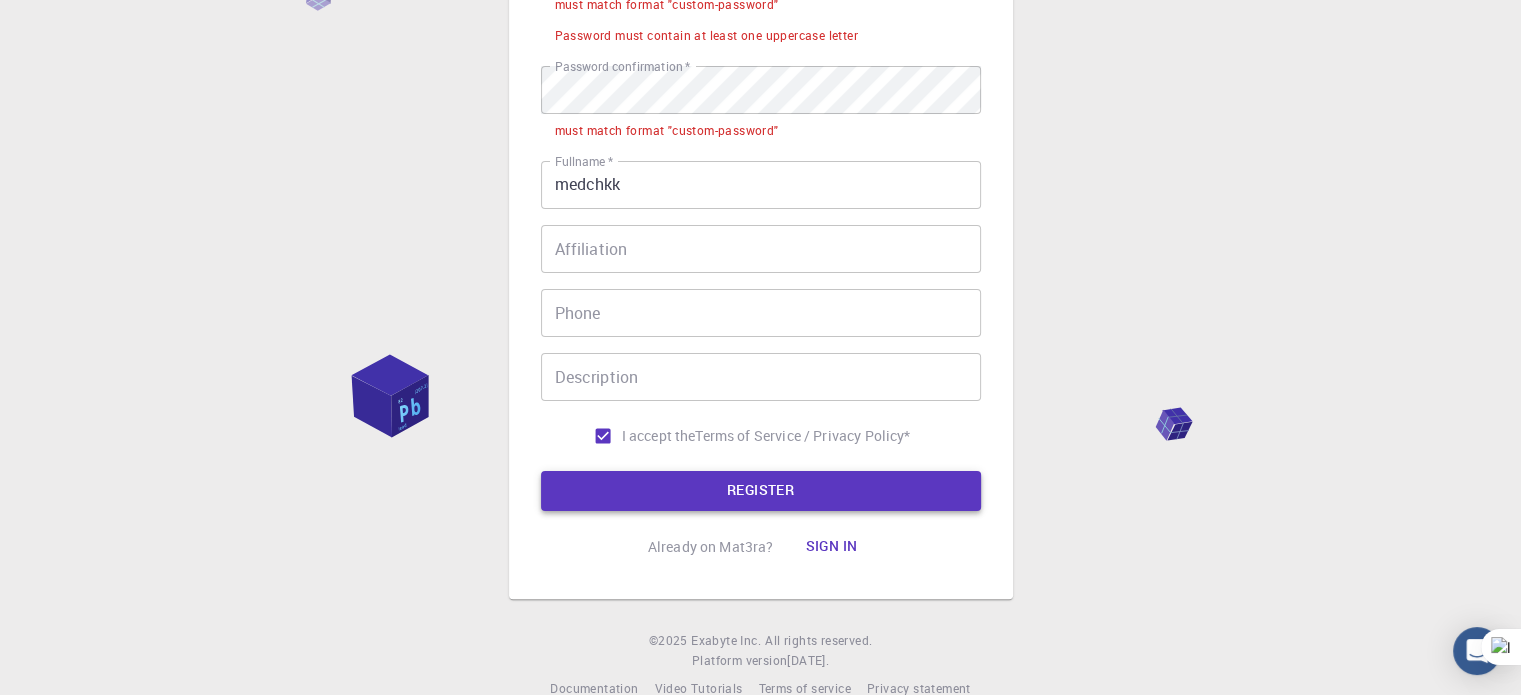 click on "REGISTER" at bounding box center (761, 491) 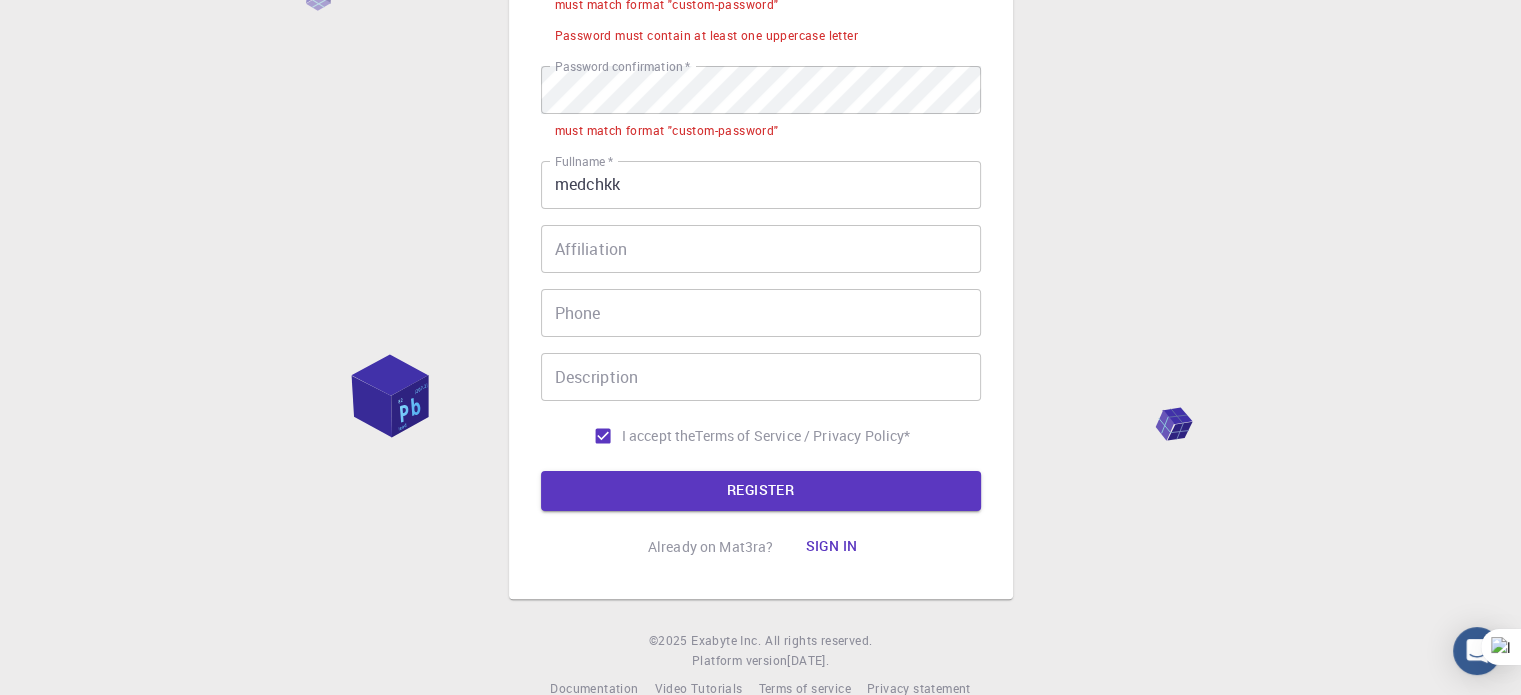 scroll, scrollTop: 255, scrollLeft: 0, axis: vertical 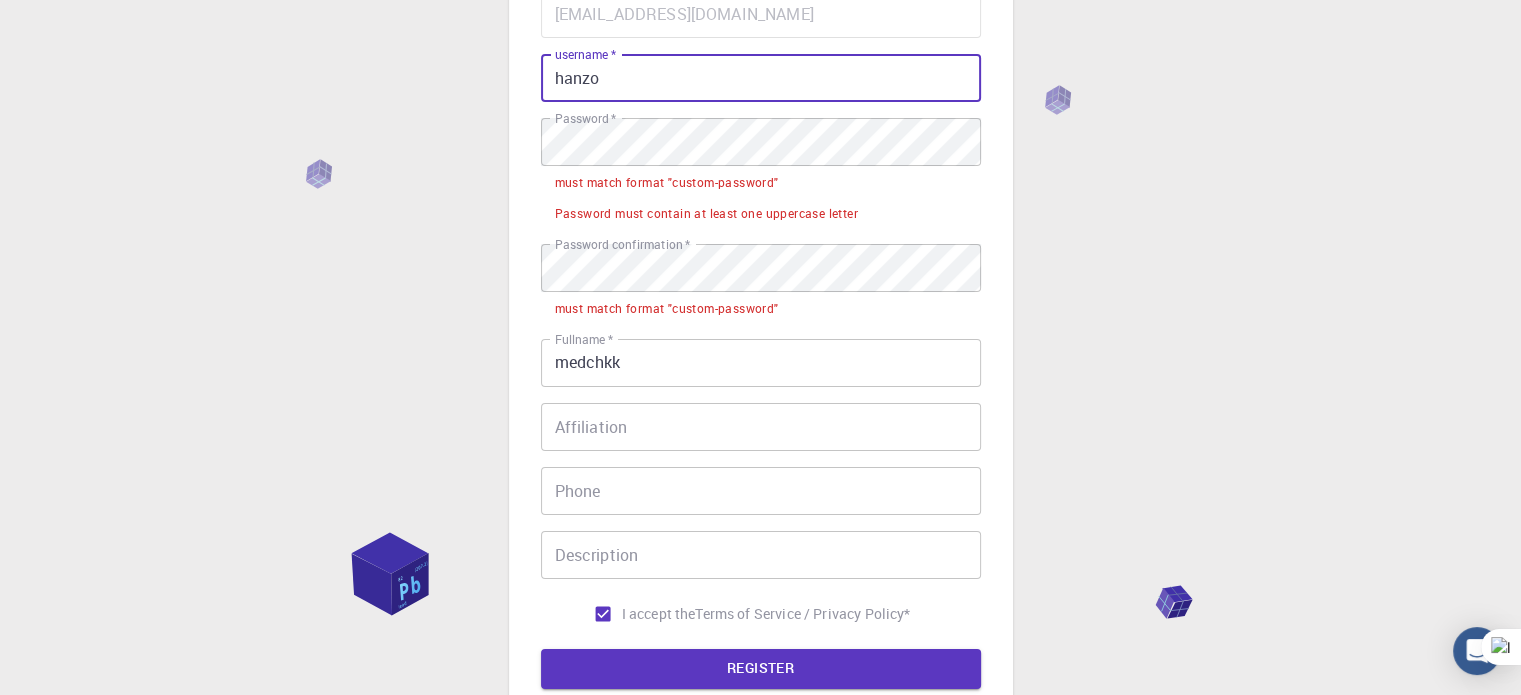 drag, startPoint x: 616, startPoint y: 88, endPoint x: 520, endPoint y: 112, distance: 98.95454 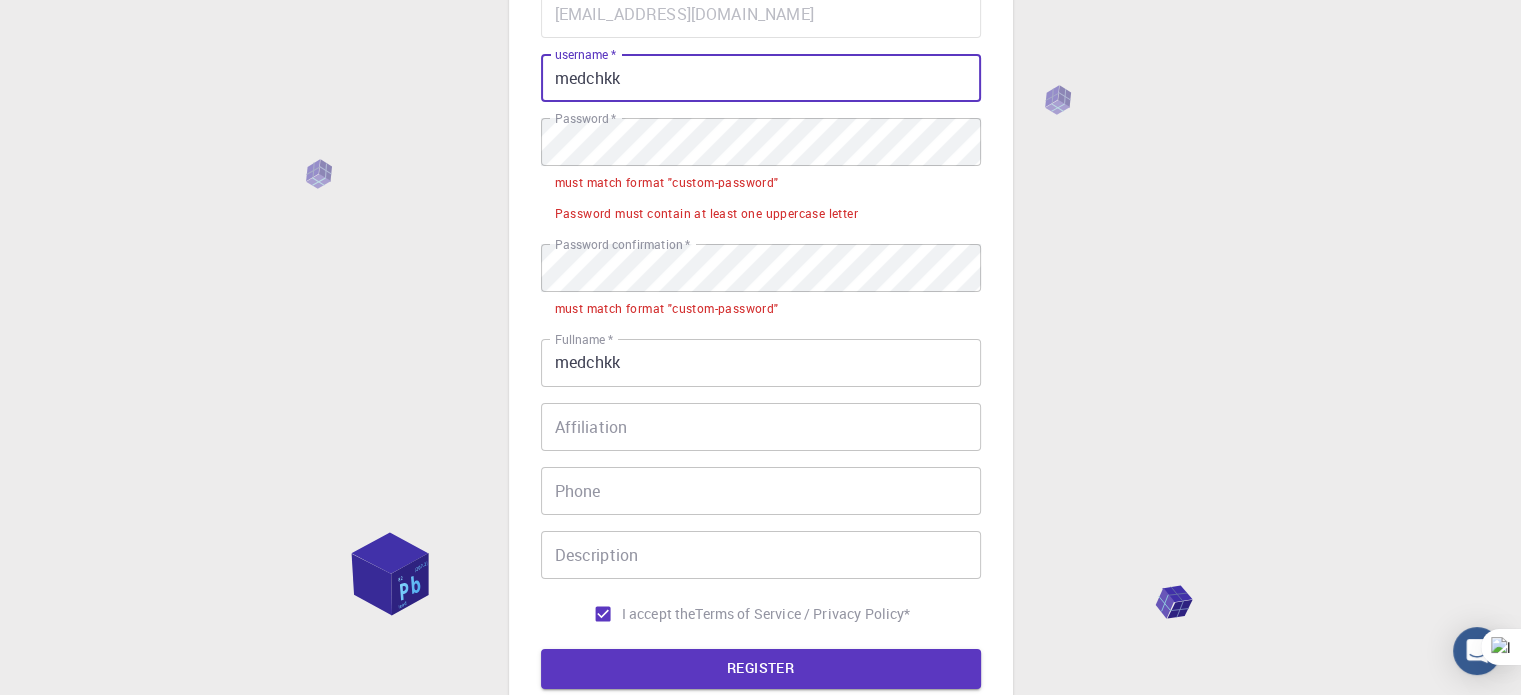 scroll, scrollTop: 415, scrollLeft: 0, axis: vertical 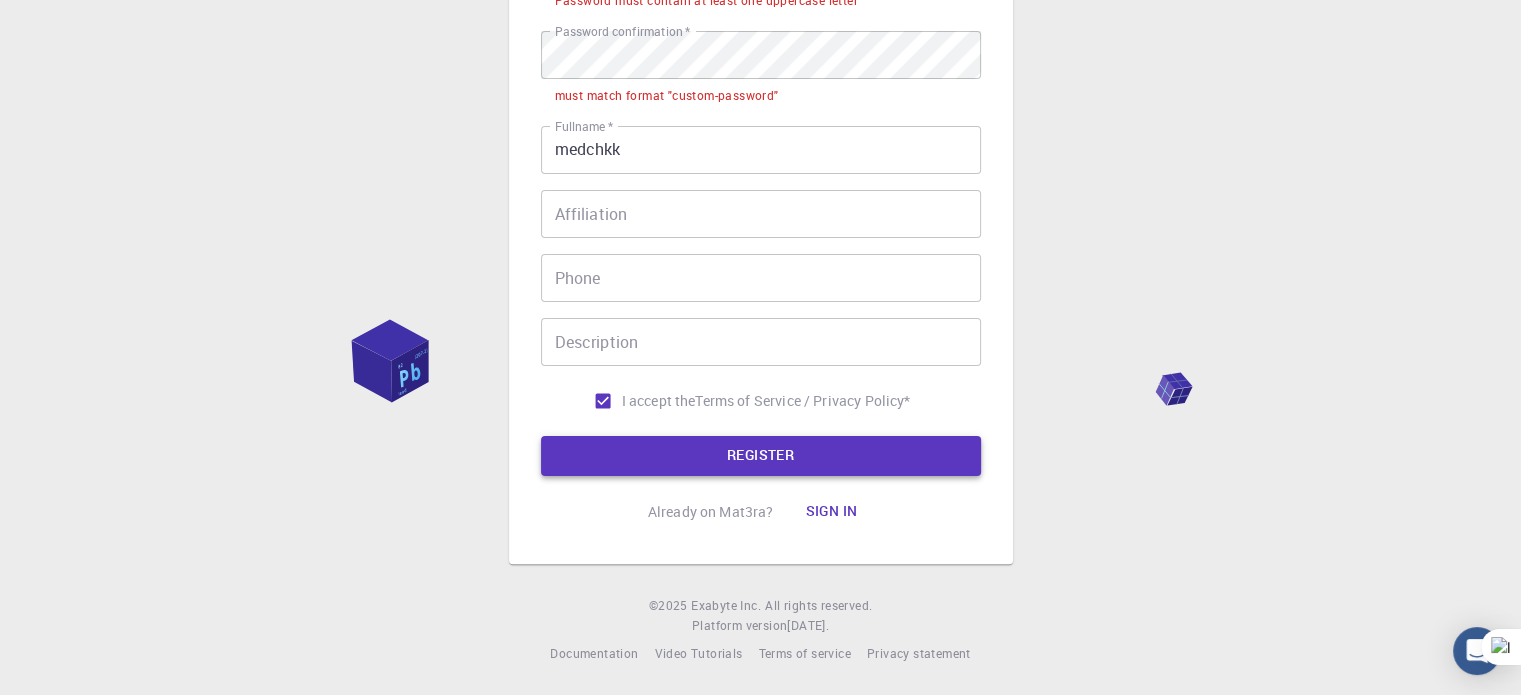 type on "medchkk" 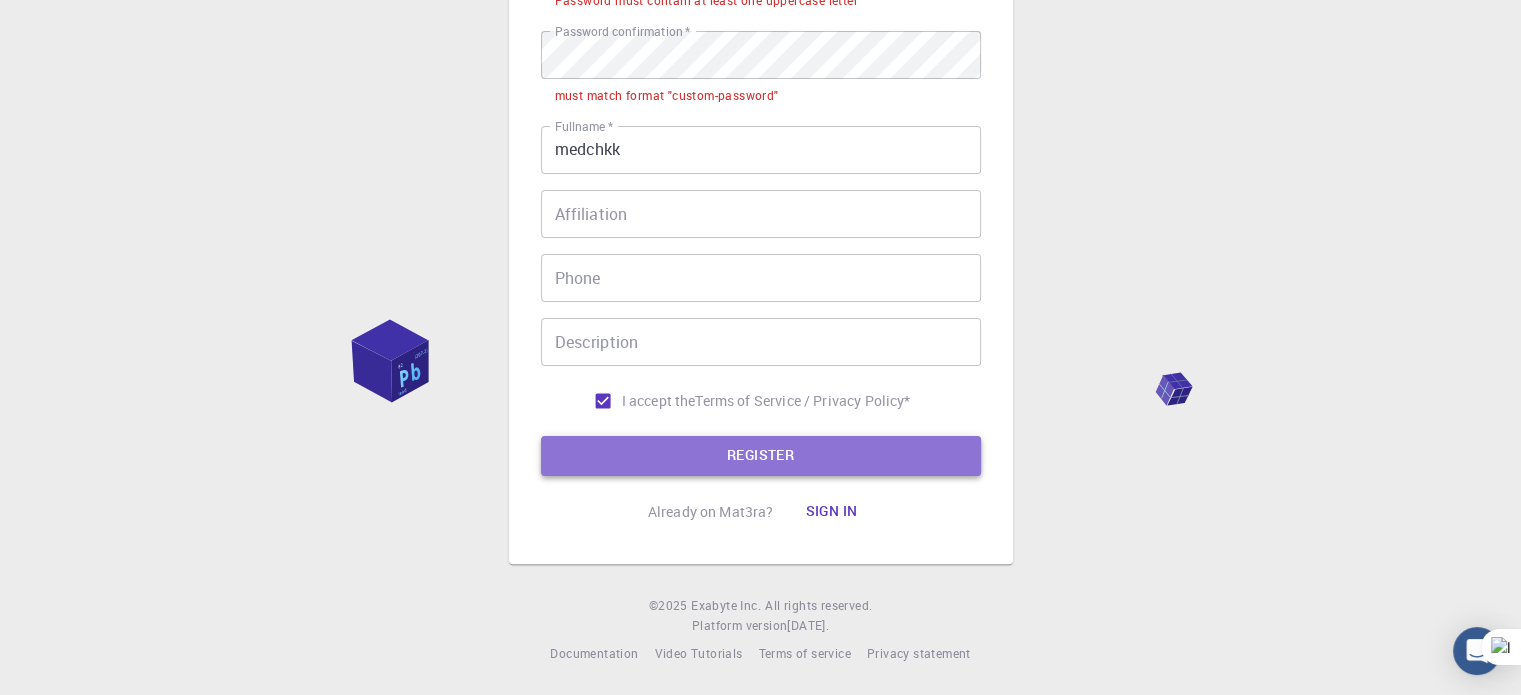 click on "REGISTER" at bounding box center (761, 456) 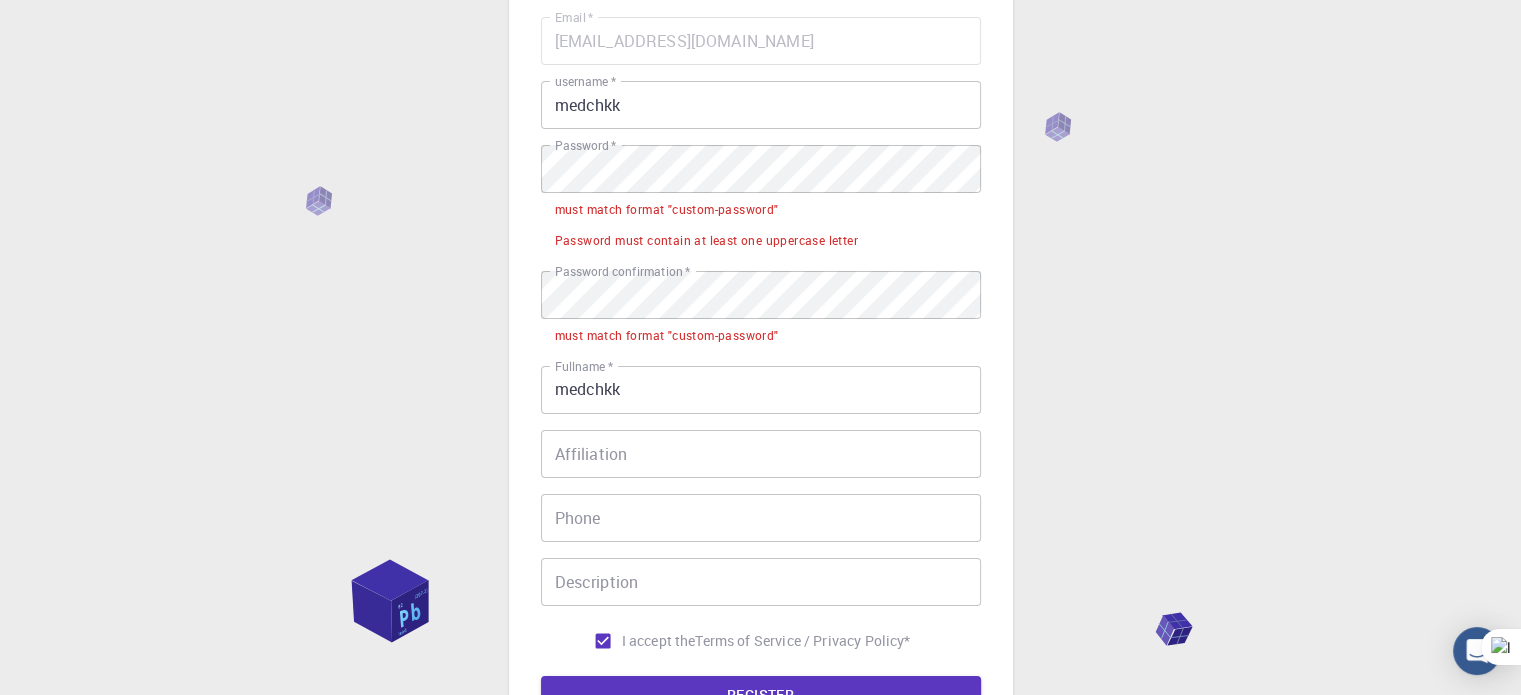 scroll, scrollTop: 167, scrollLeft: 0, axis: vertical 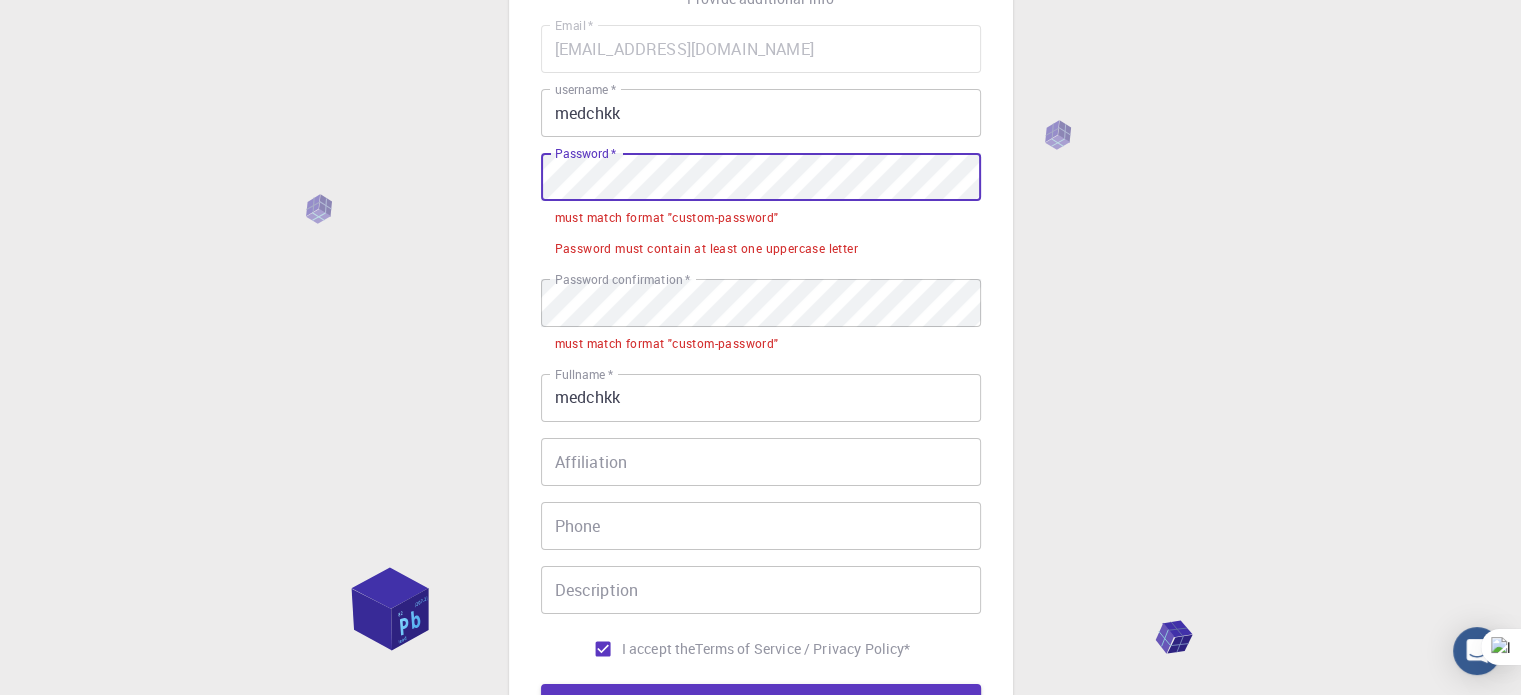 click on "3 Provide additional info Email   * hanzovalir12@gmail.com Email   * username   * medchkk username   * Password   * Password   * must match format "custom-password" Password must contain at least one uppercase letter Password confirmation   * Password confirmation   * must match format "custom-password" Fullname   * medchkk Fullname   * Affiliation Affiliation Phone Phone Description Description I accept the  Terms of Service / Privacy Policy  * REGISTER Already on Mat3ra? Sign in ©  2025   Exabyte Inc.   All rights reserved. Platform version  2025.6.26 . Documentation Video Tutorials Terms of service Privacy statement" at bounding box center (760, 388) 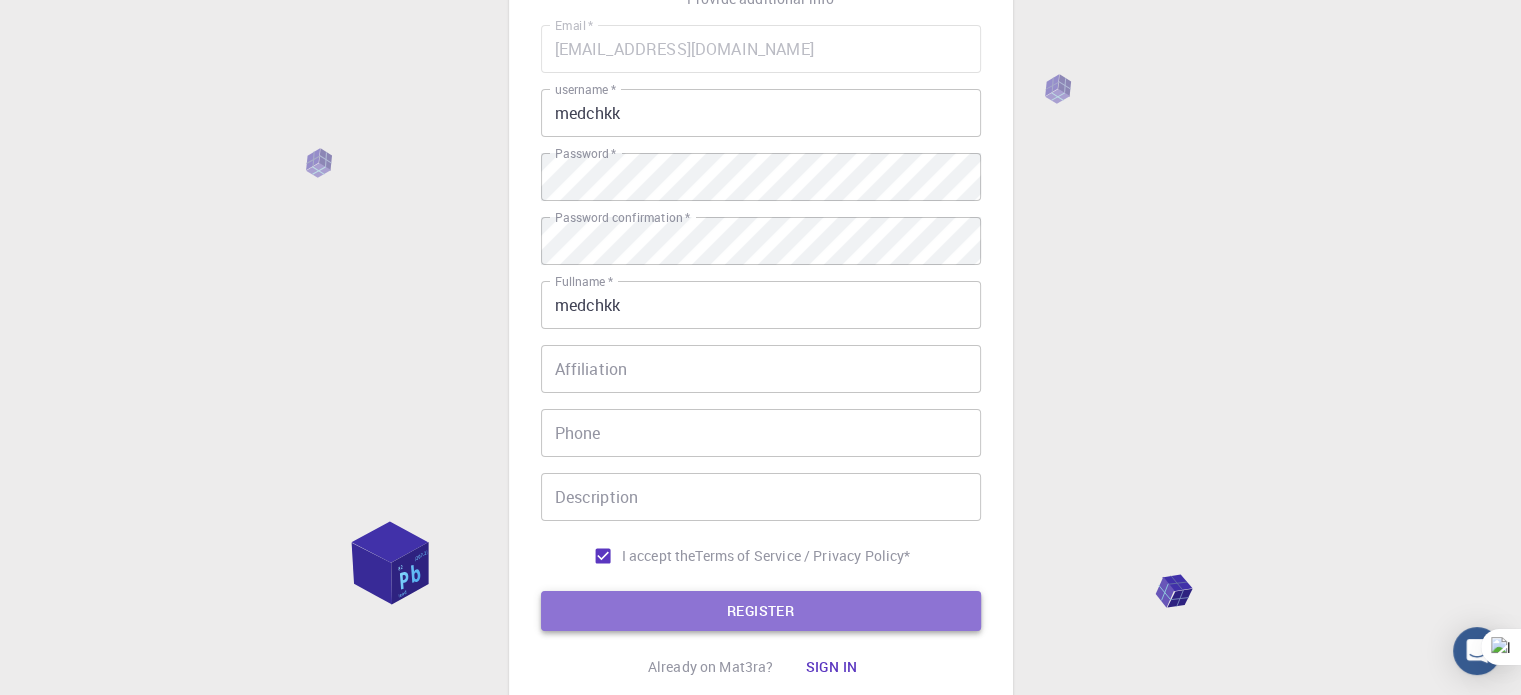 click on "REGISTER" at bounding box center [761, 611] 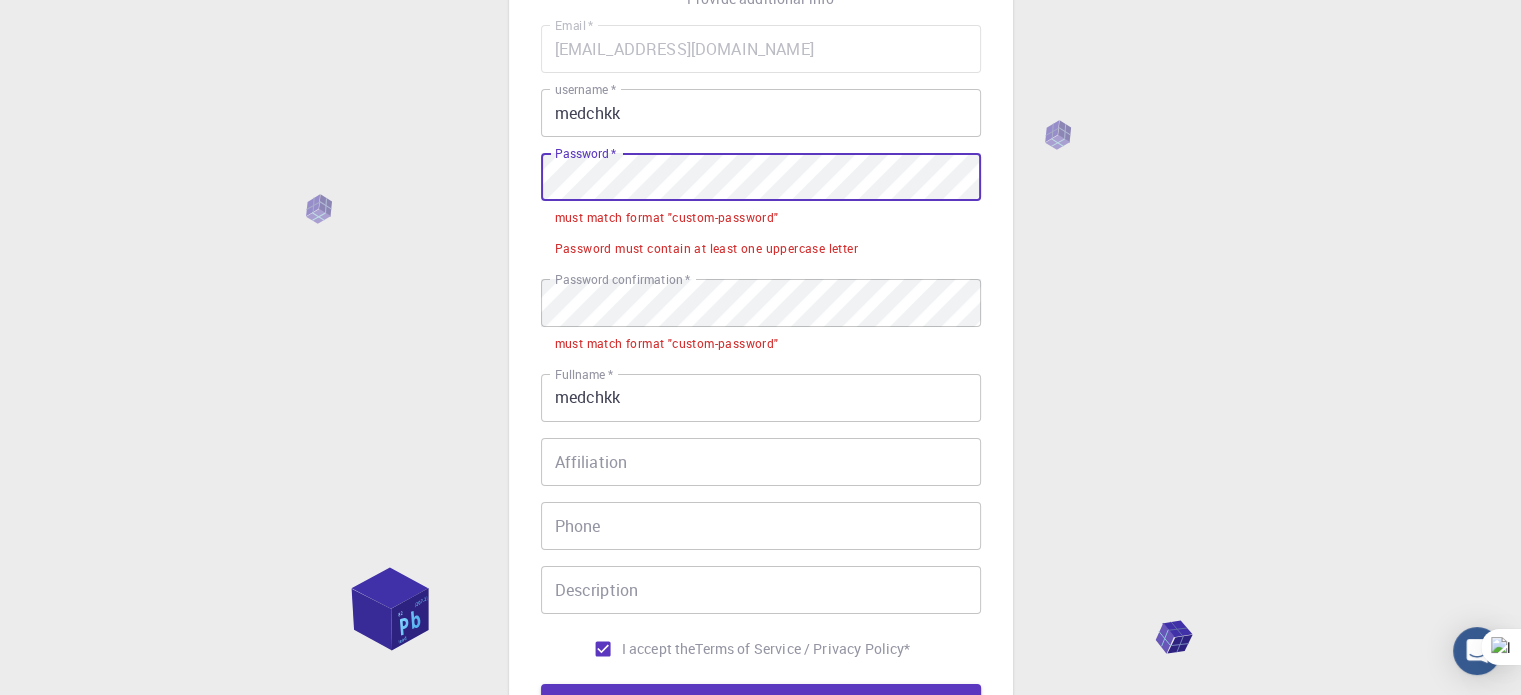click on "3 Provide additional info Email   * hanzovalir12@gmail.com Email   * username   * medchkk username   * Password   * Password   * must match format "custom-password" Password must contain at least one uppercase letter Password confirmation   * Password confirmation   * must match format "custom-password" Fullname   * medchkk Fullname   * Affiliation Affiliation Phone Phone Description Description I accept the  Terms of Service / Privacy Policy  * REGISTER Already on Mat3ra? Sign in ©  2025   Exabyte Inc.   All rights reserved. Platform version  2025.6.26 . Documentation Video Tutorials Terms of service Privacy statement" at bounding box center (760, 388) 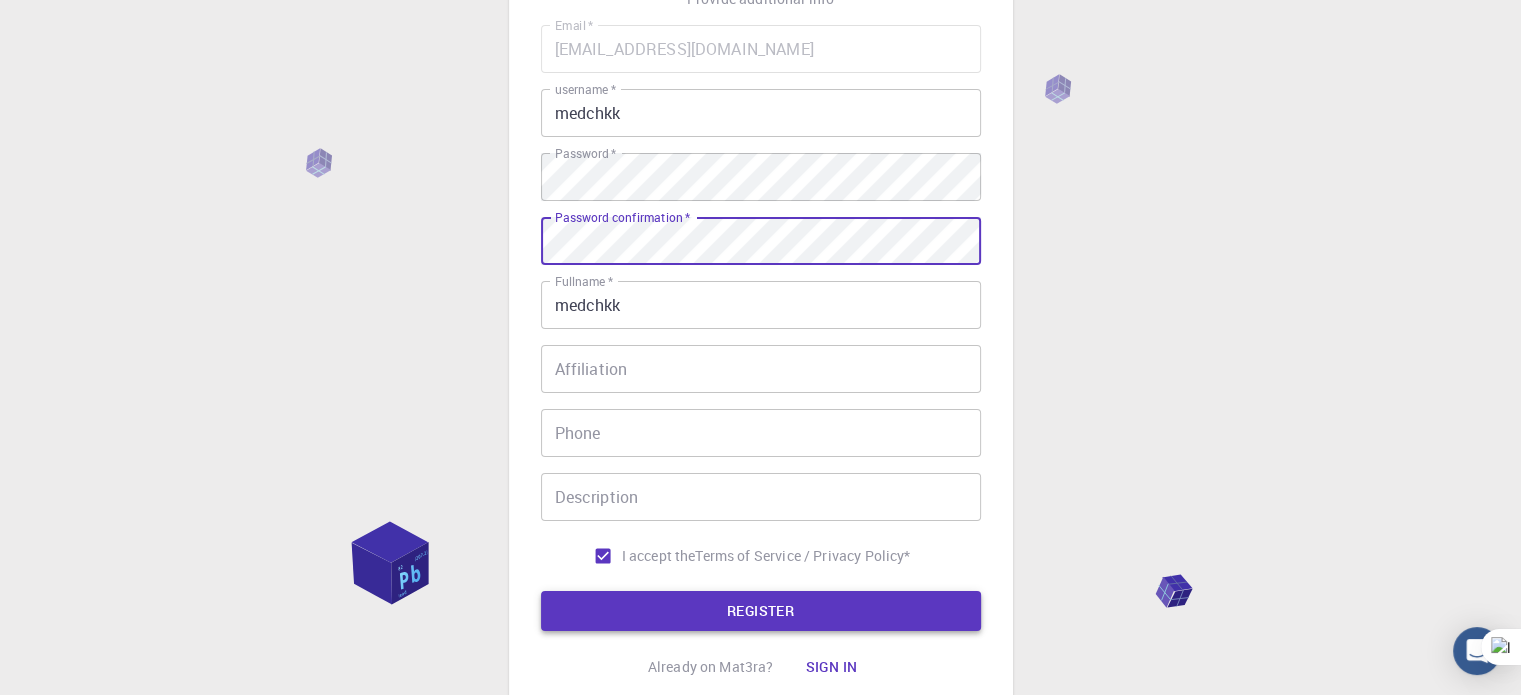click on "REGISTER" at bounding box center [761, 611] 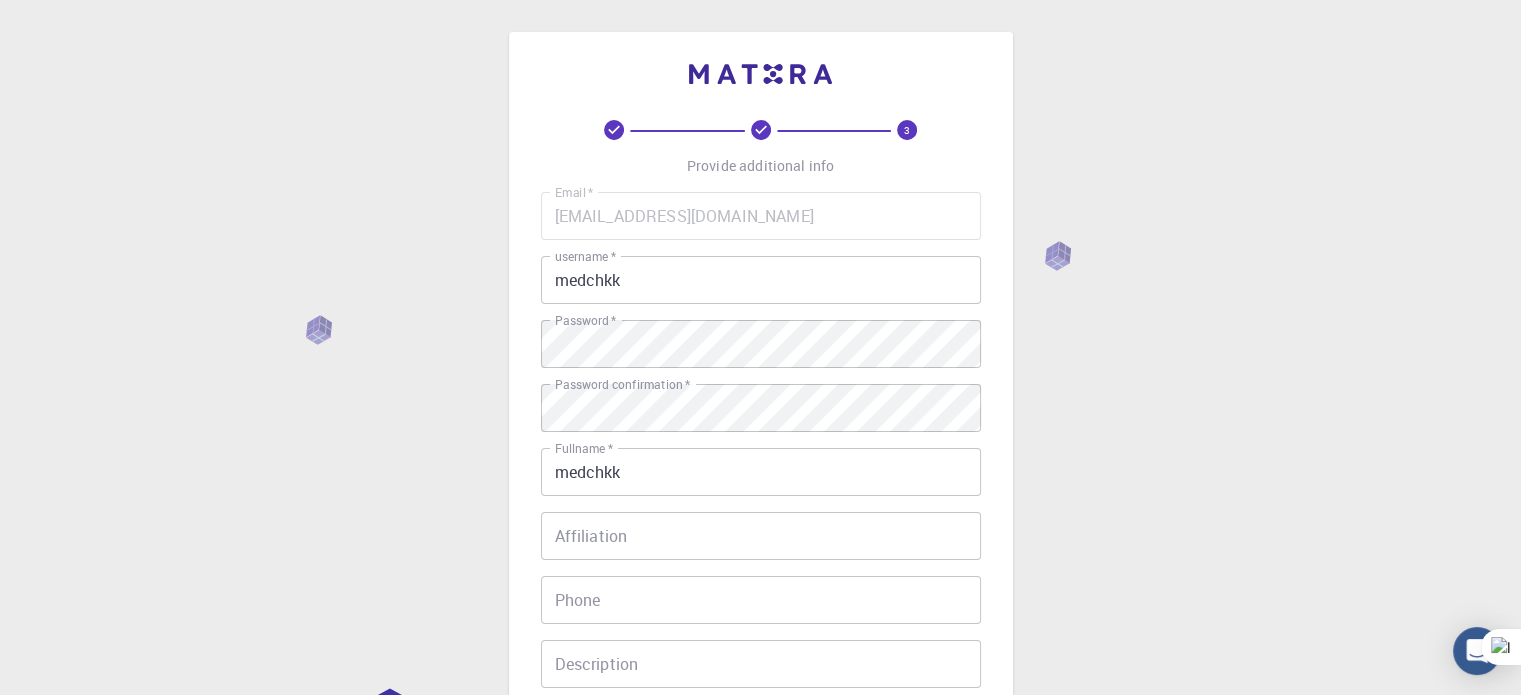 scroll, scrollTop: 322, scrollLeft: 0, axis: vertical 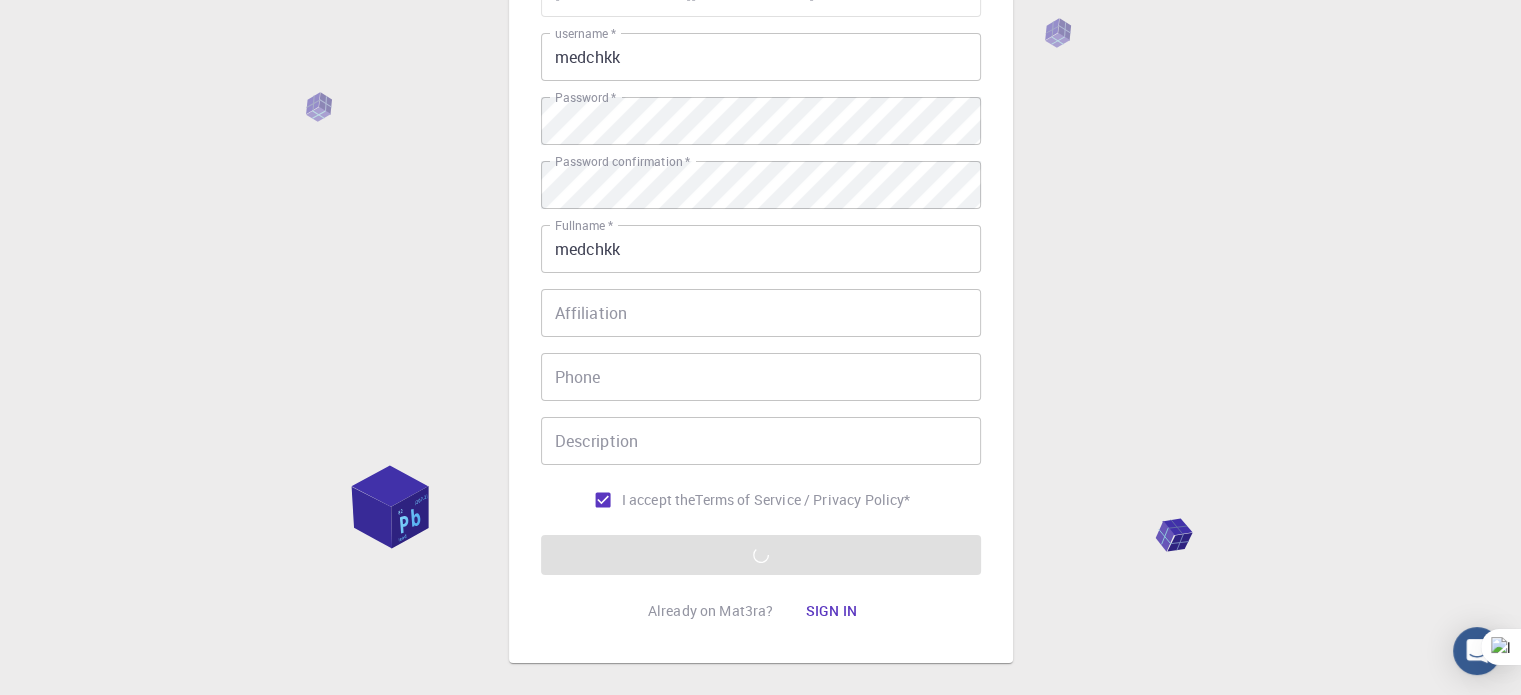 click on "Email   * hanzovalir12@gmail.com Email   * username   * medchkk username   * Password   * Password   * Password confirmation   * Password confirmation   * Fullname   * medchkk Fullname   * Affiliation Affiliation Phone Phone Description Description I accept the  Terms of Service / Privacy Policy  * REGISTER" at bounding box center [761, 272] 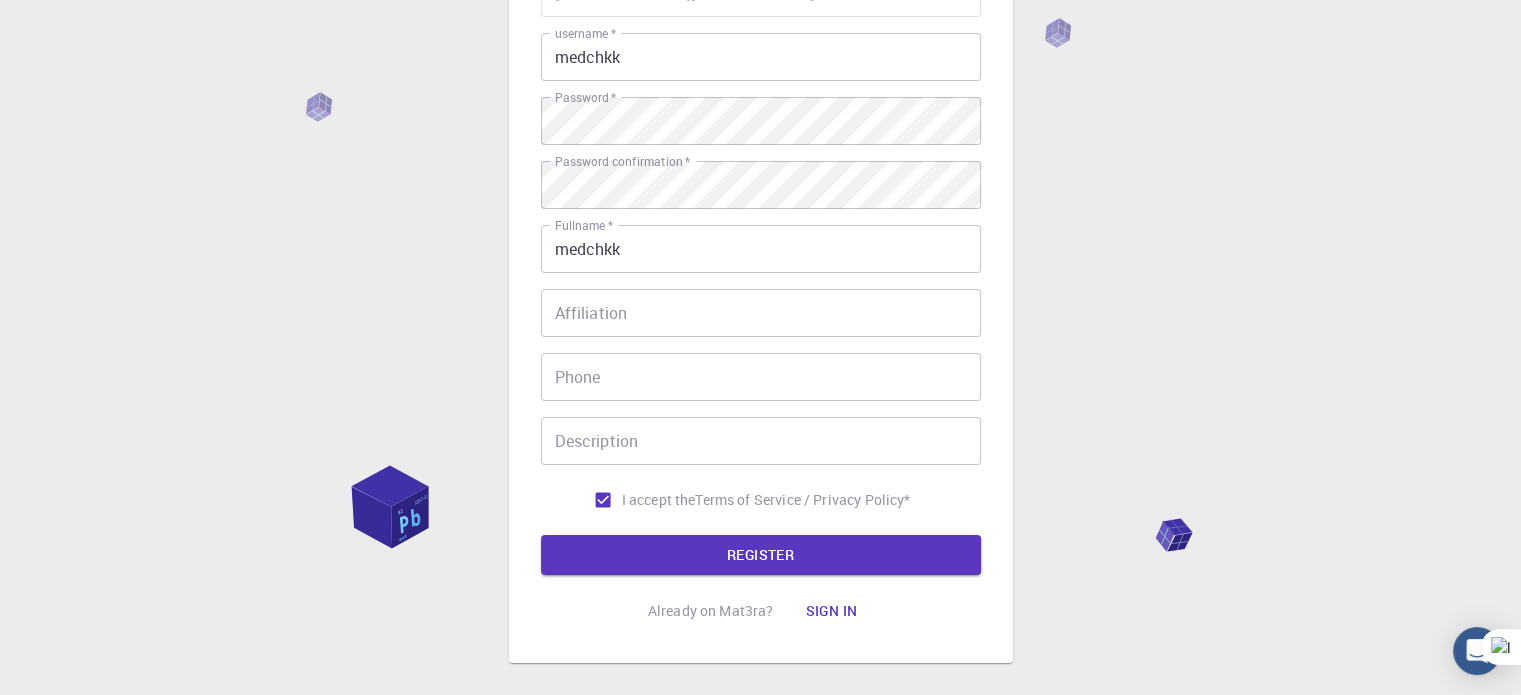 click on "3 Provide additional info Email   * hanzovalir12@gmail.com Email   * username   * medchkk username   * Password   * Password   * Password confirmation   * Password confirmation   * Fullname   * medchkk Fullname   * Affiliation Affiliation Phone Phone Description Description I accept the  Terms of Service / Privacy Policy  * REGISTER Already on Mat3ra? Sign in ©  2025   Exabyte Inc.   All rights reserved. Platform version  2025.6.26 . Documentation Video Tutorials Terms of service Privacy statement" at bounding box center [760, 286] 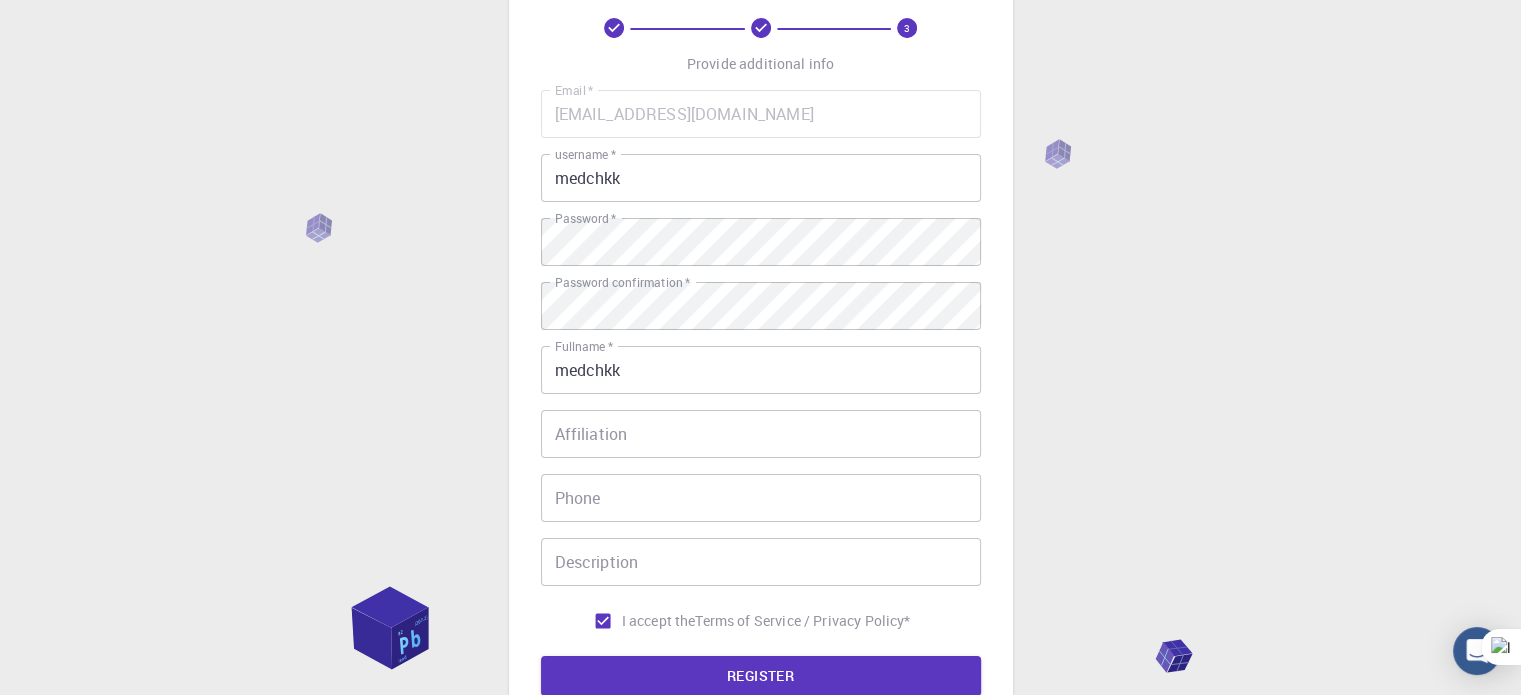 scroll, scrollTop: 171, scrollLeft: 0, axis: vertical 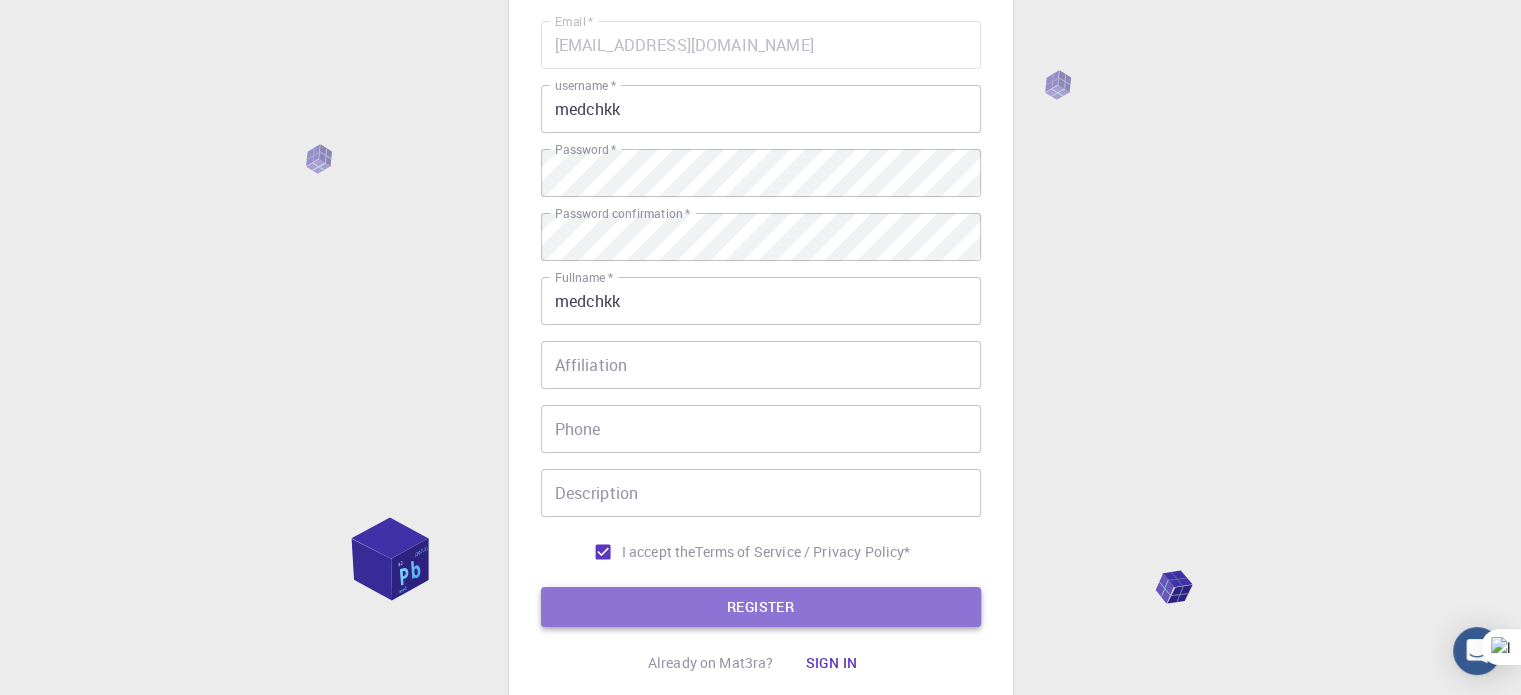 click on "REGISTER" at bounding box center [761, 607] 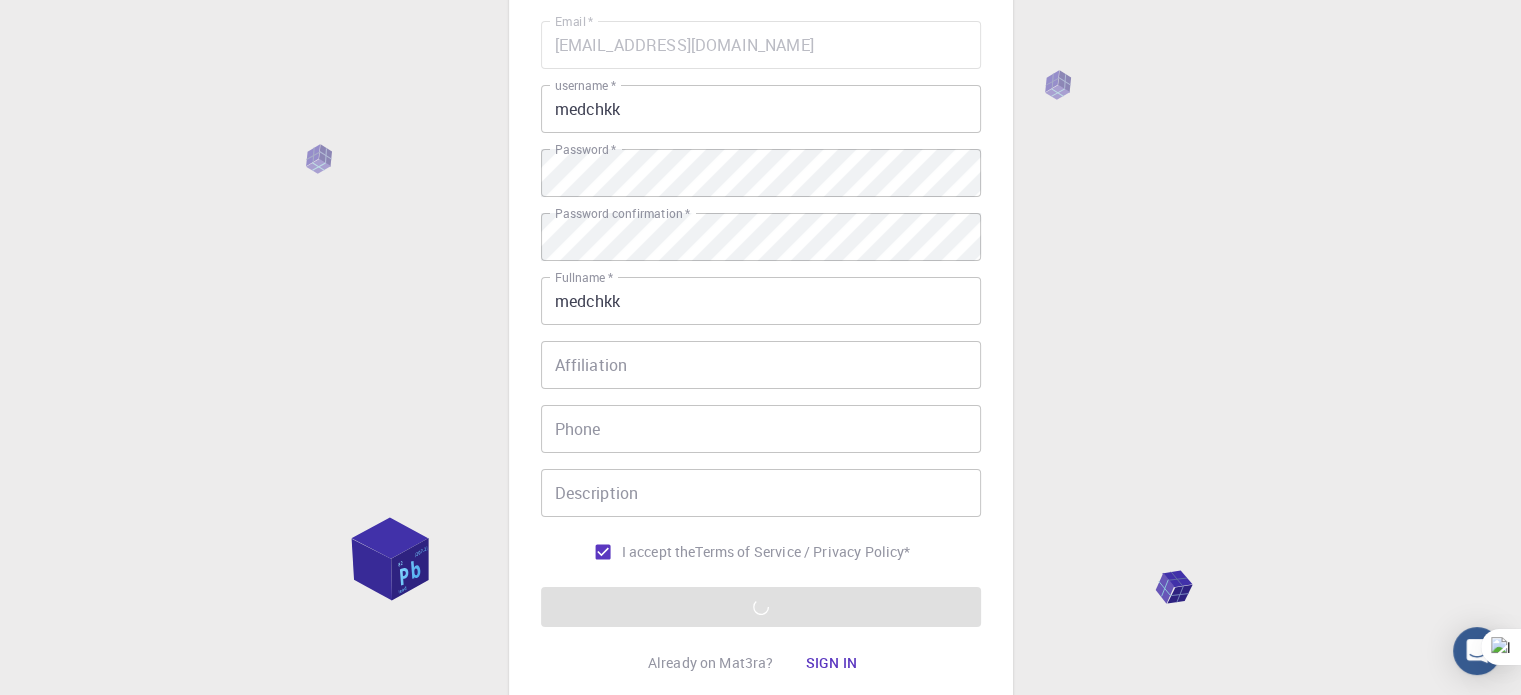 scroll, scrollTop: 0, scrollLeft: 0, axis: both 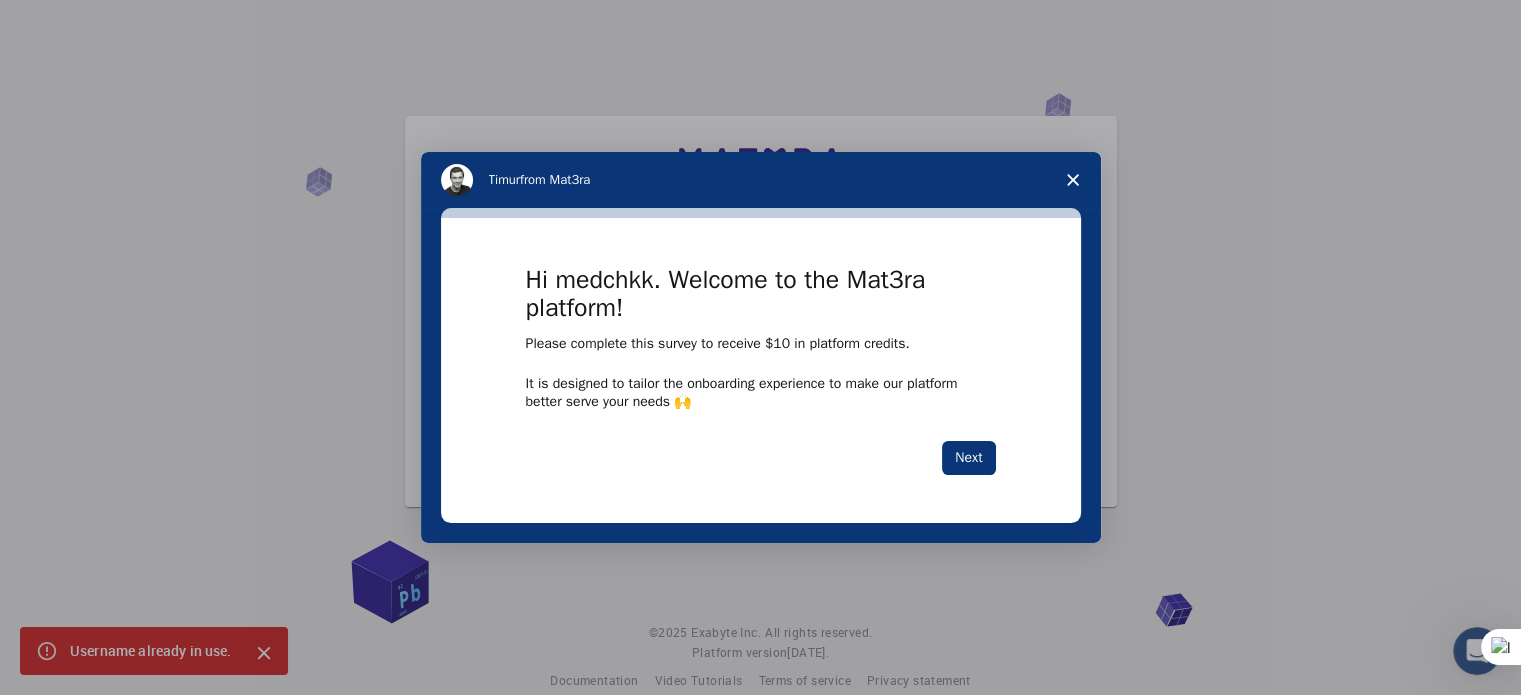 click 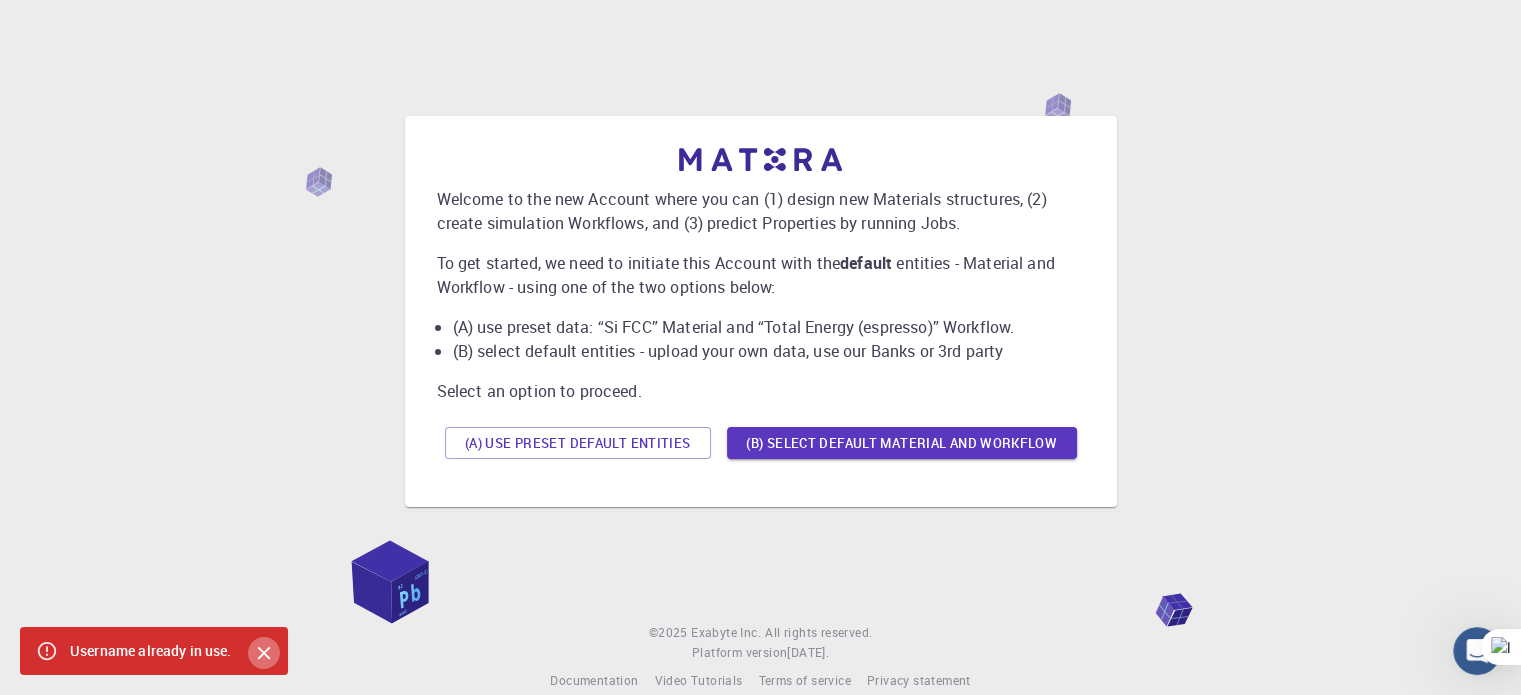 click 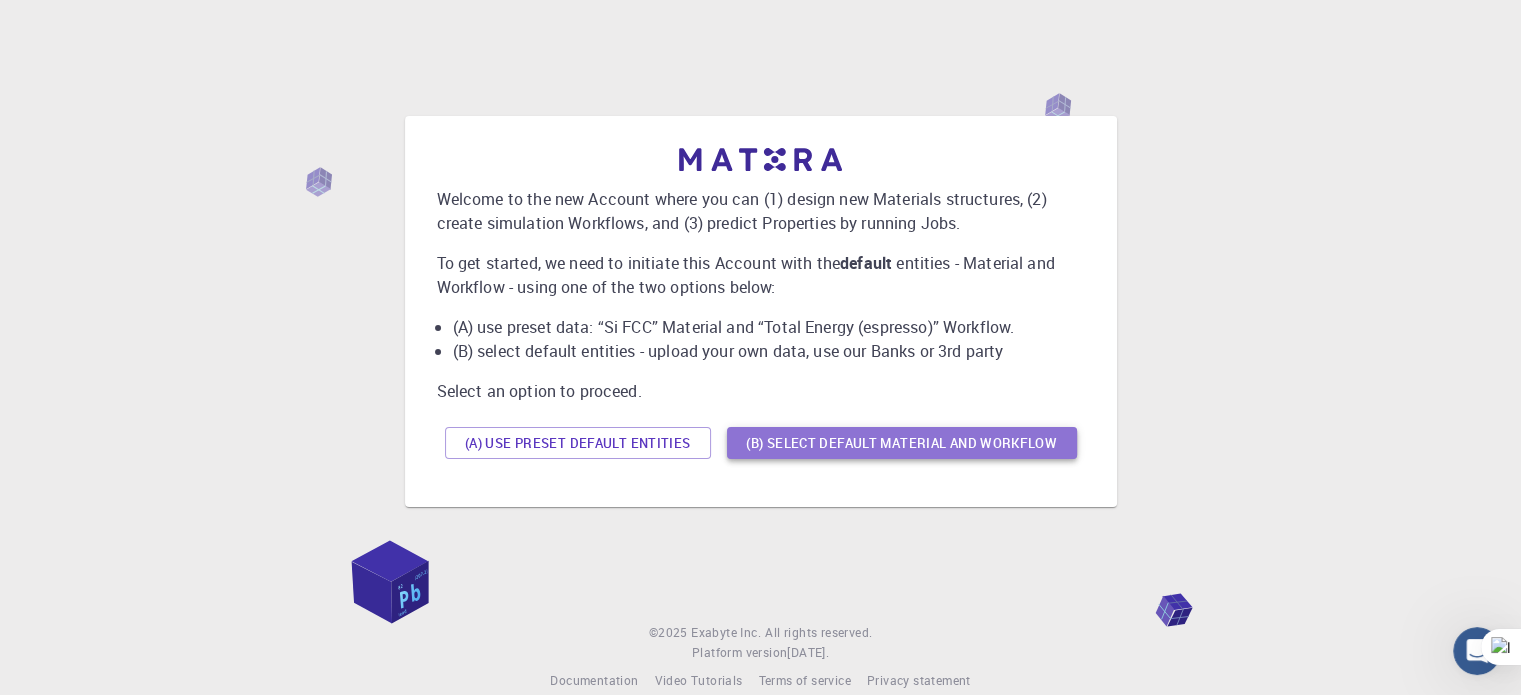click on "(B) Select default material and workflow" at bounding box center [902, 443] 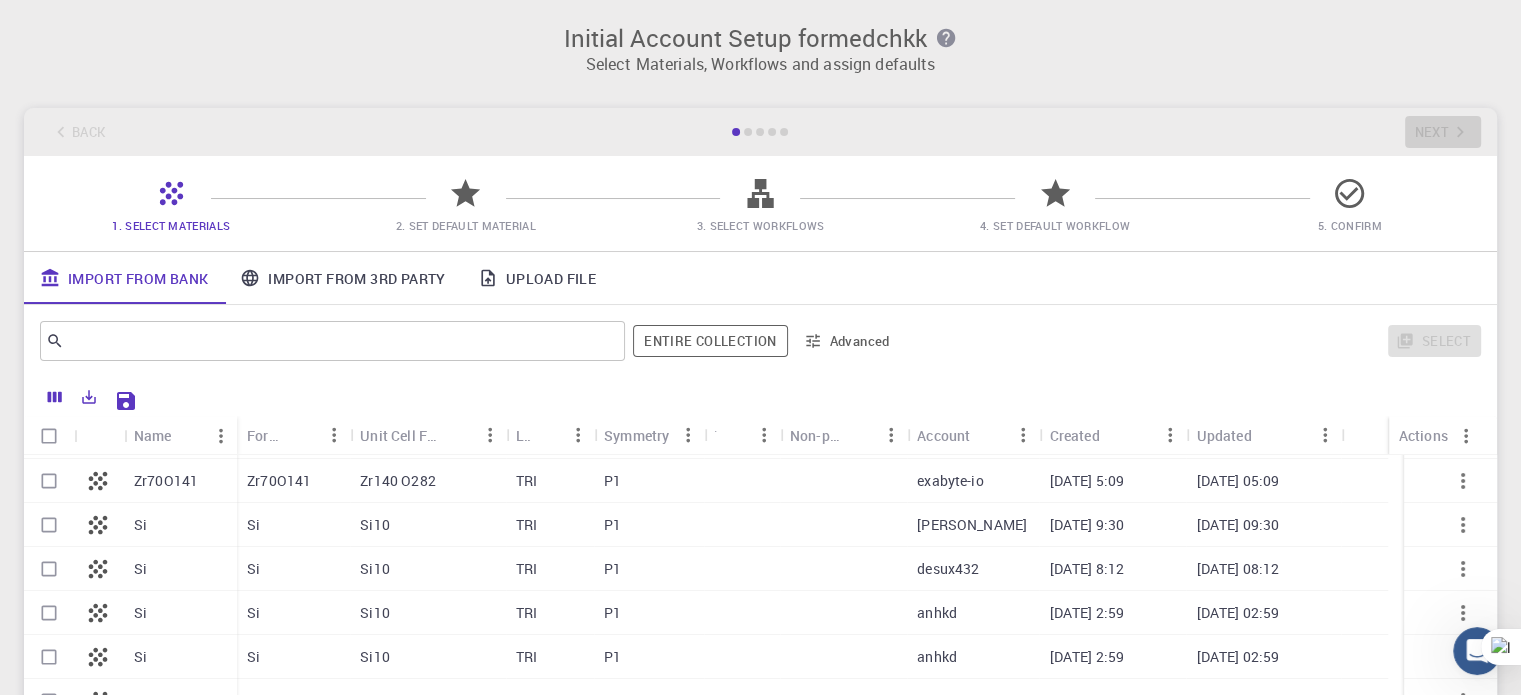 scroll, scrollTop: 0, scrollLeft: 0, axis: both 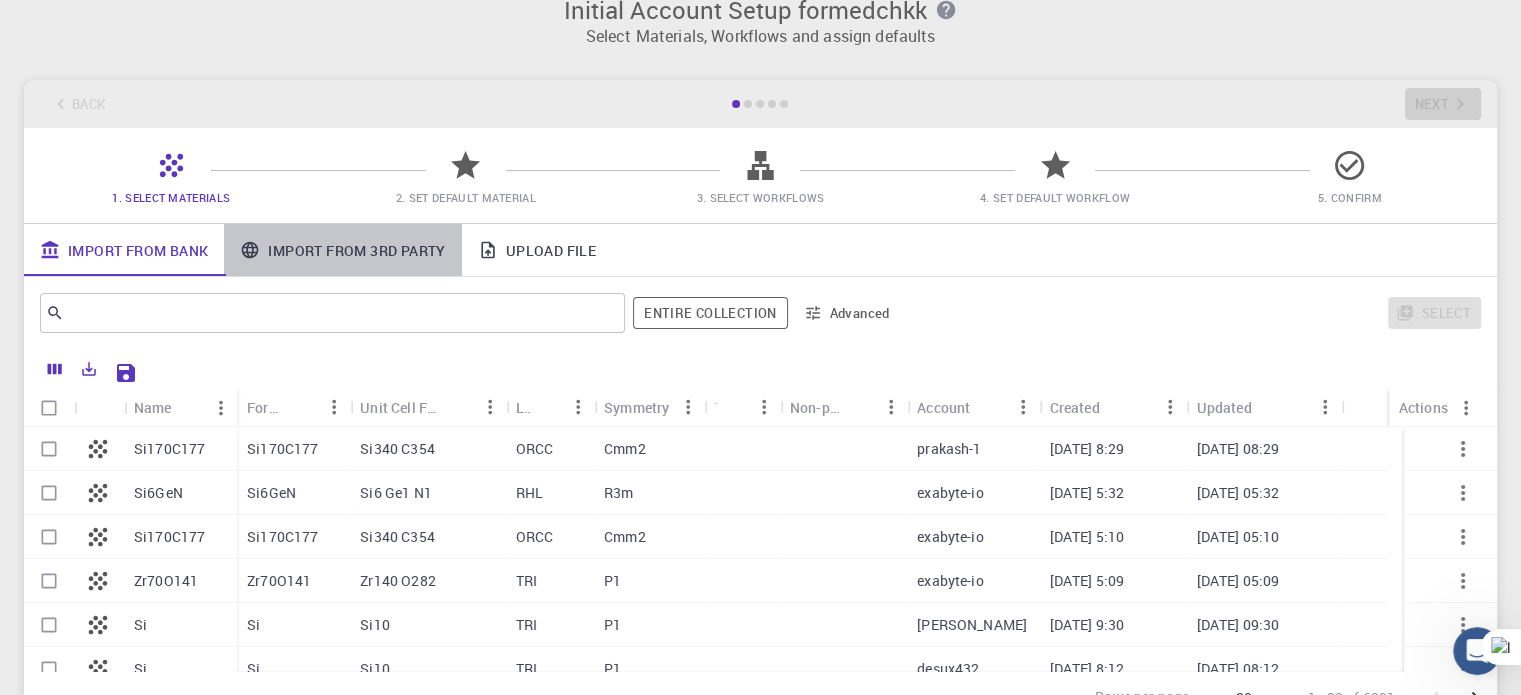 click on "Import From 3rd Party" at bounding box center [342, 250] 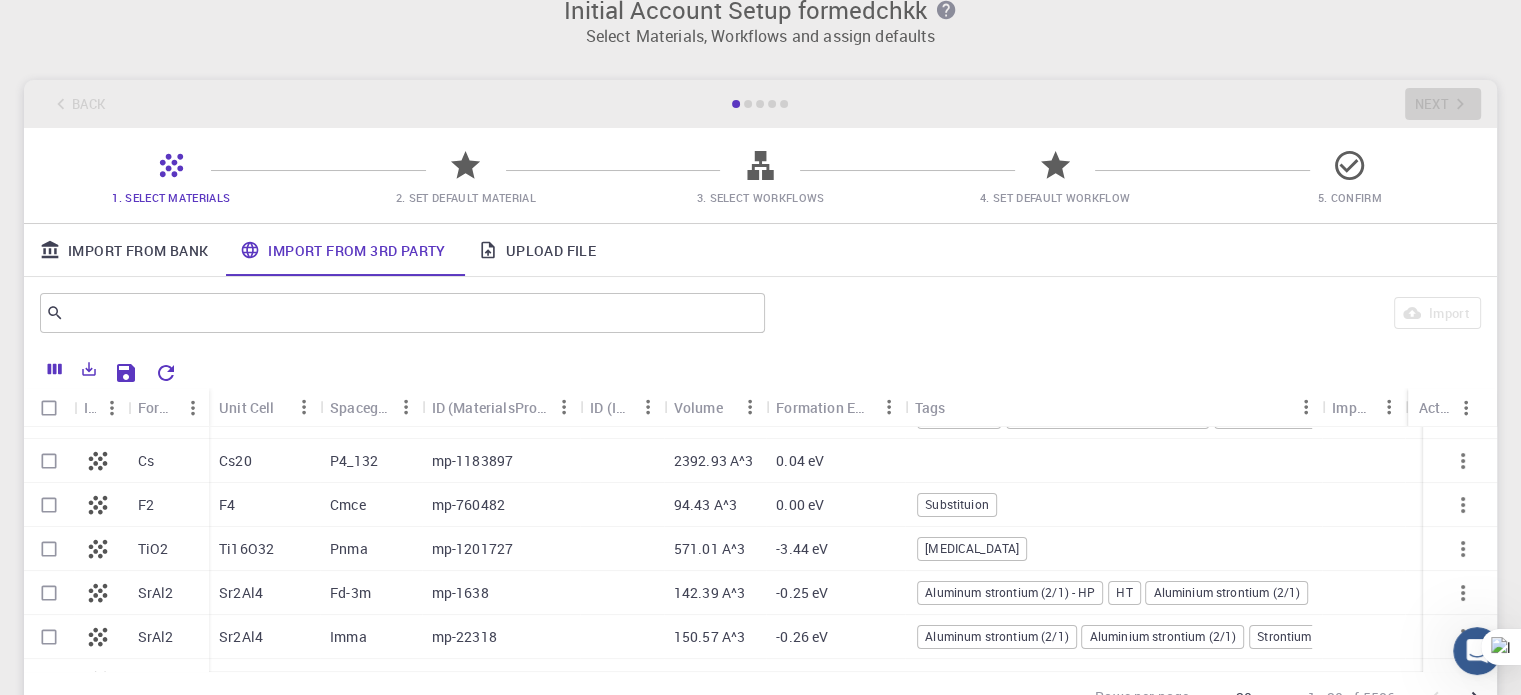scroll, scrollTop: 635, scrollLeft: 0, axis: vertical 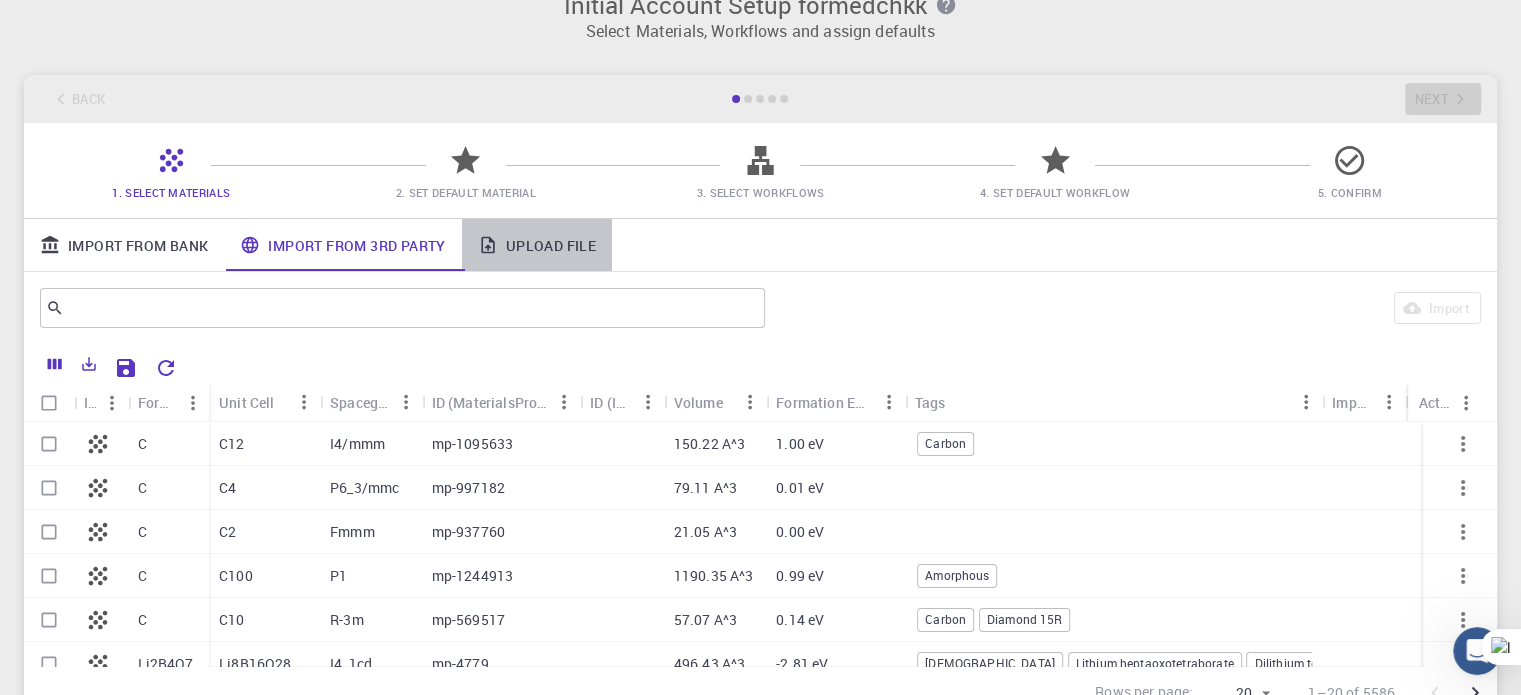 click on "Upload File" at bounding box center (537, 245) 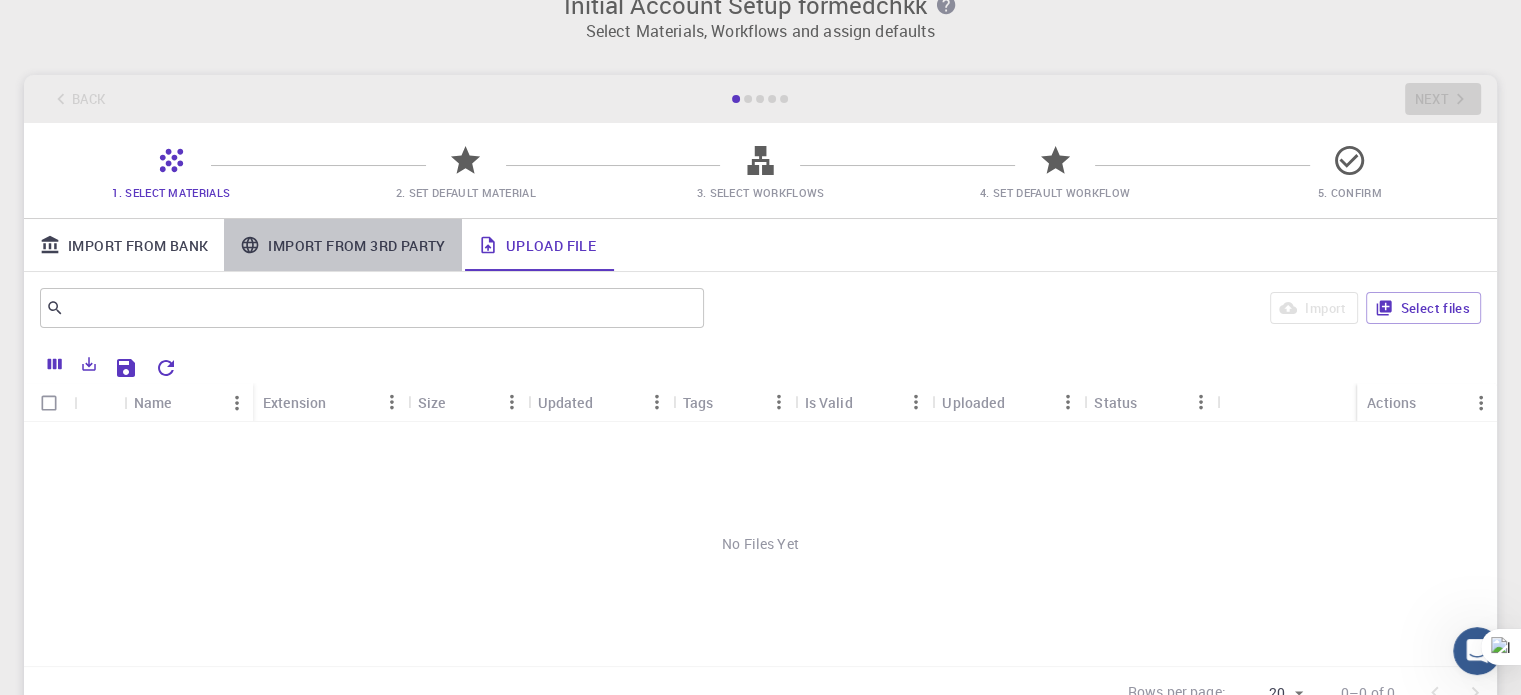 click on "Import From 3rd Party" at bounding box center (342, 245) 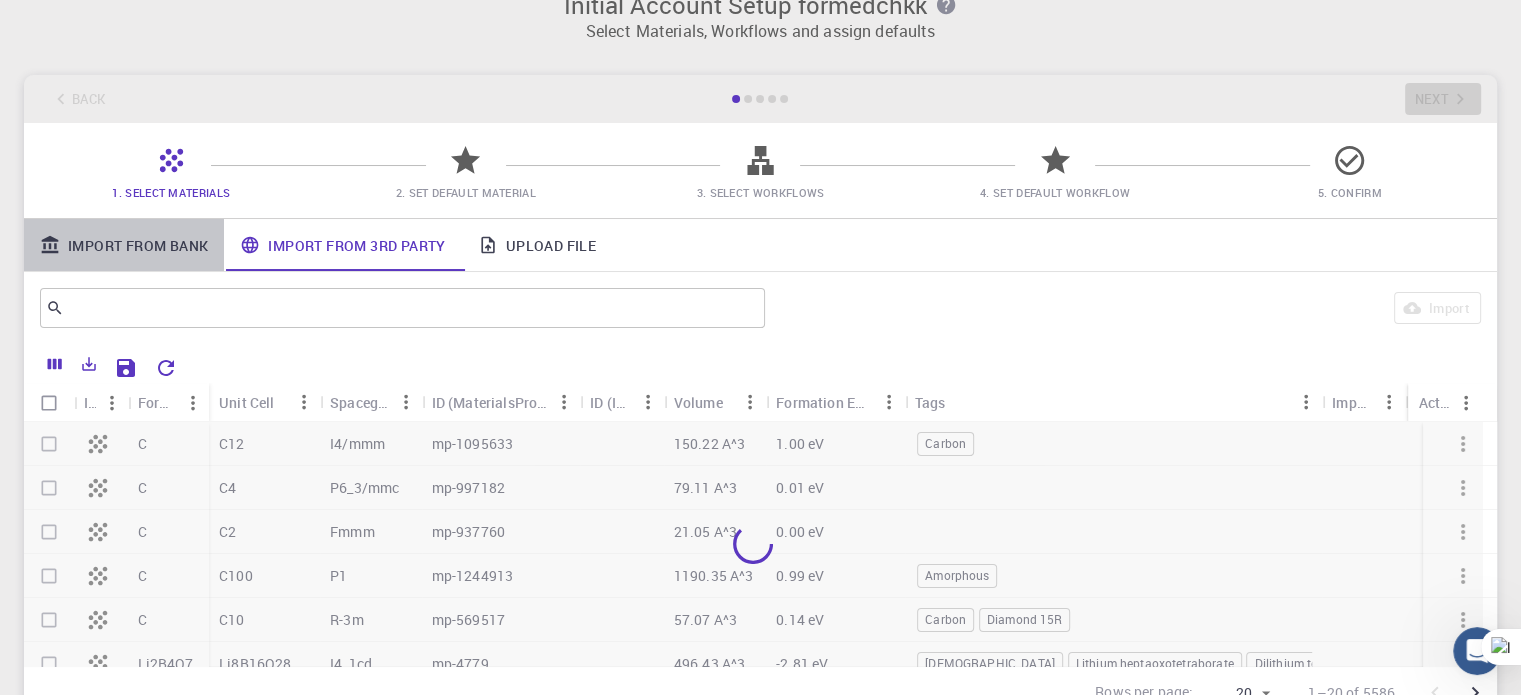 click on "Import From Bank" at bounding box center (124, 245) 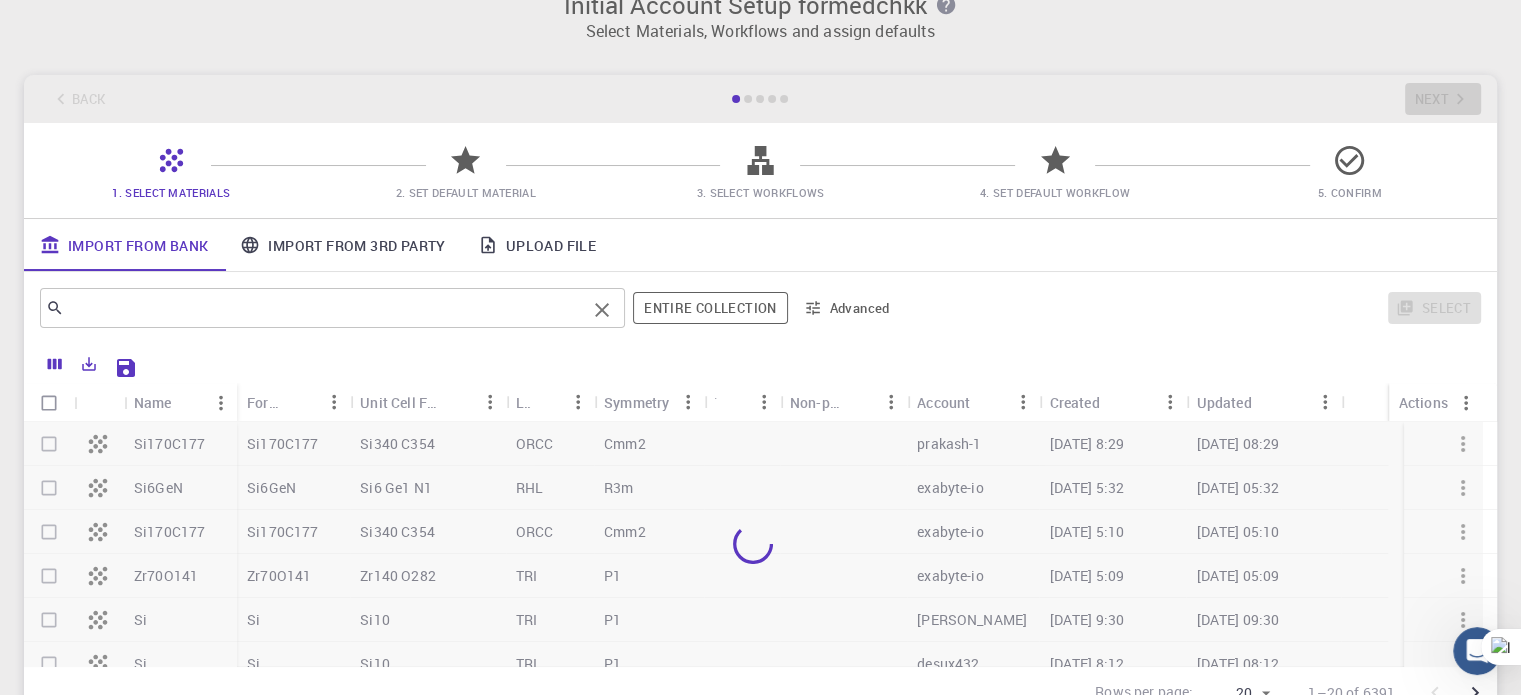 scroll, scrollTop: 0, scrollLeft: 0, axis: both 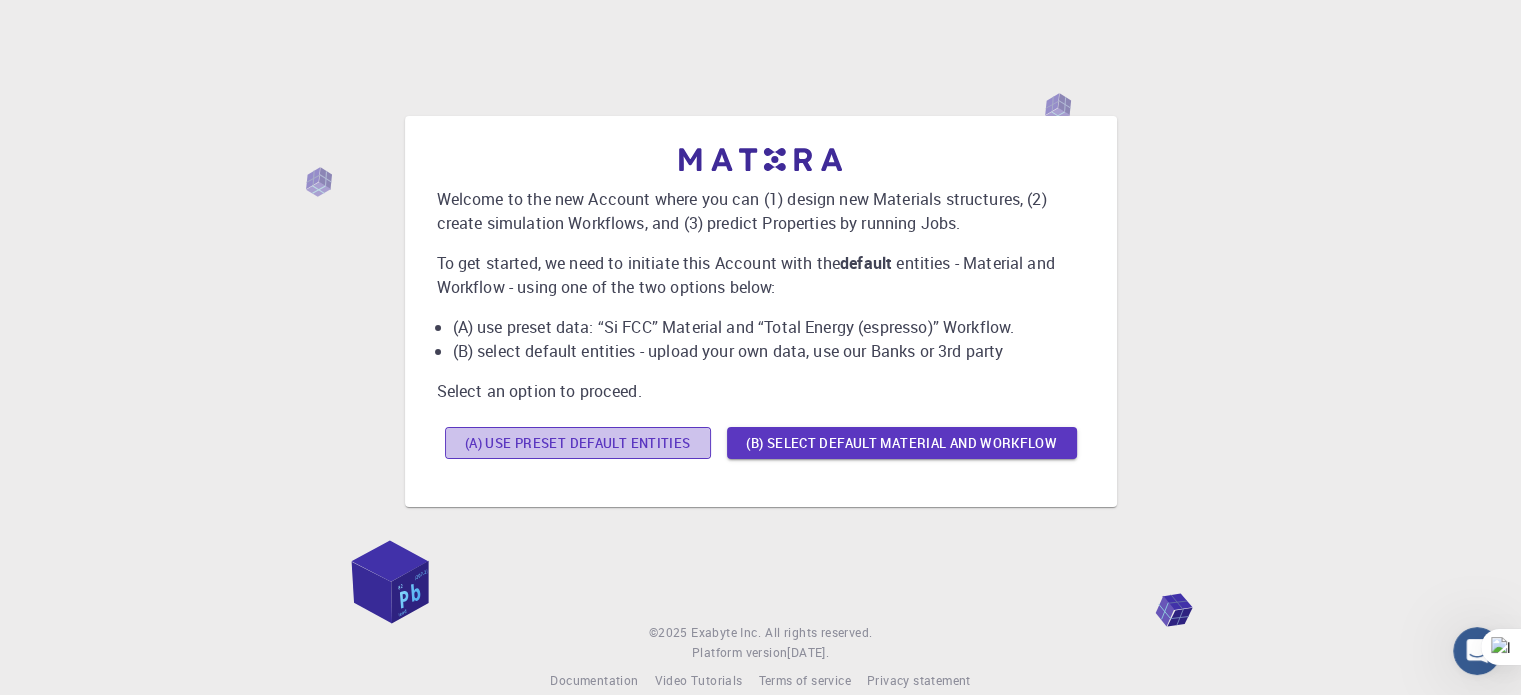 click on "(A) Use preset default entities" at bounding box center [578, 443] 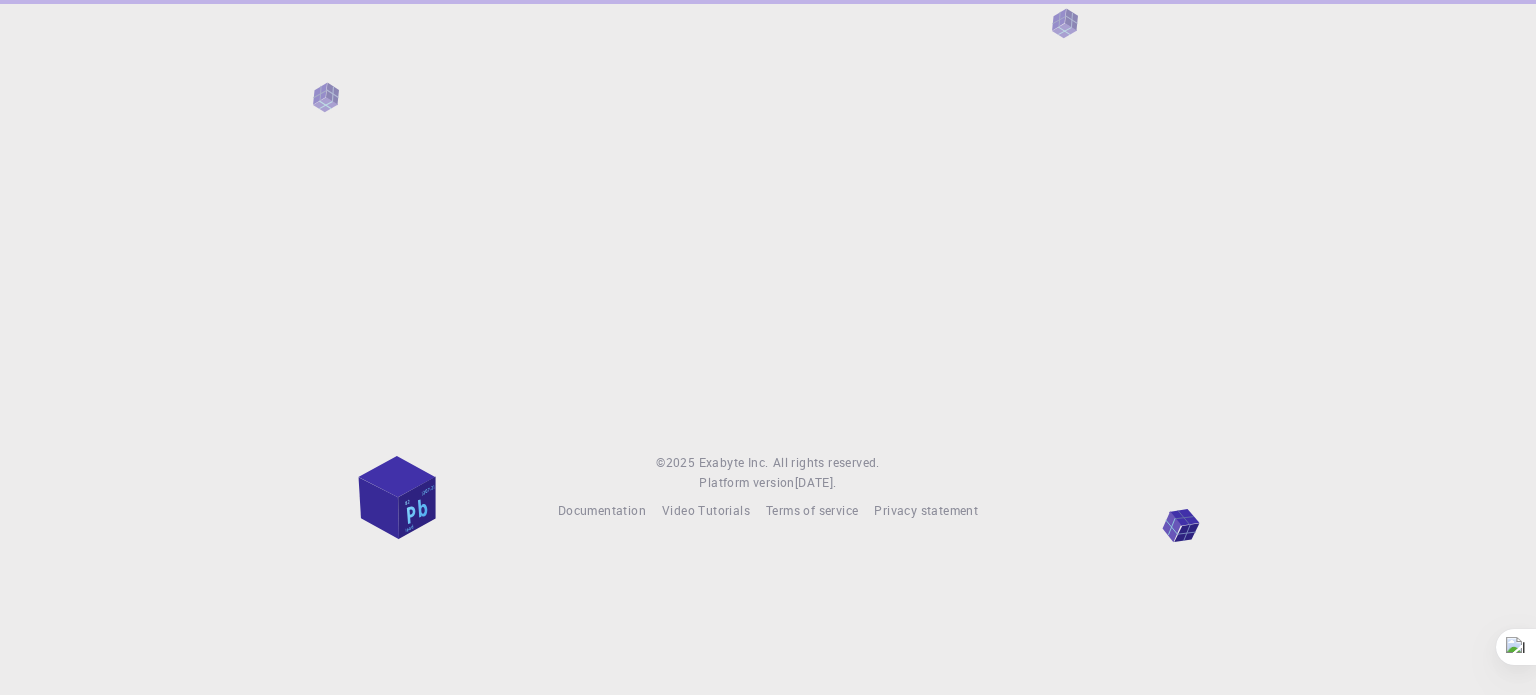 scroll, scrollTop: 0, scrollLeft: 0, axis: both 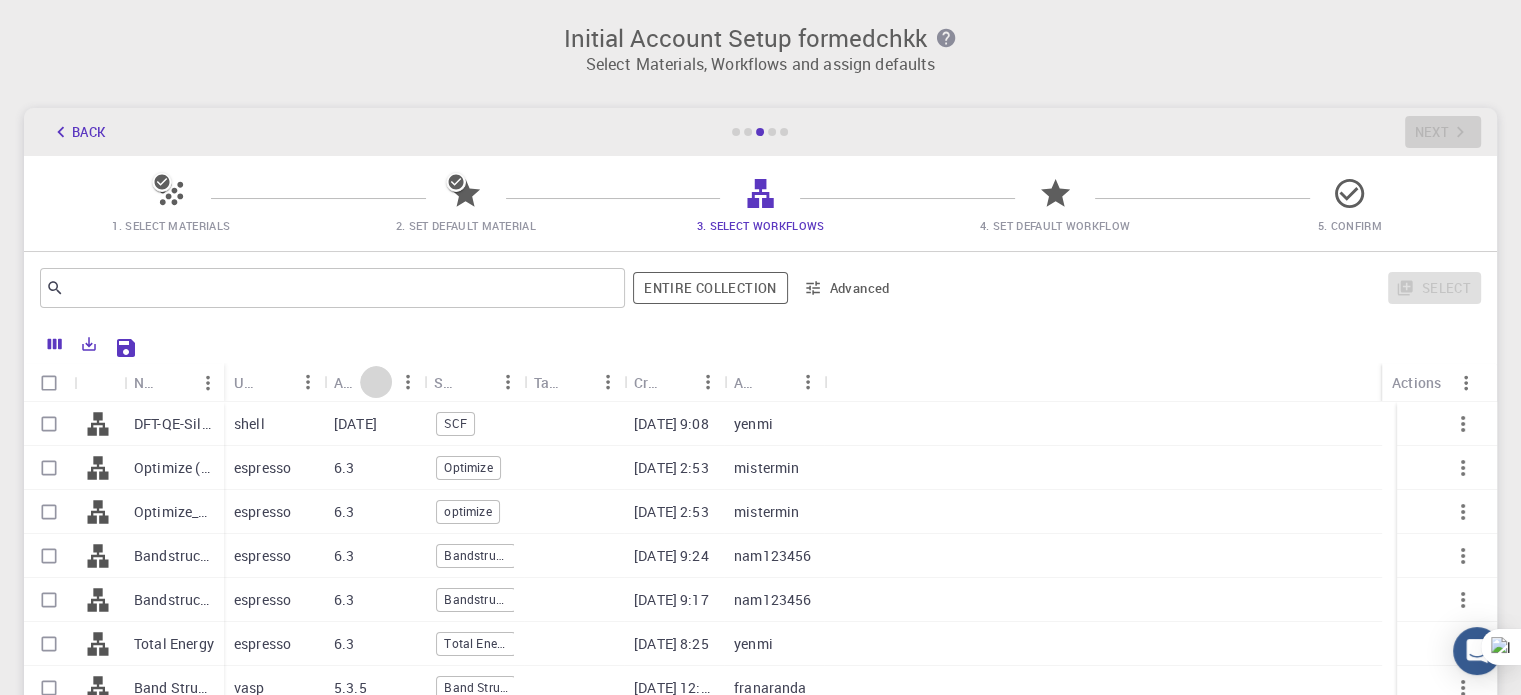 click 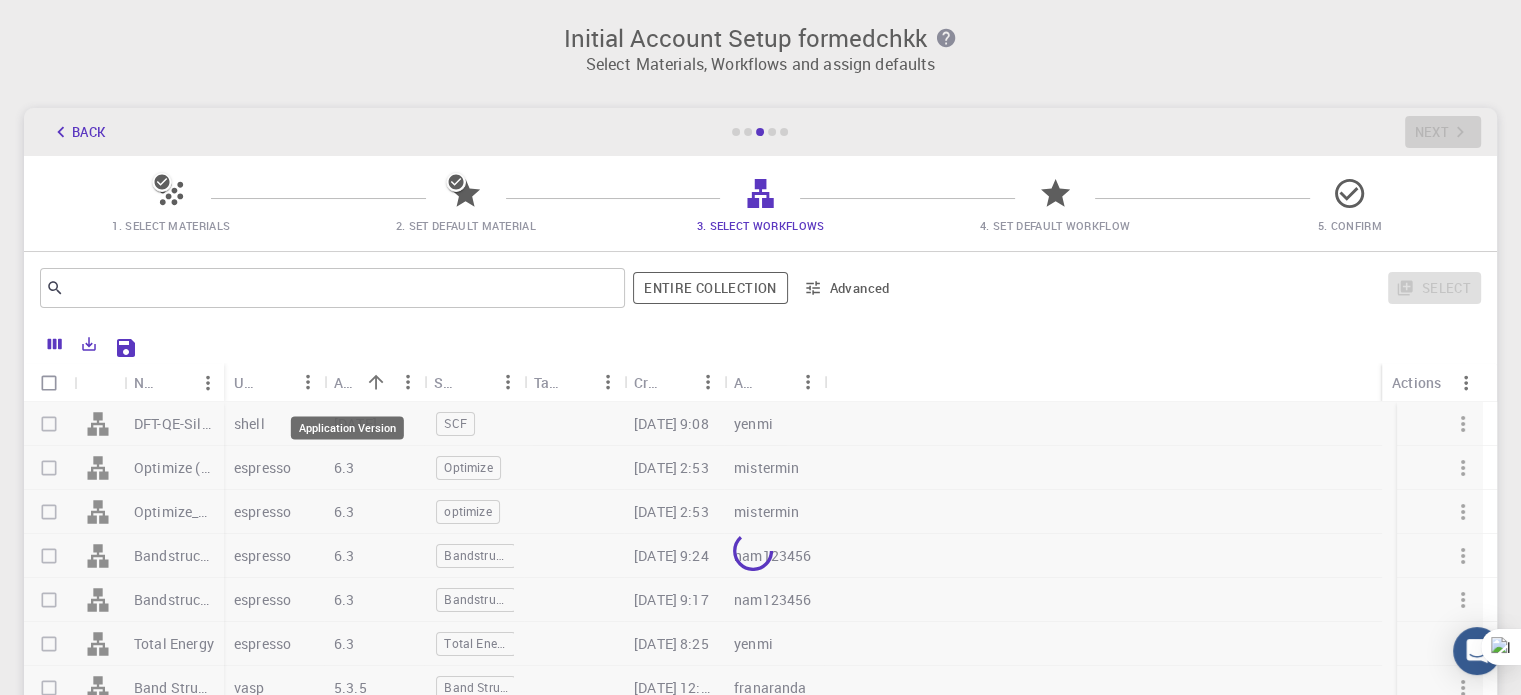 click on "Application Version" at bounding box center [347, 382] 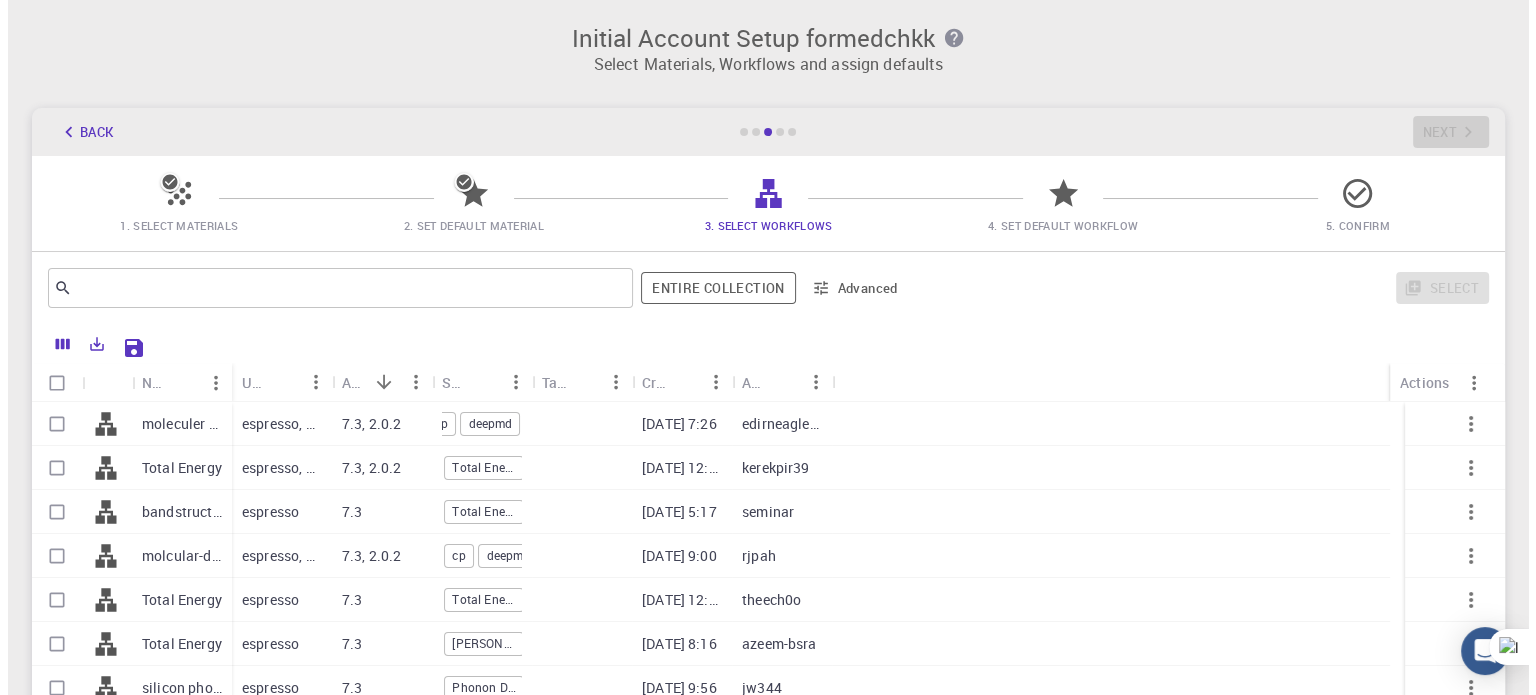 scroll, scrollTop: 0, scrollLeft: 0, axis: both 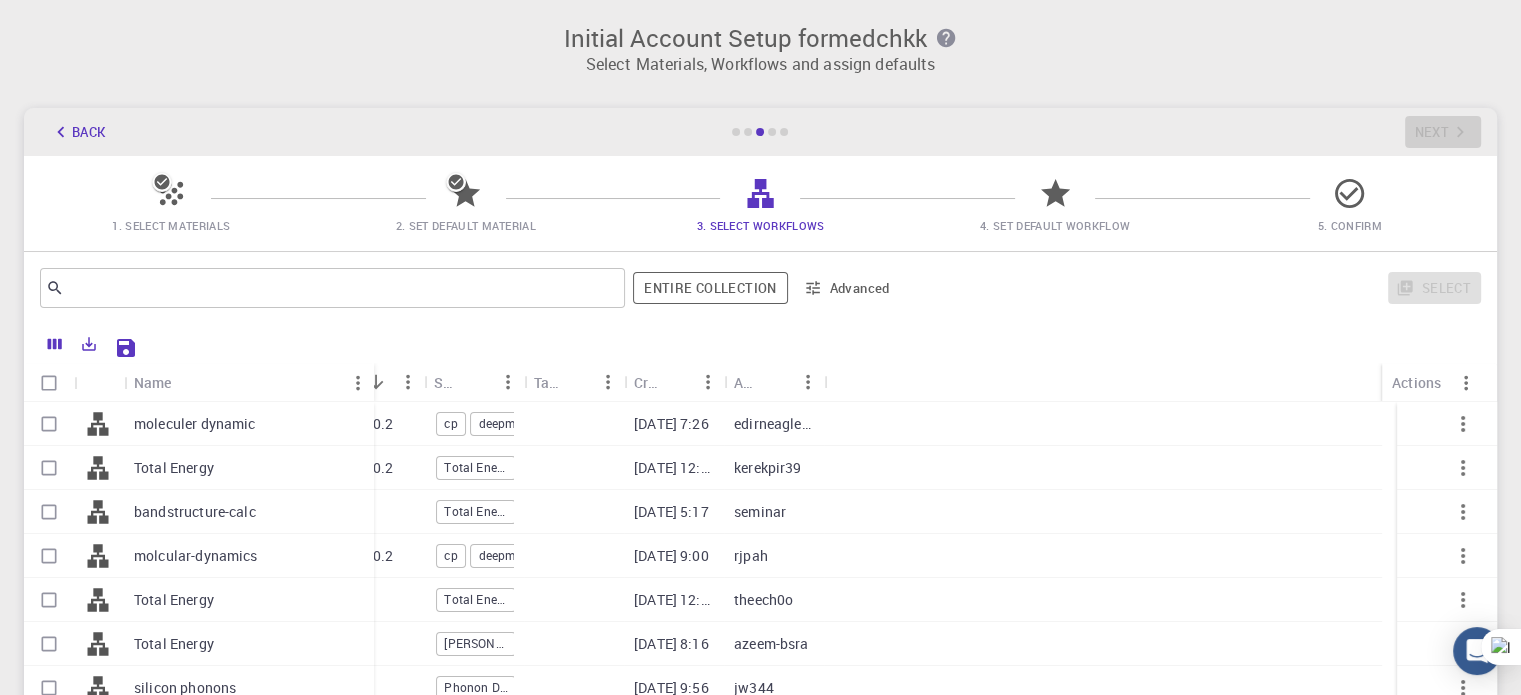 drag, startPoint x: 223, startPoint y: 368, endPoint x: 373, endPoint y: 392, distance: 151.90787 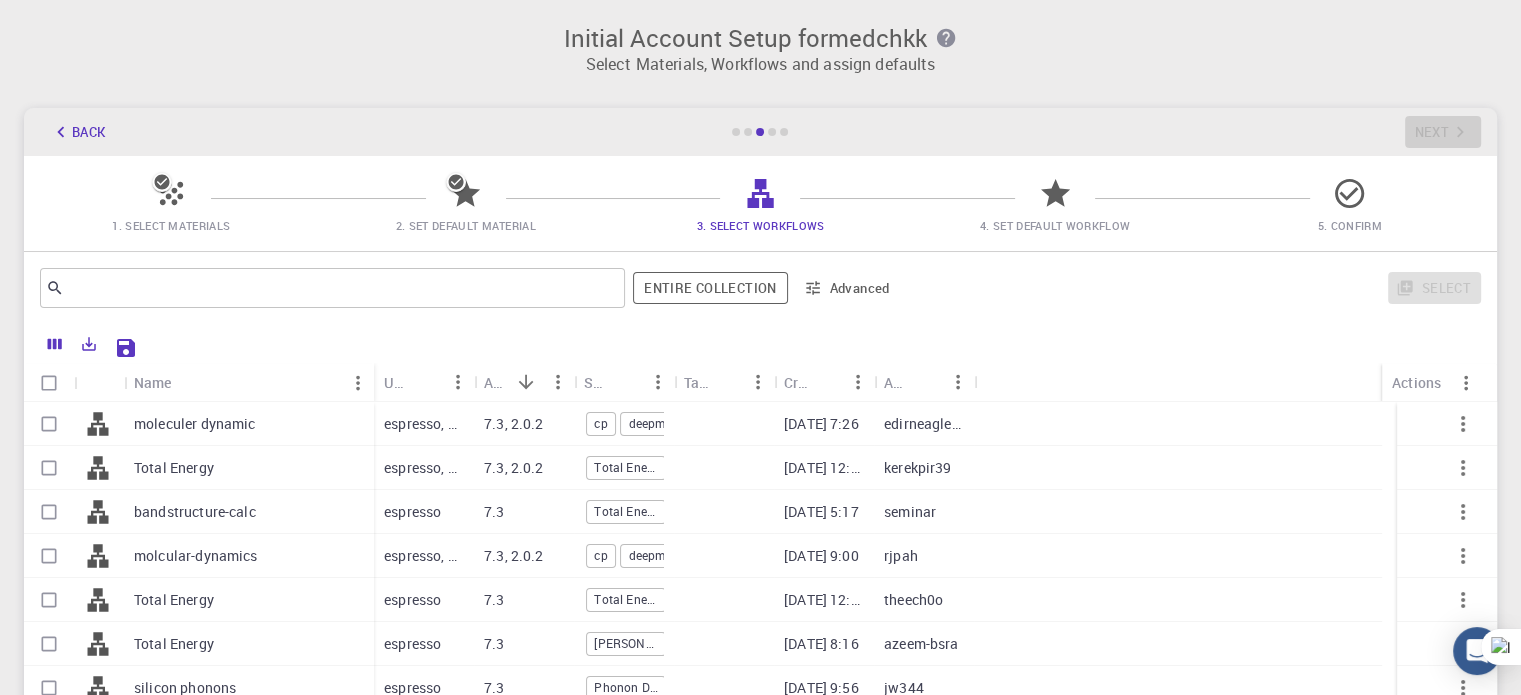 click on "moleculer dynamic" at bounding box center (195, 424) 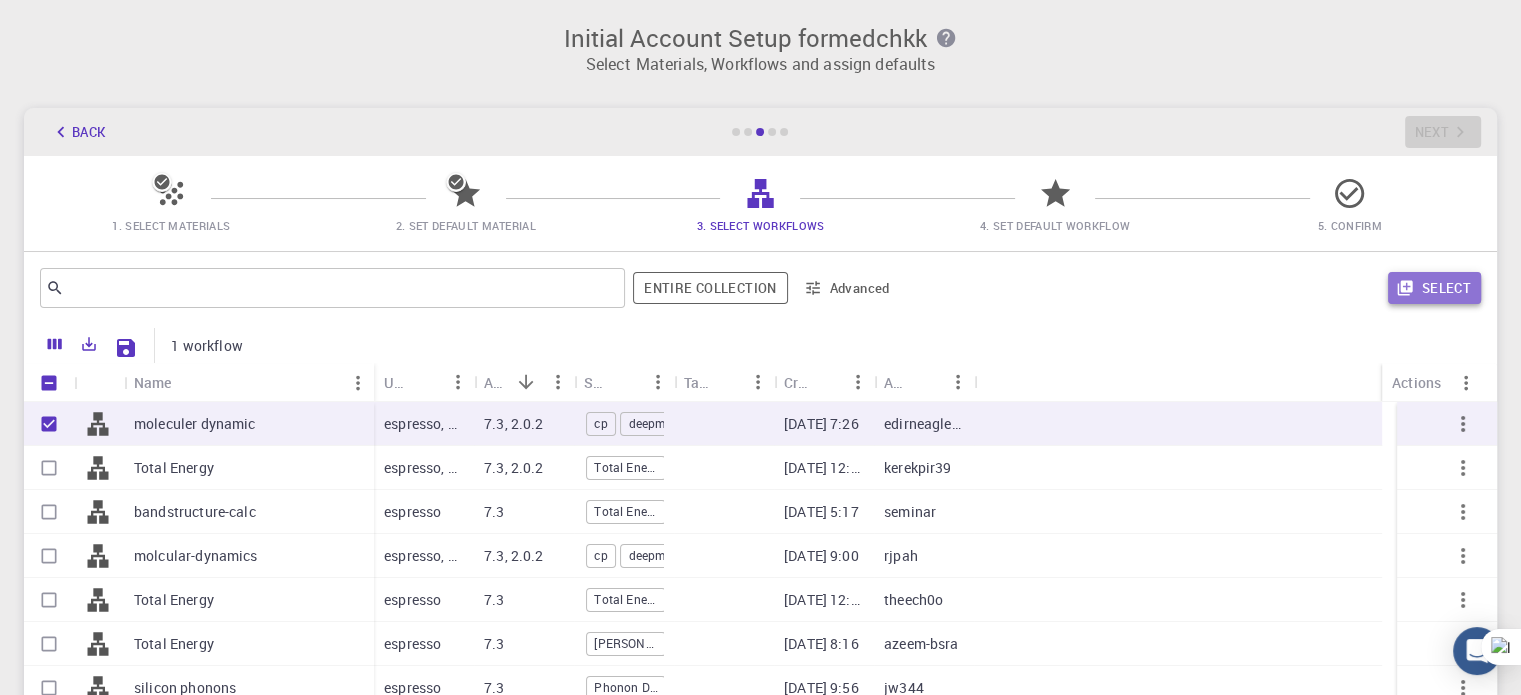 click on "Select" at bounding box center [1434, 288] 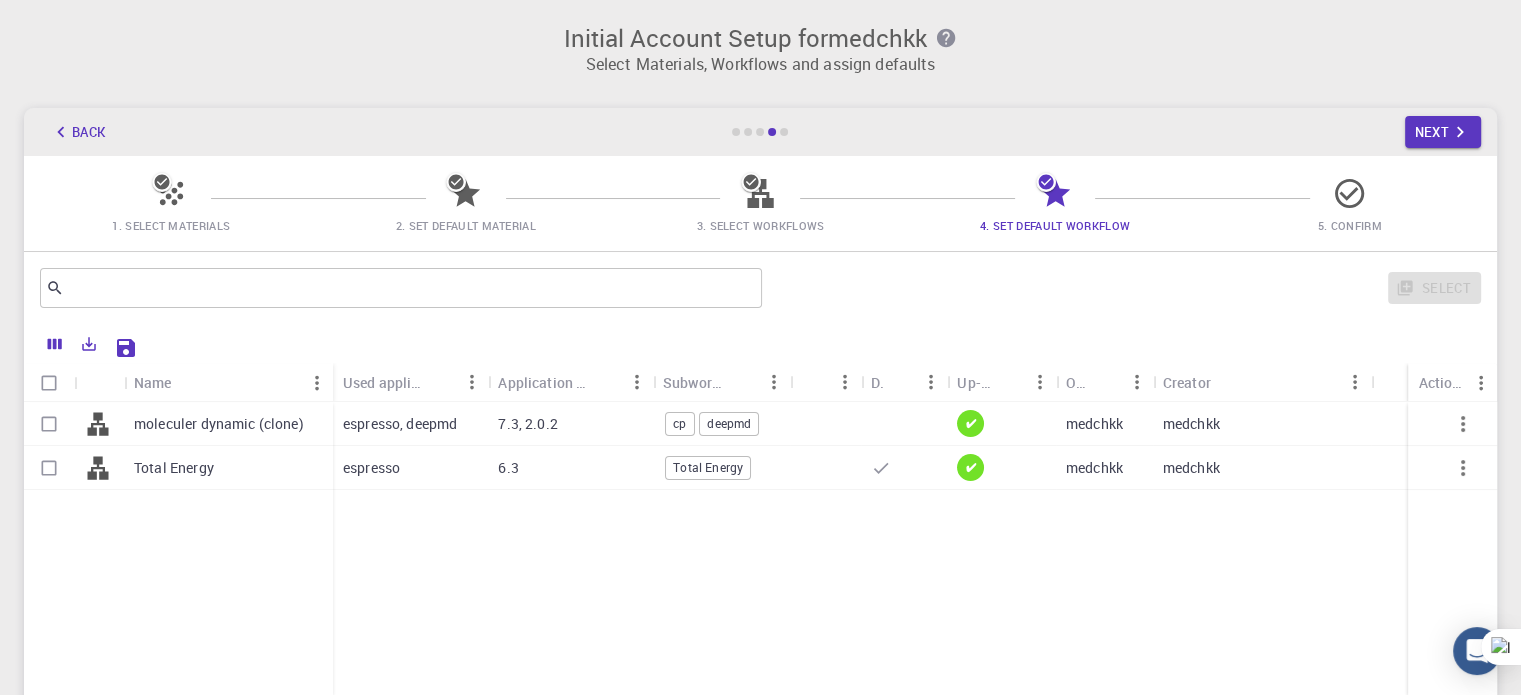 click on "moleculer dynamic (clone)" at bounding box center (228, 424) 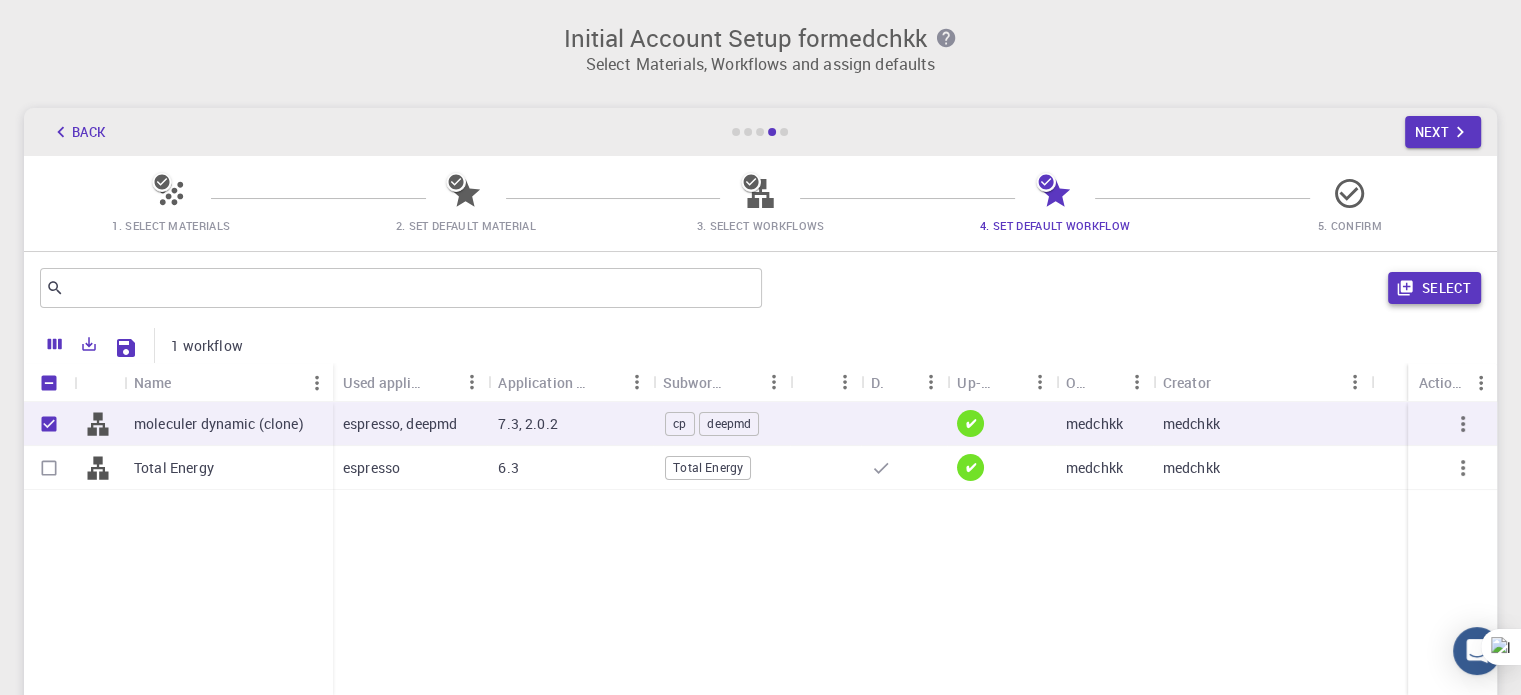 click on "Select" at bounding box center [1434, 288] 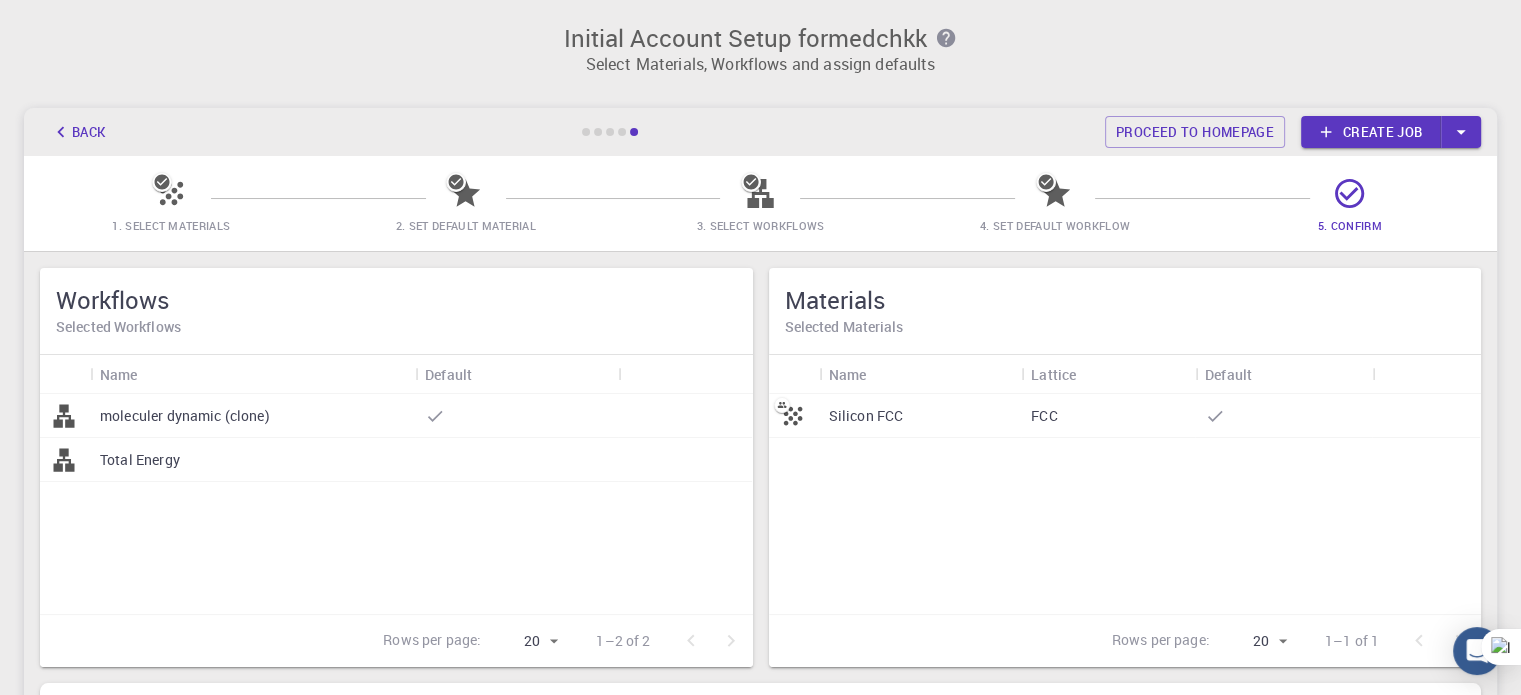 click on "Silicon FCC" at bounding box center (920, 416) 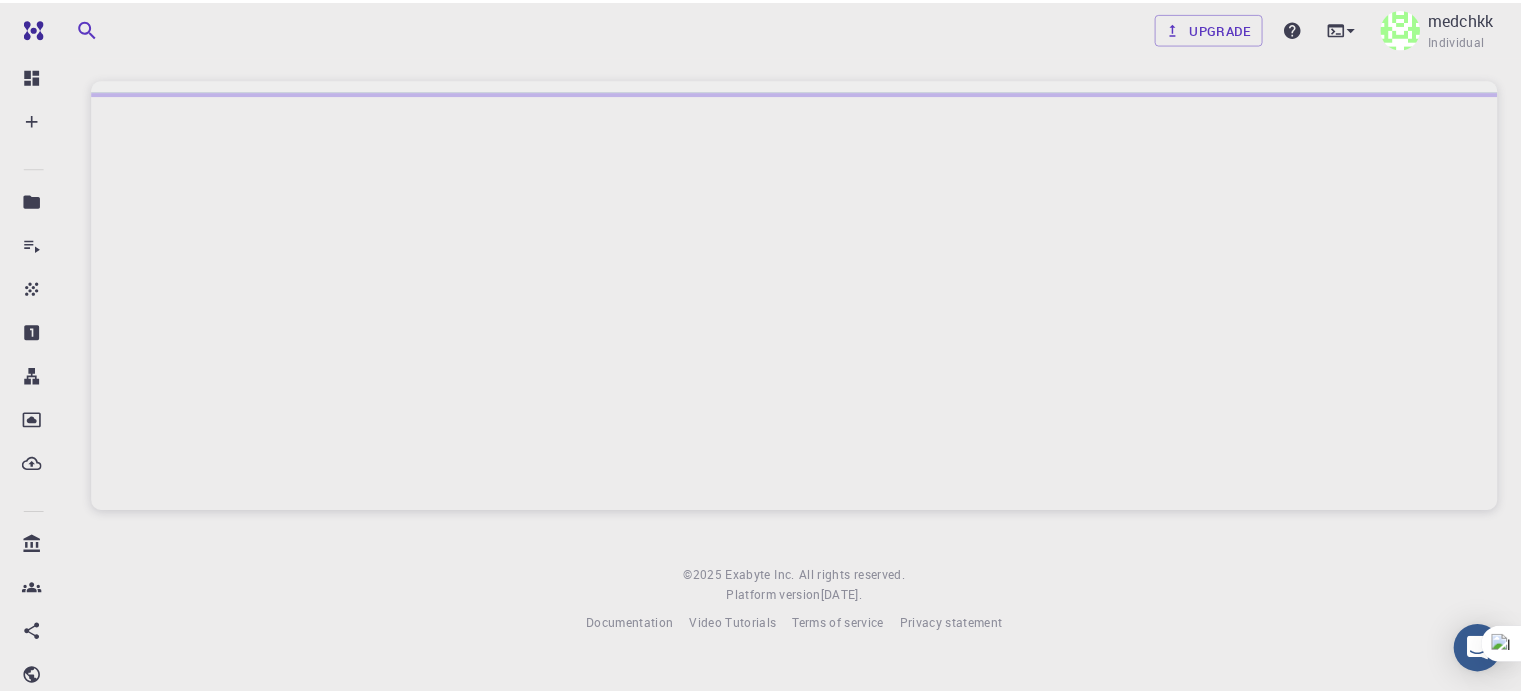 scroll, scrollTop: 0, scrollLeft: 0, axis: both 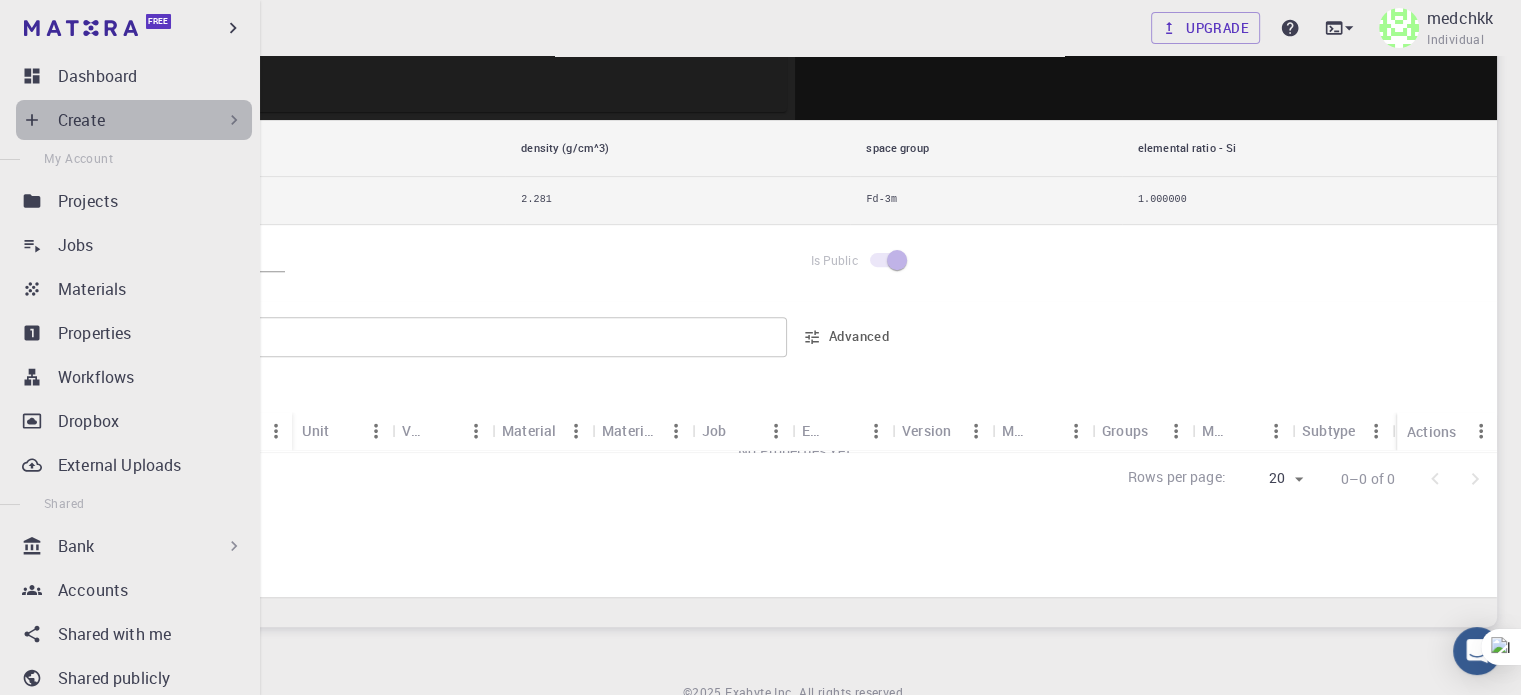 click 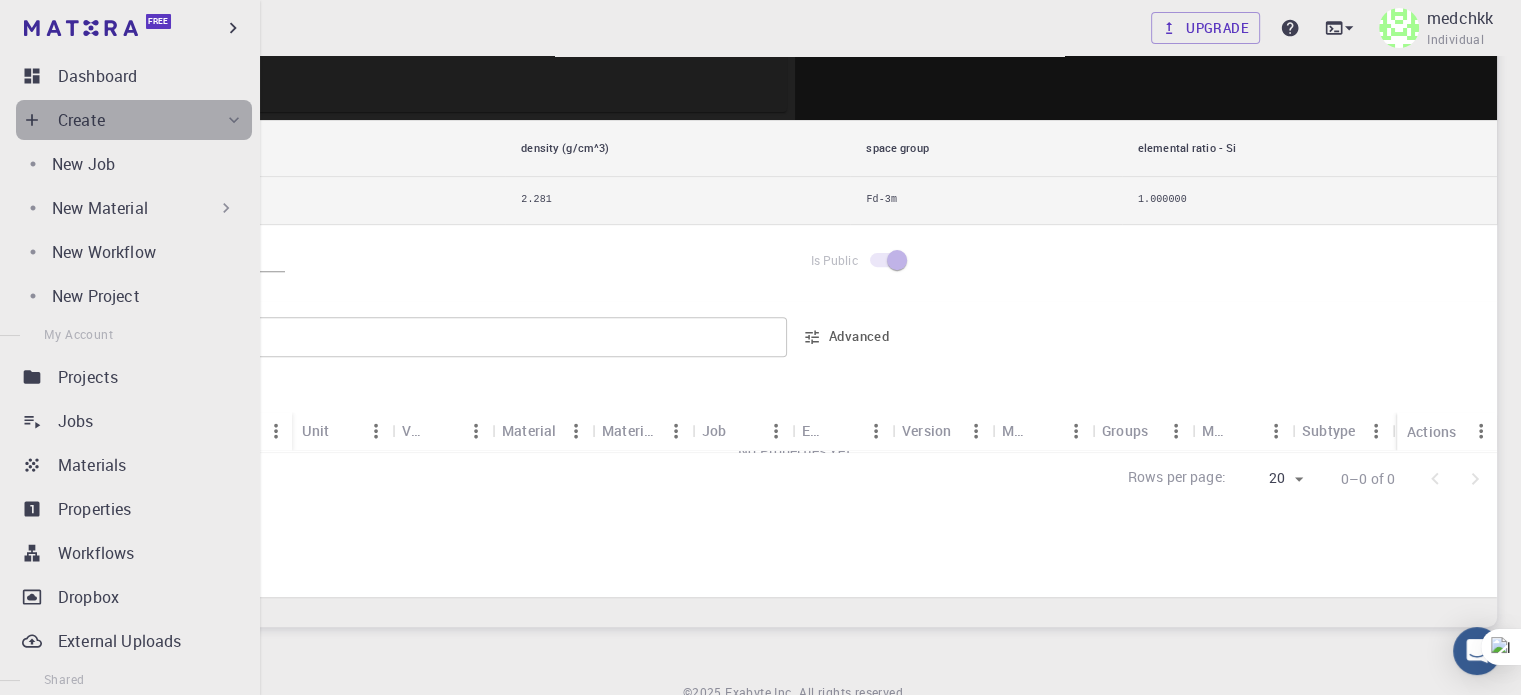click 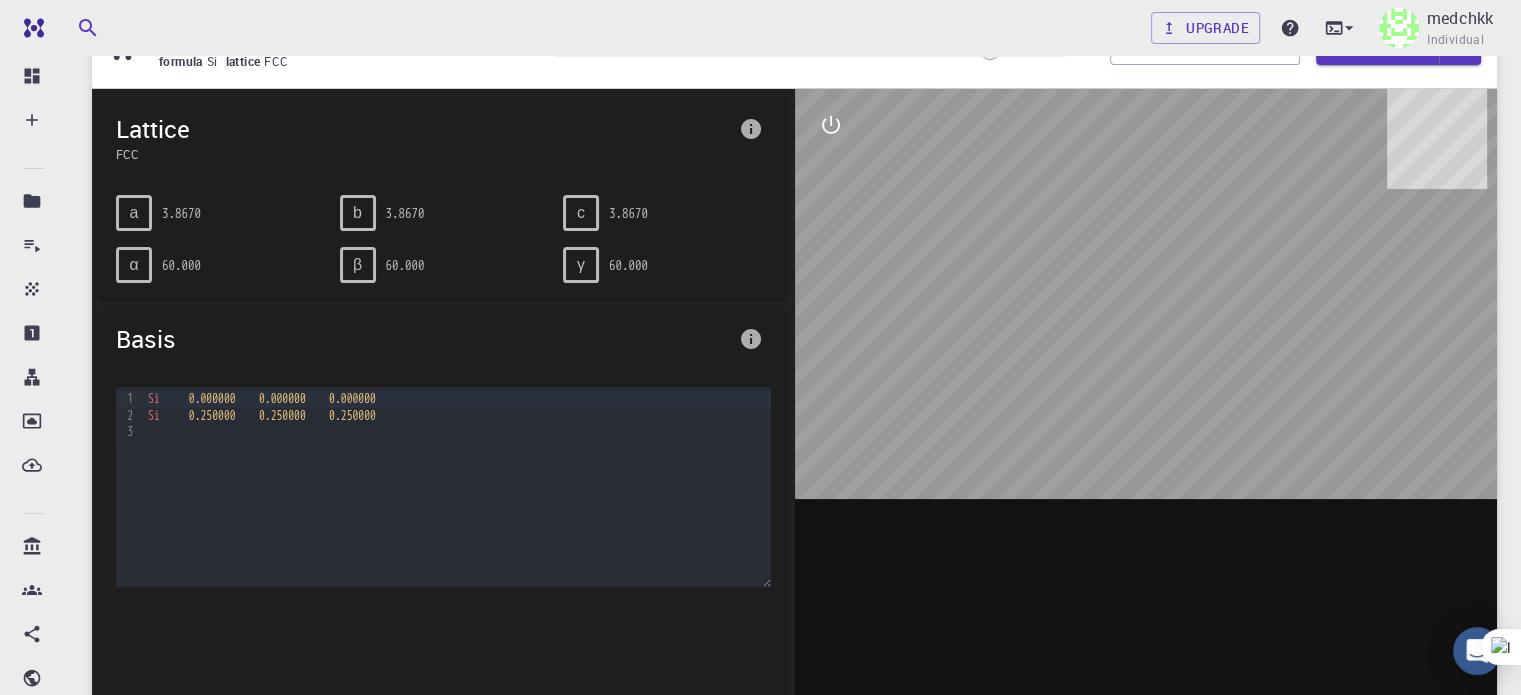 scroll, scrollTop: 0, scrollLeft: 0, axis: both 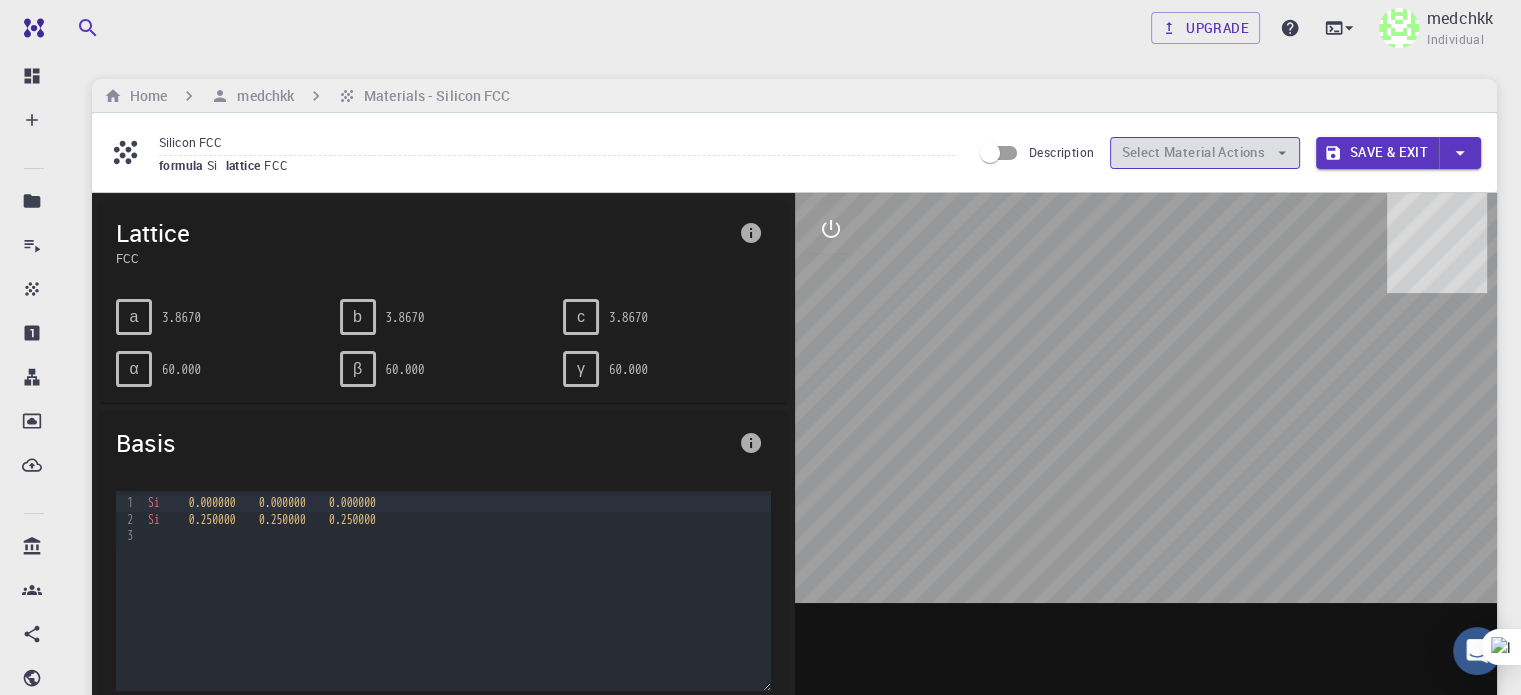 click on "Select Material Actions" at bounding box center (1205, 153) 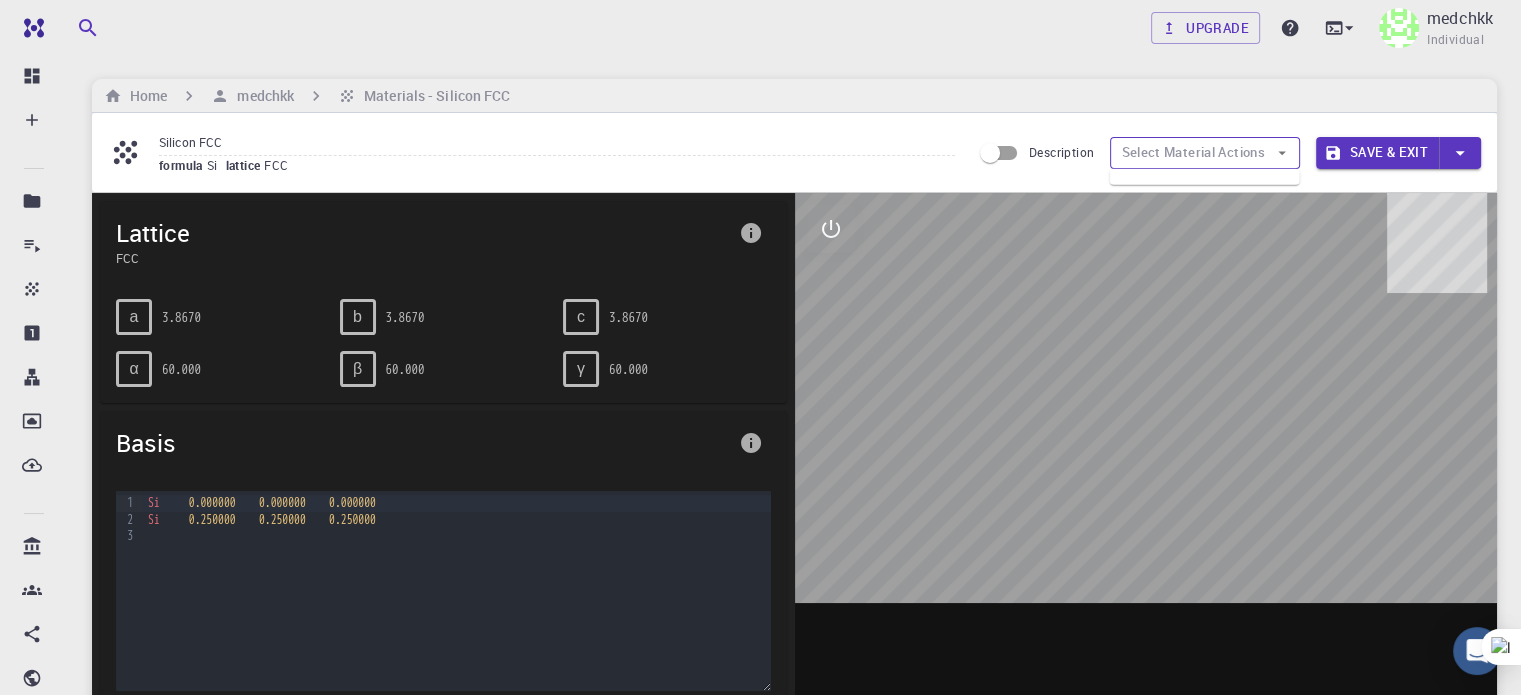 click on "Select Material Actions" at bounding box center (1205, 153) 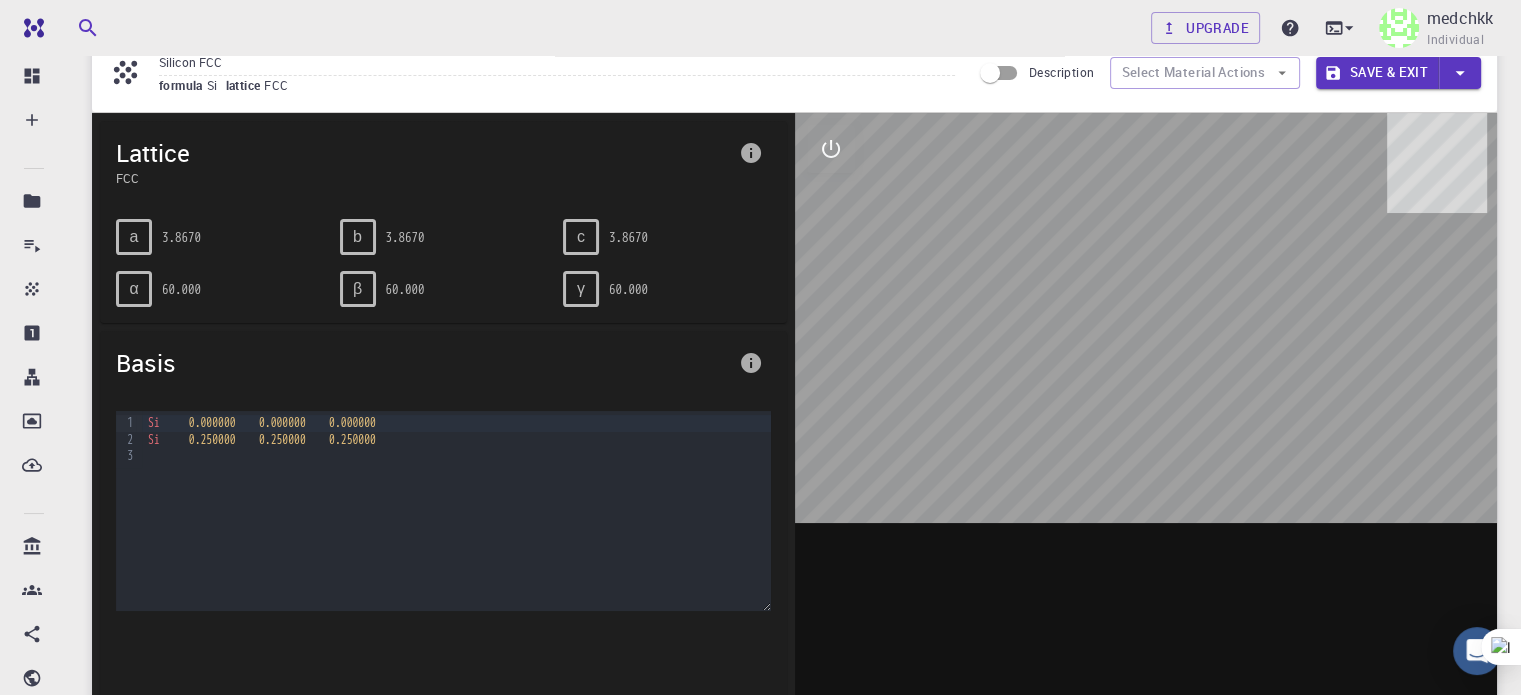 scroll, scrollTop: 0, scrollLeft: 0, axis: both 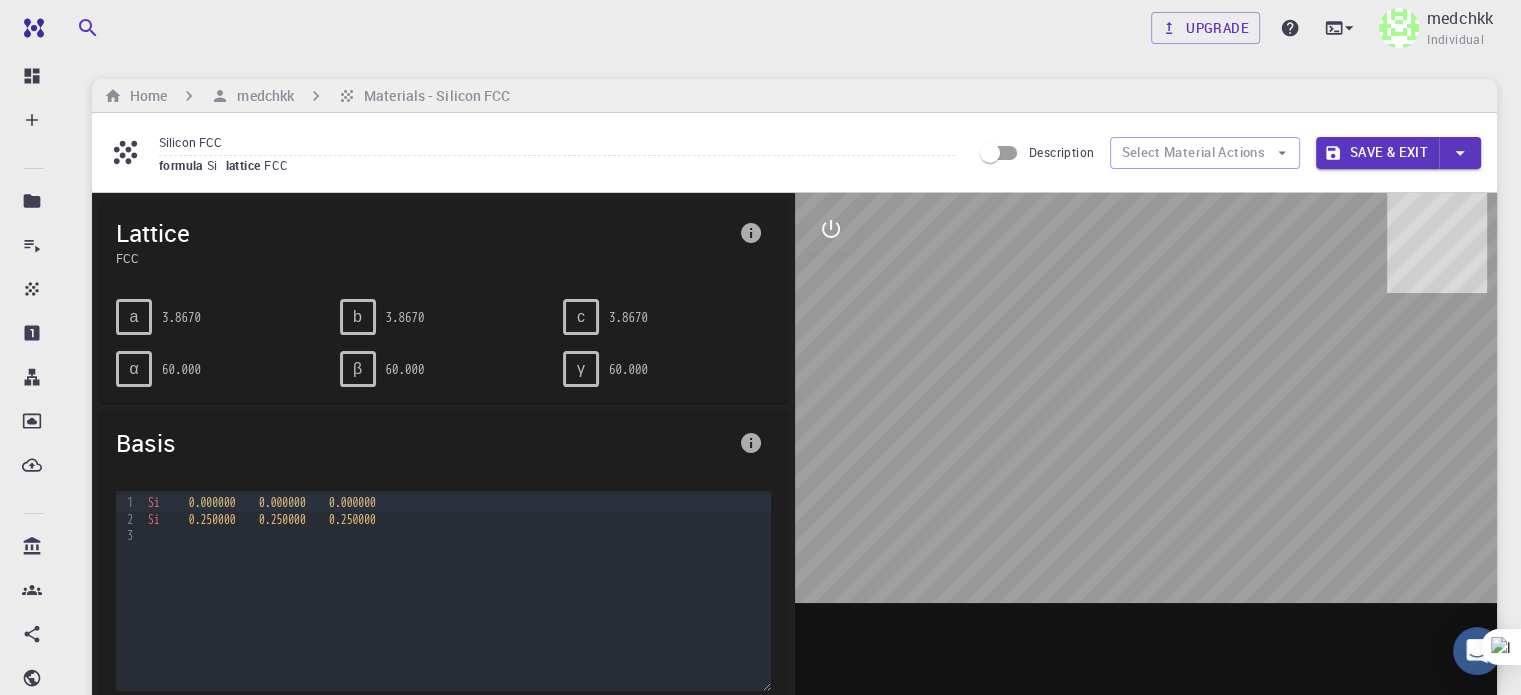 click 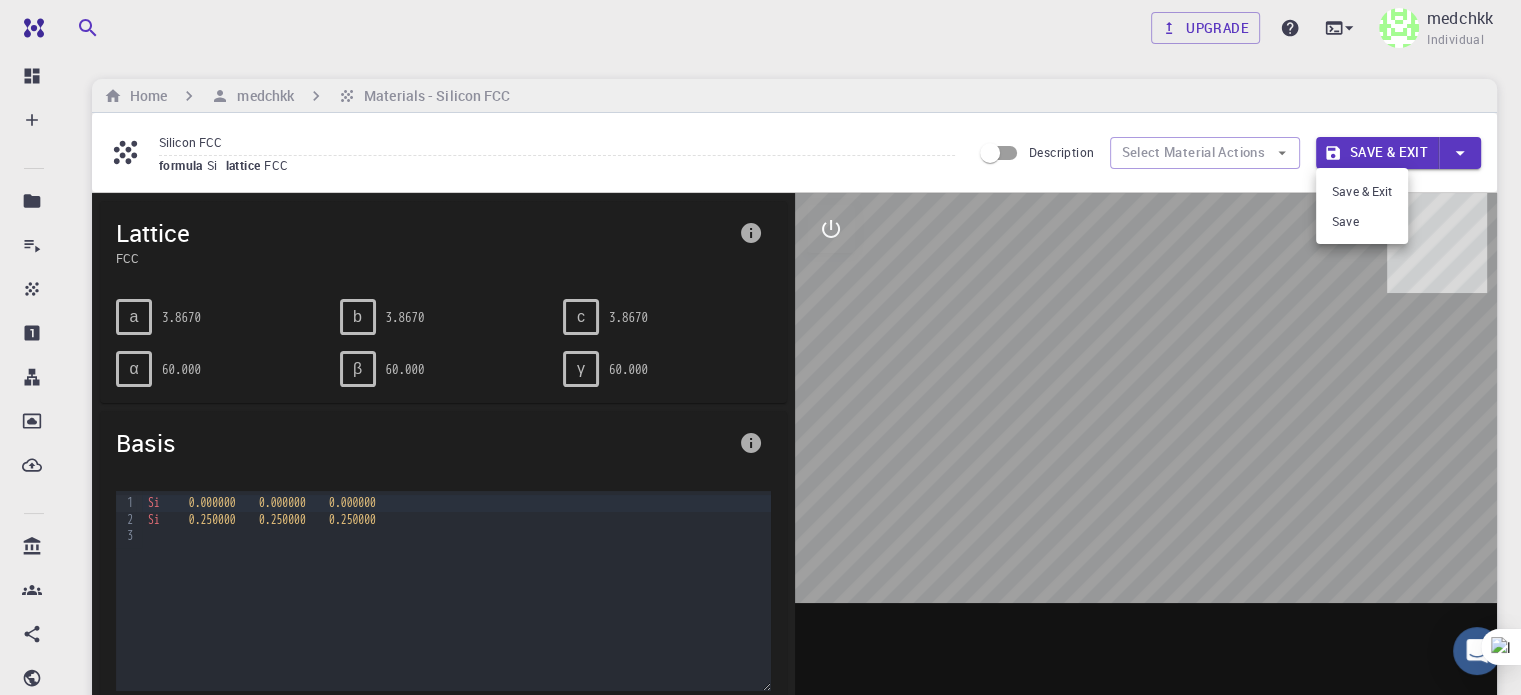 click at bounding box center (760, 347) 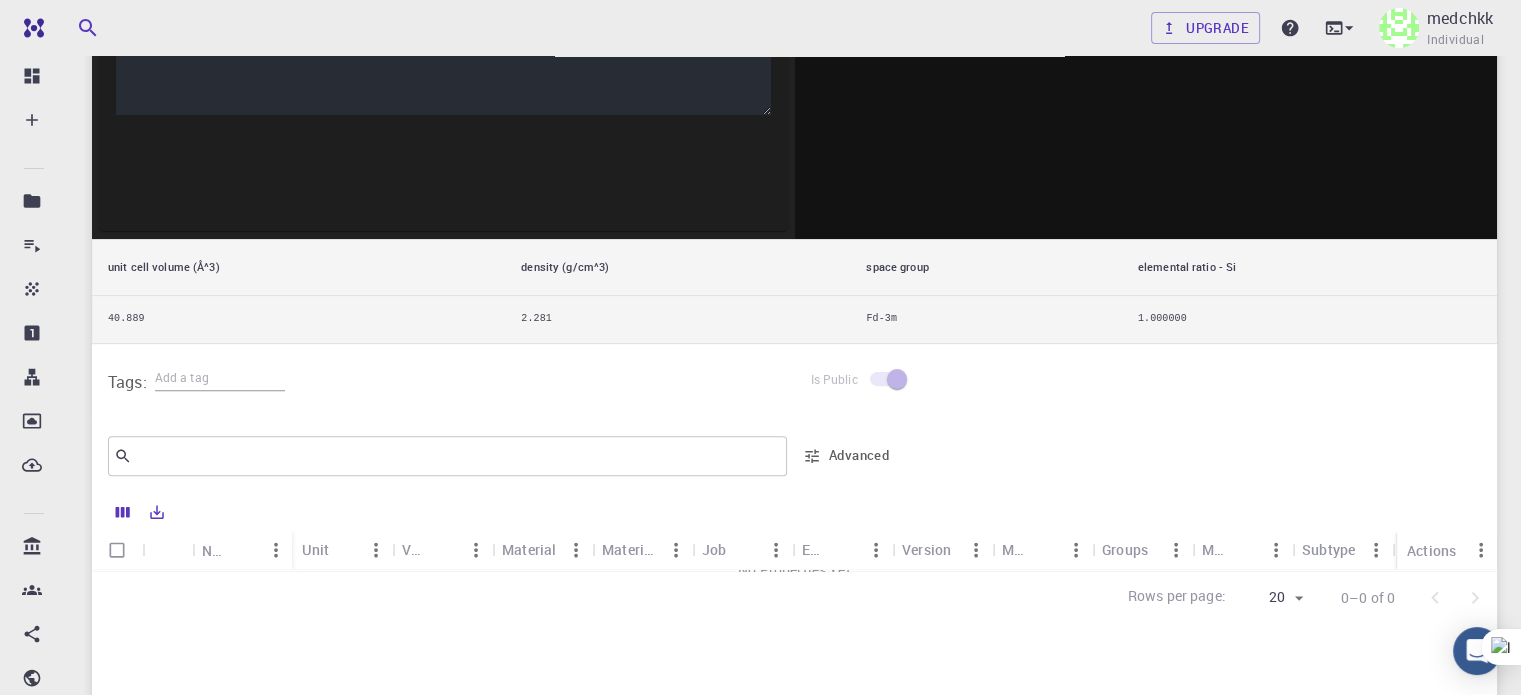 scroll, scrollTop: 768, scrollLeft: 0, axis: vertical 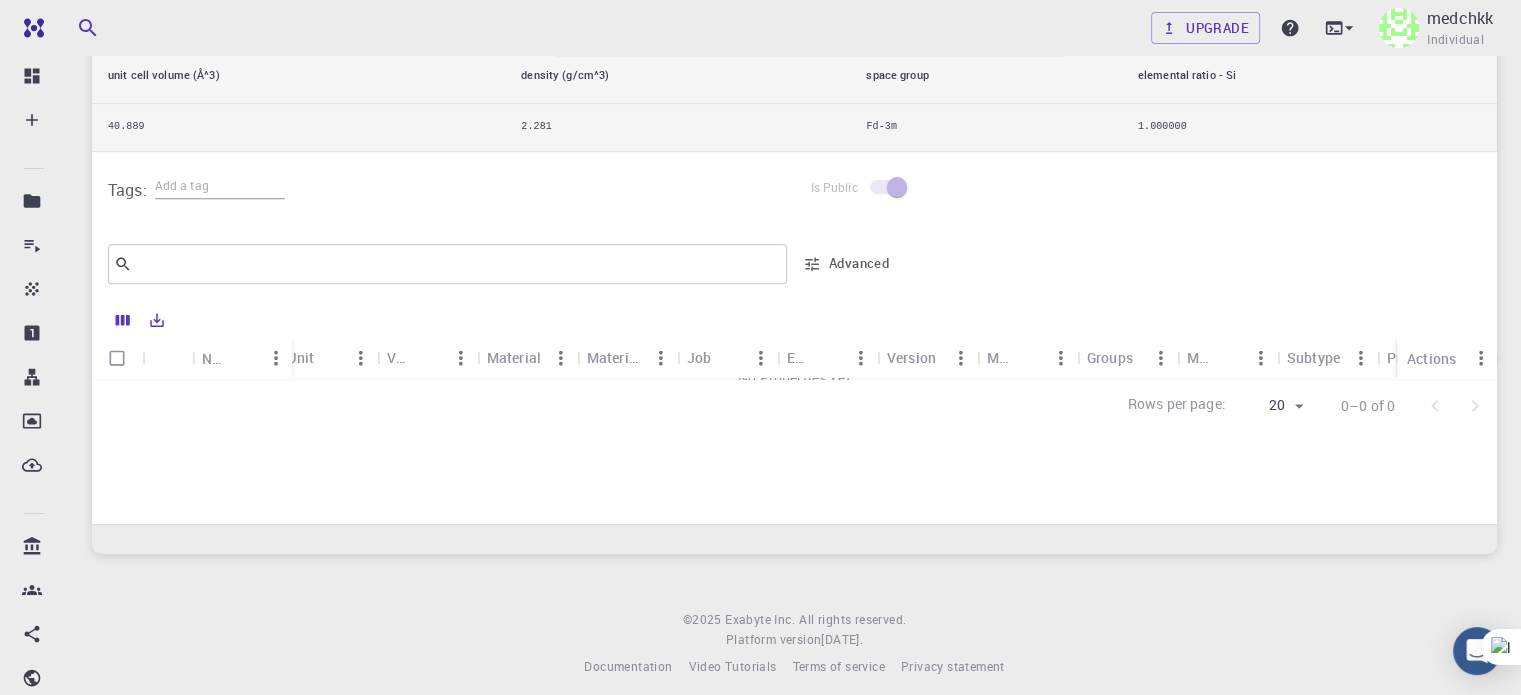 drag, startPoint x: 850, startPoint y: 254, endPoint x: 852, endPoint y: 233, distance: 21.095022 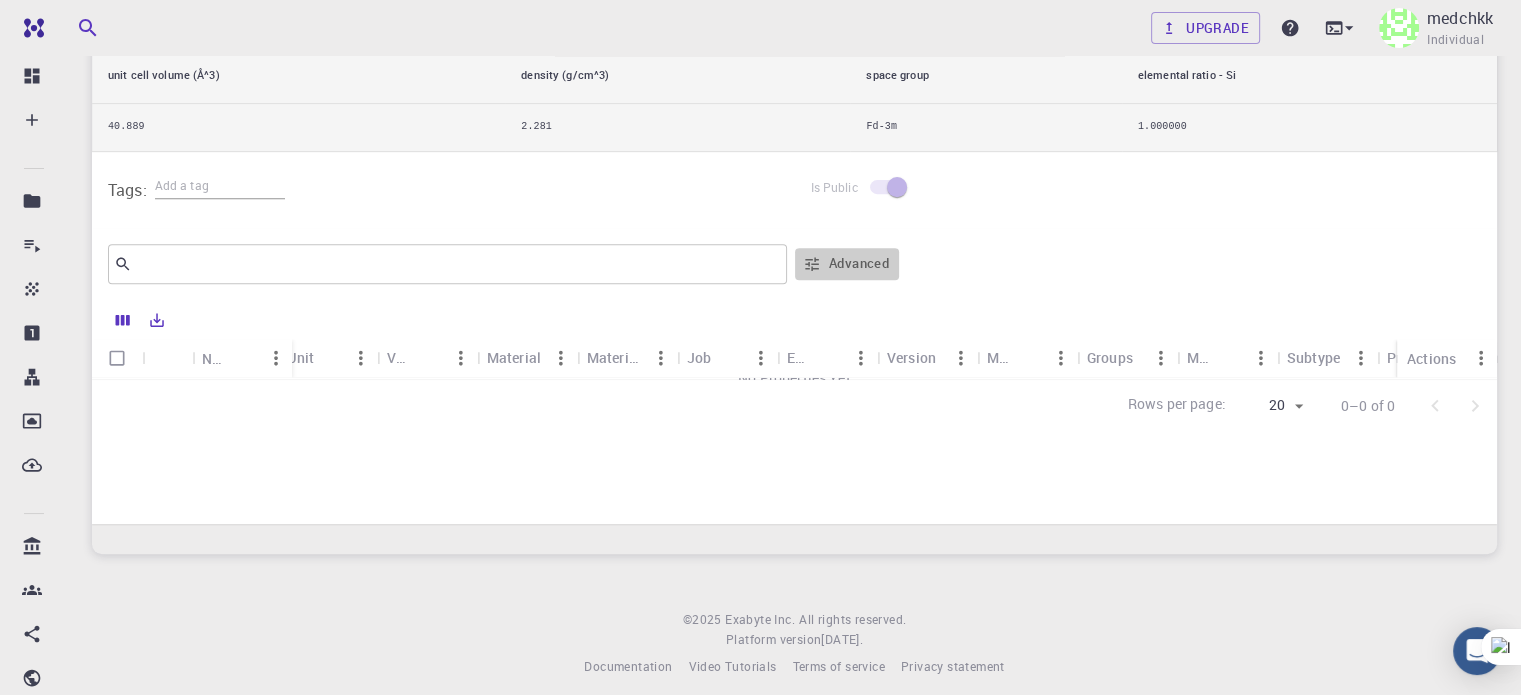 click on "Advanced" at bounding box center [847, 264] 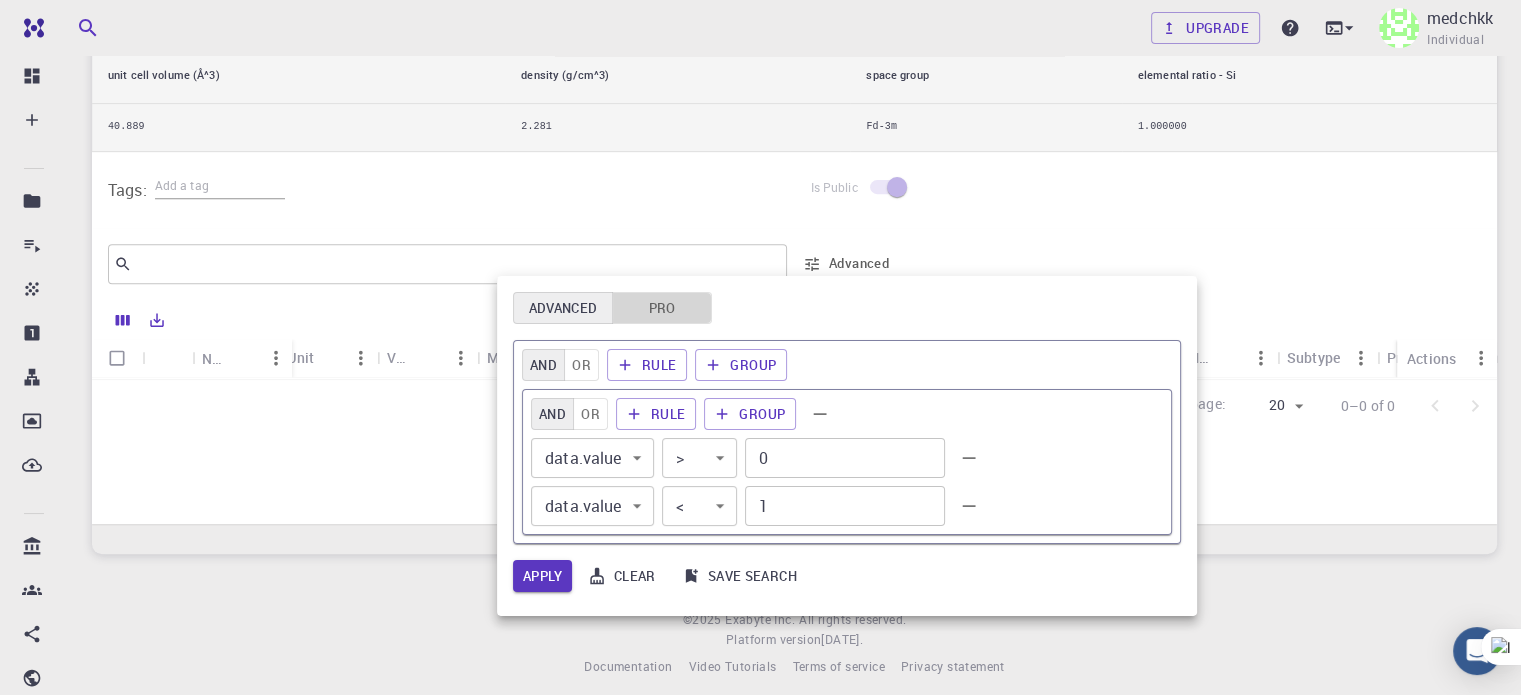click on "Pro" at bounding box center [662, 308] 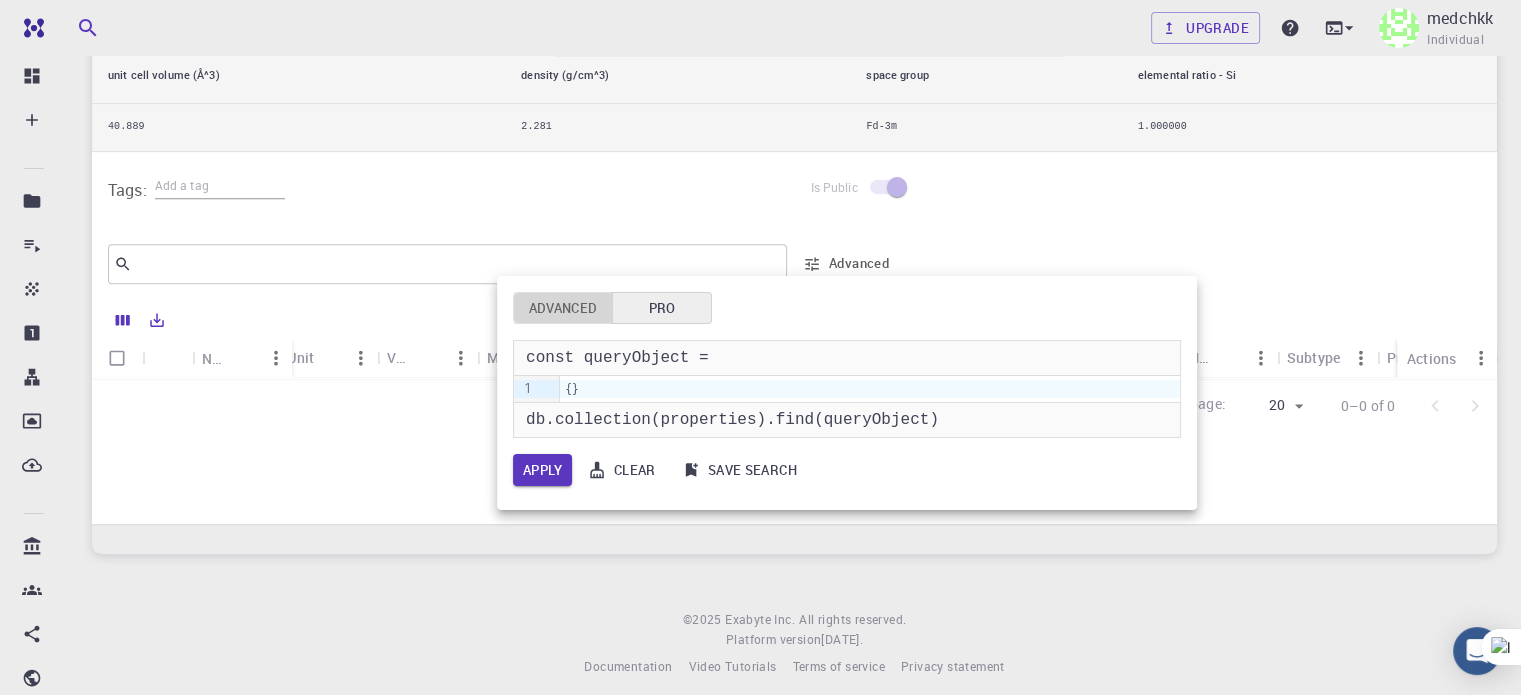 click on "Advanced" at bounding box center (563, 308) 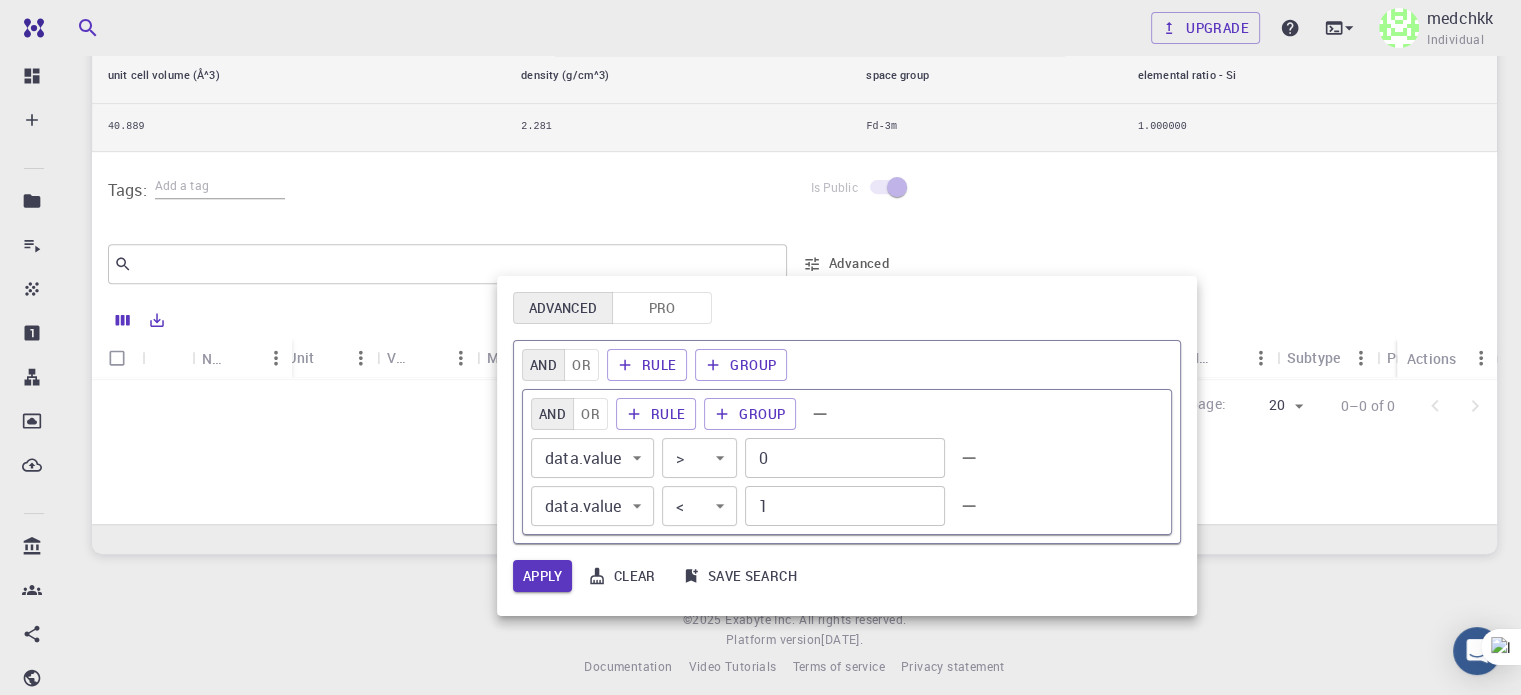 click at bounding box center [760, 347] 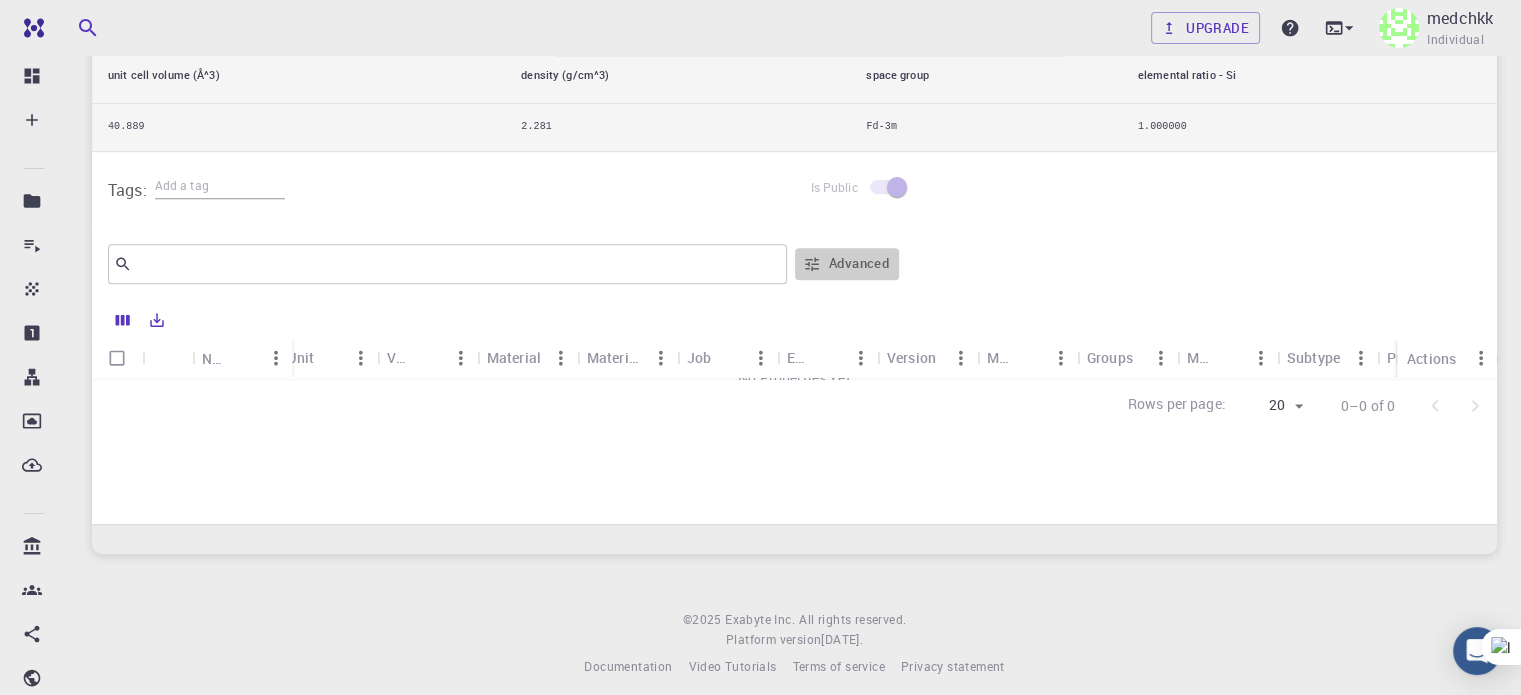 click on "Advanced" at bounding box center [847, 264] 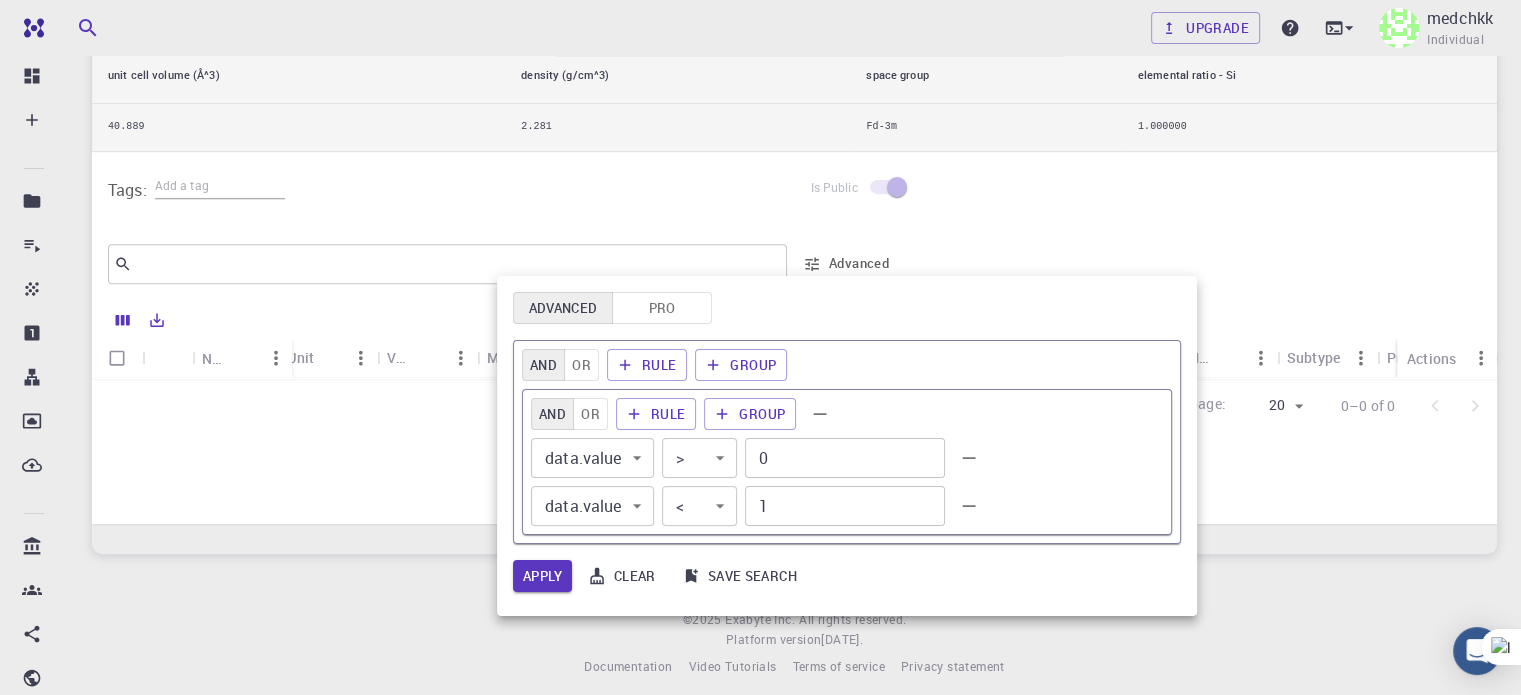 click at bounding box center (760, 347) 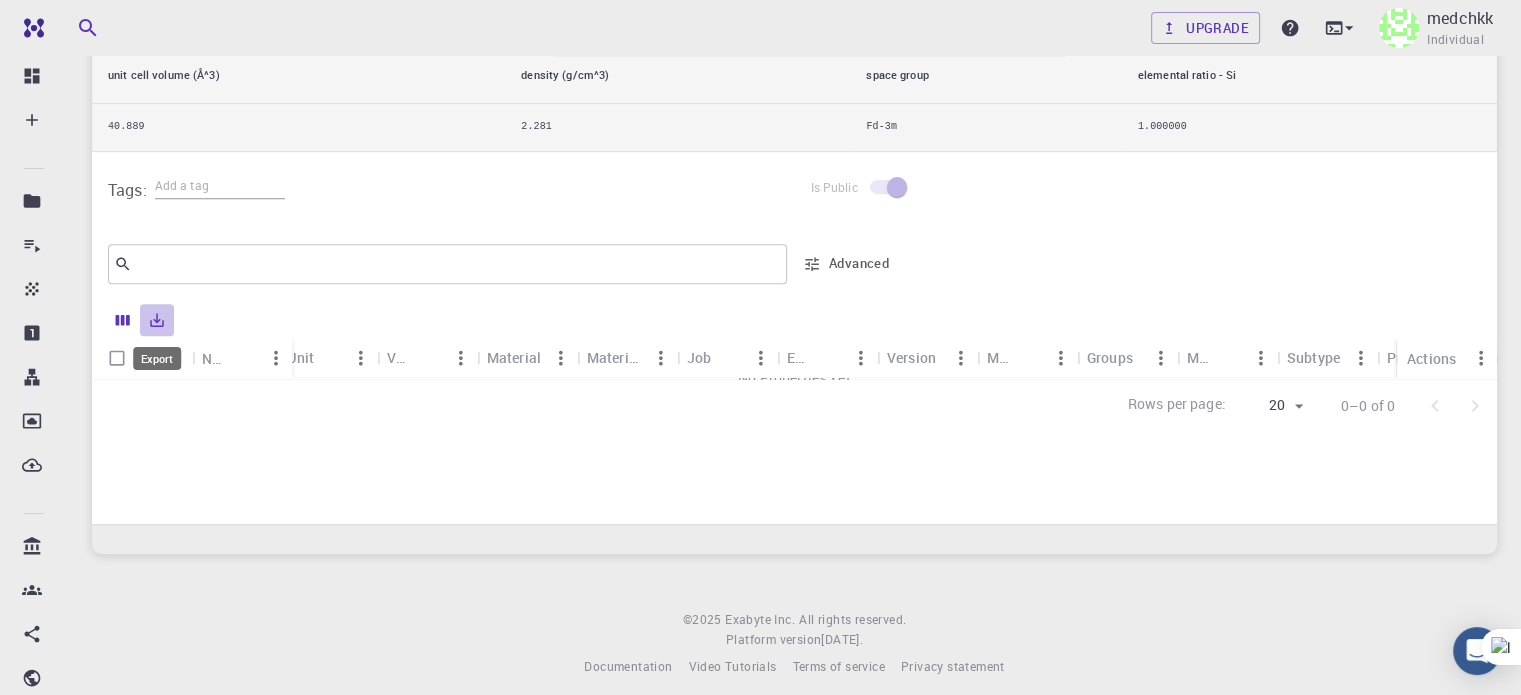 click 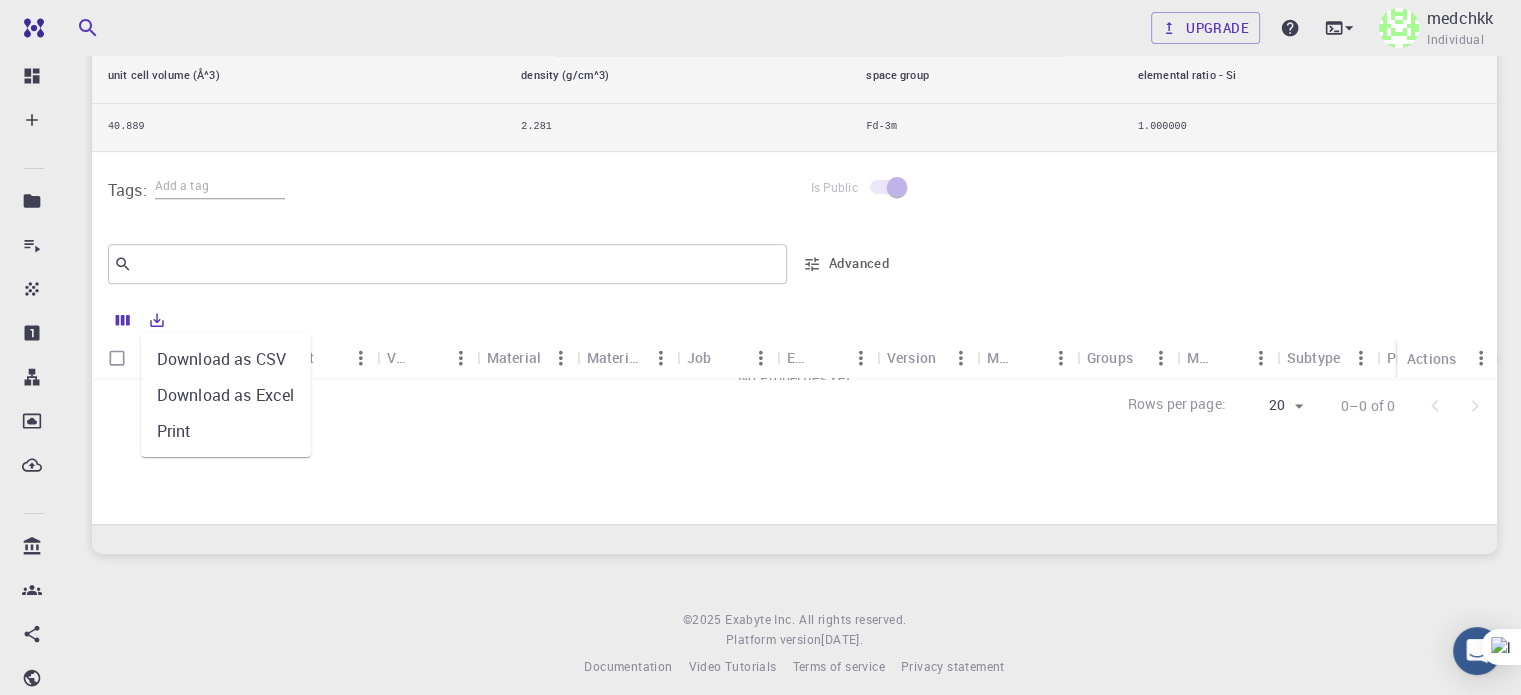 click on "Rows per page: 20 20 0–0 of 0" at bounding box center (794, 405) 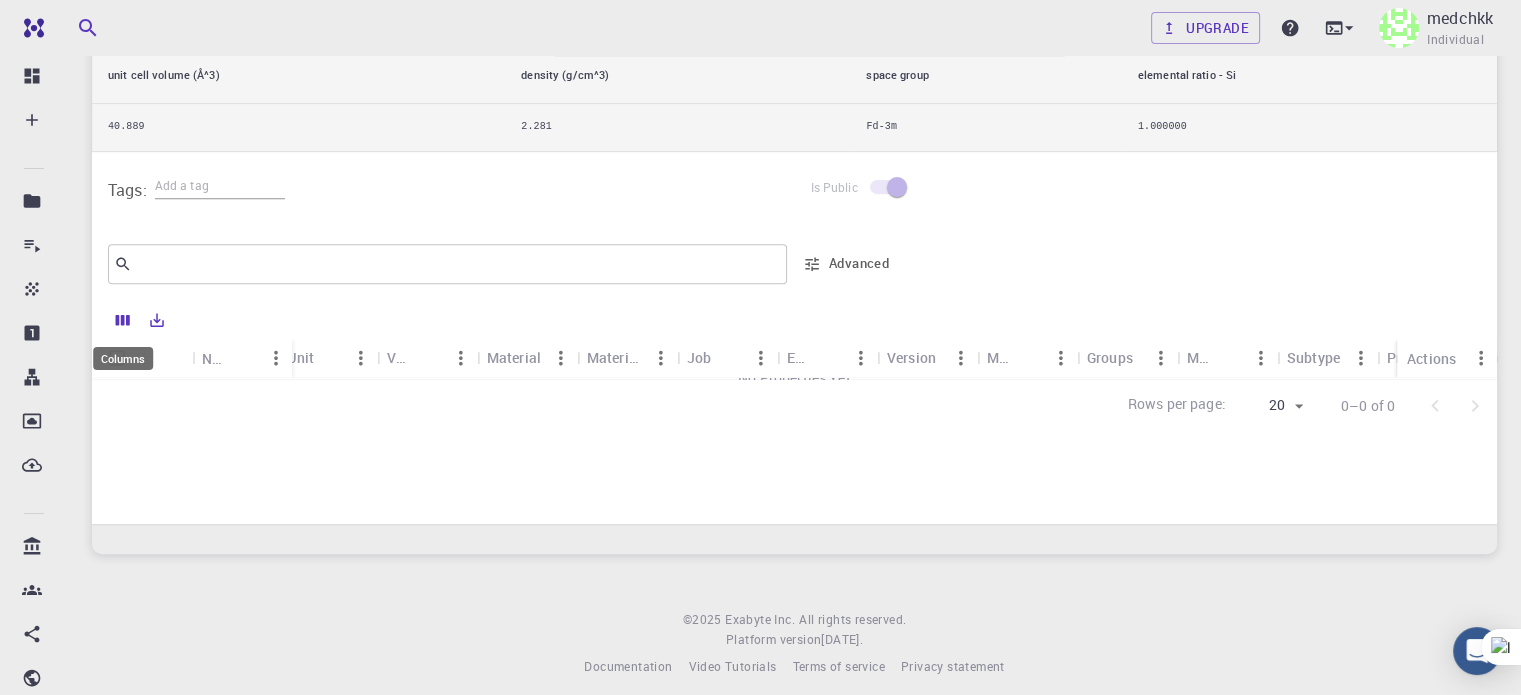 click 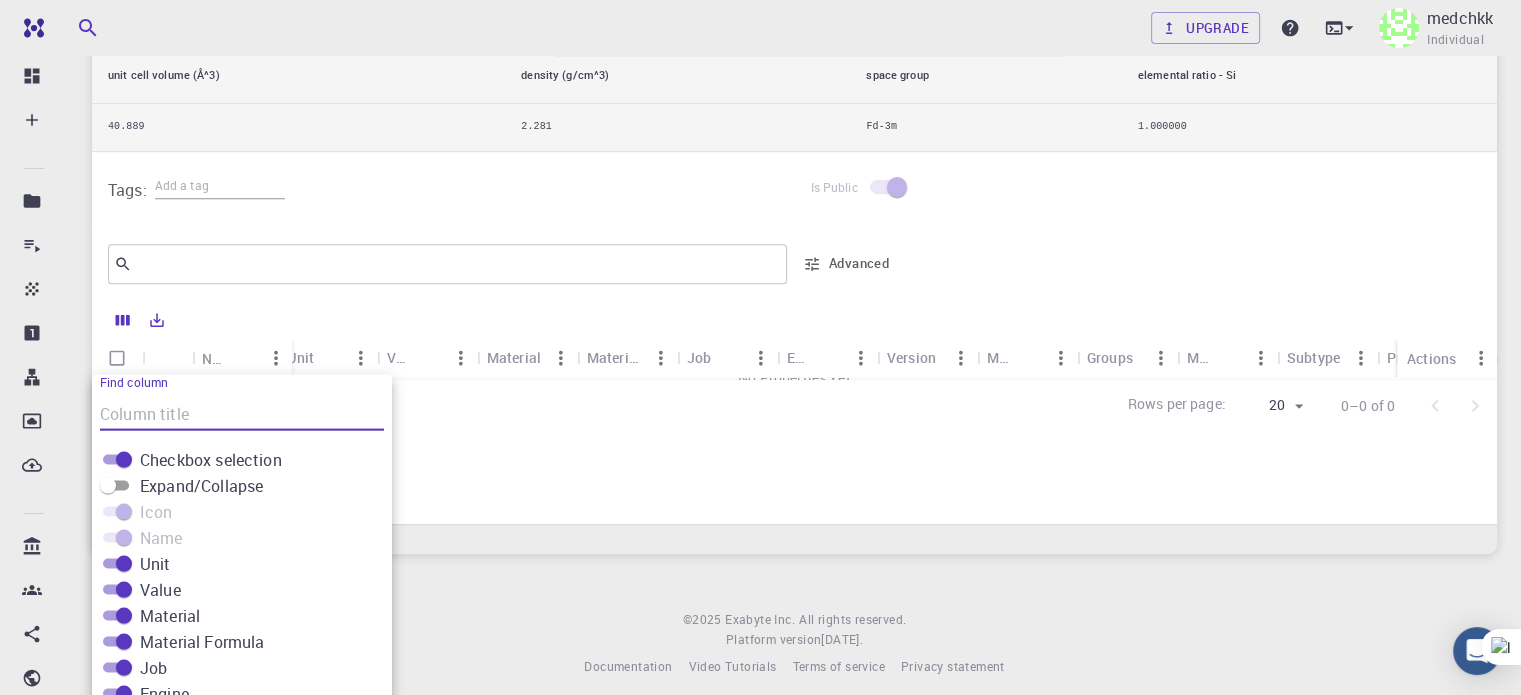 scroll, scrollTop: 779, scrollLeft: 0, axis: vertical 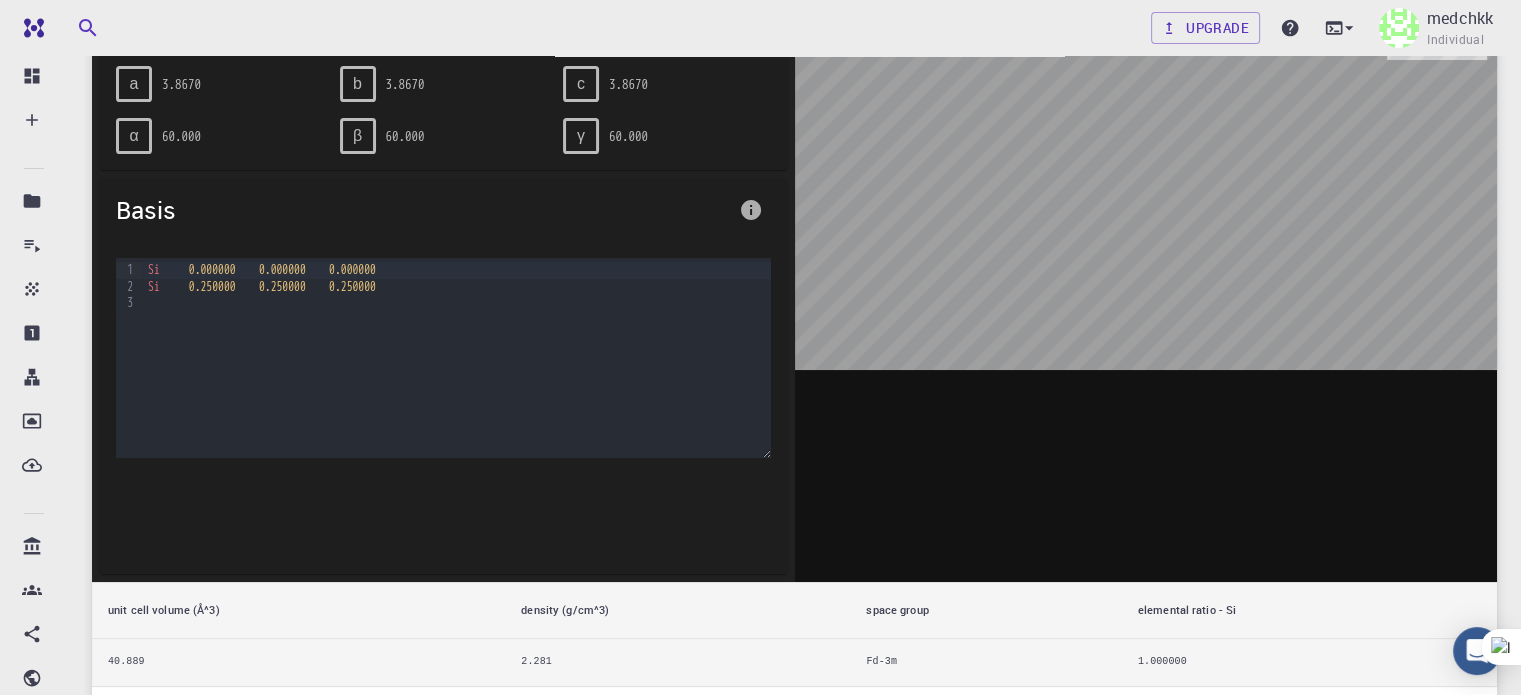 click on "​" at bounding box center (447, 799) 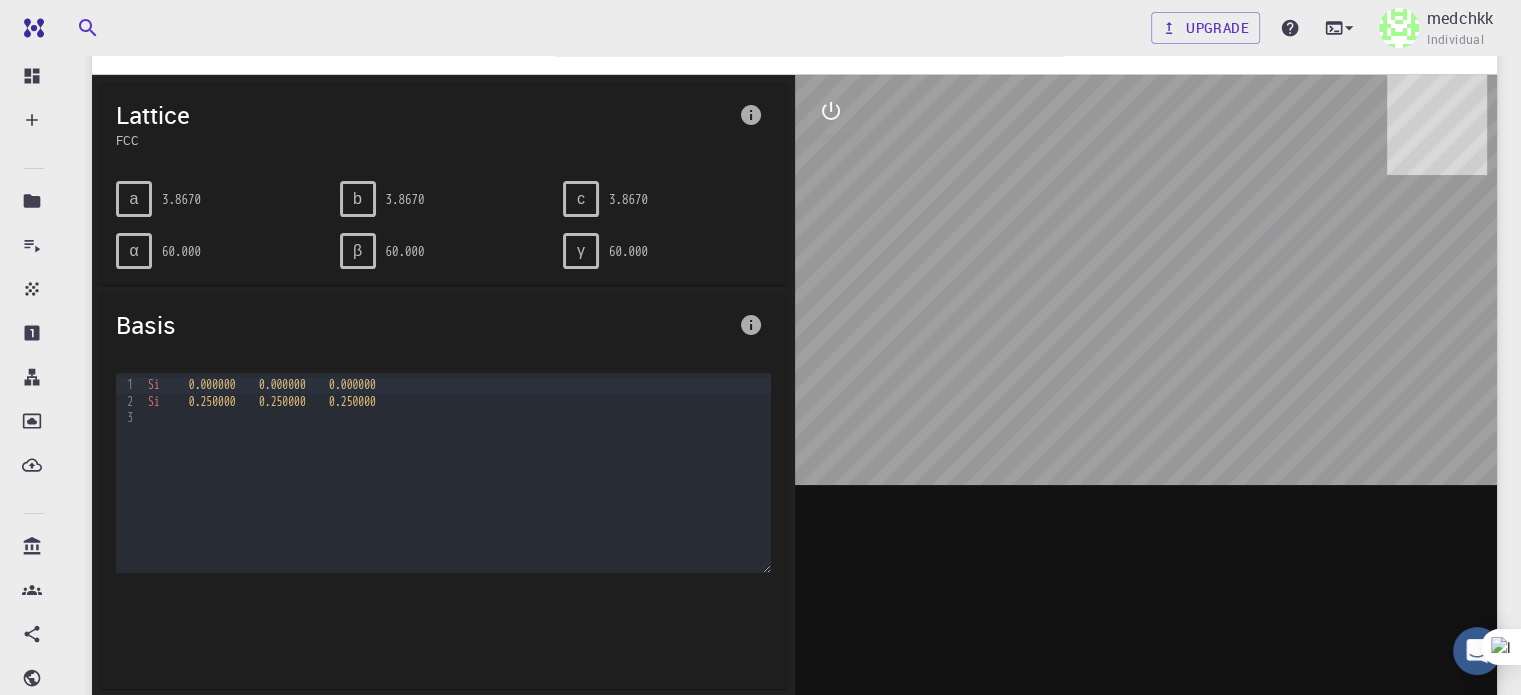 scroll, scrollTop: 0, scrollLeft: 0, axis: both 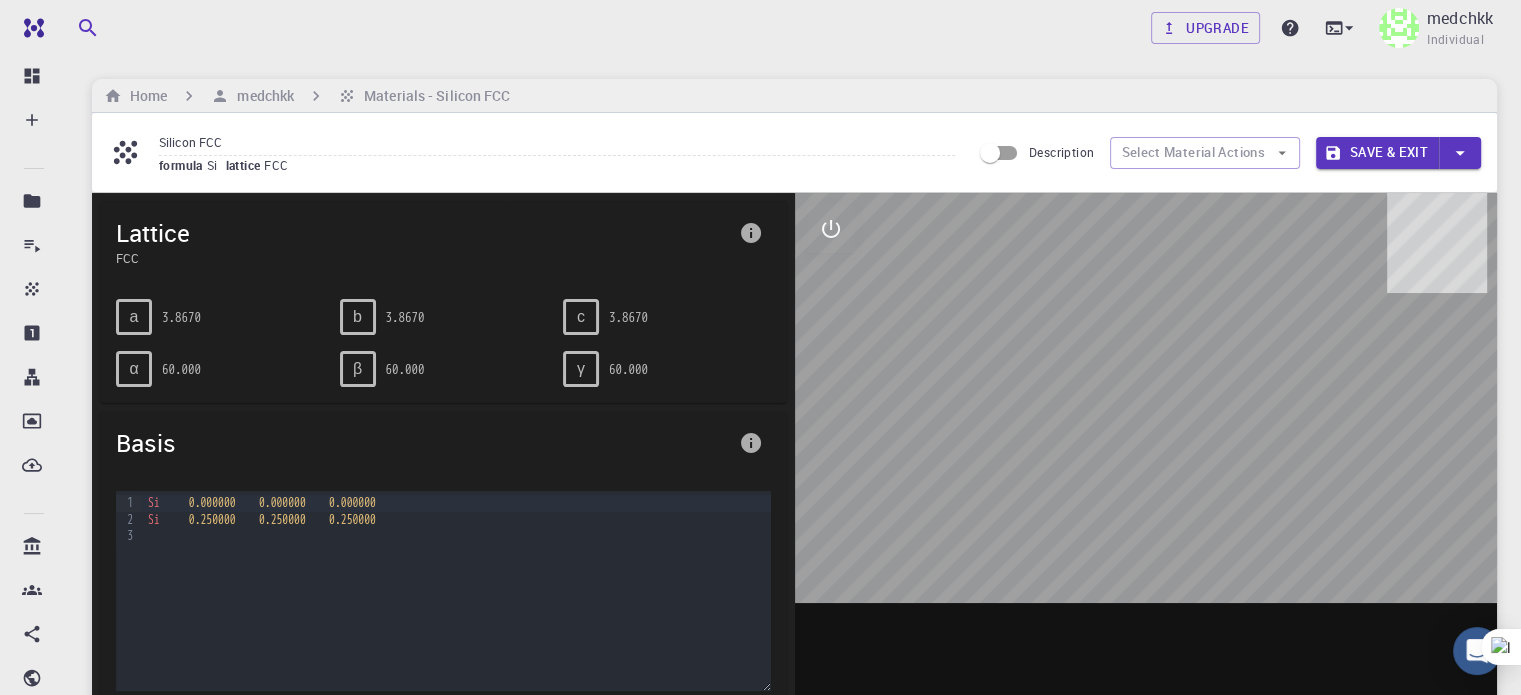 click on "unit cell volume (Å^3)" at bounding box center [298, 843] 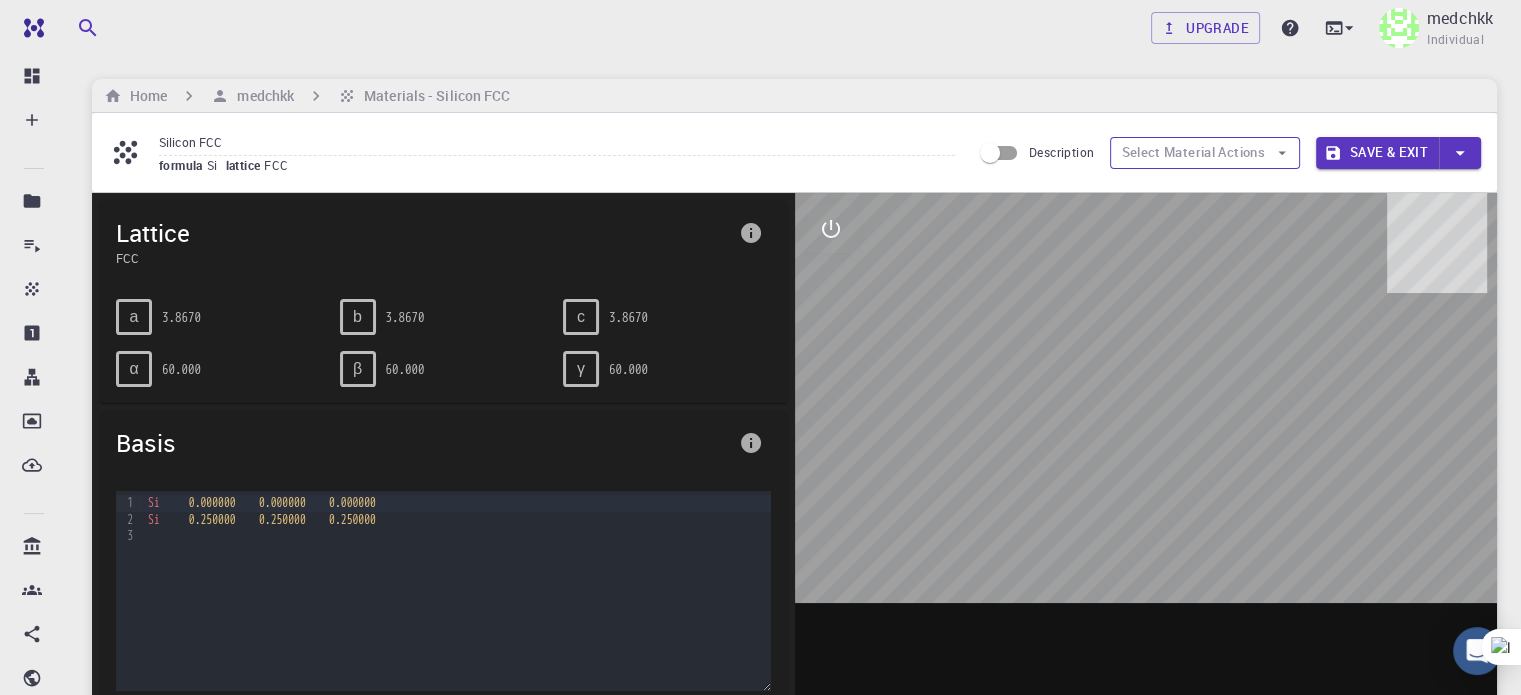 click on "Select Material Actions" at bounding box center (1205, 153) 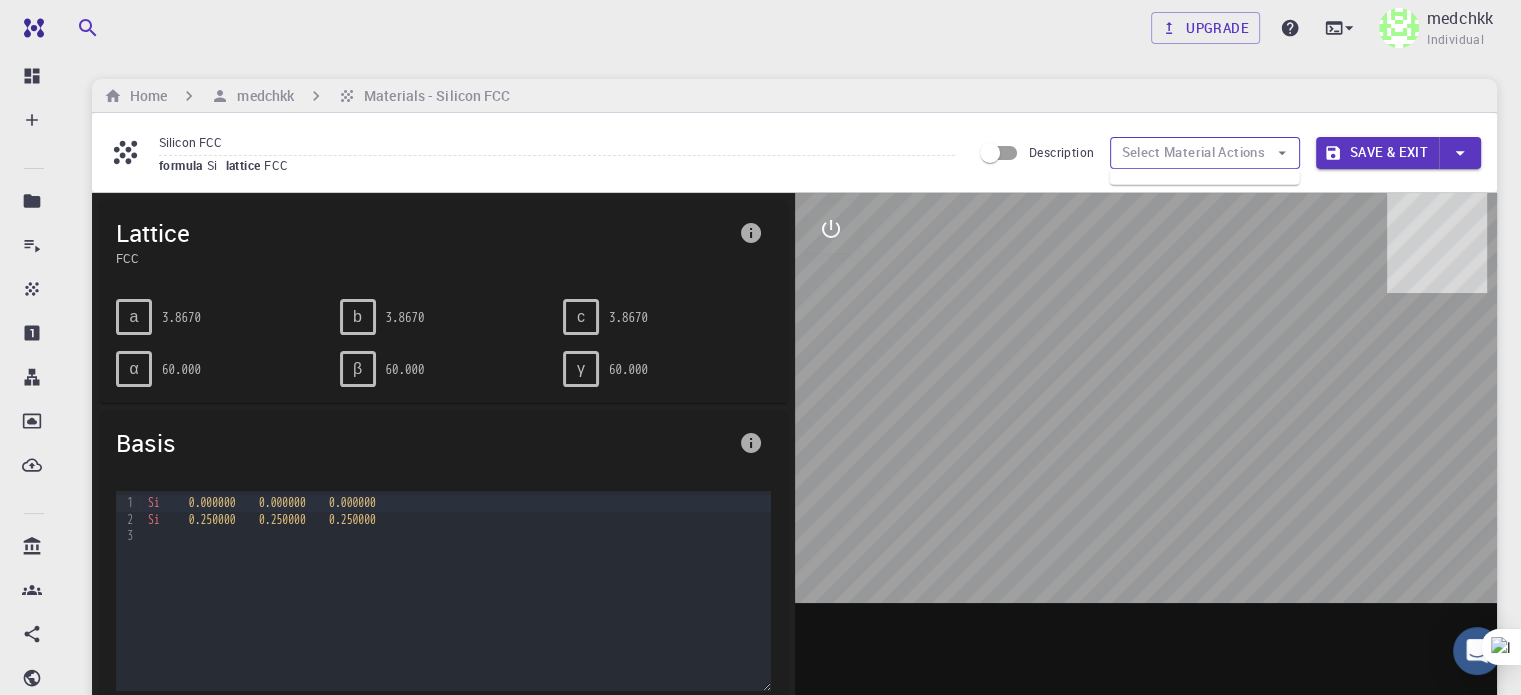 click on "Select Material Actions" at bounding box center (1205, 153) 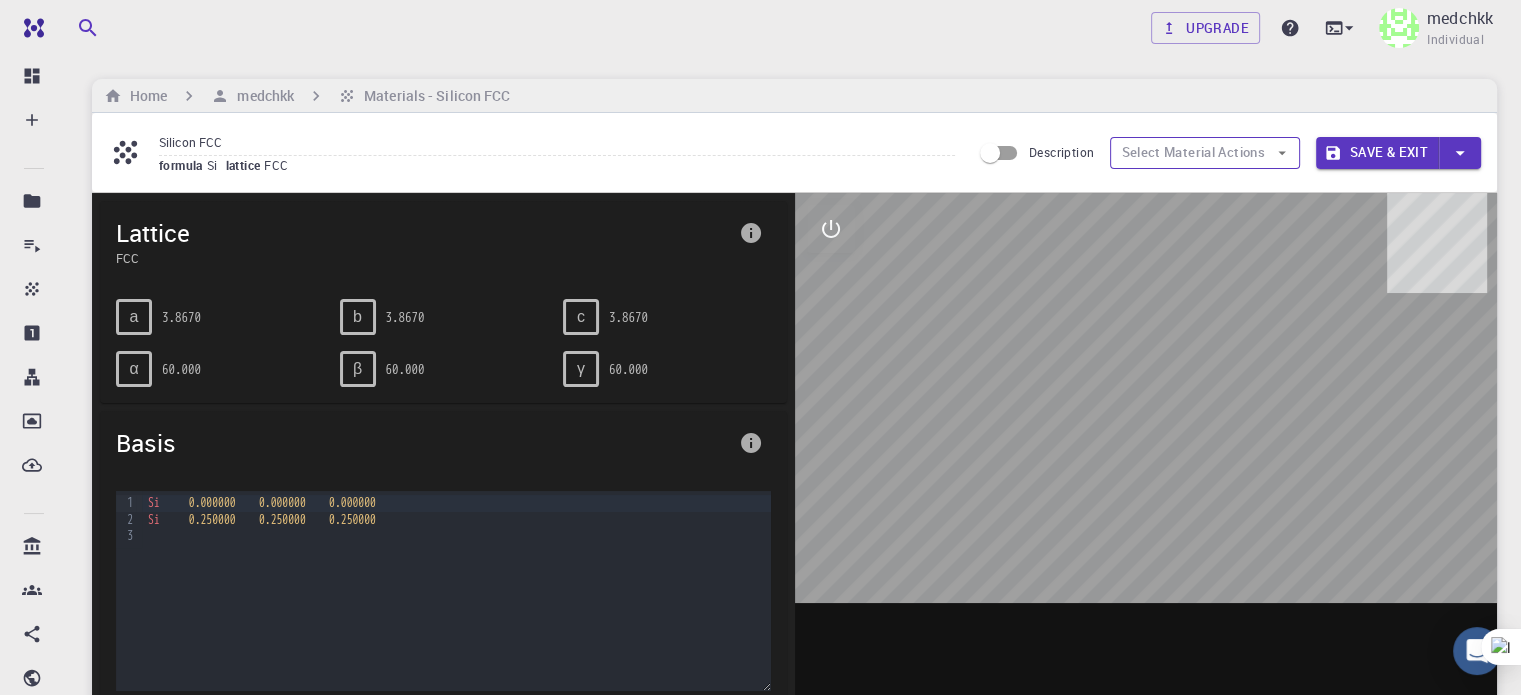 click 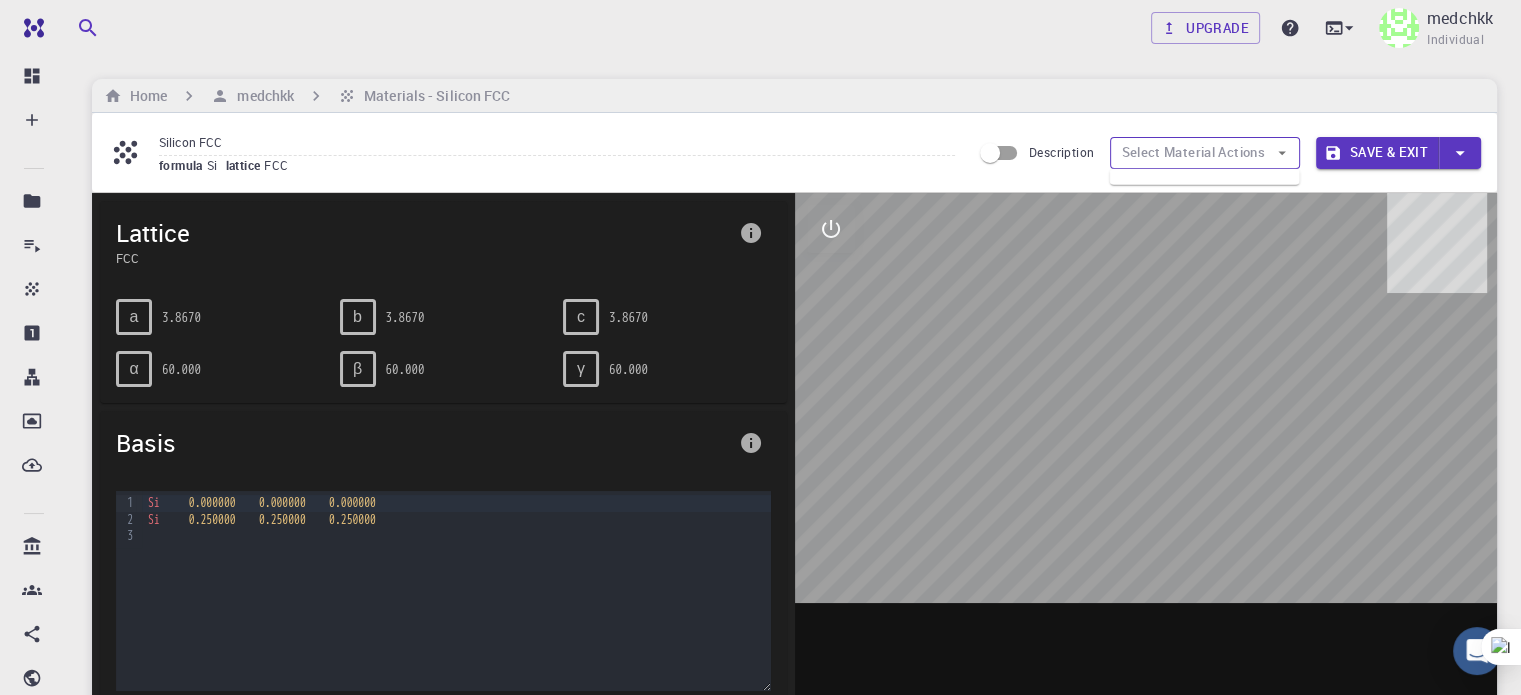 click 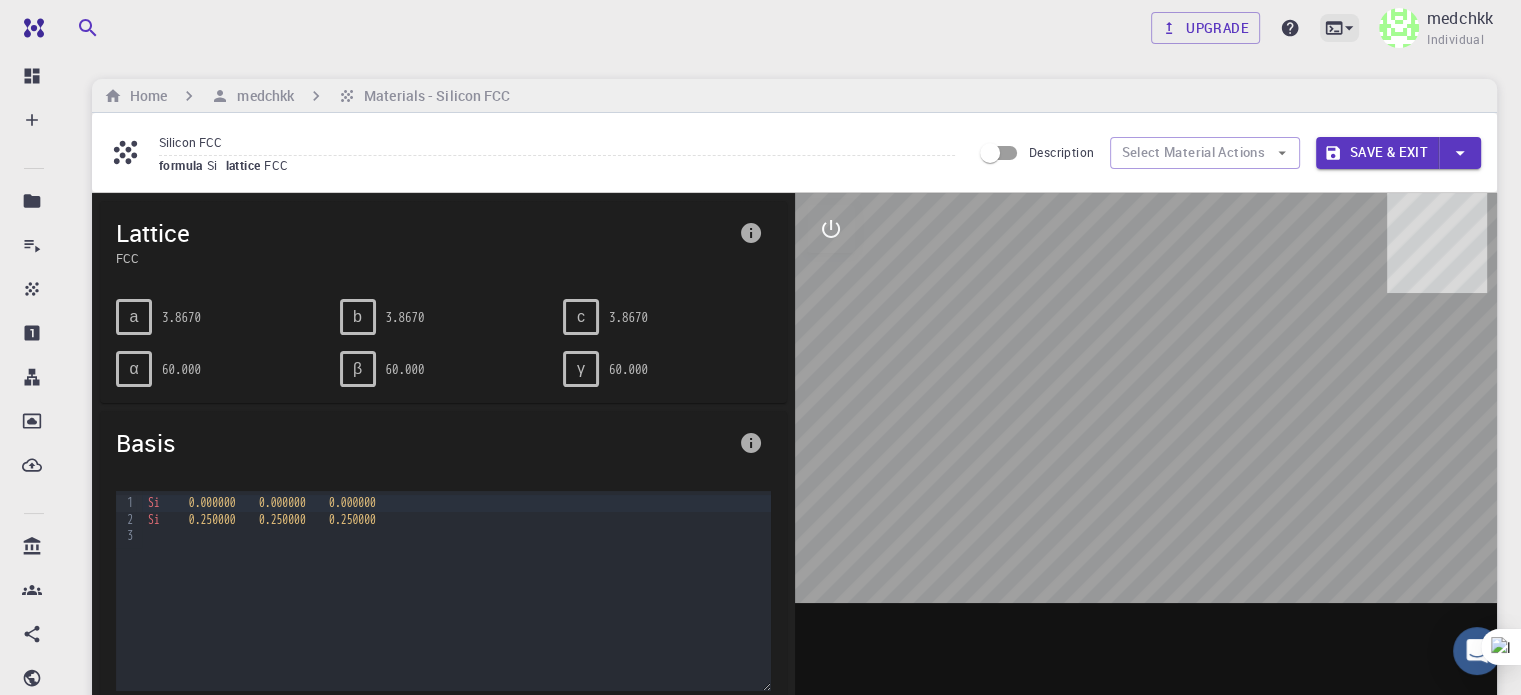 click 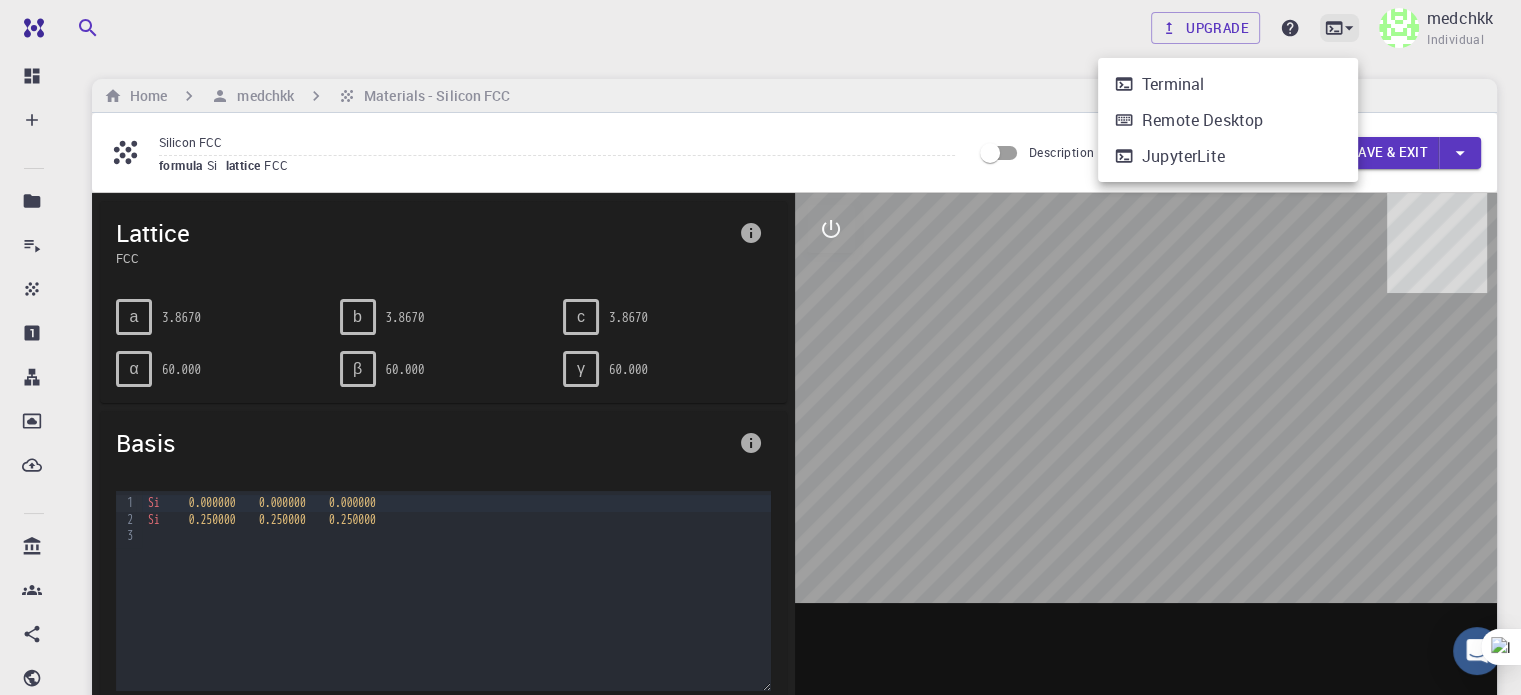 click at bounding box center [760, 347] 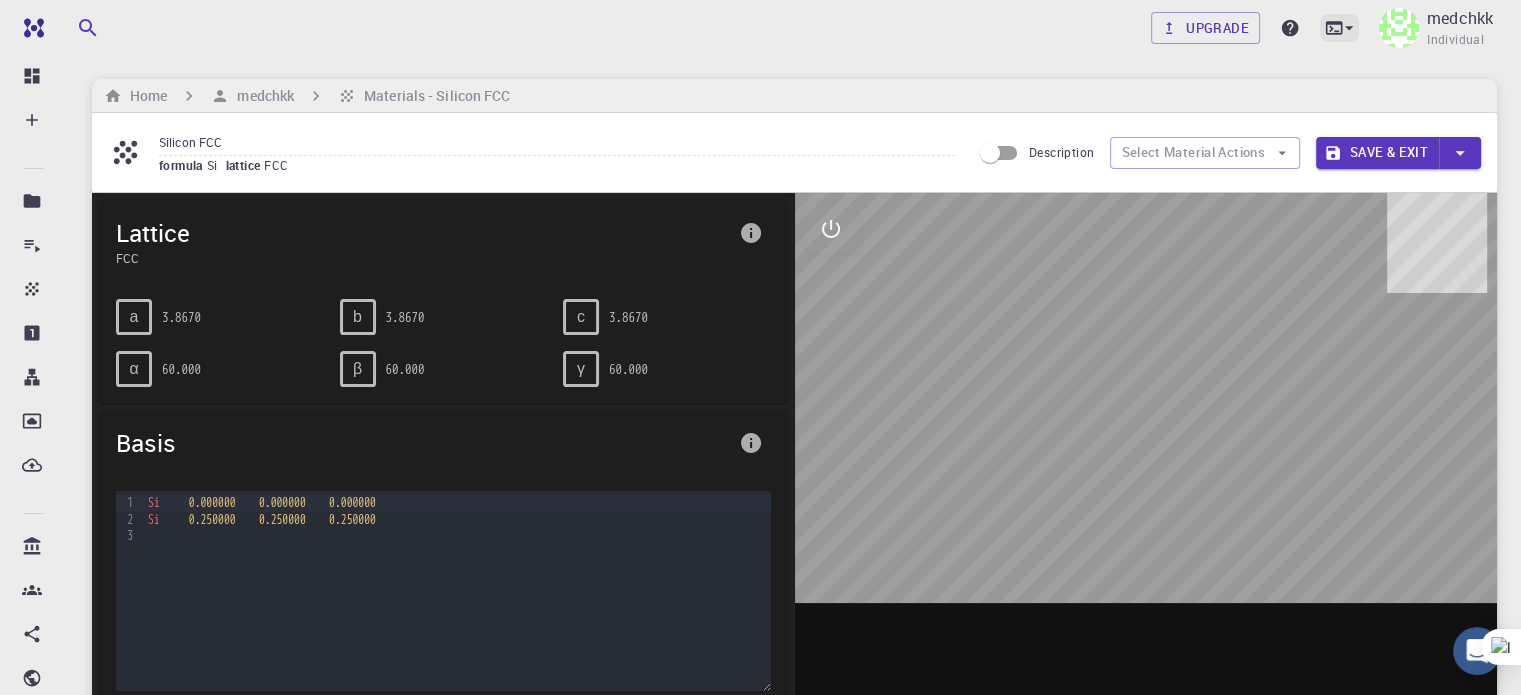 click 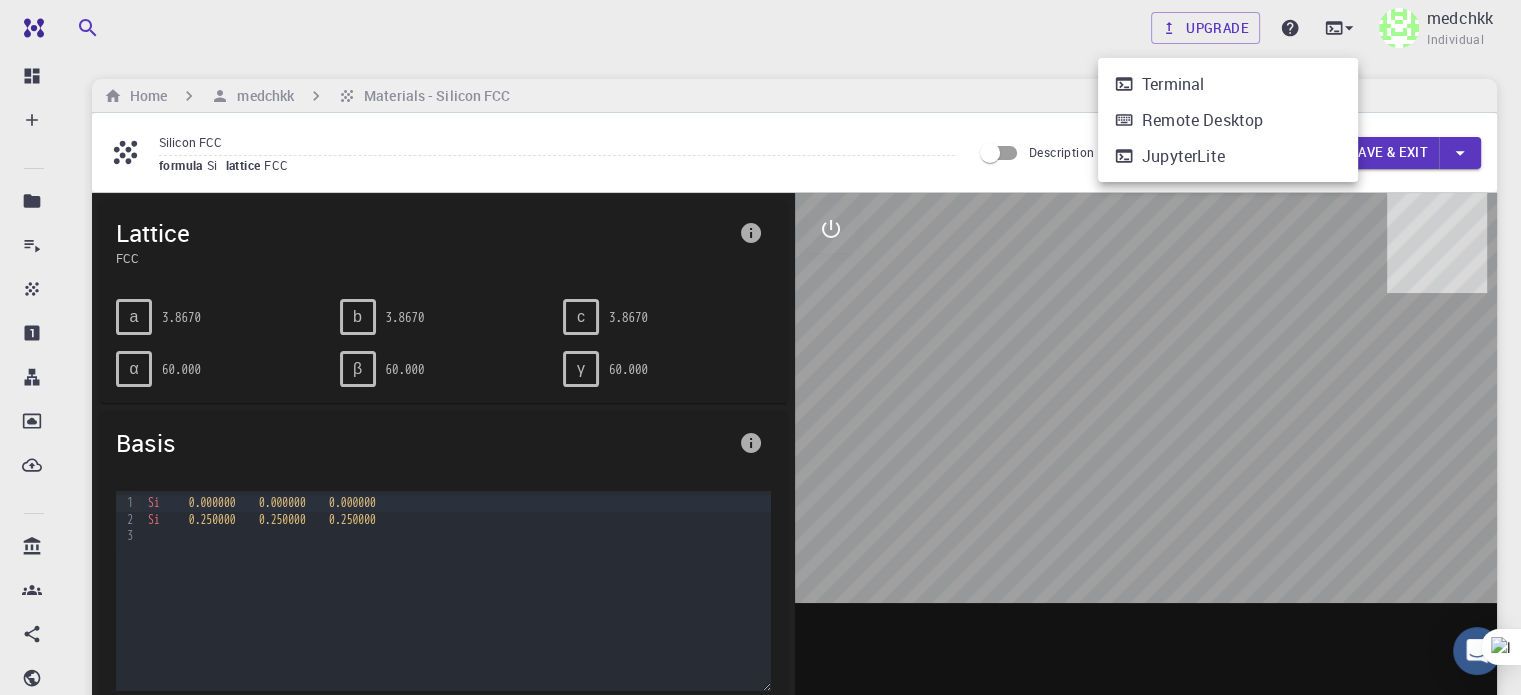 click at bounding box center (760, 347) 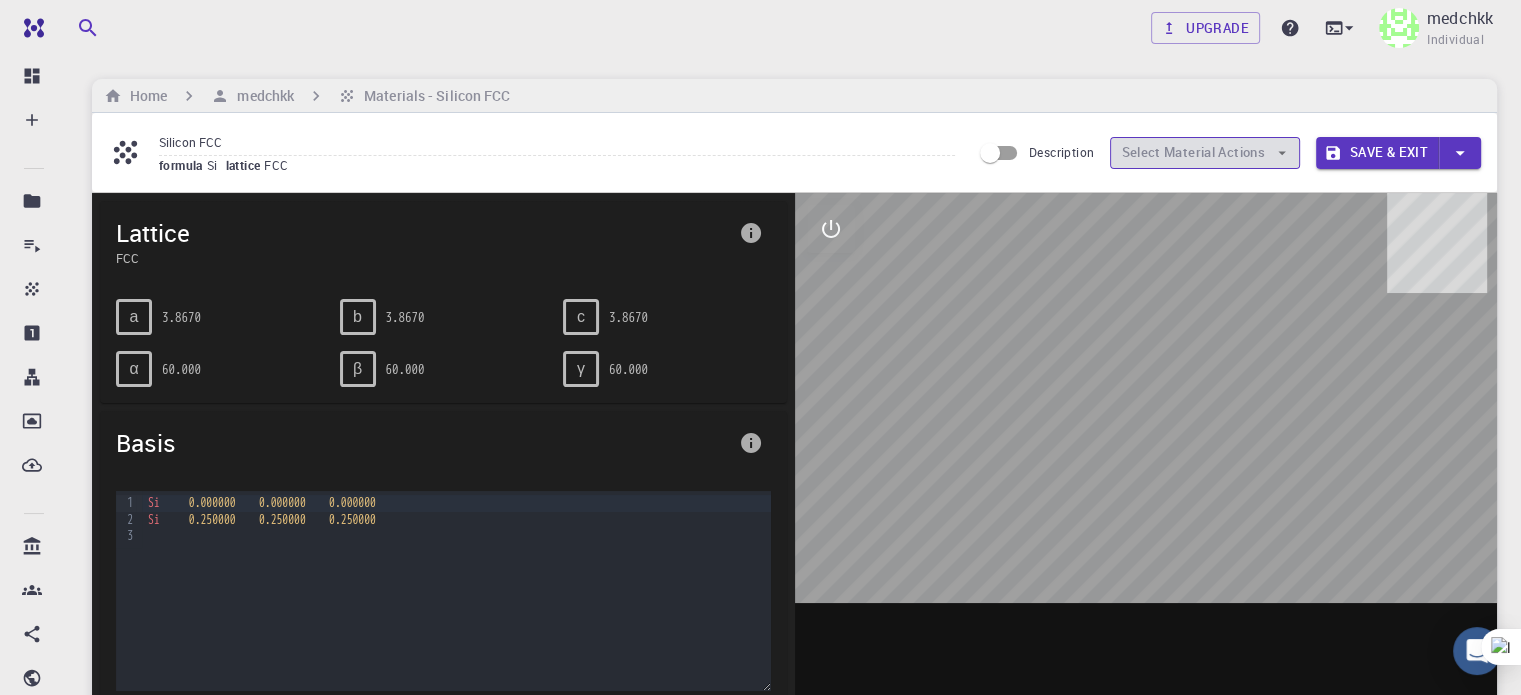 click on "Select Material Actions" at bounding box center (1205, 153) 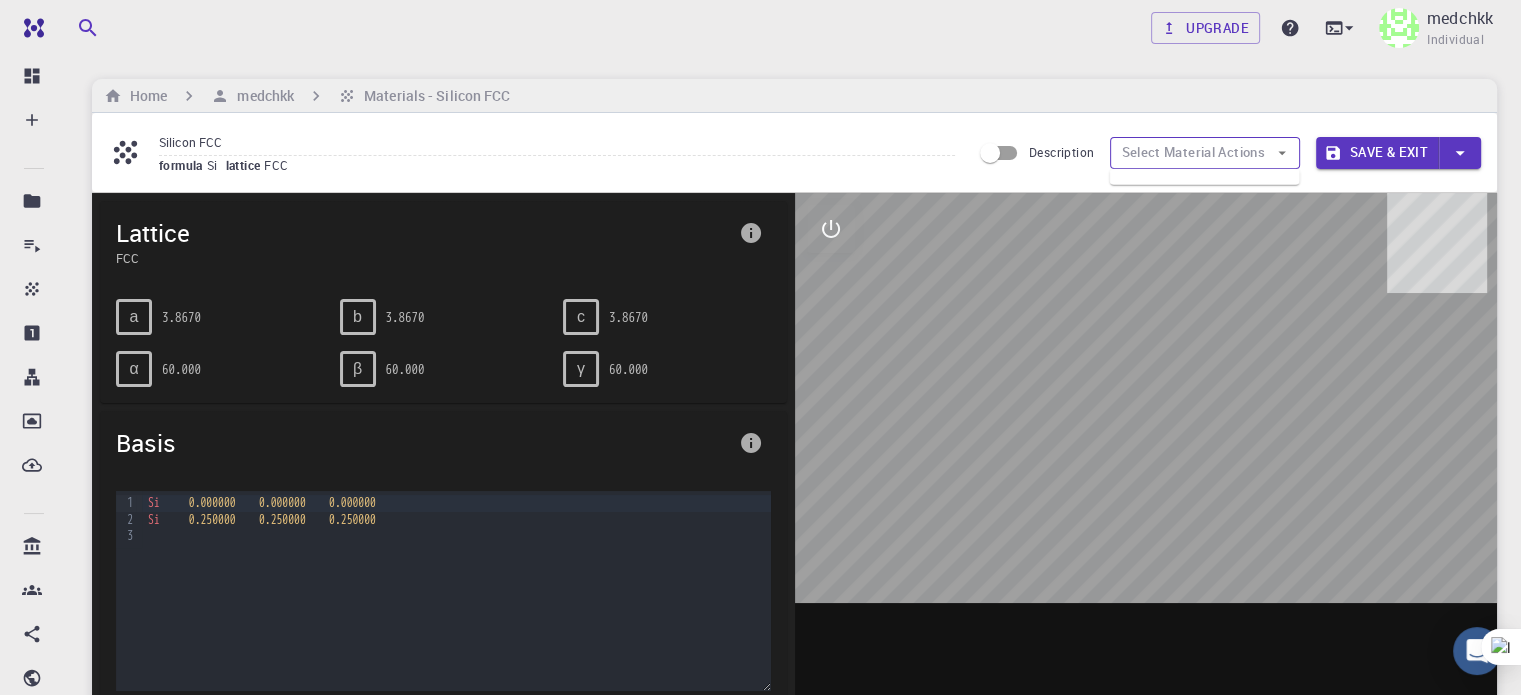 click on "Select Material Actions" at bounding box center [1205, 153] 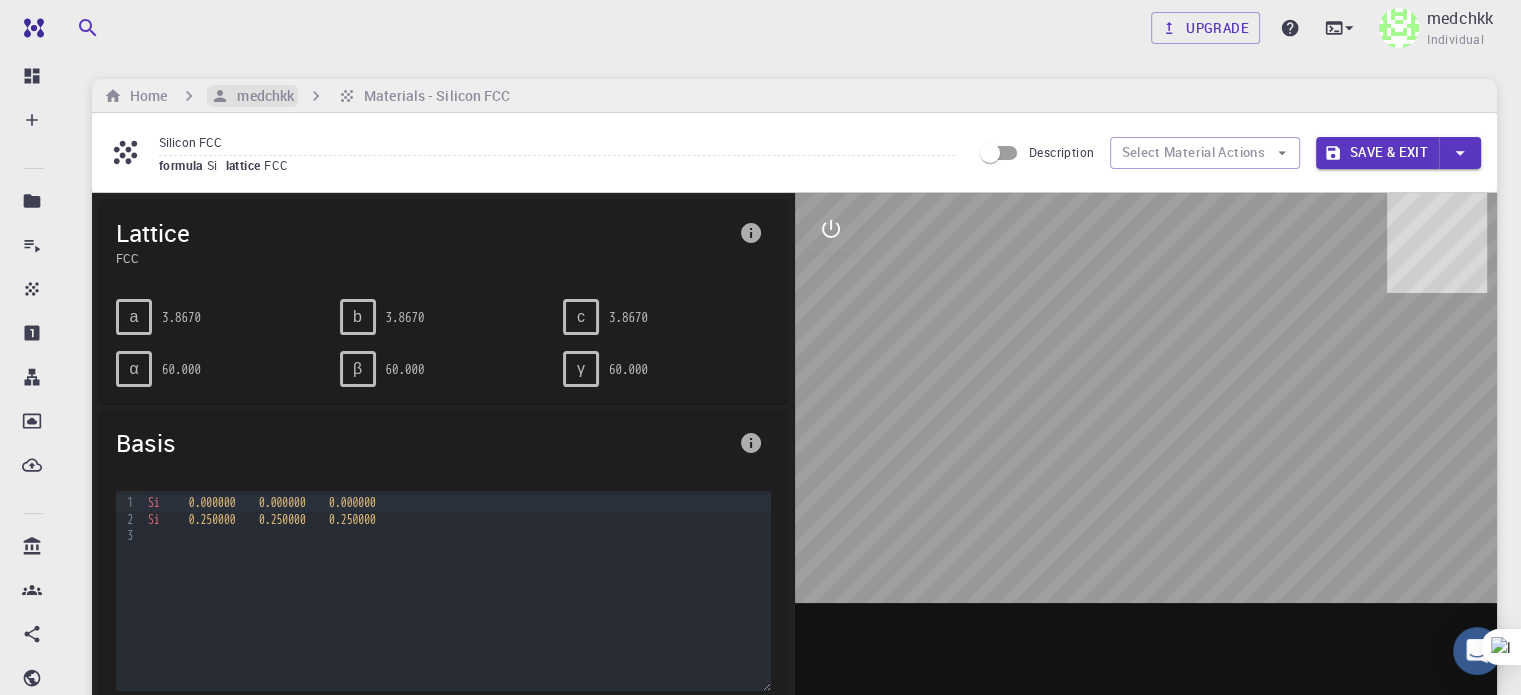 click on "medchkk" at bounding box center (261, 96) 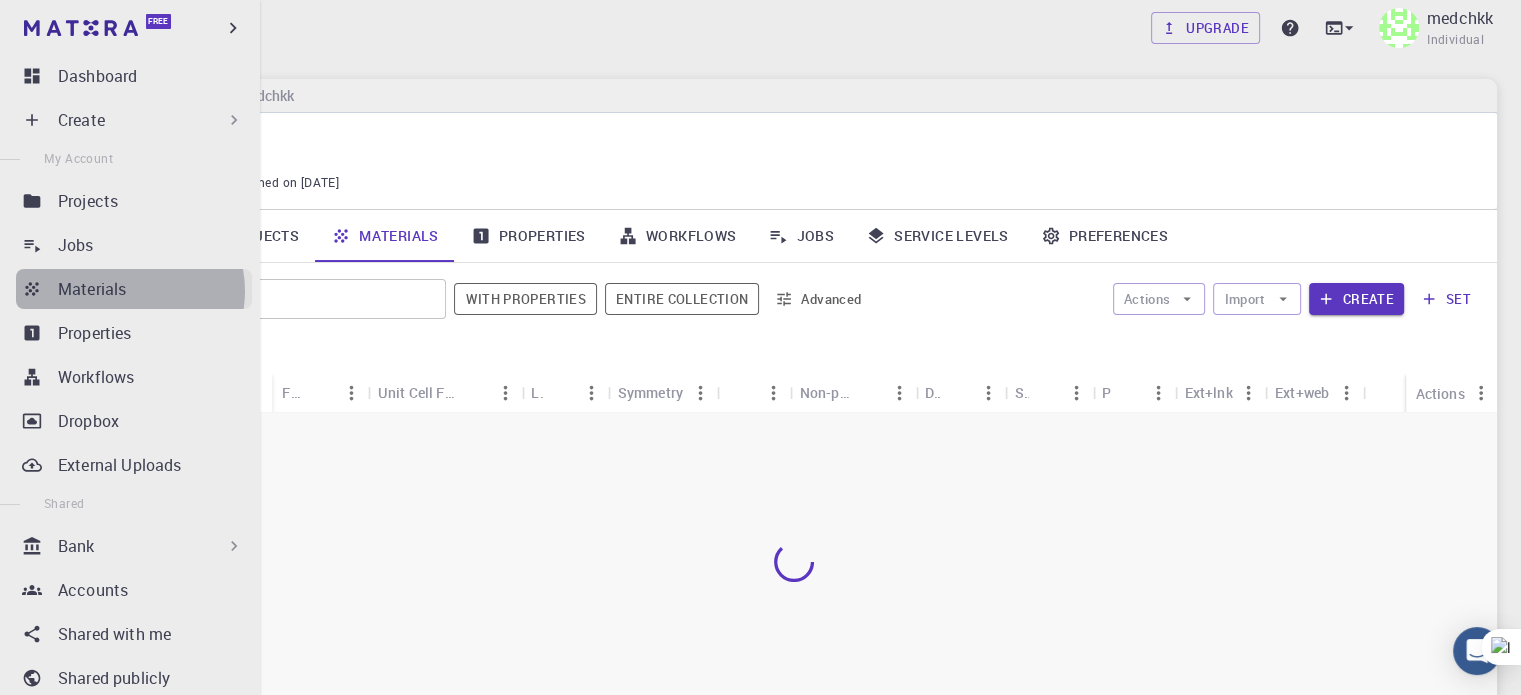 click on "Materials" at bounding box center [92, 289] 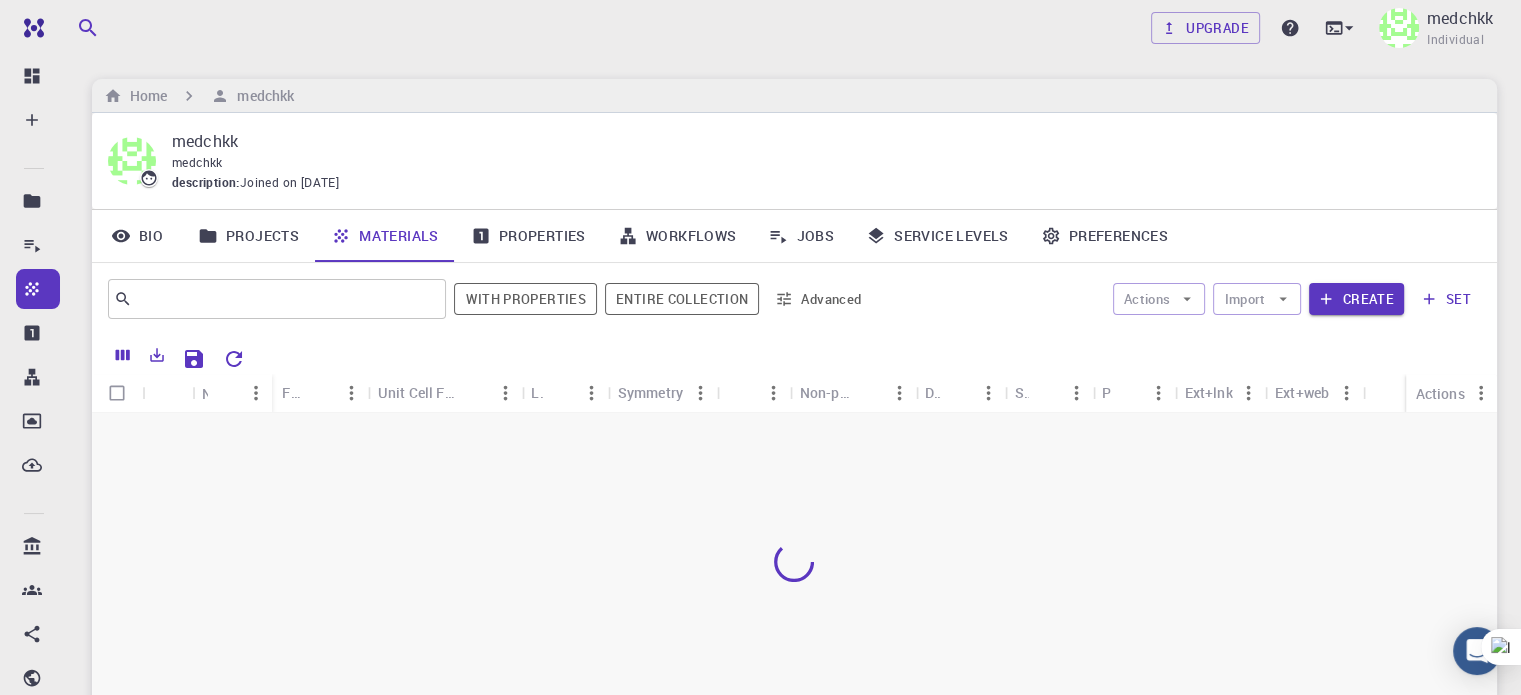 scroll, scrollTop: 84, scrollLeft: 0, axis: vertical 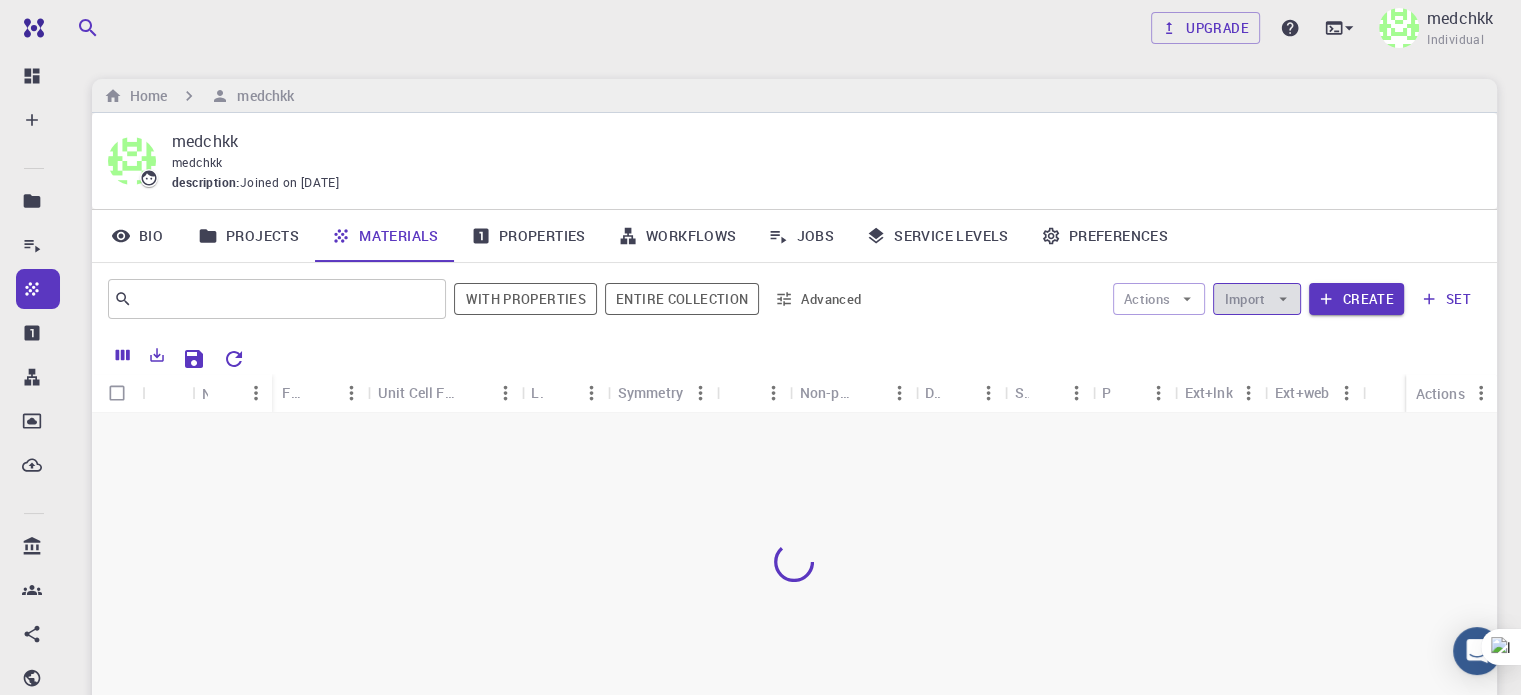 click 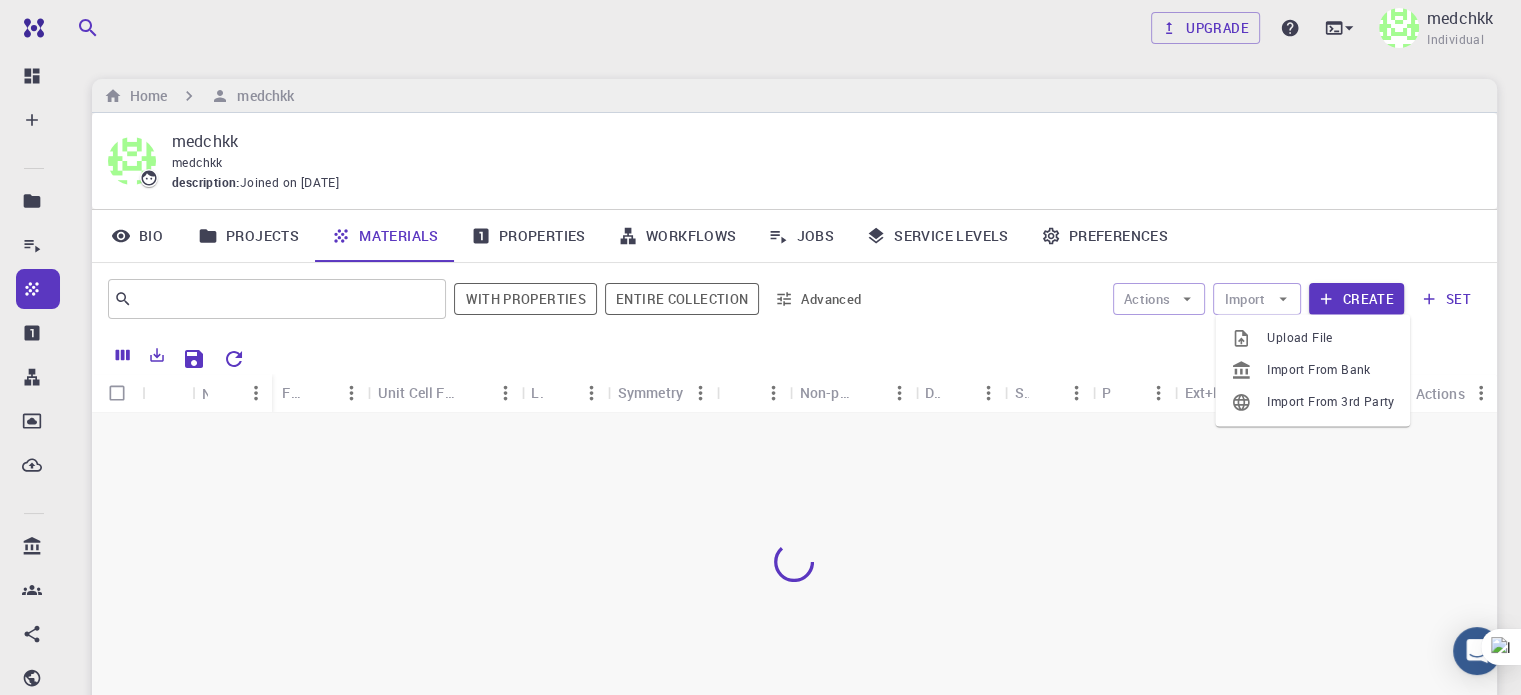 scroll, scrollTop: 2, scrollLeft: 0, axis: vertical 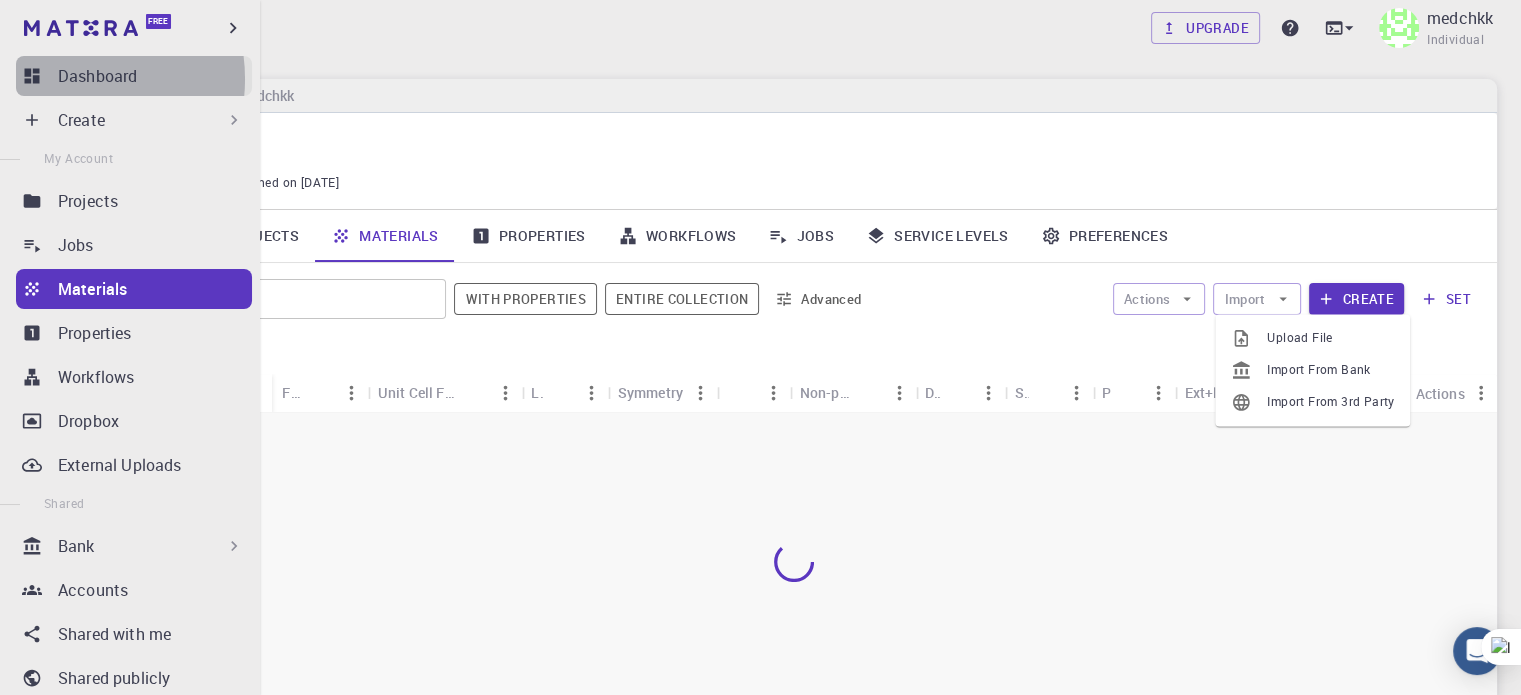 click on "Dashboard" at bounding box center [97, 76] 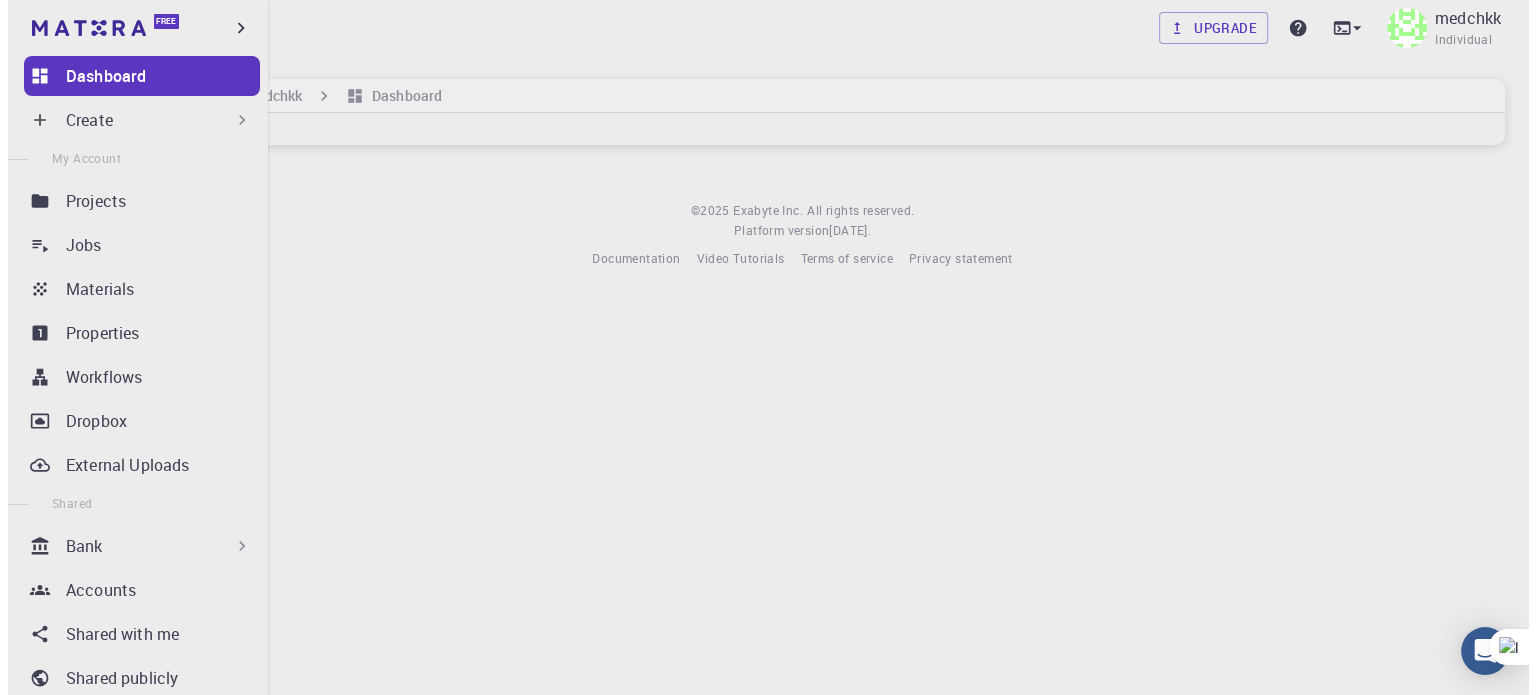 scroll, scrollTop: 0, scrollLeft: 0, axis: both 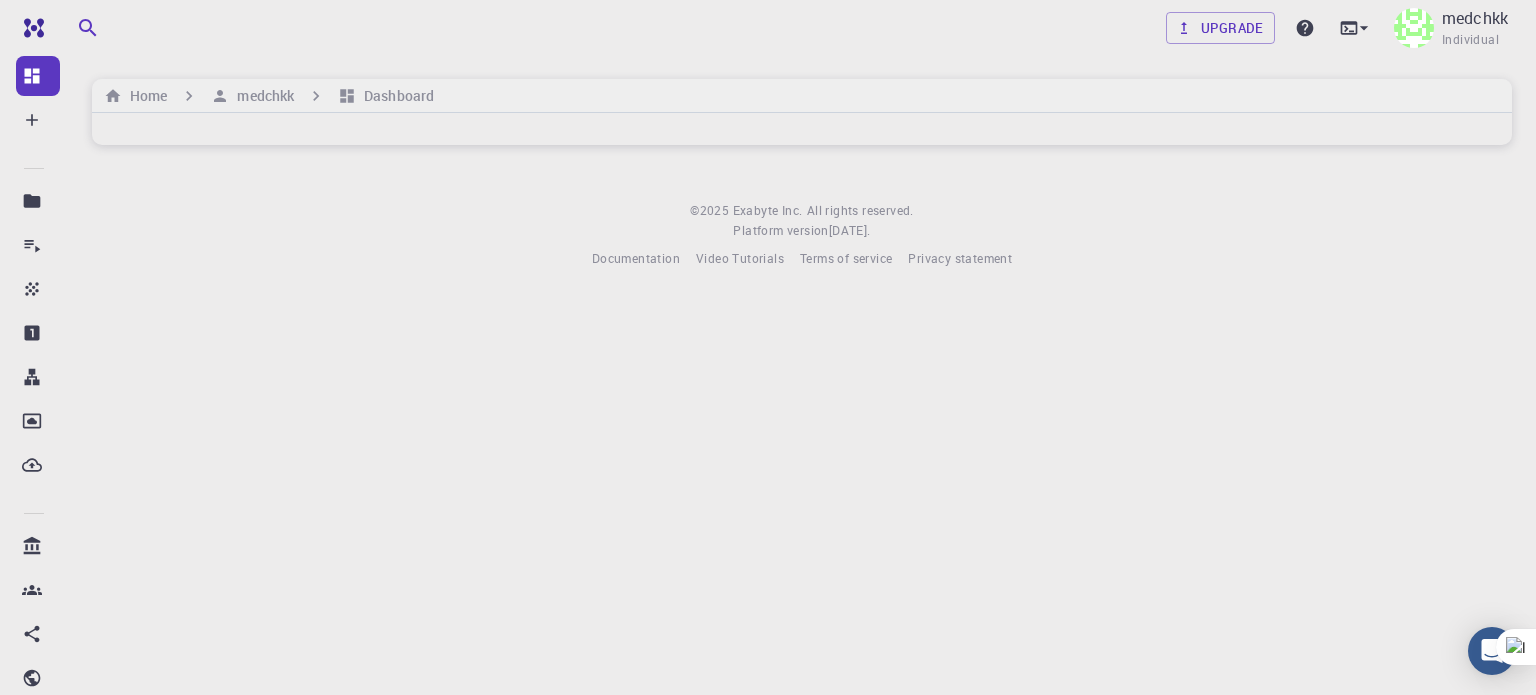 click on "©  2025   Exabyte Inc.   All rights reserved. Platform version  [DATE] . Documentation Video Tutorials Terms of service Privacy statement" at bounding box center (802, 235) 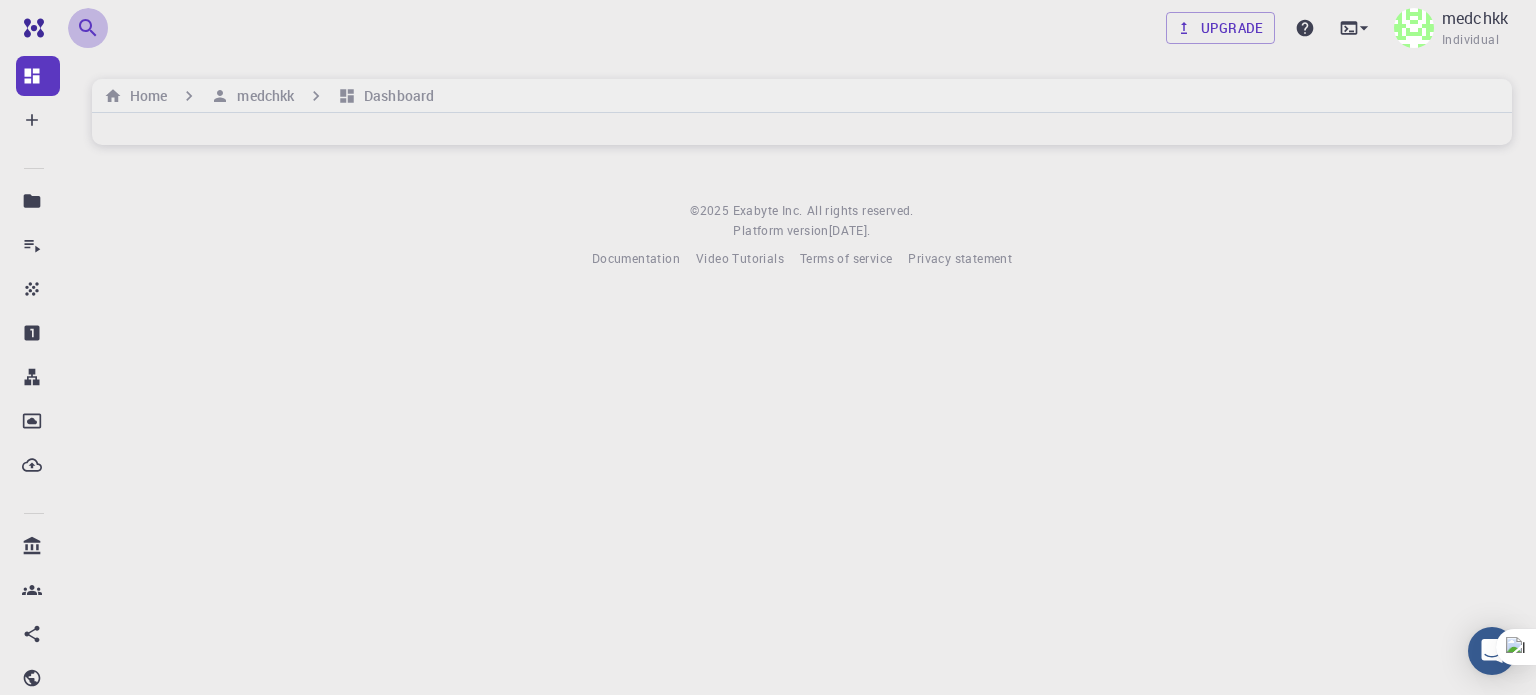 click 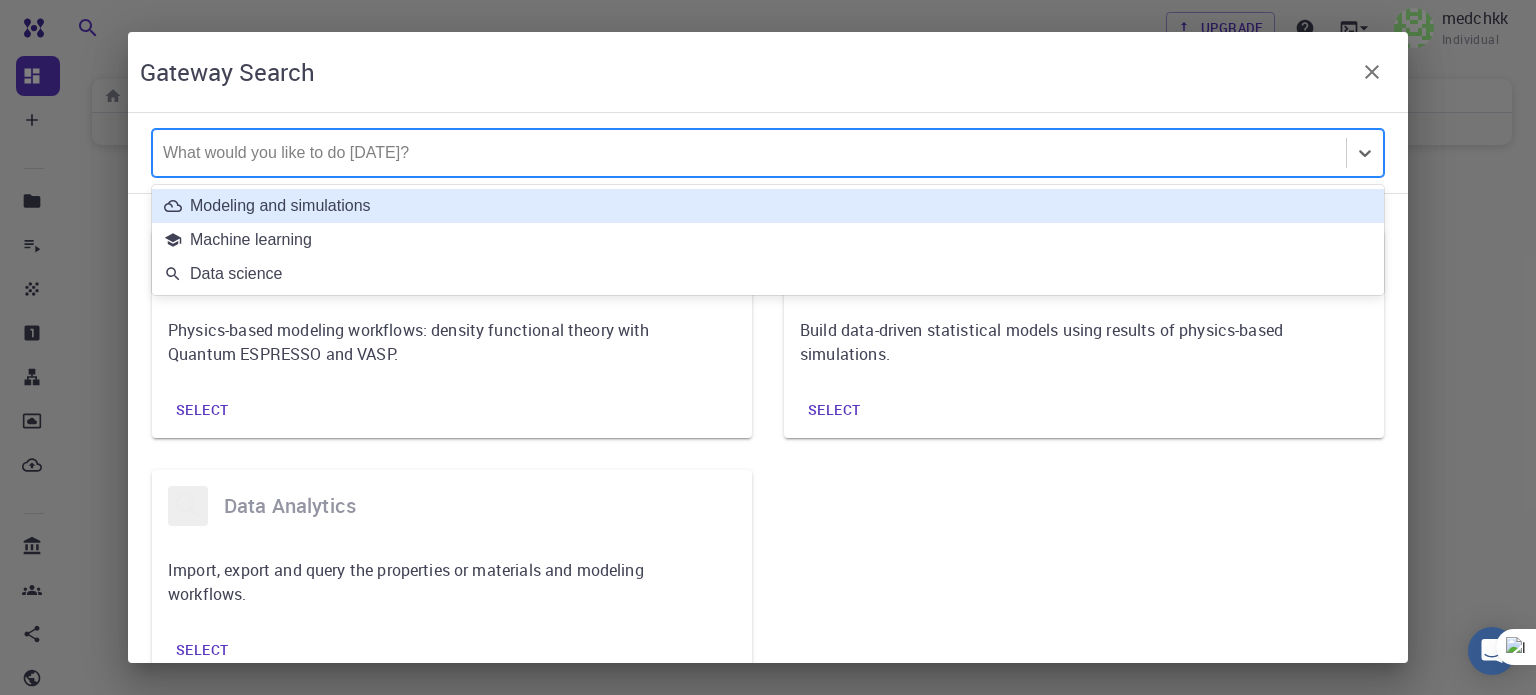 click at bounding box center (749, 153) 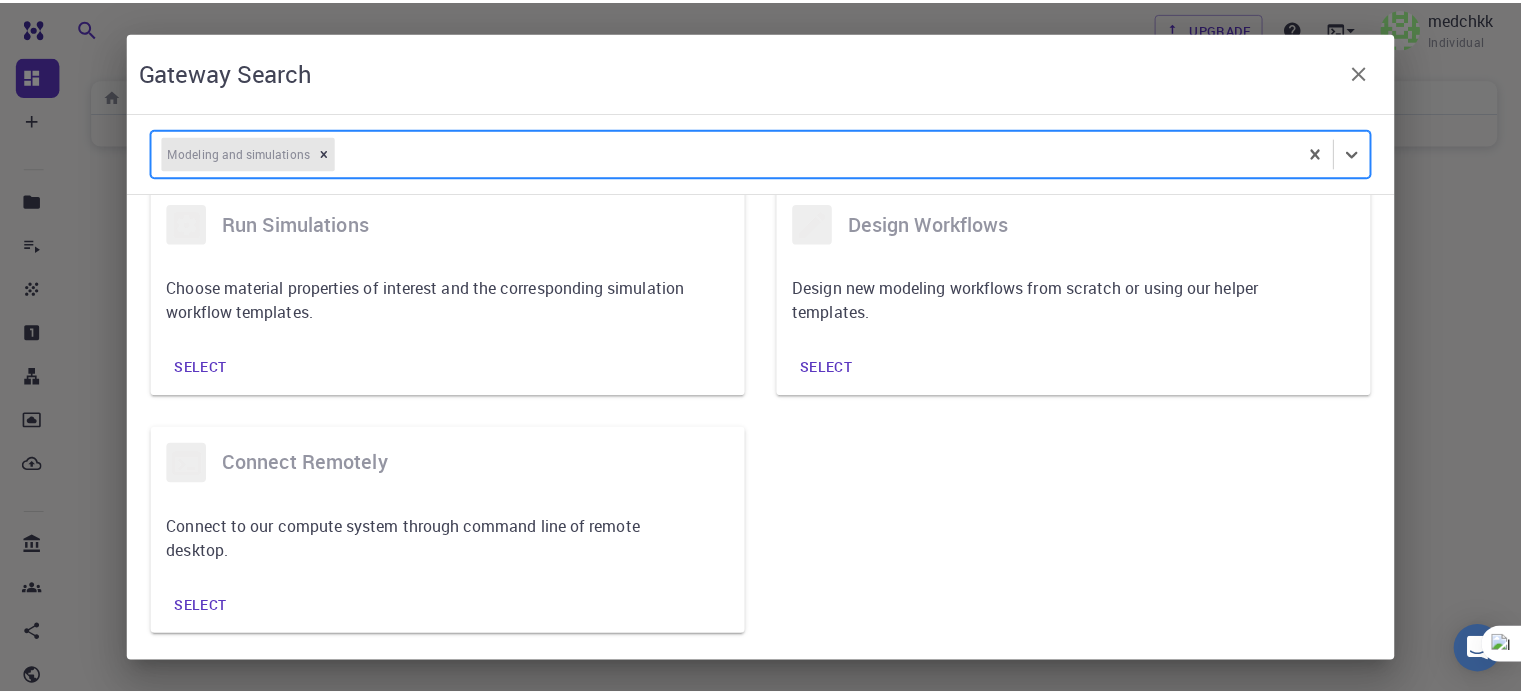 scroll, scrollTop: 0, scrollLeft: 0, axis: both 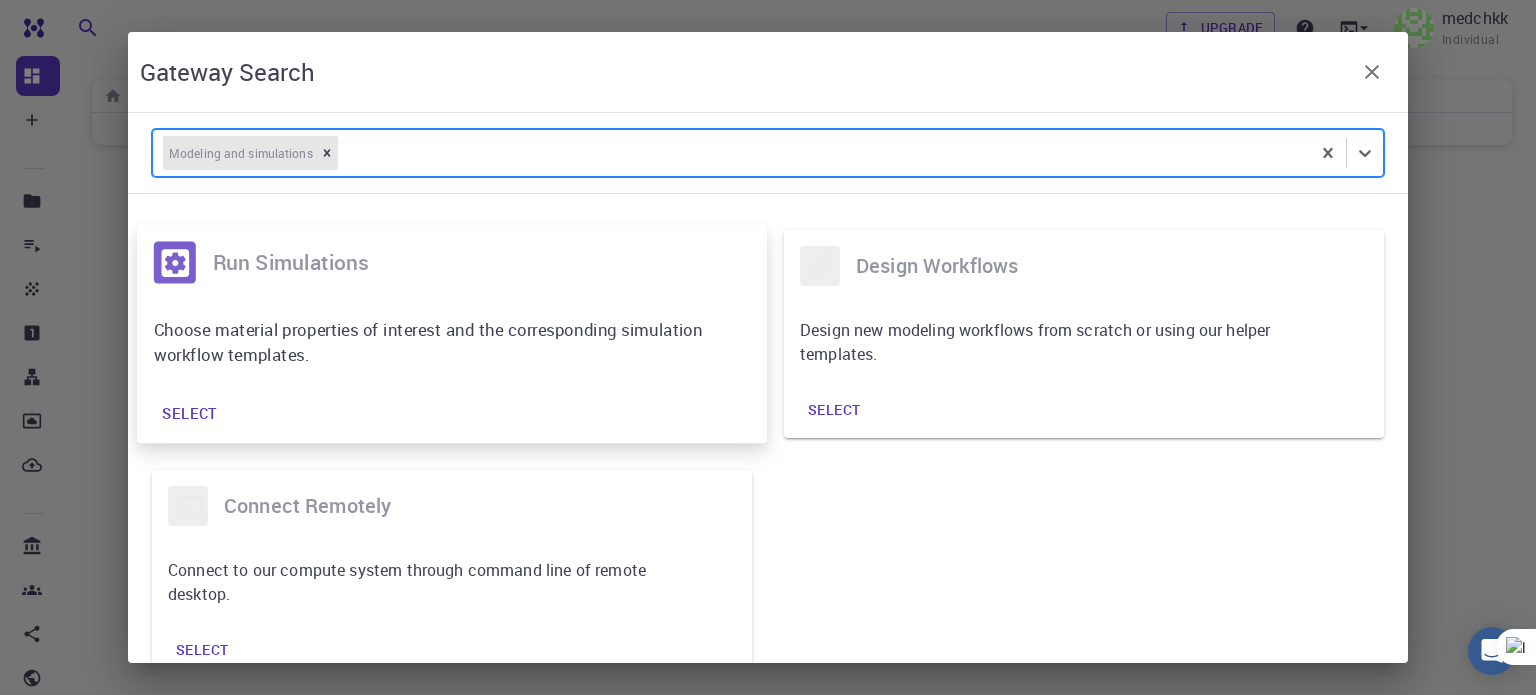 click on "Choose material properties of interest and the corresponding simulation workflow templates." at bounding box center [437, 342] 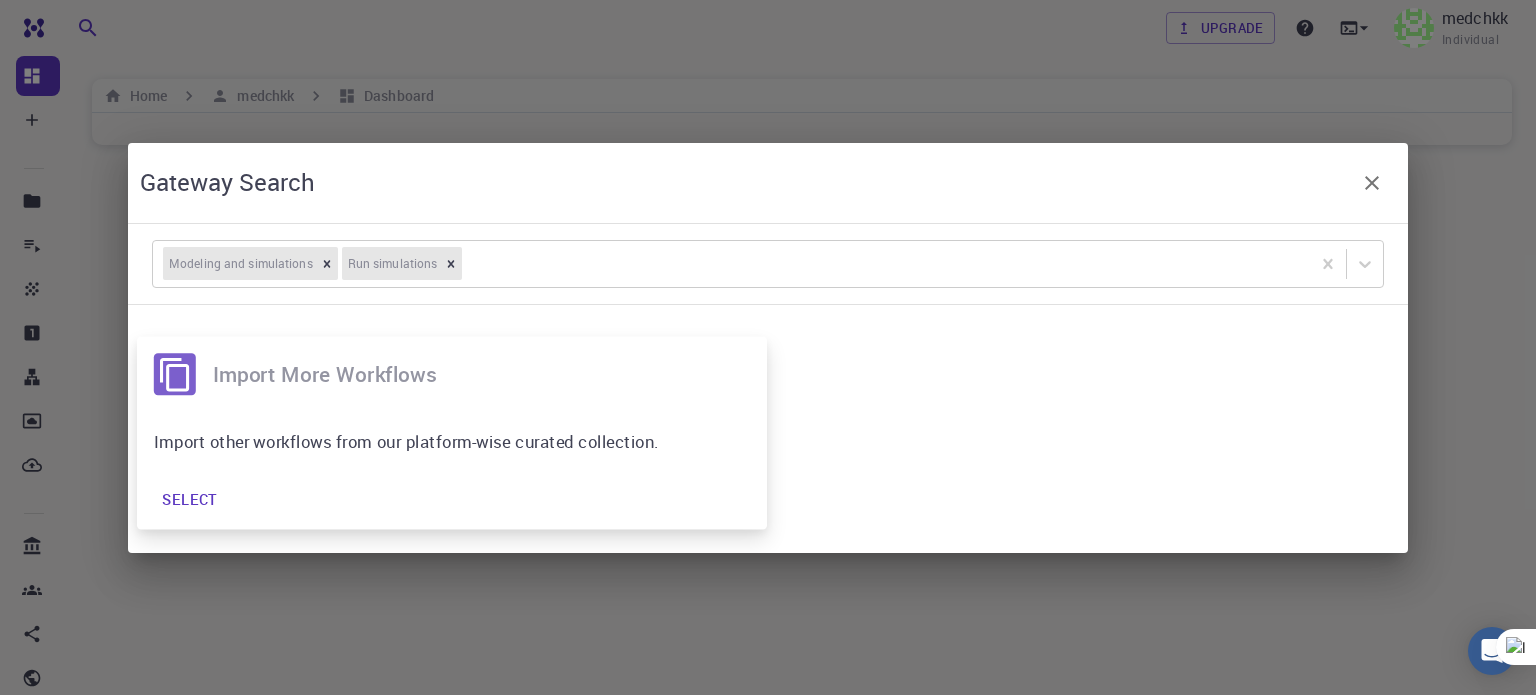 click on "Select" at bounding box center (452, 499) 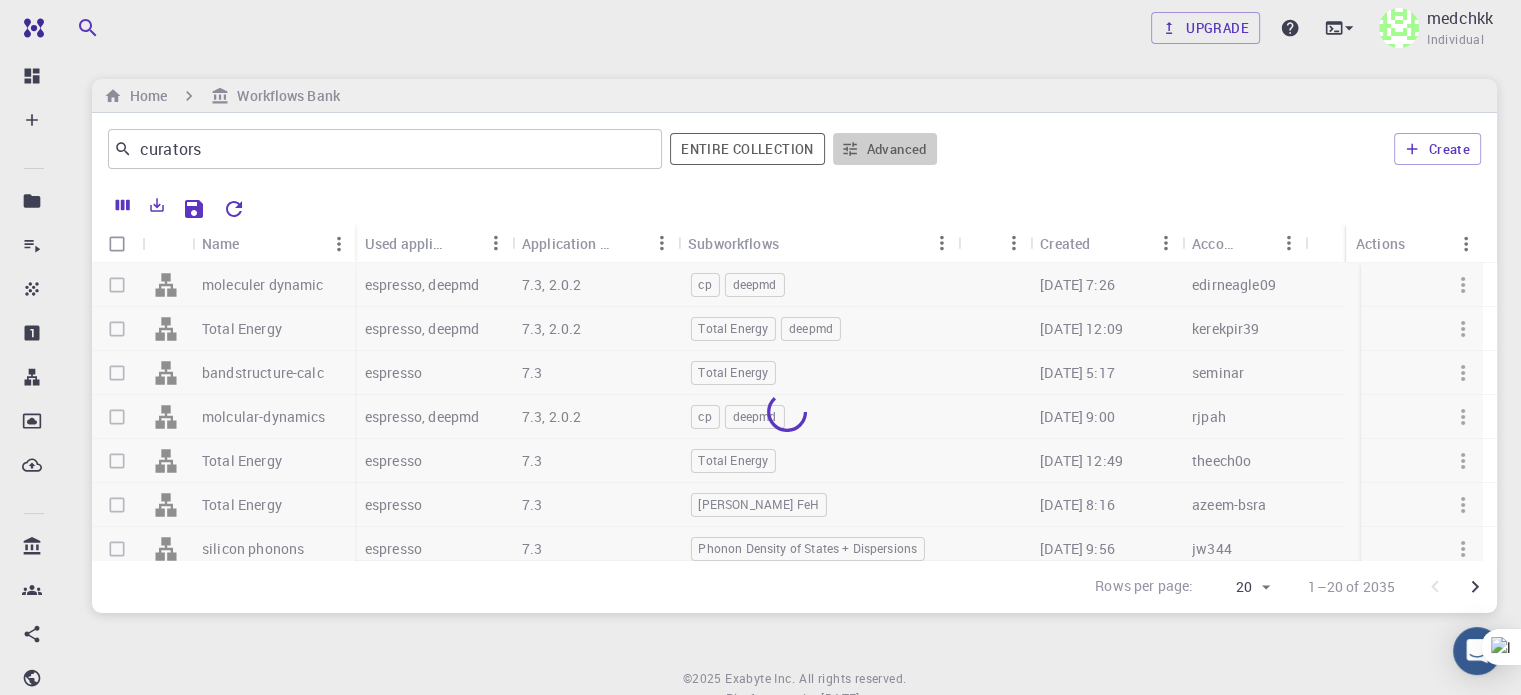 click on "Advanced" at bounding box center [885, 149] 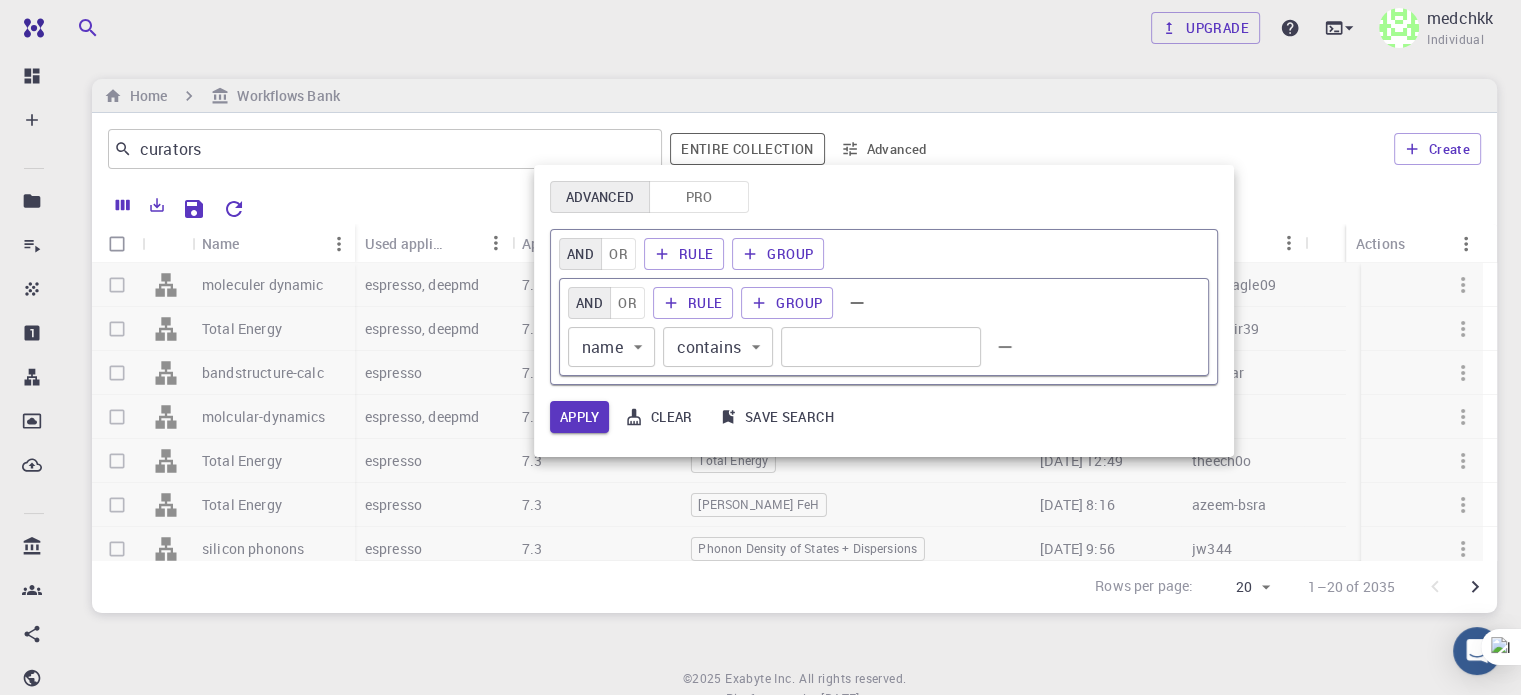 click at bounding box center [760, 347] 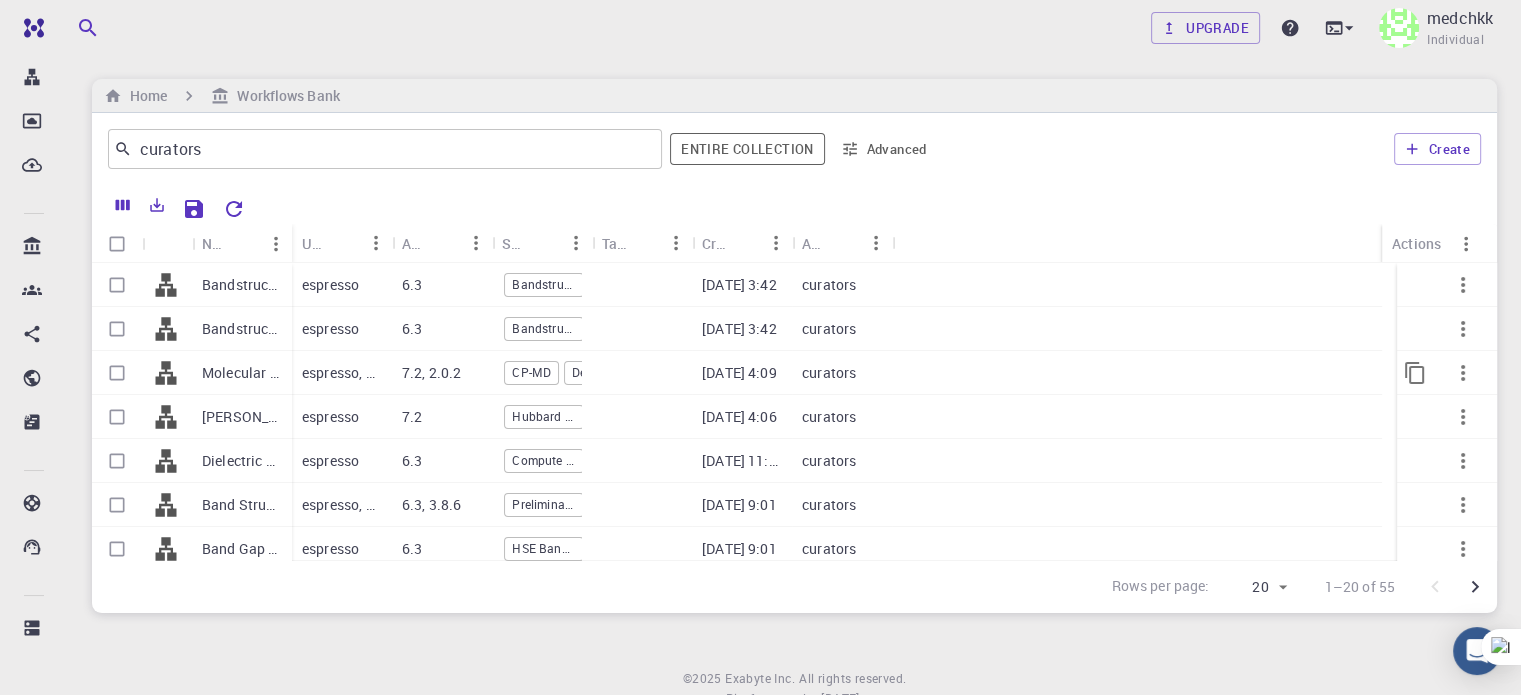 scroll, scrollTop: 300, scrollLeft: 0, axis: vertical 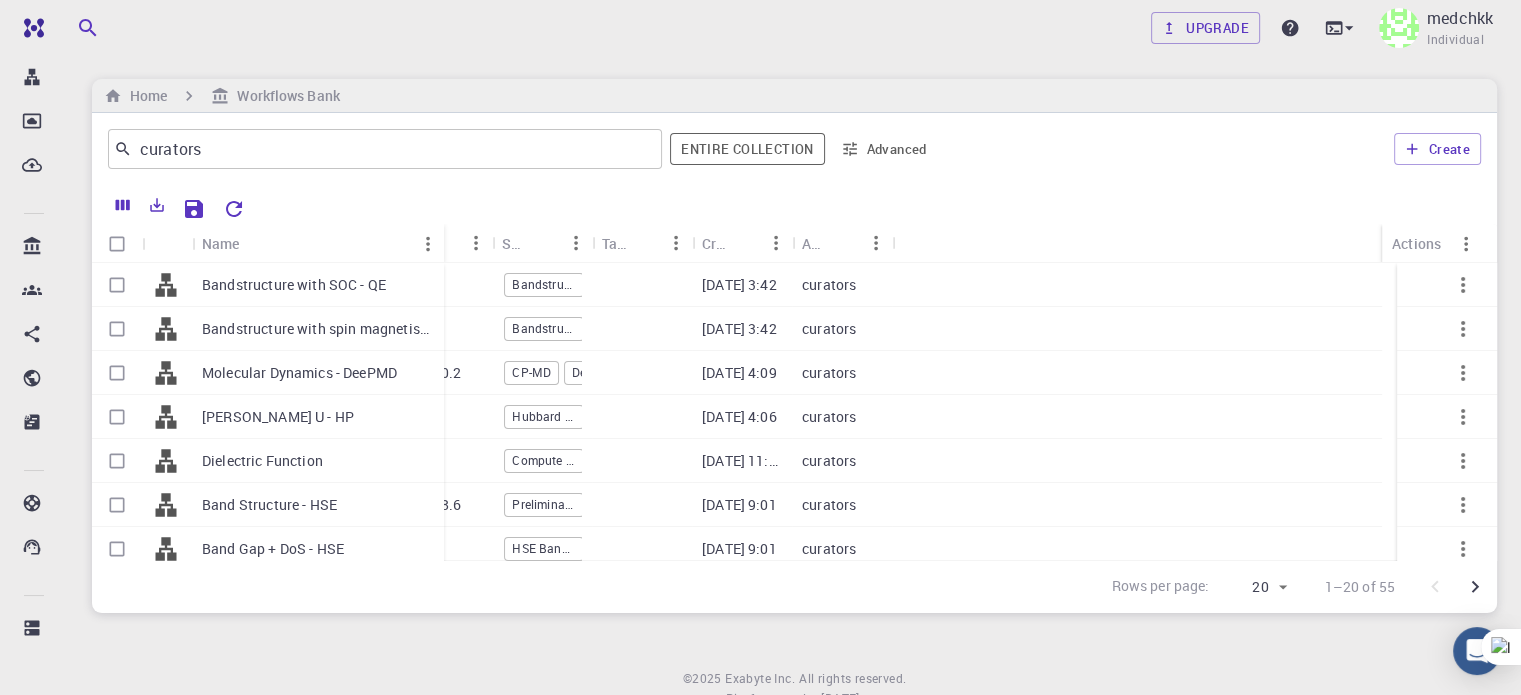 drag, startPoint x: 288, startPoint y: 241, endPoint x: 454, endPoint y: 241, distance: 166 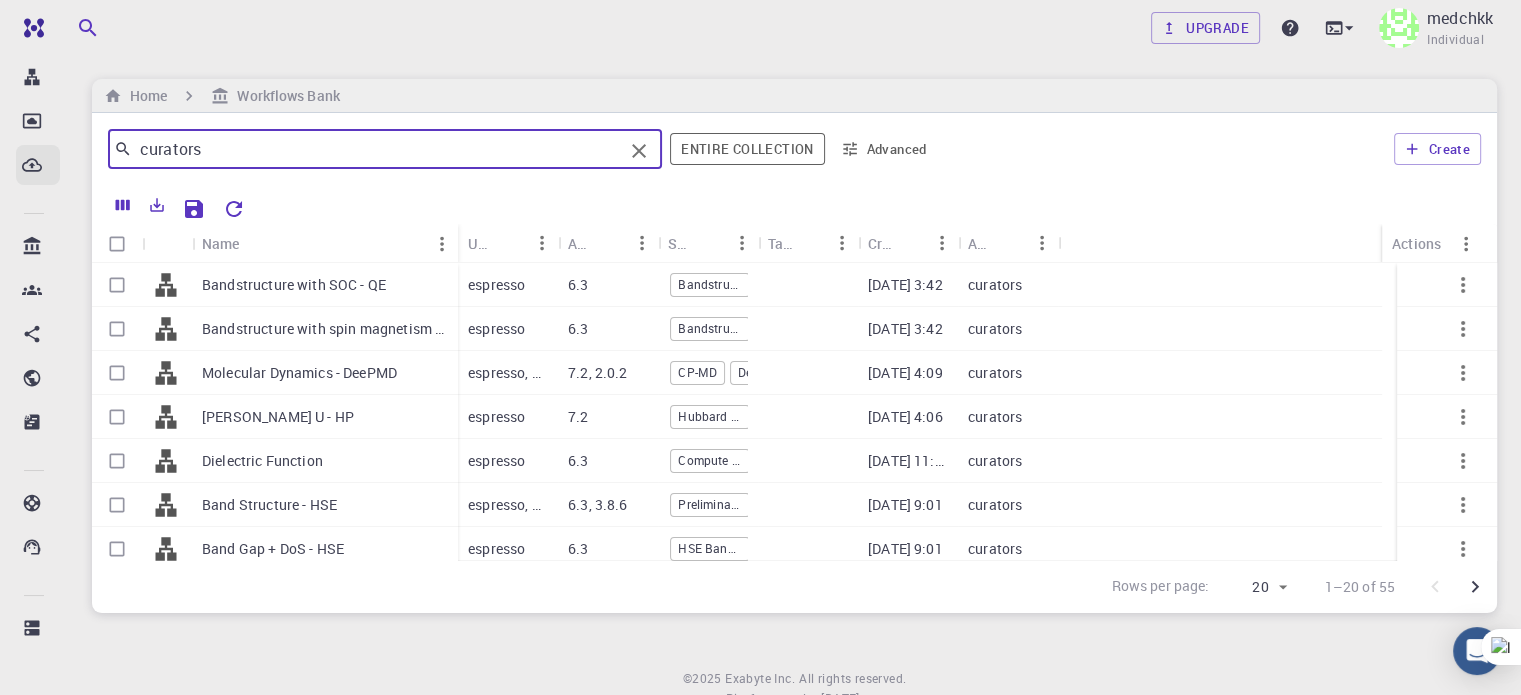 drag, startPoint x: 238, startPoint y: 154, endPoint x: 46, endPoint y: 153, distance: 192.00261 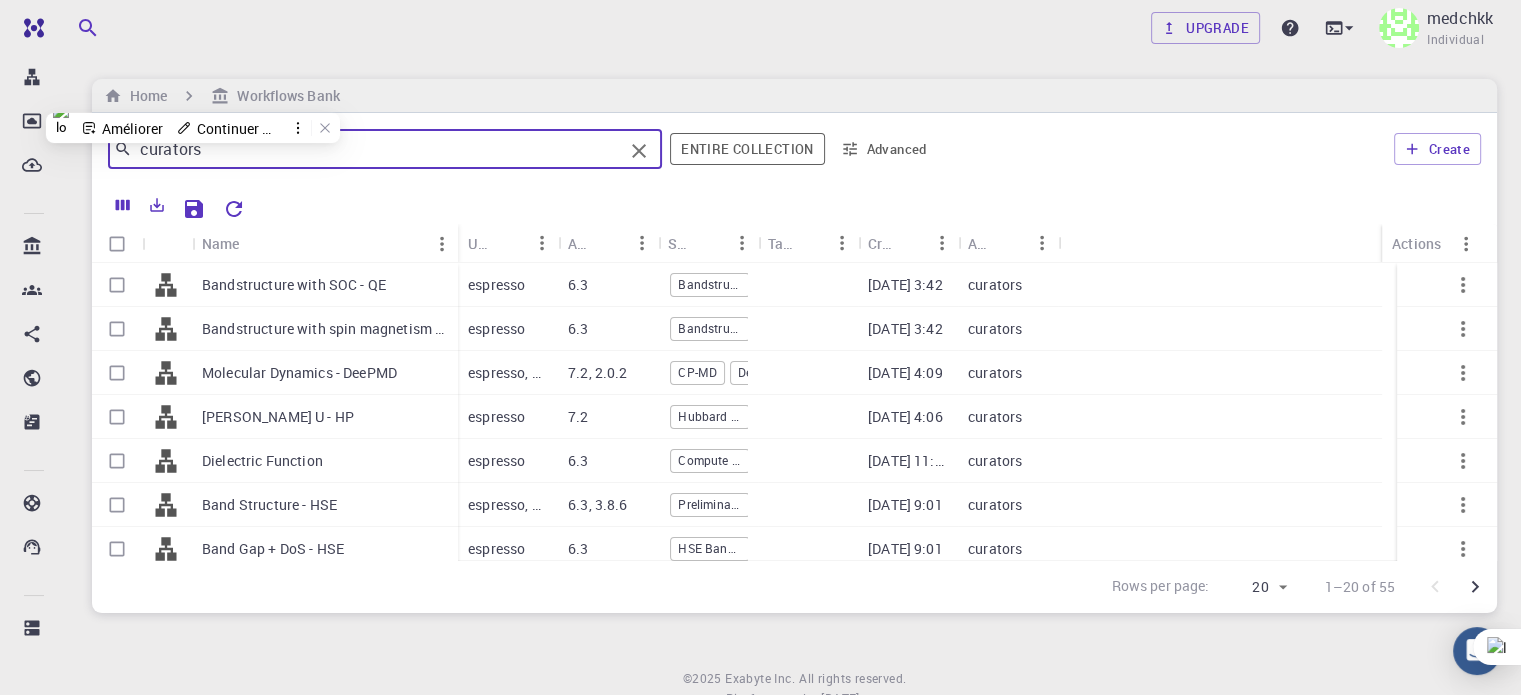 scroll, scrollTop: 300, scrollLeft: 0, axis: vertical 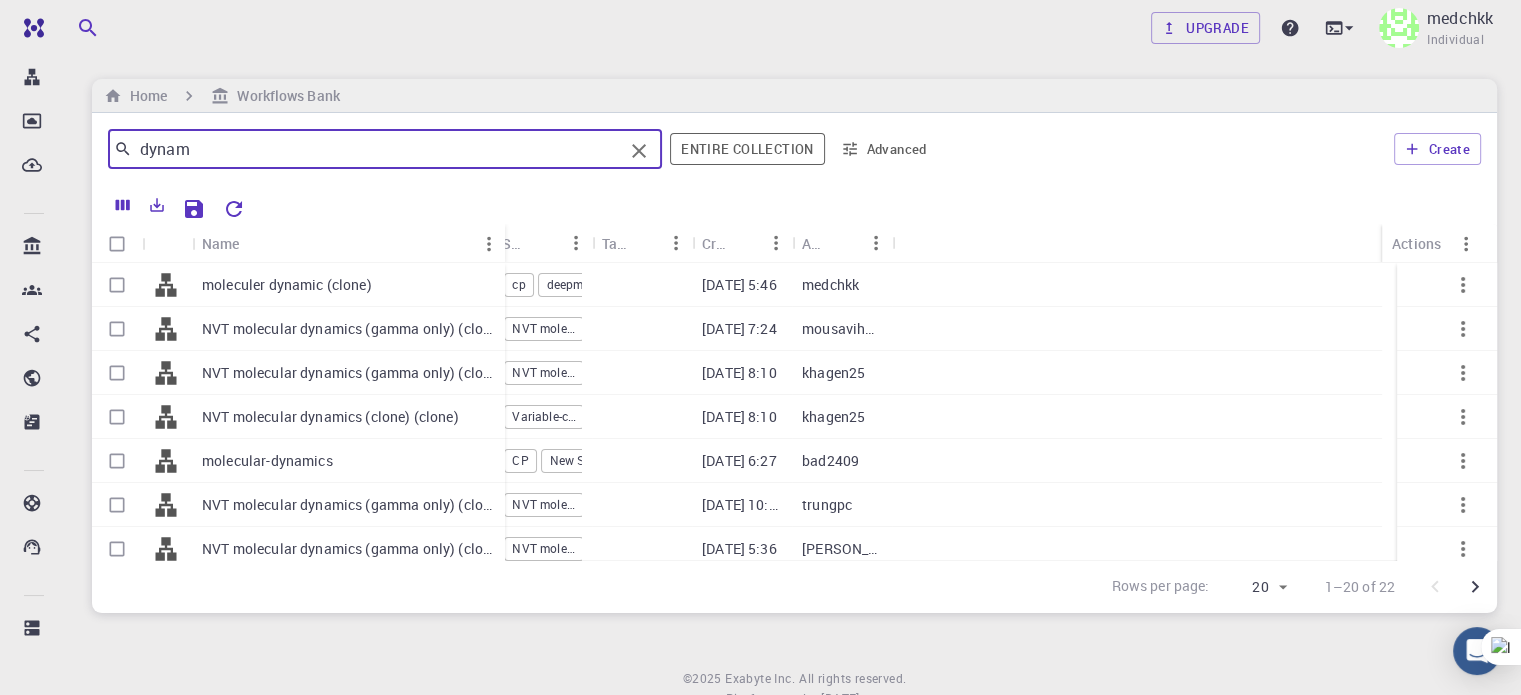 drag, startPoint x: 285, startPoint y: 229, endPoint x: 498, endPoint y: 247, distance: 213.75922 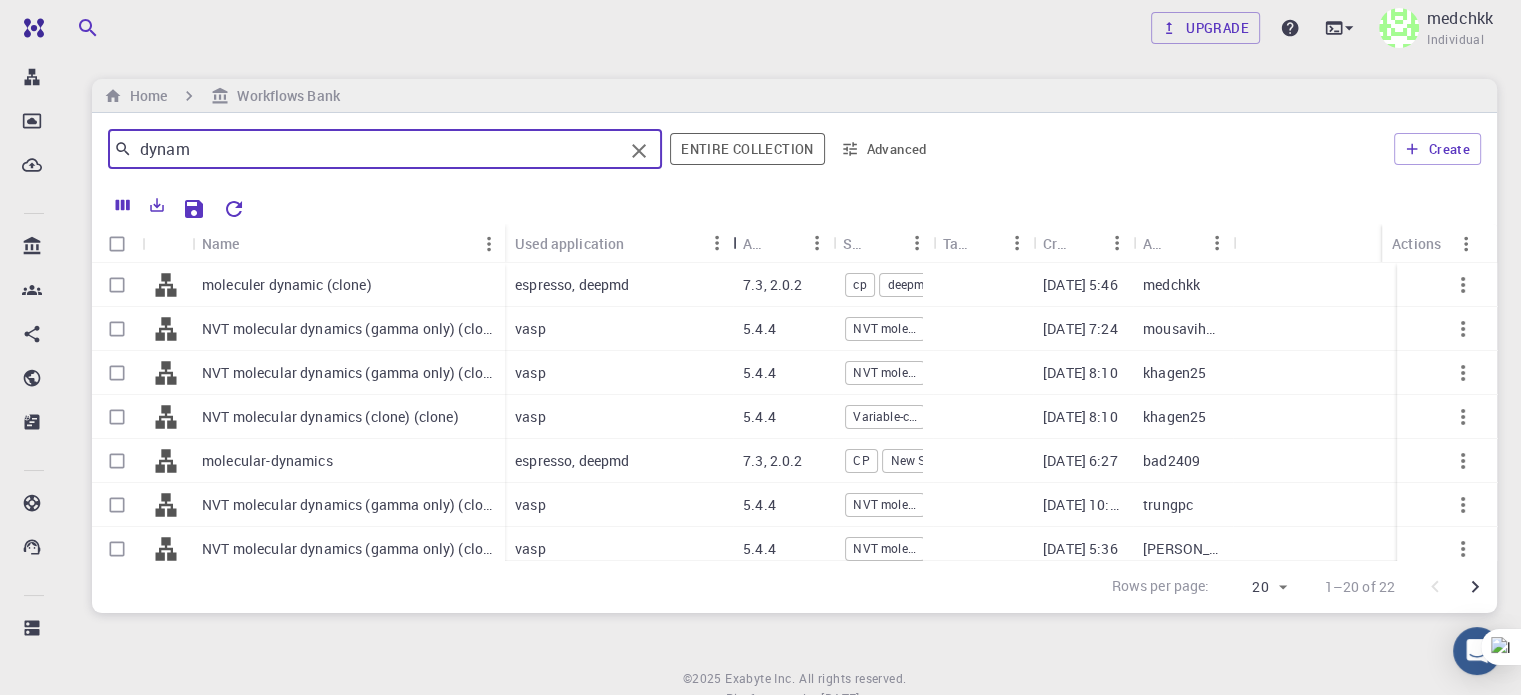 drag, startPoint x: 613, startPoint y: 231, endPoint x: 748, endPoint y: 208, distance: 136.94525 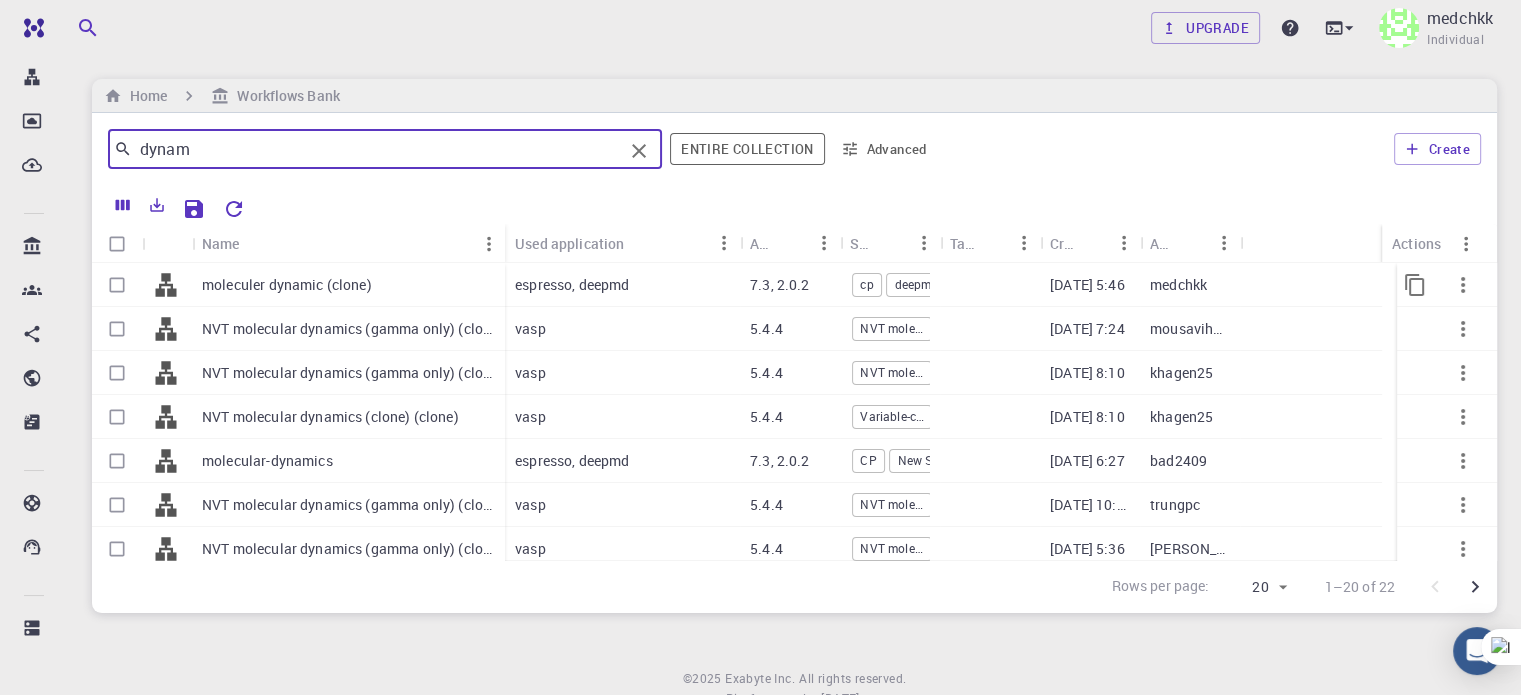 type on "dynam" 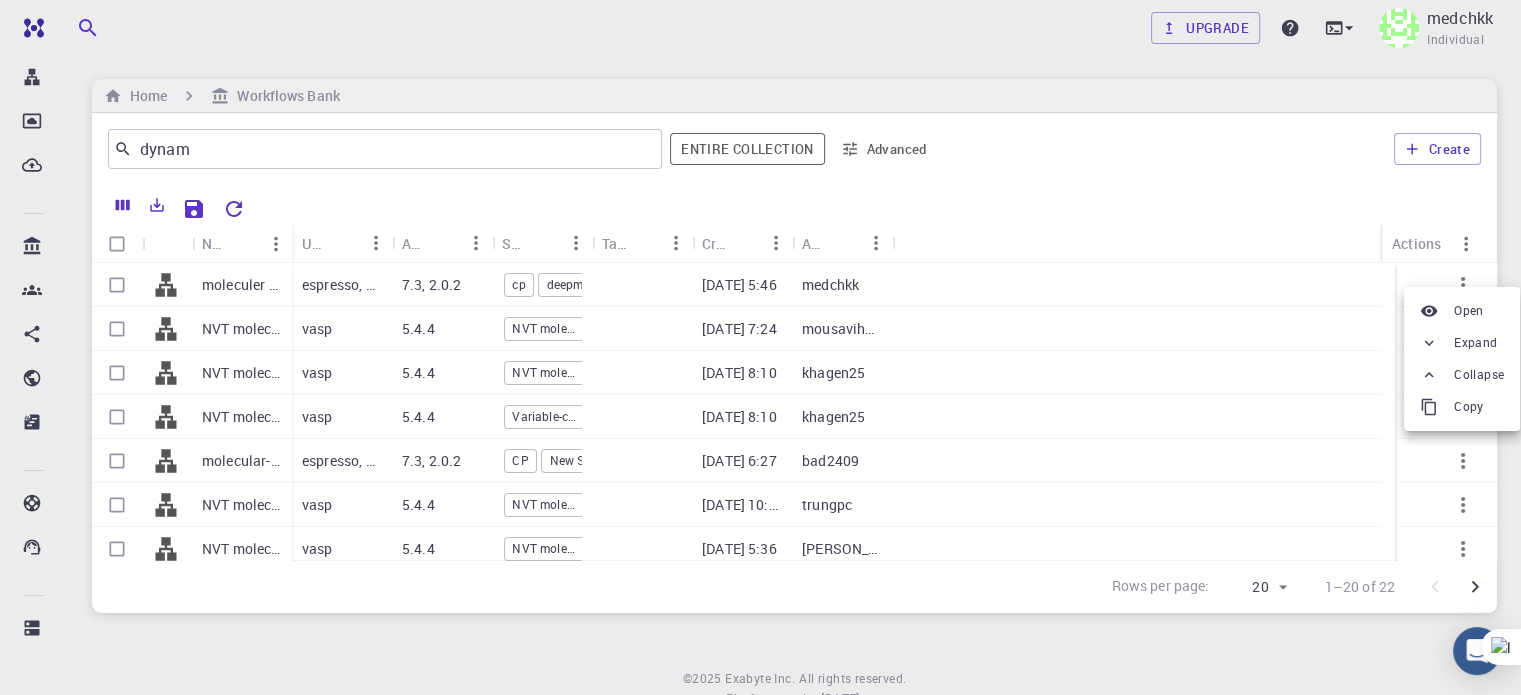 click 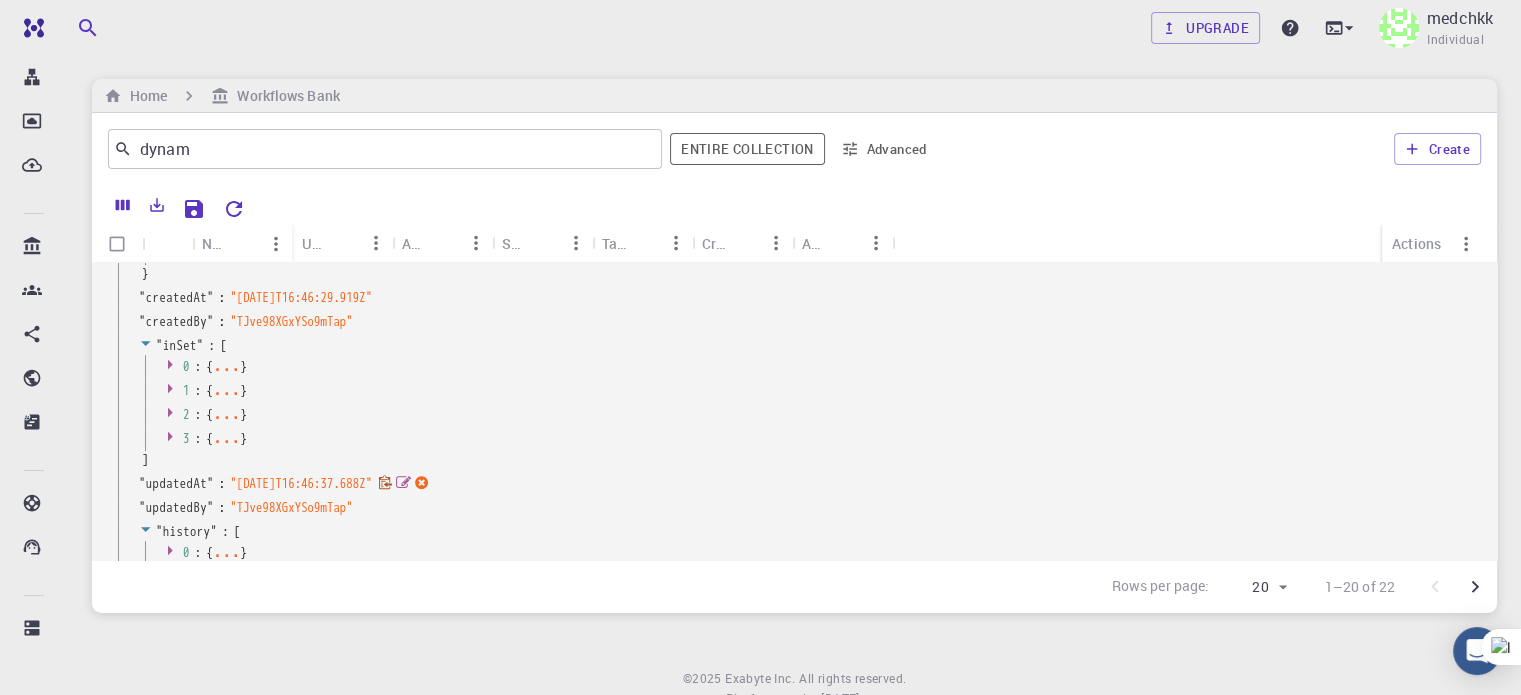 scroll, scrollTop: 1010, scrollLeft: 0, axis: vertical 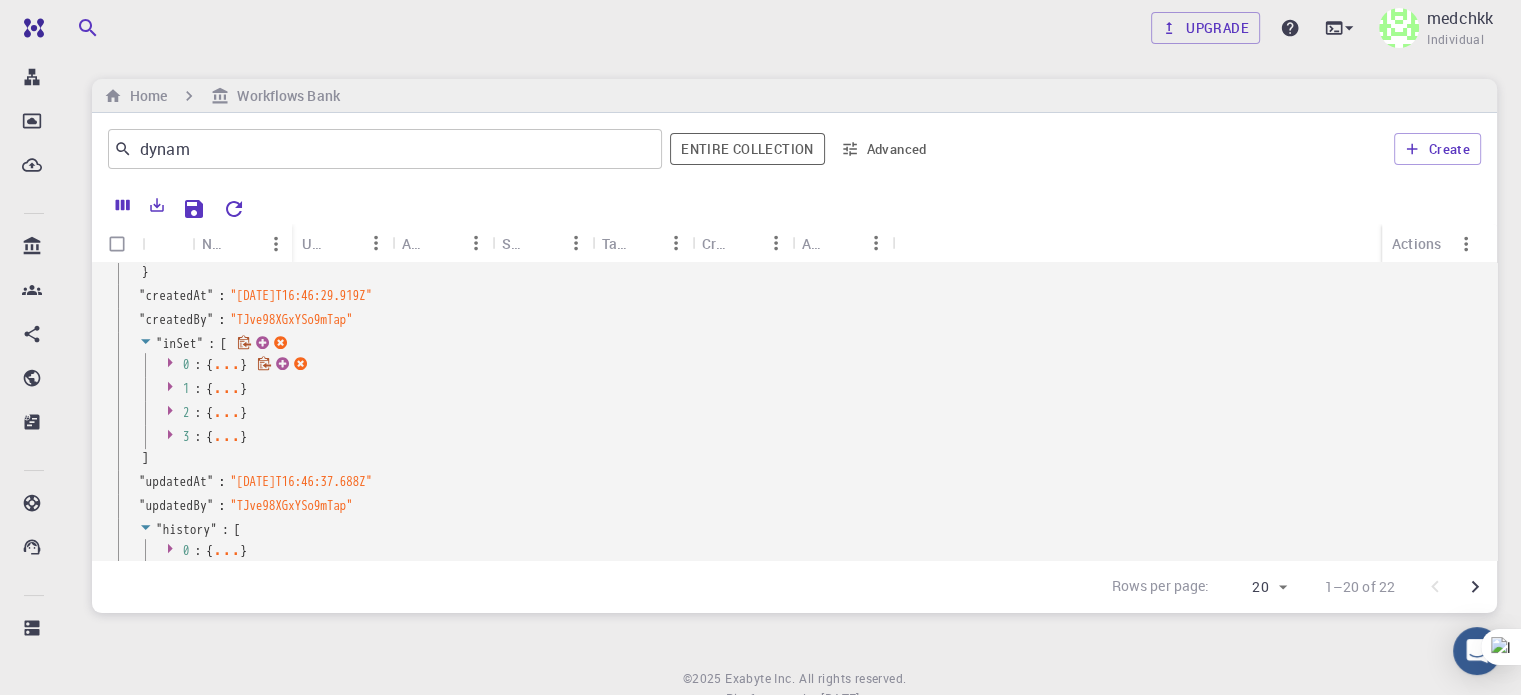 click 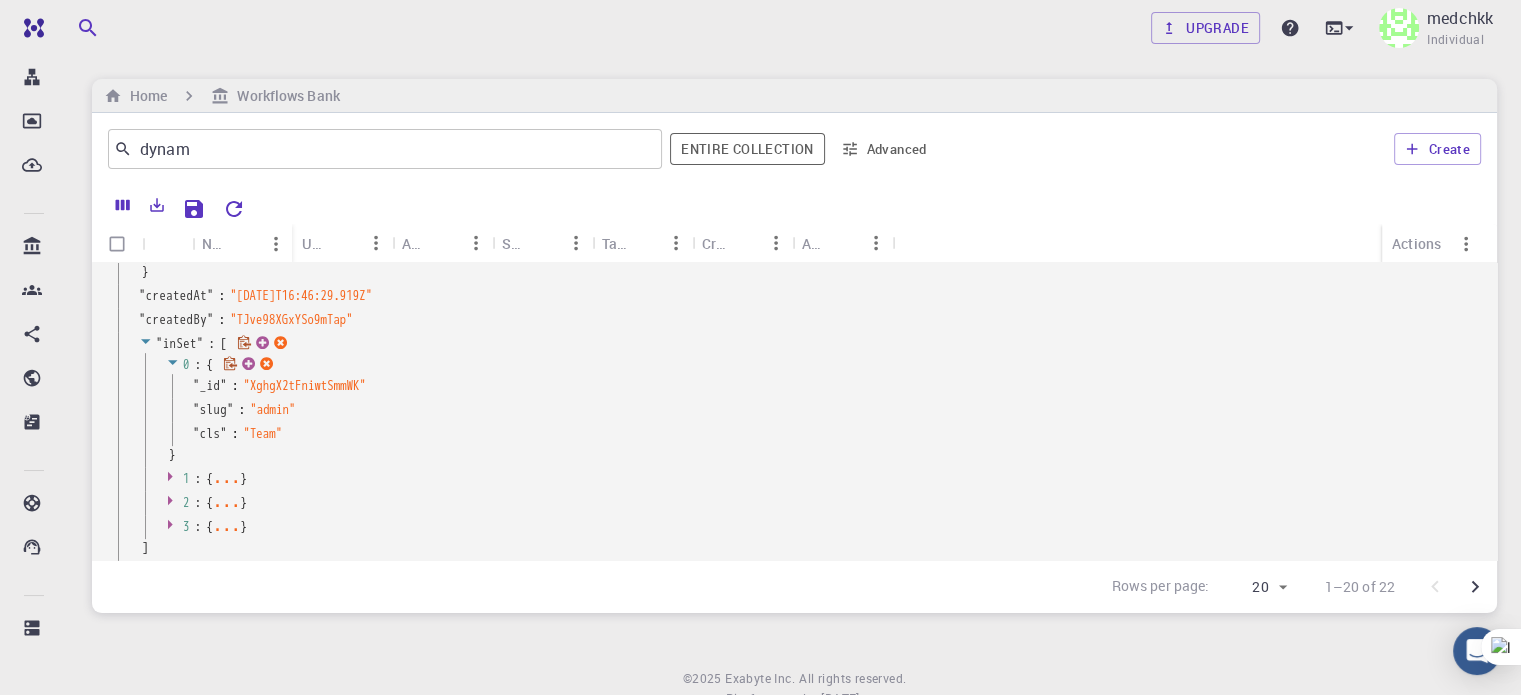 click 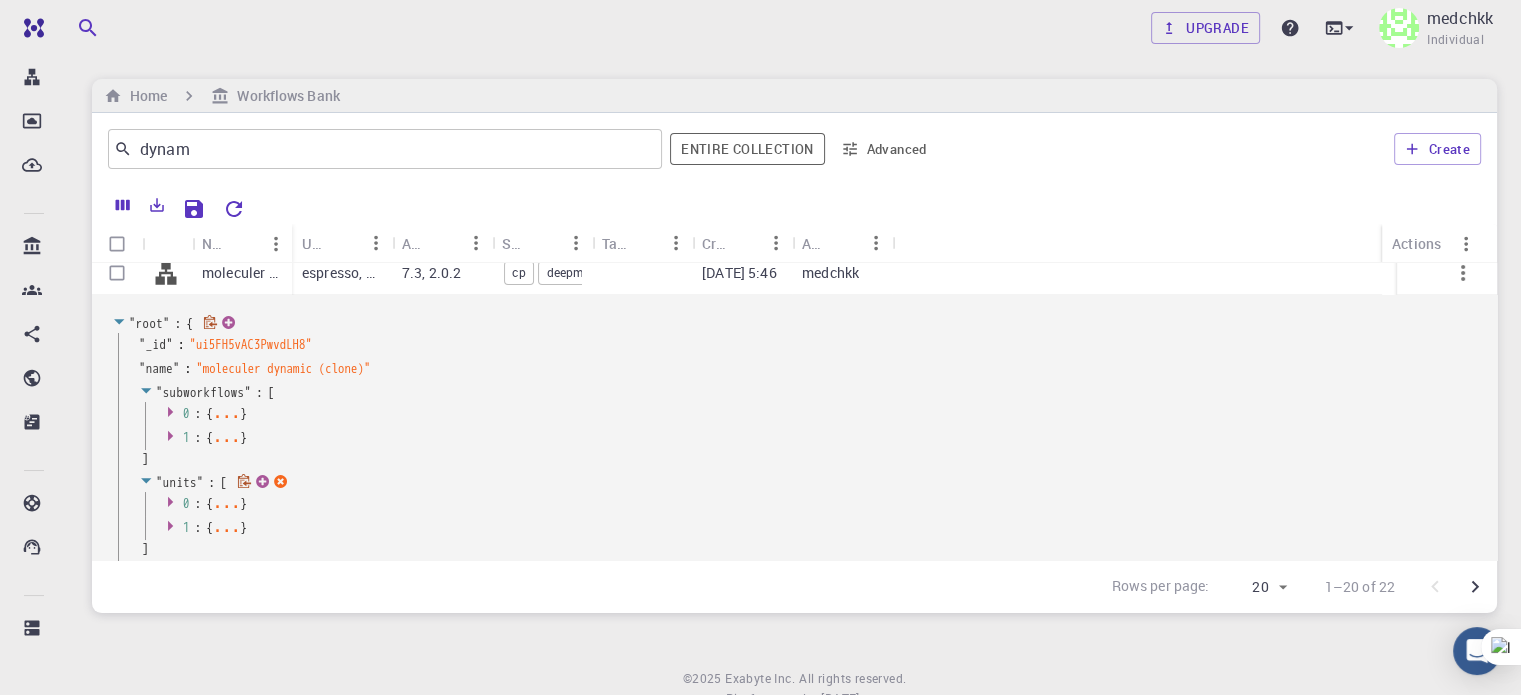 scroll, scrollTop: 0, scrollLeft: 0, axis: both 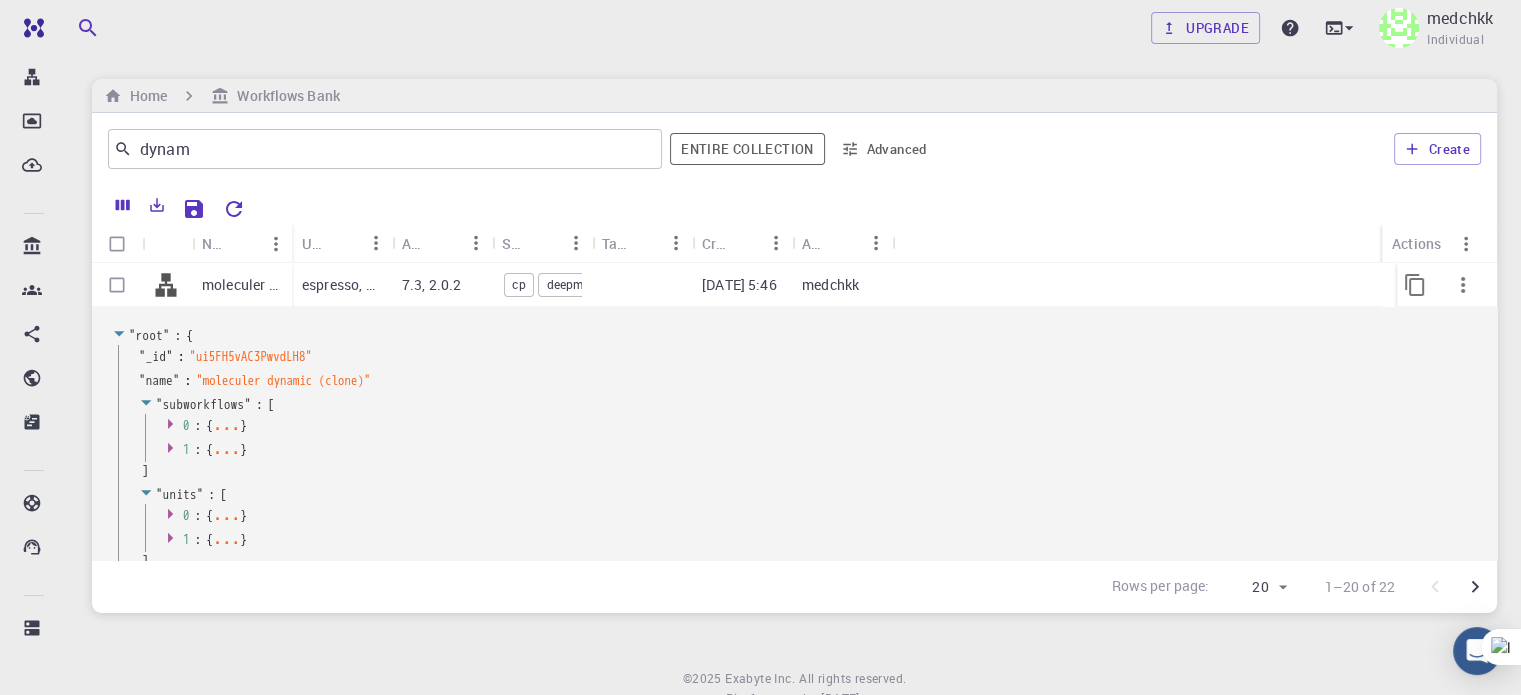 click 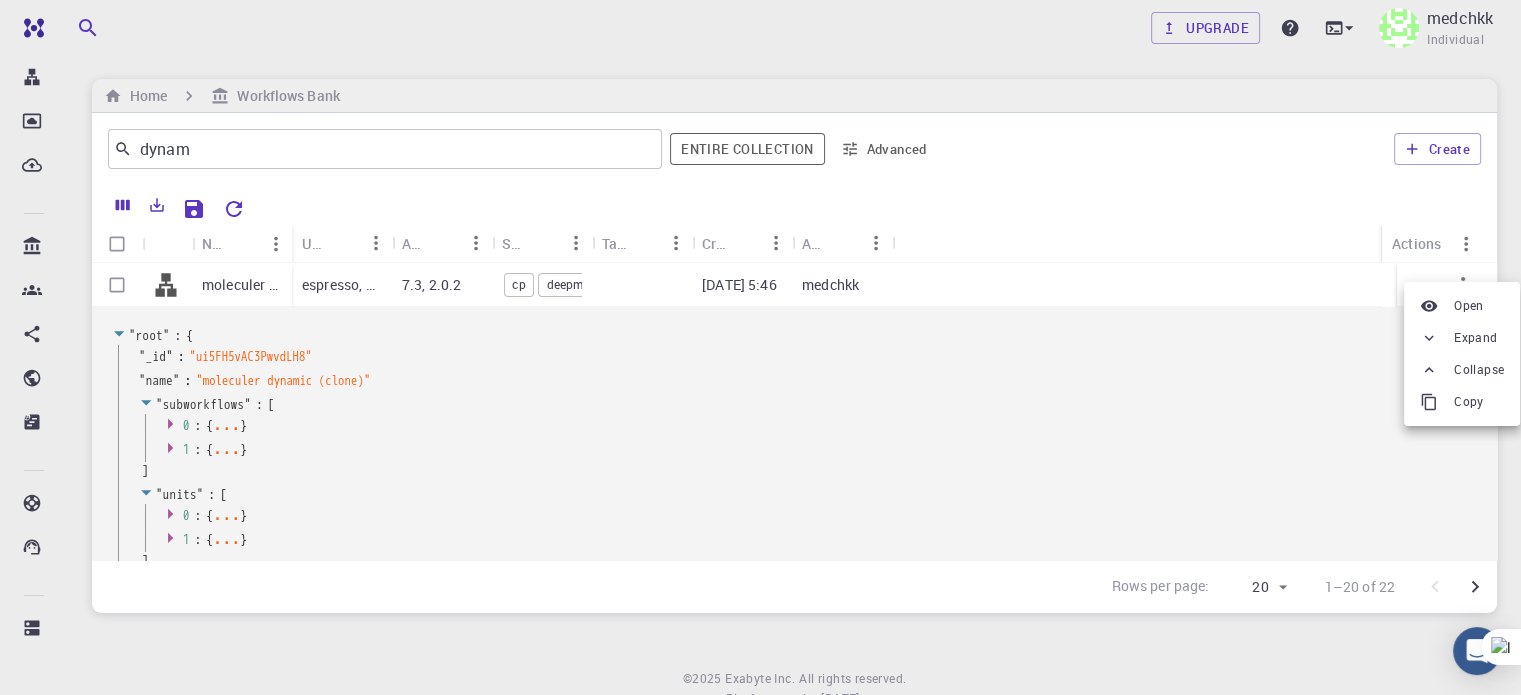 click 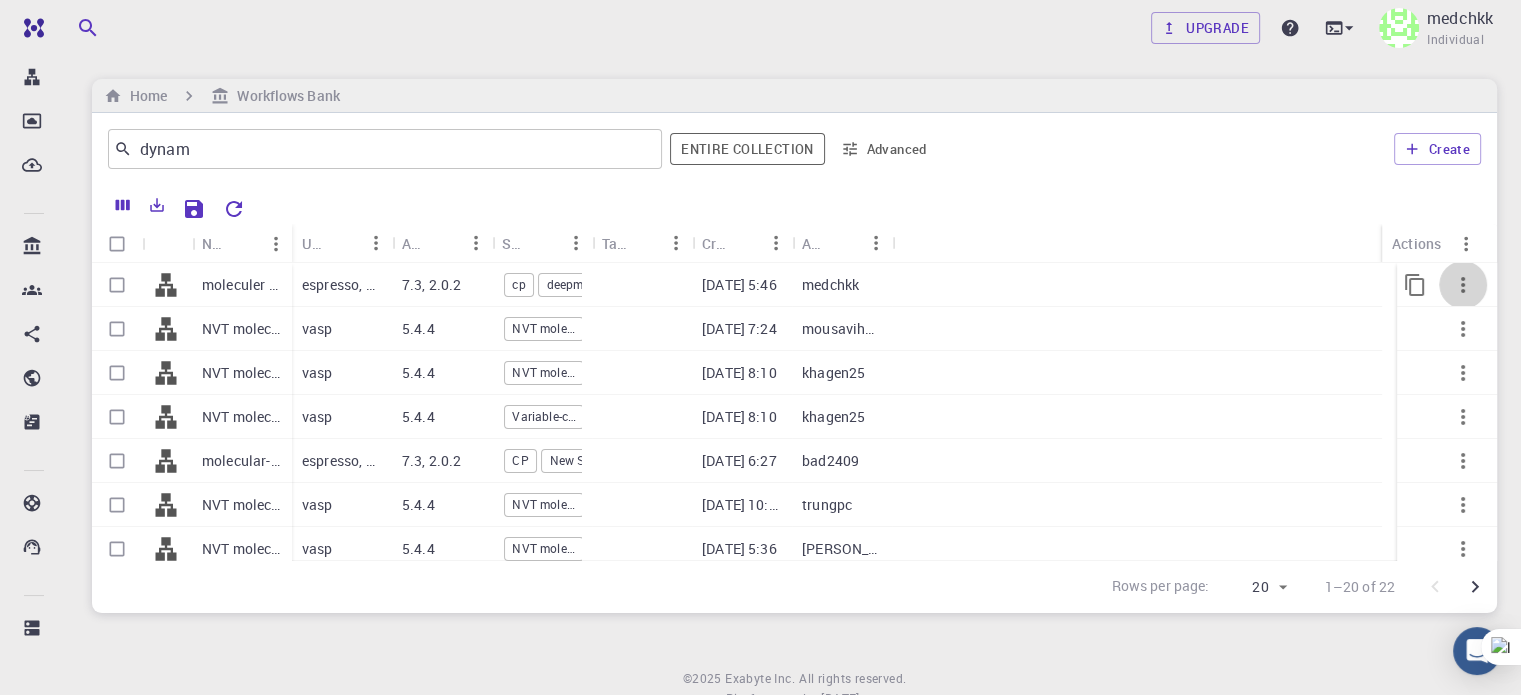 click 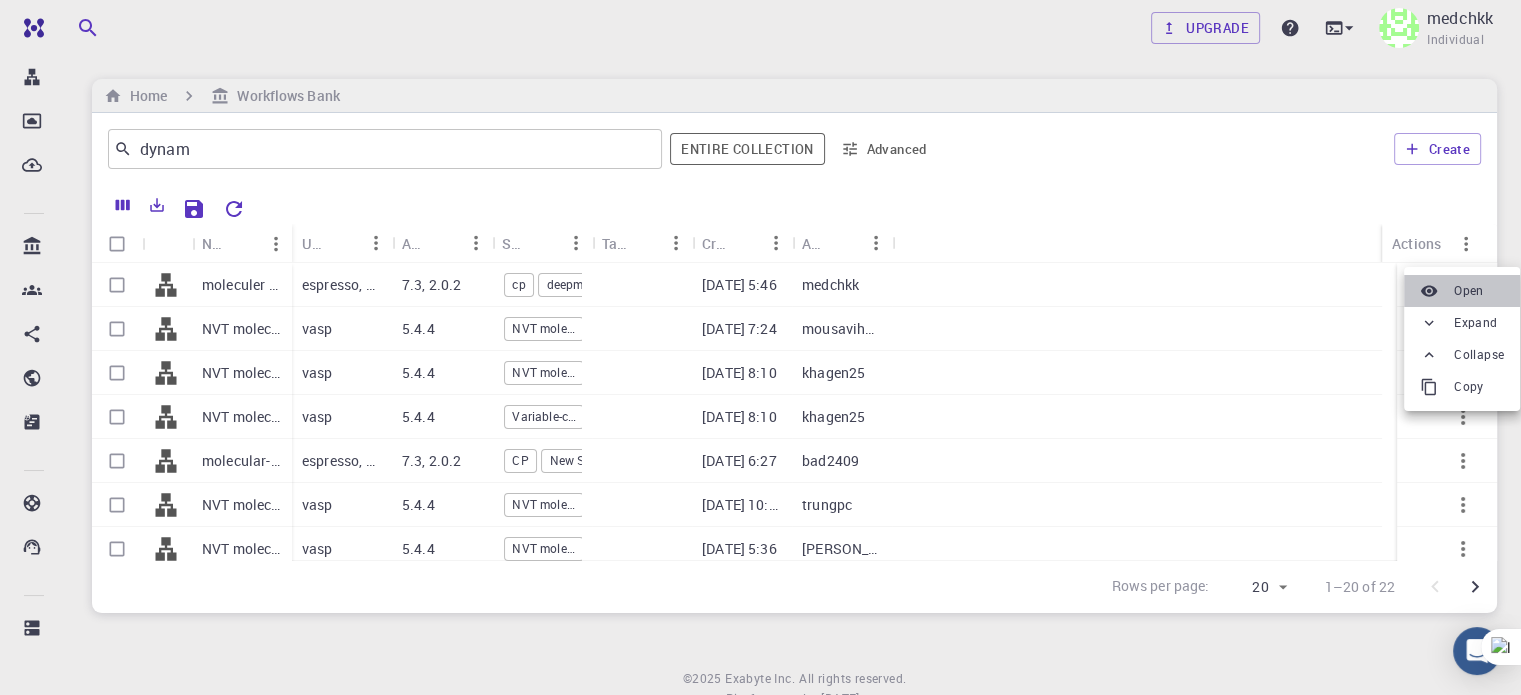 click at bounding box center [1433, 291] 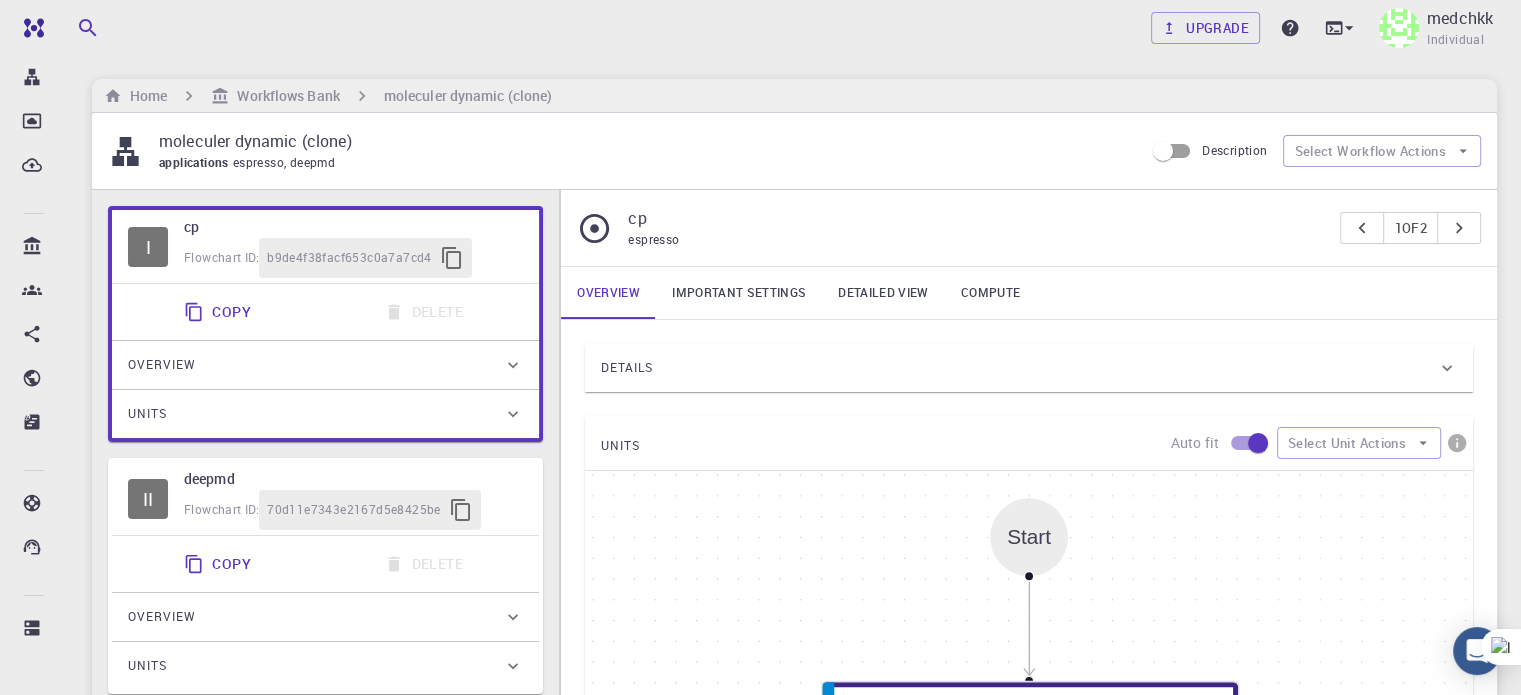 scroll, scrollTop: 40, scrollLeft: 0, axis: vertical 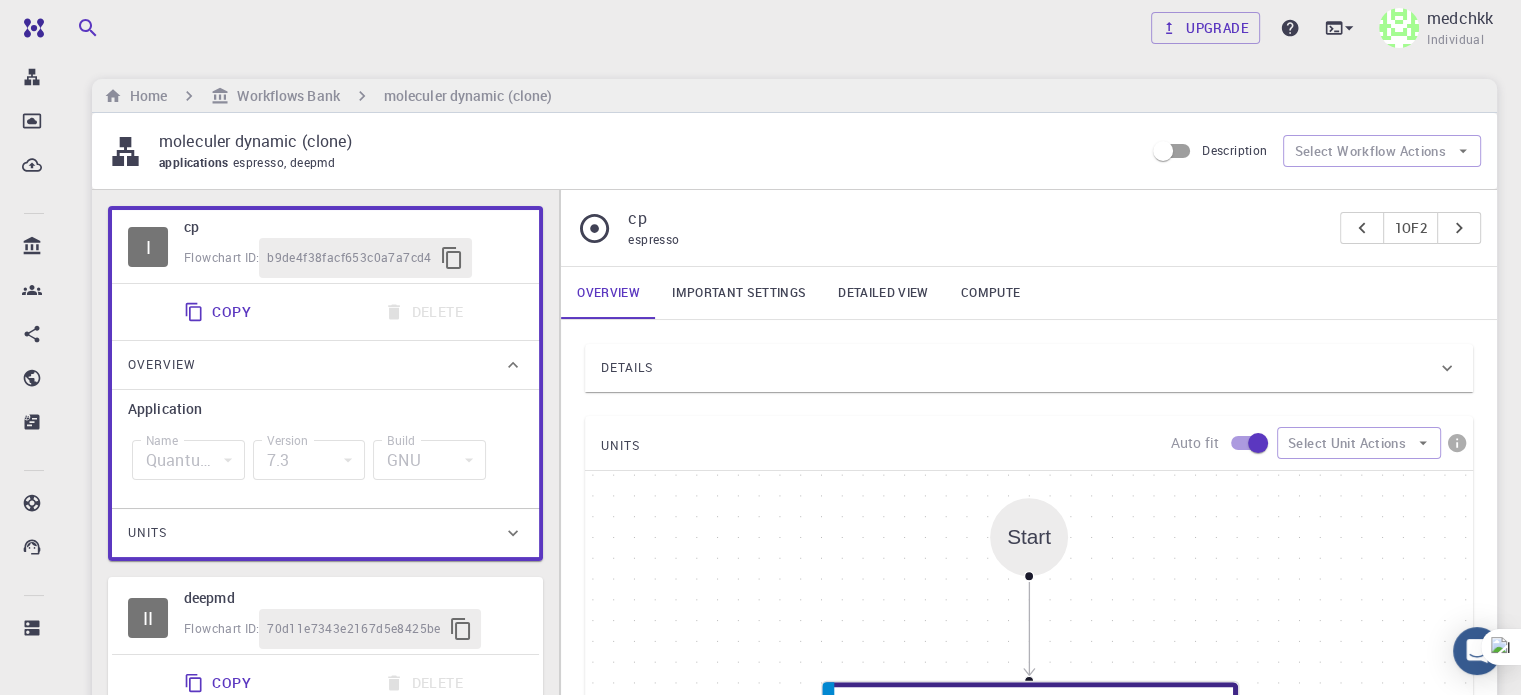 click on "Overview" at bounding box center [315, 365] 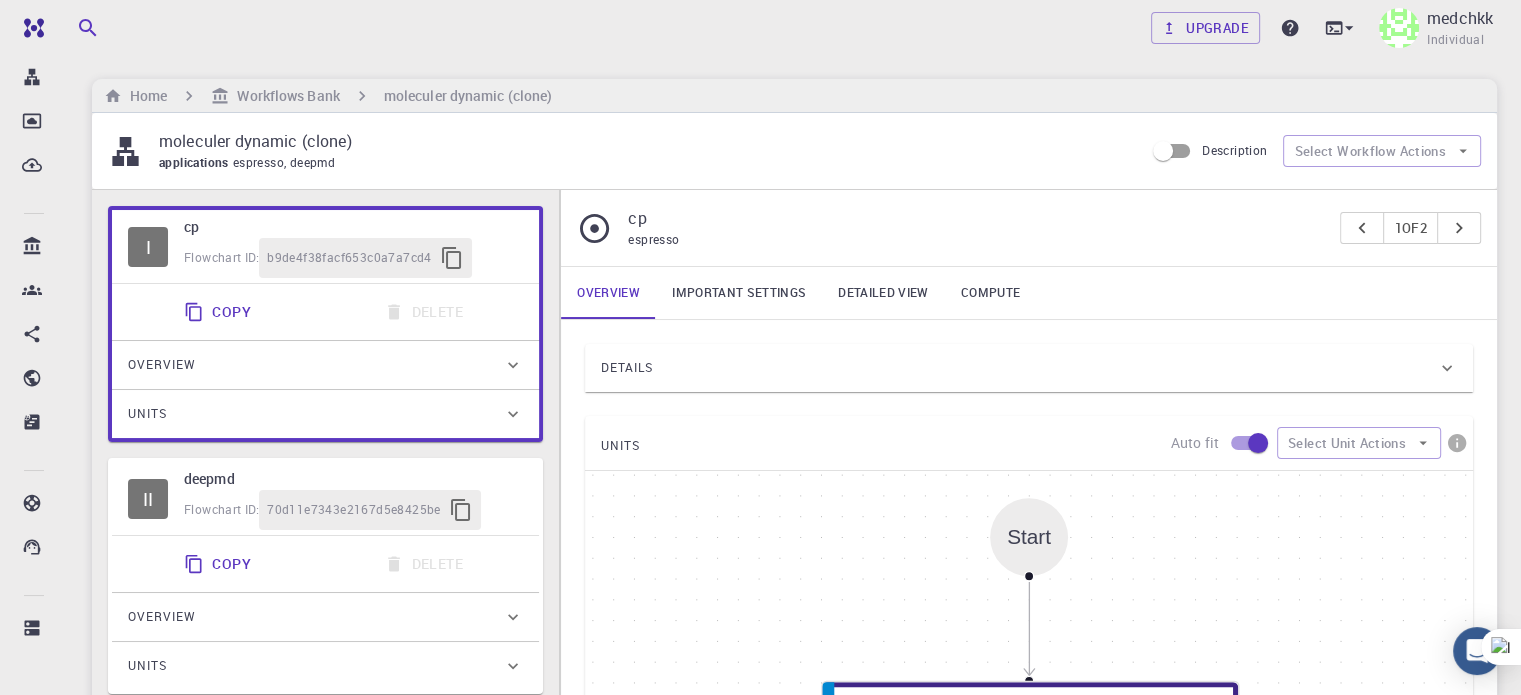 click on "Units" at bounding box center (315, 414) 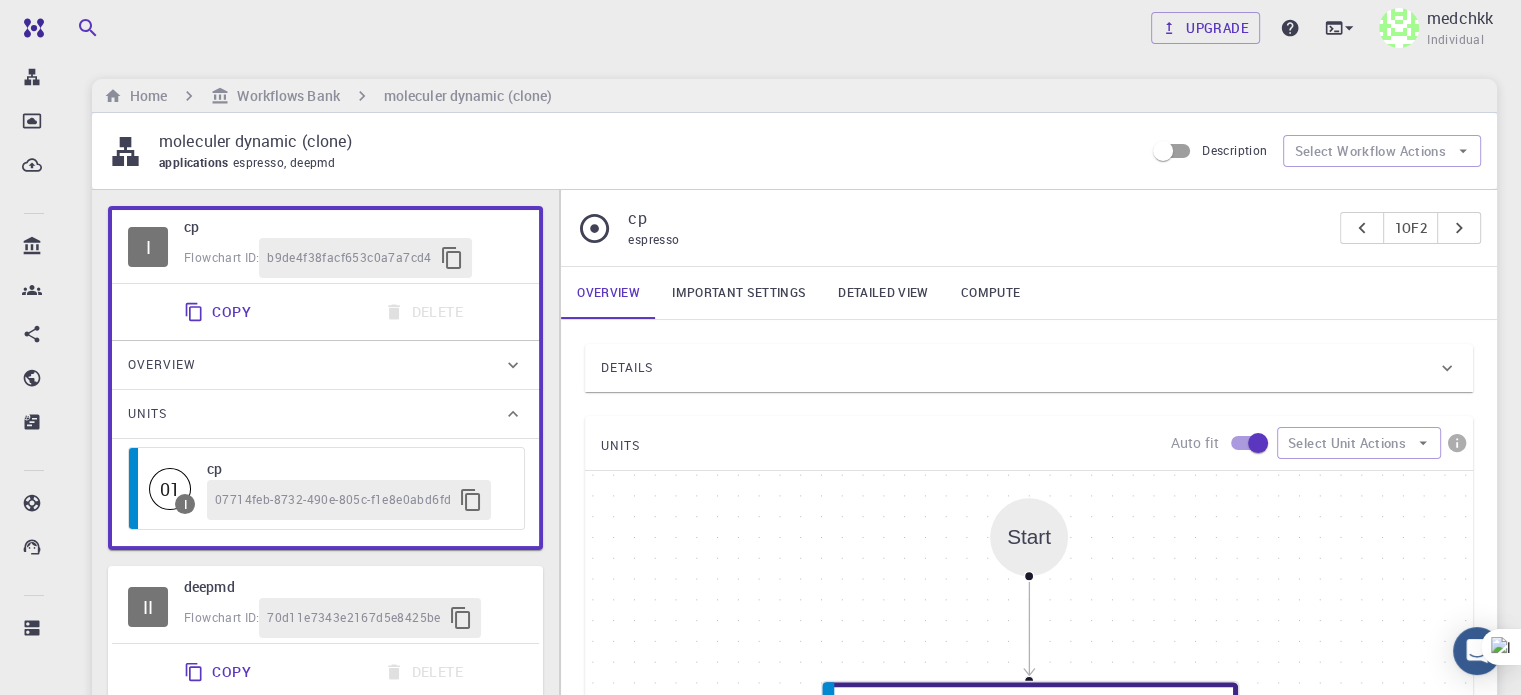 click on "Units" at bounding box center (315, 414) 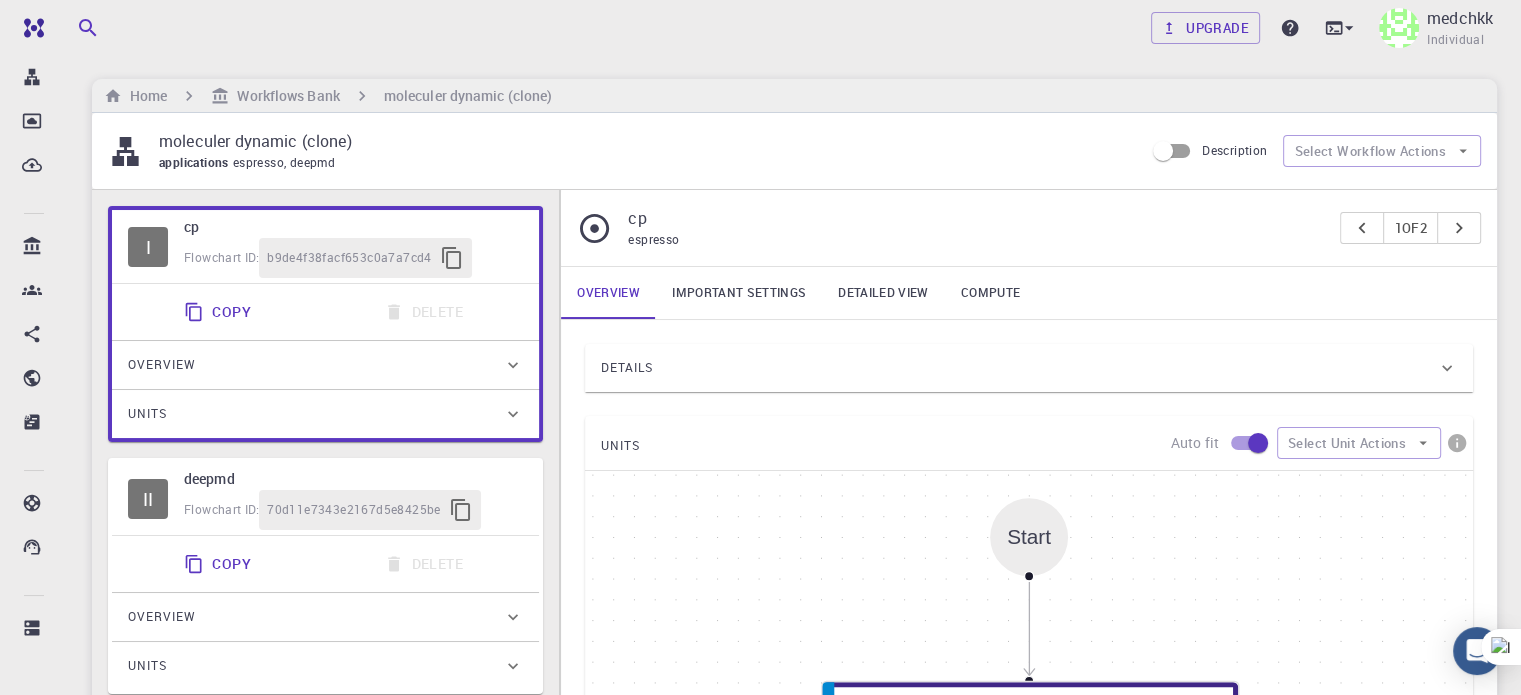 scroll, scrollTop: 164, scrollLeft: 0, axis: vertical 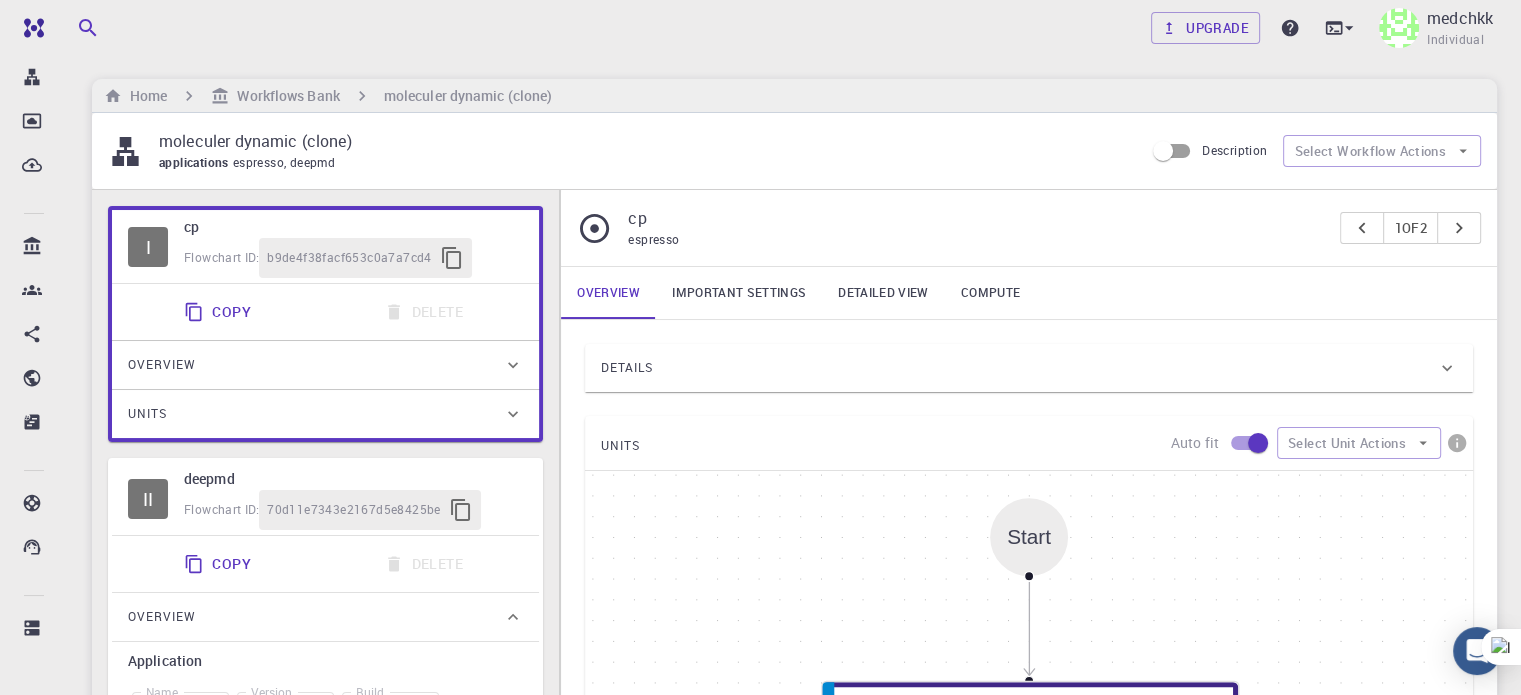 click on "Overview" at bounding box center [315, 617] 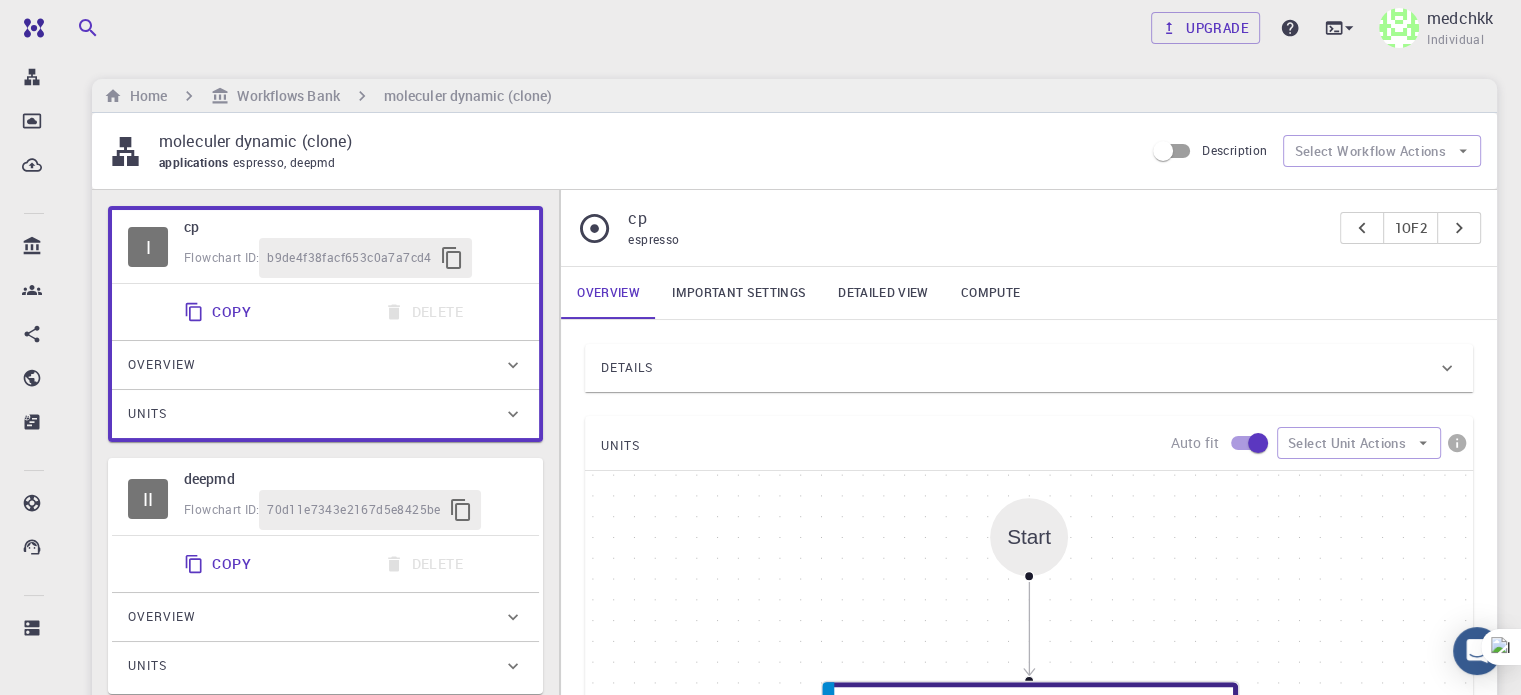 click on "Units" at bounding box center (325, 666) 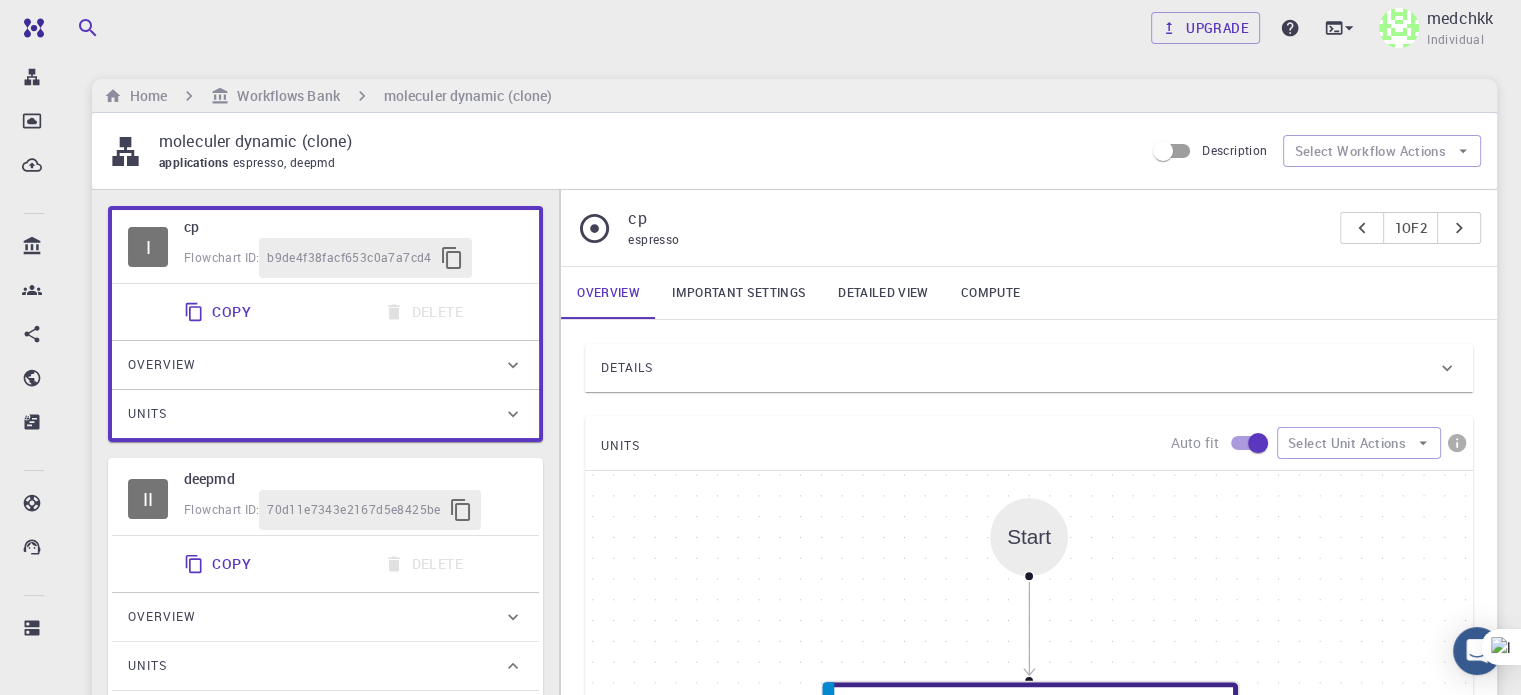 scroll, scrollTop: 247, scrollLeft: 0, axis: vertical 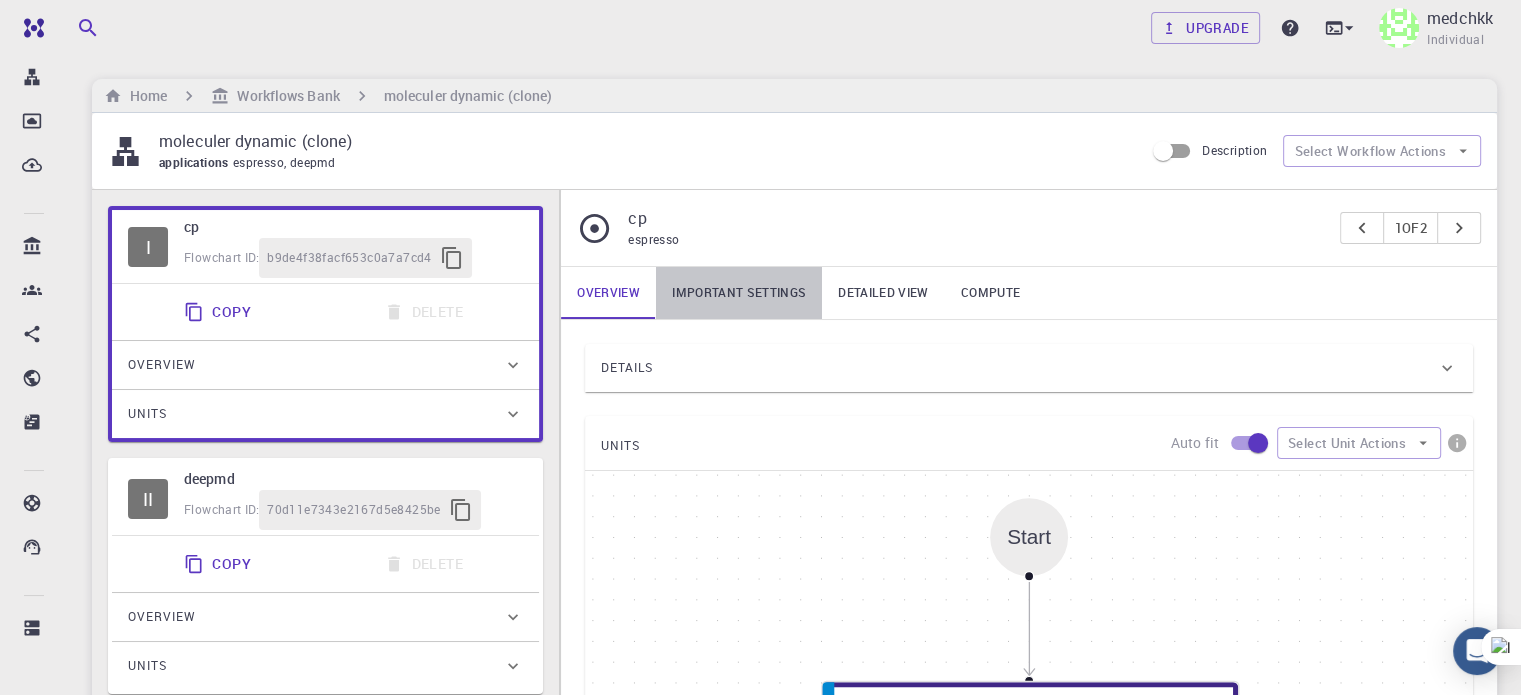 click on "Important settings" at bounding box center (739, 293) 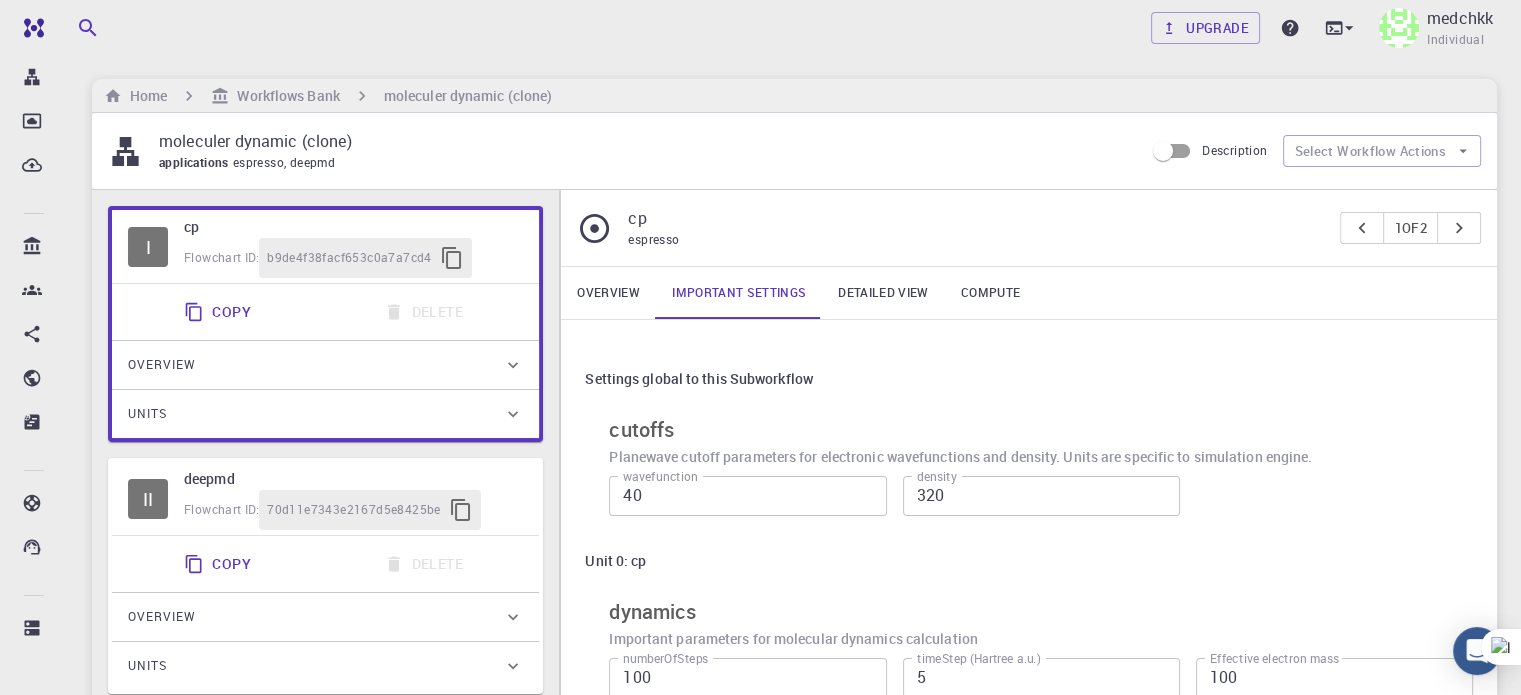 scroll, scrollTop: 120, scrollLeft: 0, axis: vertical 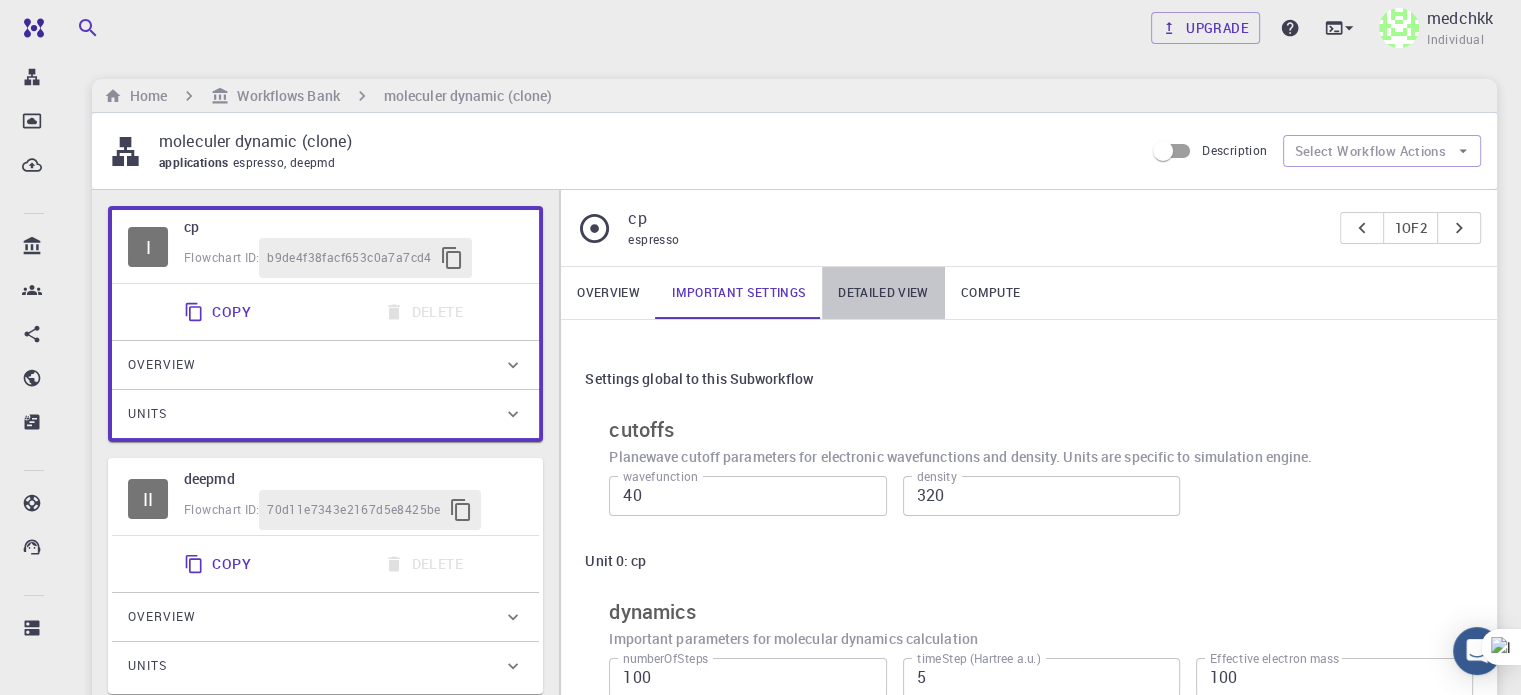 click on "Detailed view" at bounding box center (883, 293) 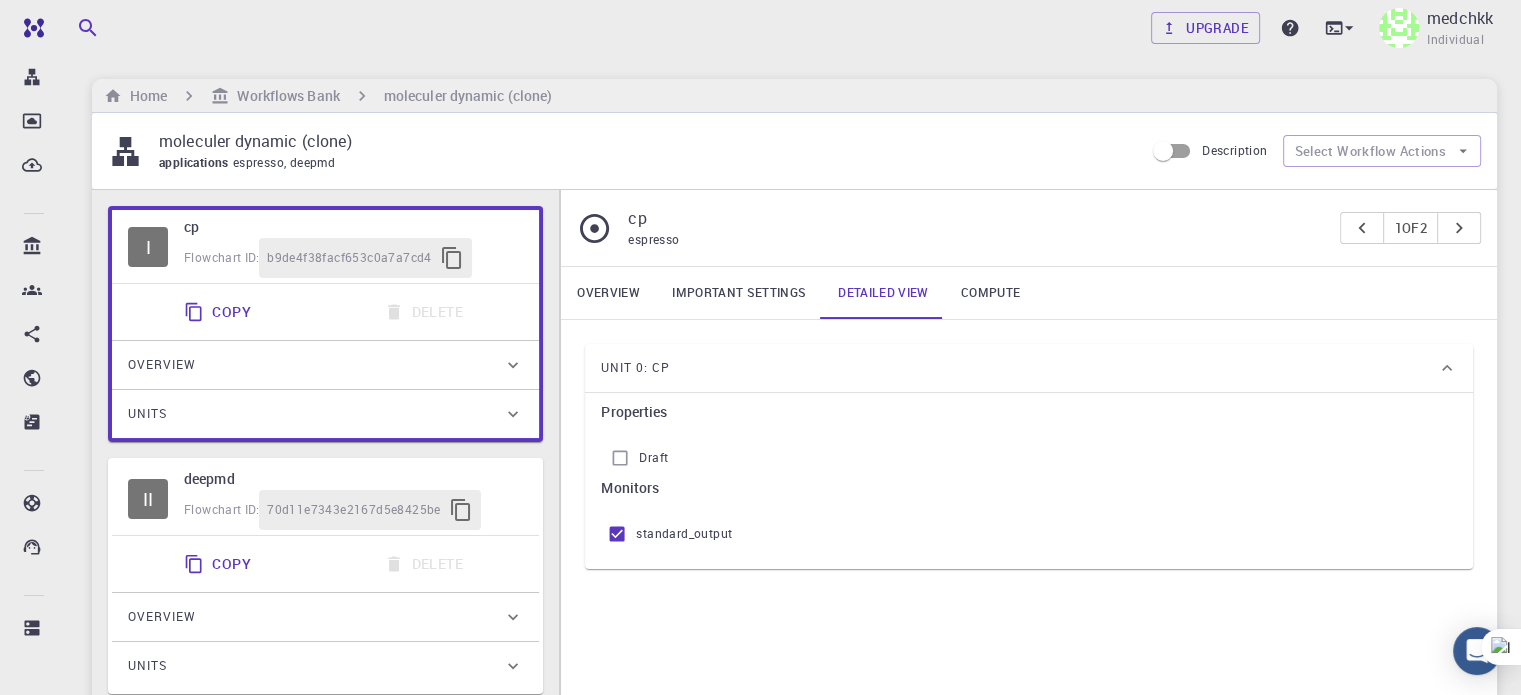 click on "Compute" at bounding box center [990, 293] 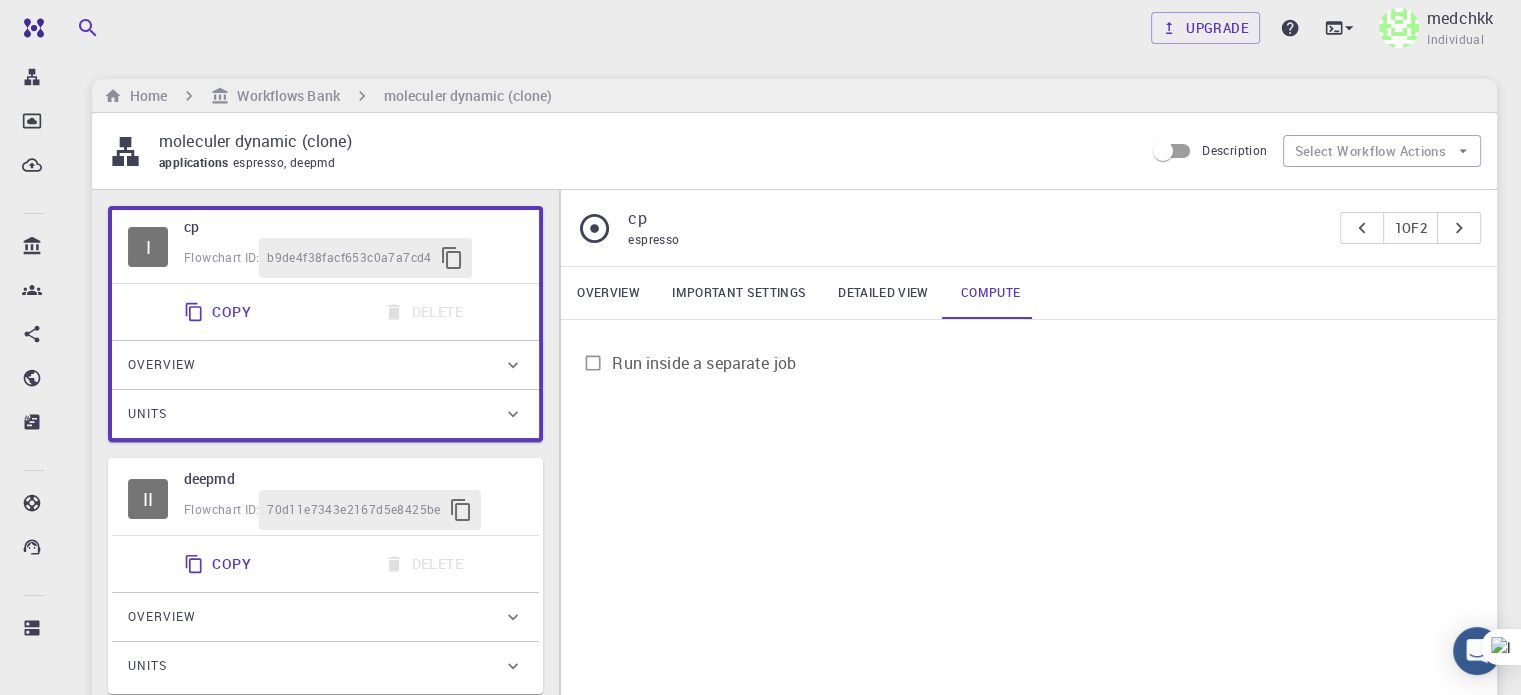 click on "Overview" at bounding box center (608, 293) 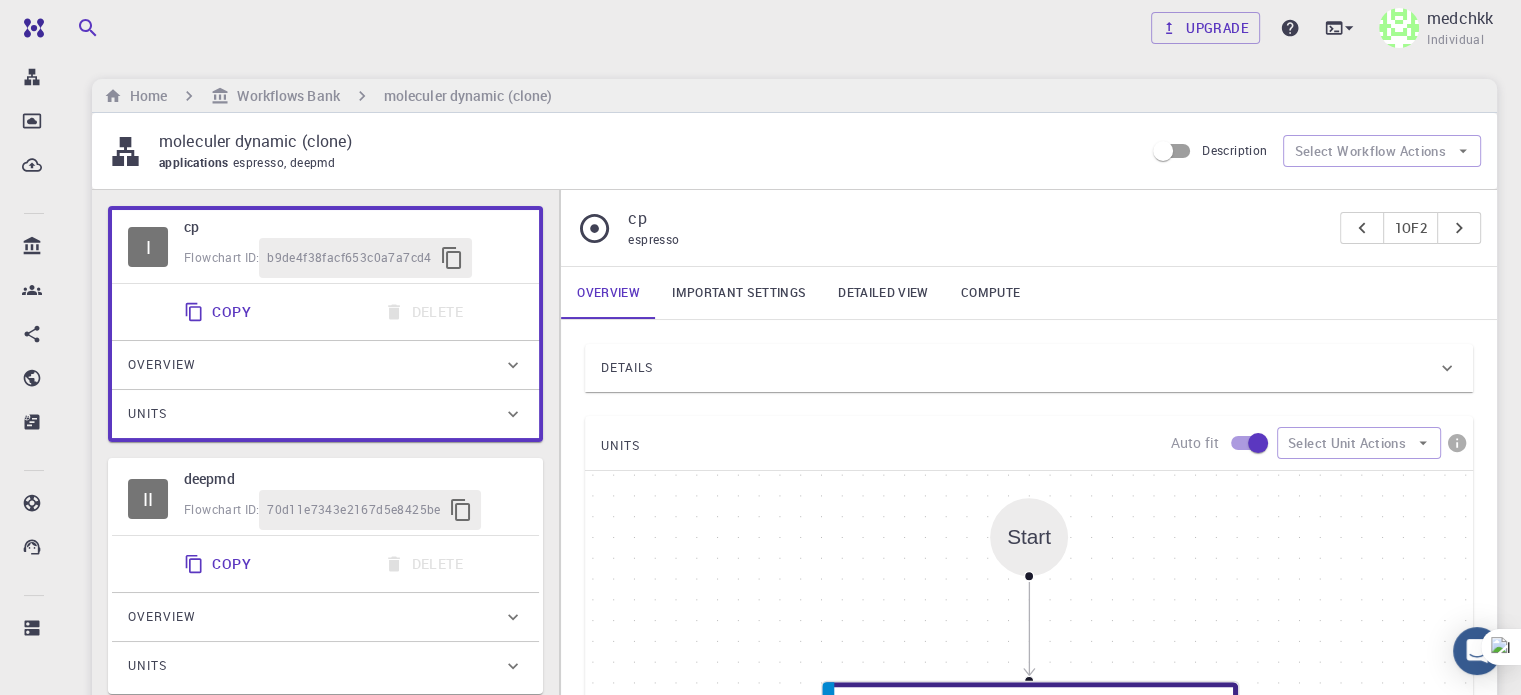 scroll, scrollTop: 10, scrollLeft: 0, axis: vertical 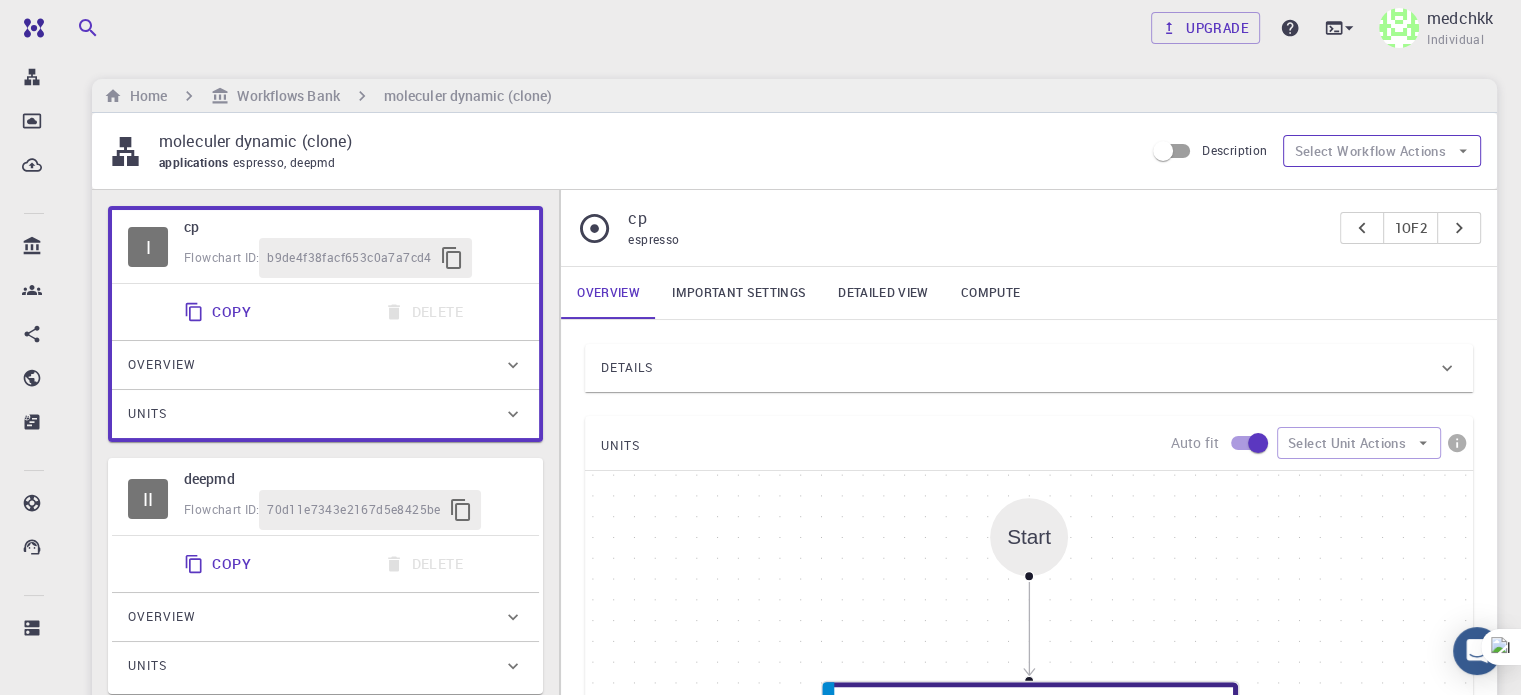 click 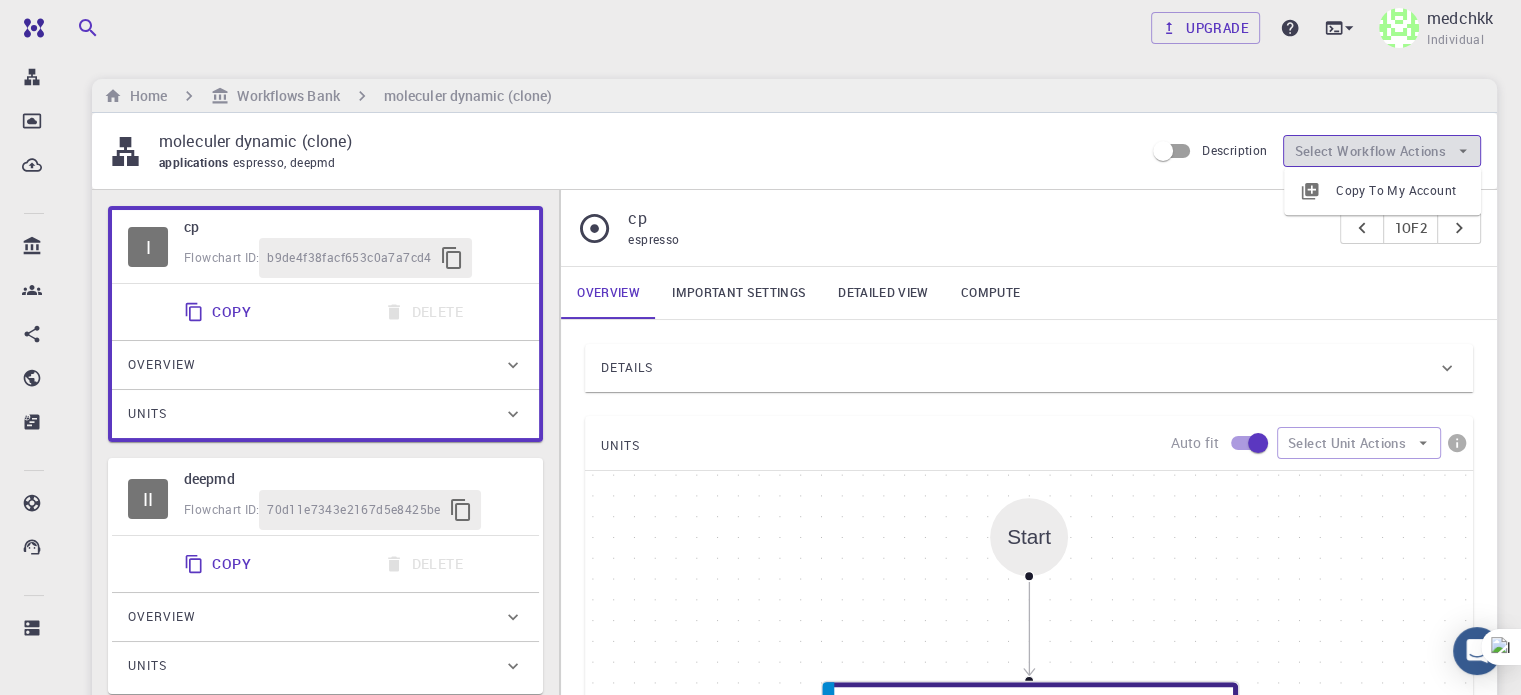 click 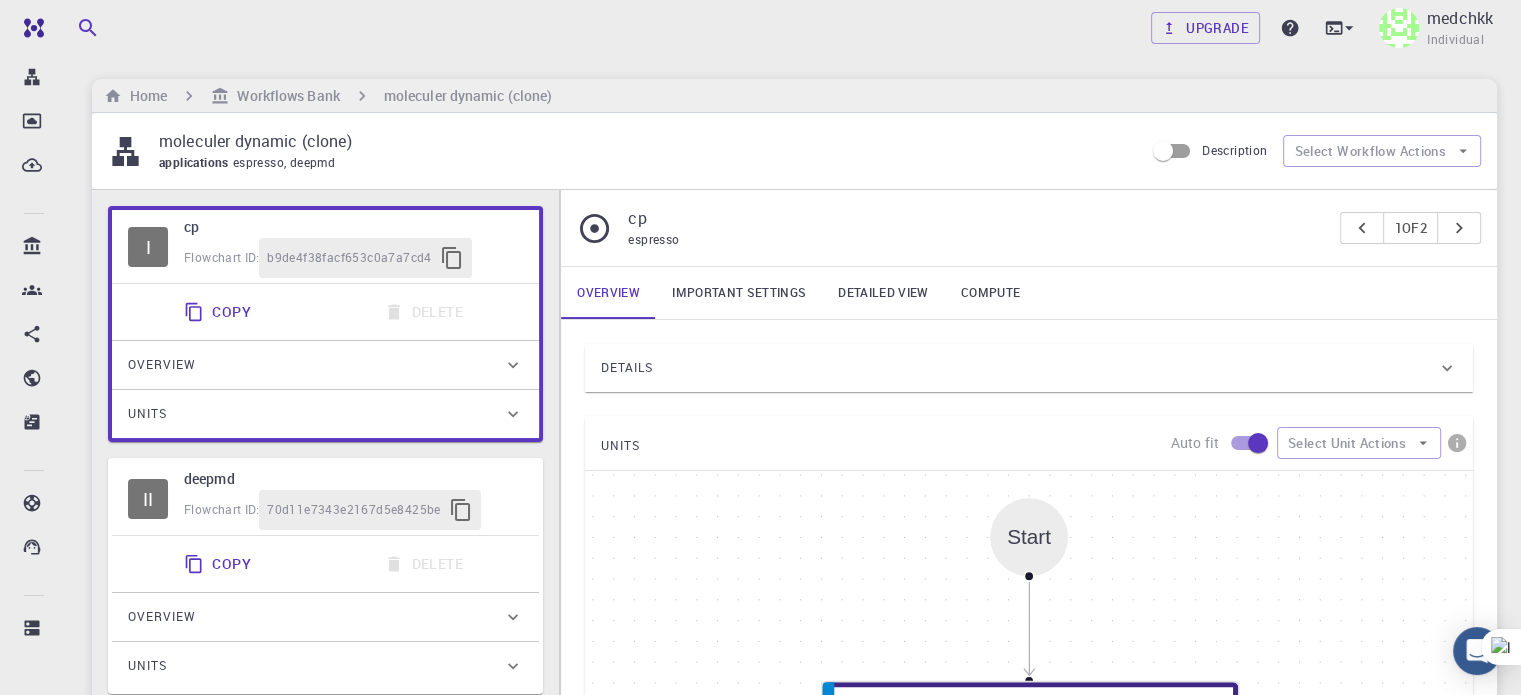 scroll, scrollTop: 114, scrollLeft: 0, axis: vertical 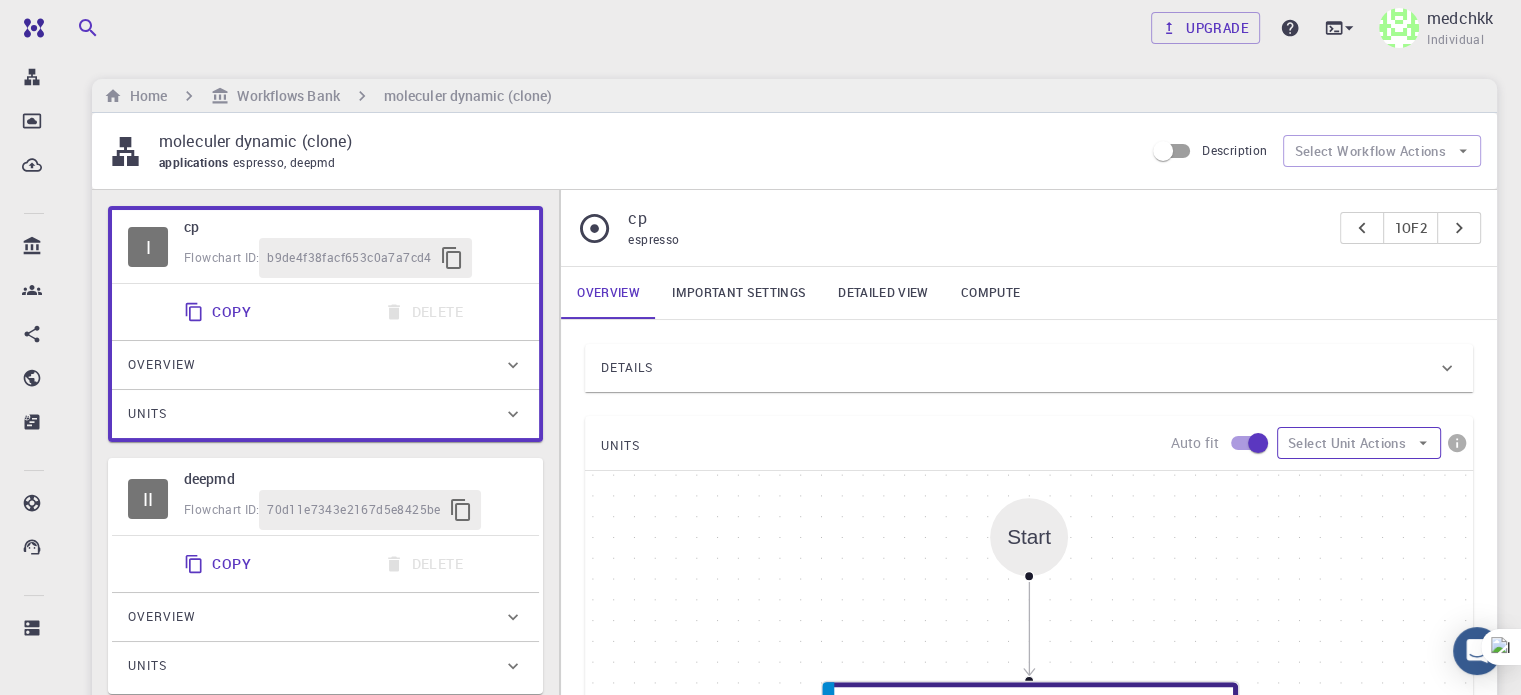 click on "Select Unit Actions" at bounding box center [1359, 443] 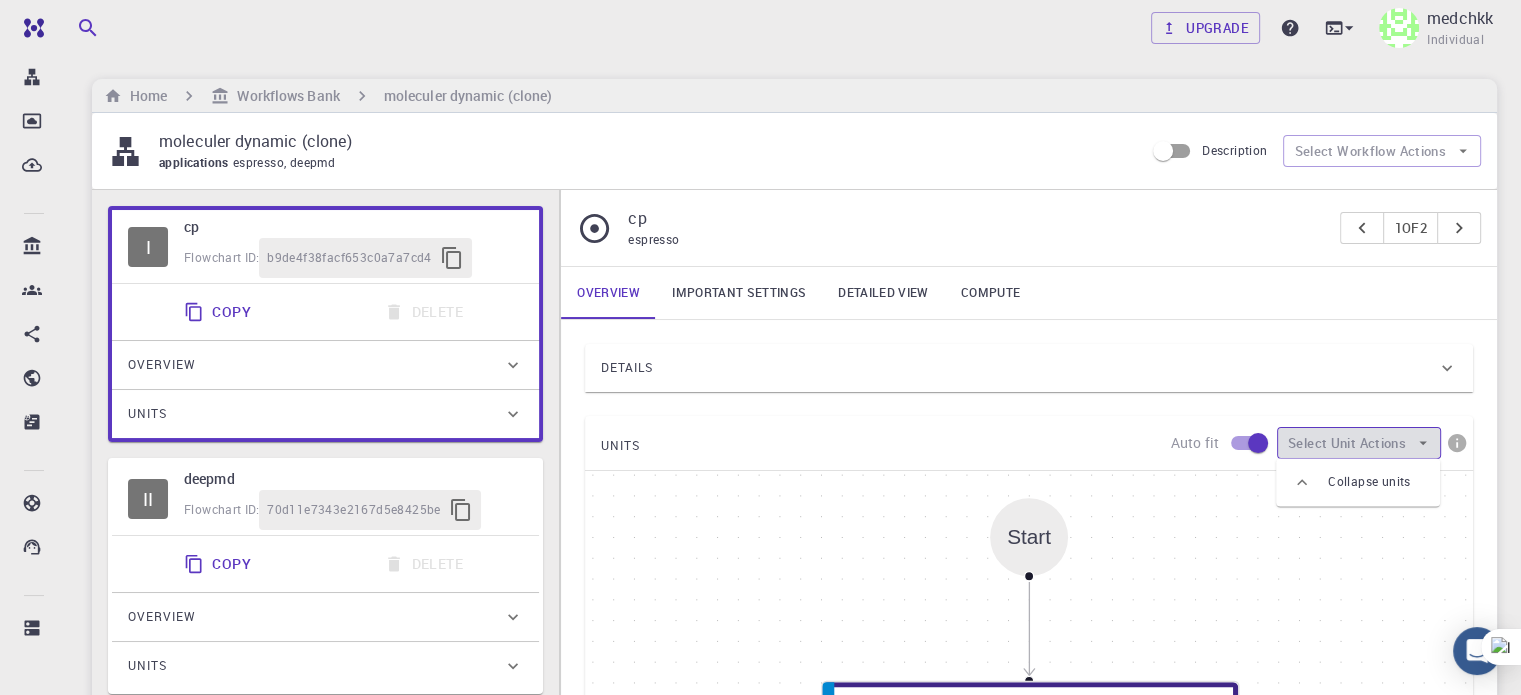 click on "Select Unit Actions" at bounding box center (1359, 443) 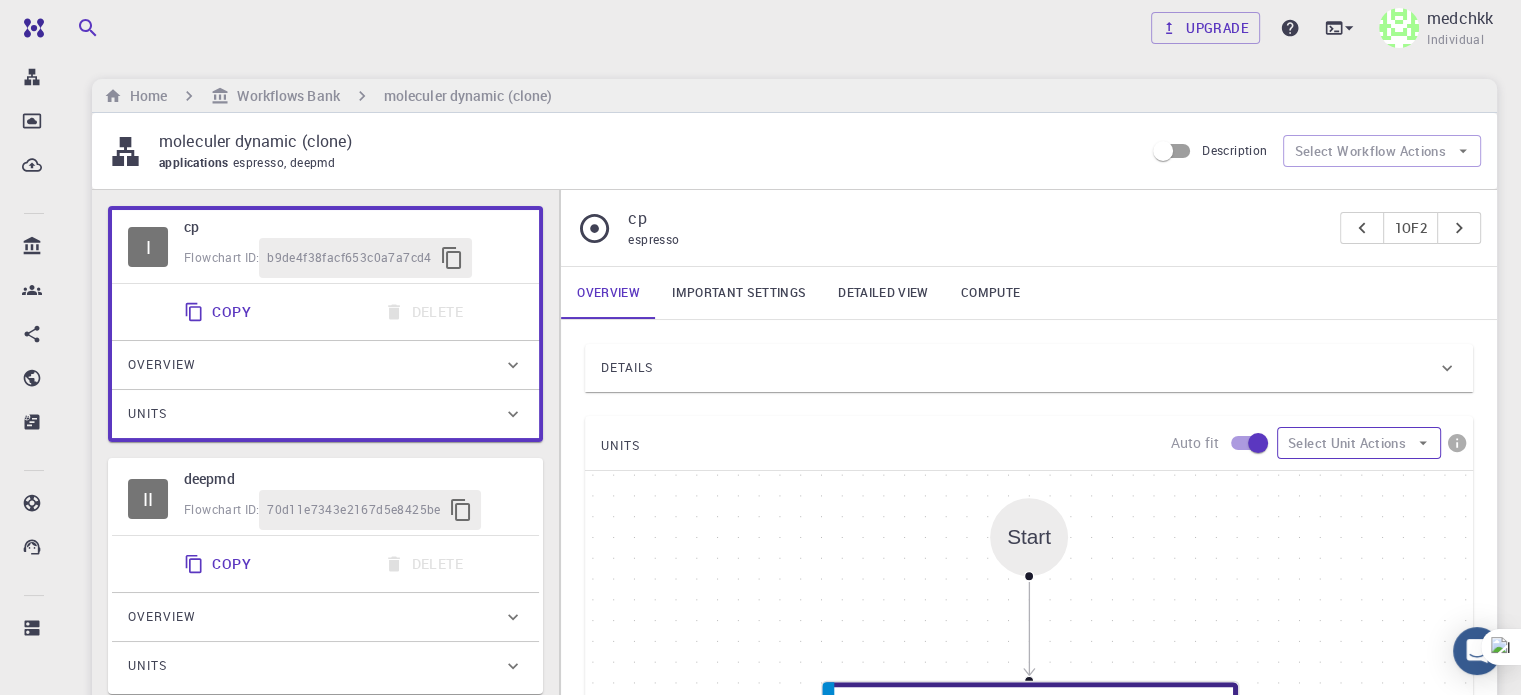 scroll, scrollTop: 362, scrollLeft: 0, axis: vertical 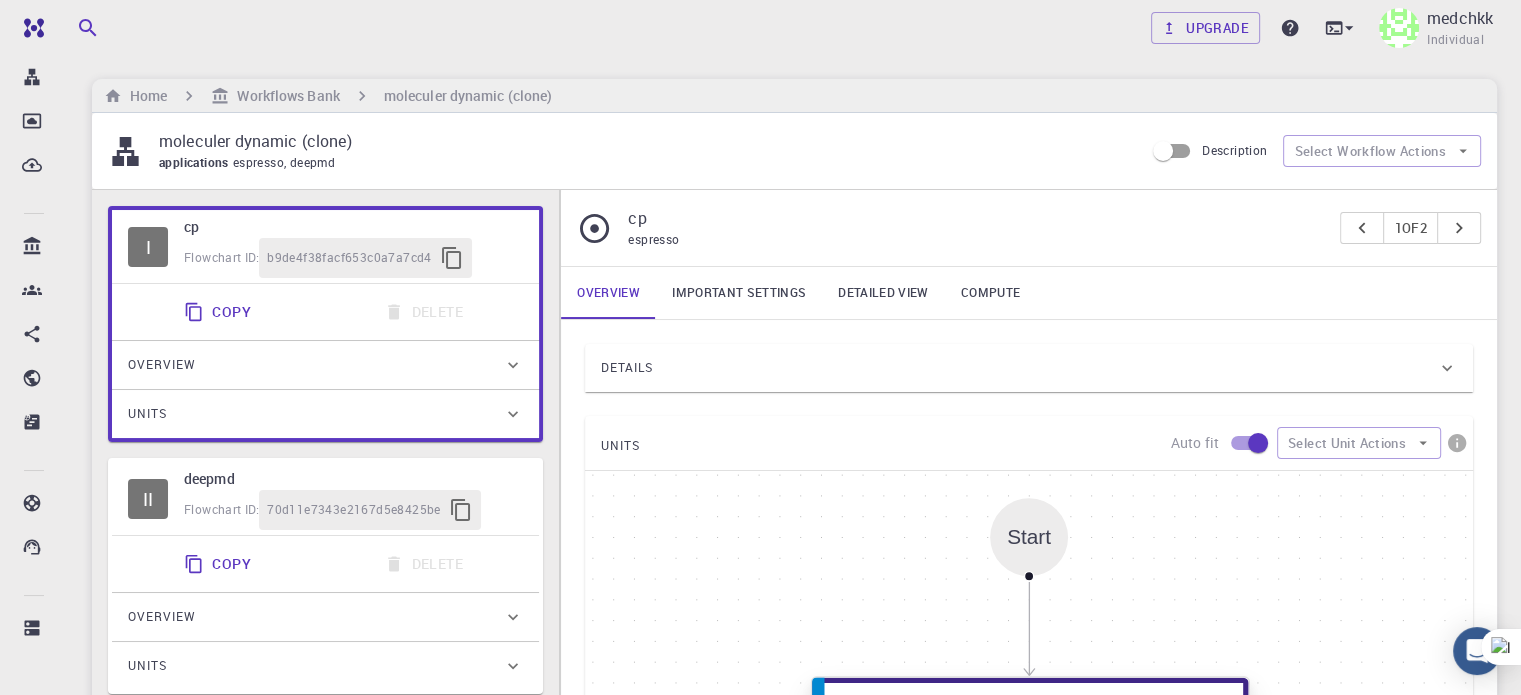 click on "View" at bounding box center (891, 822) 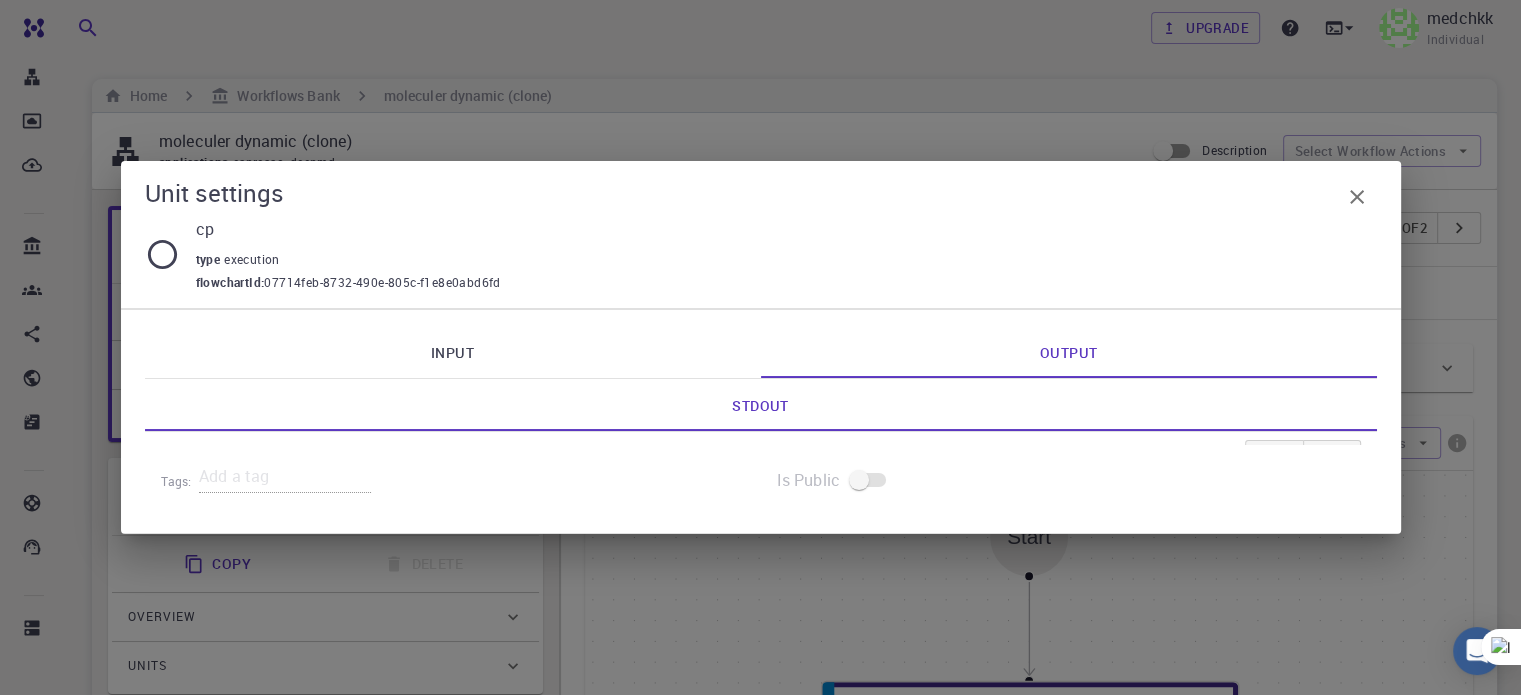 click on "Input" at bounding box center (453, 352) 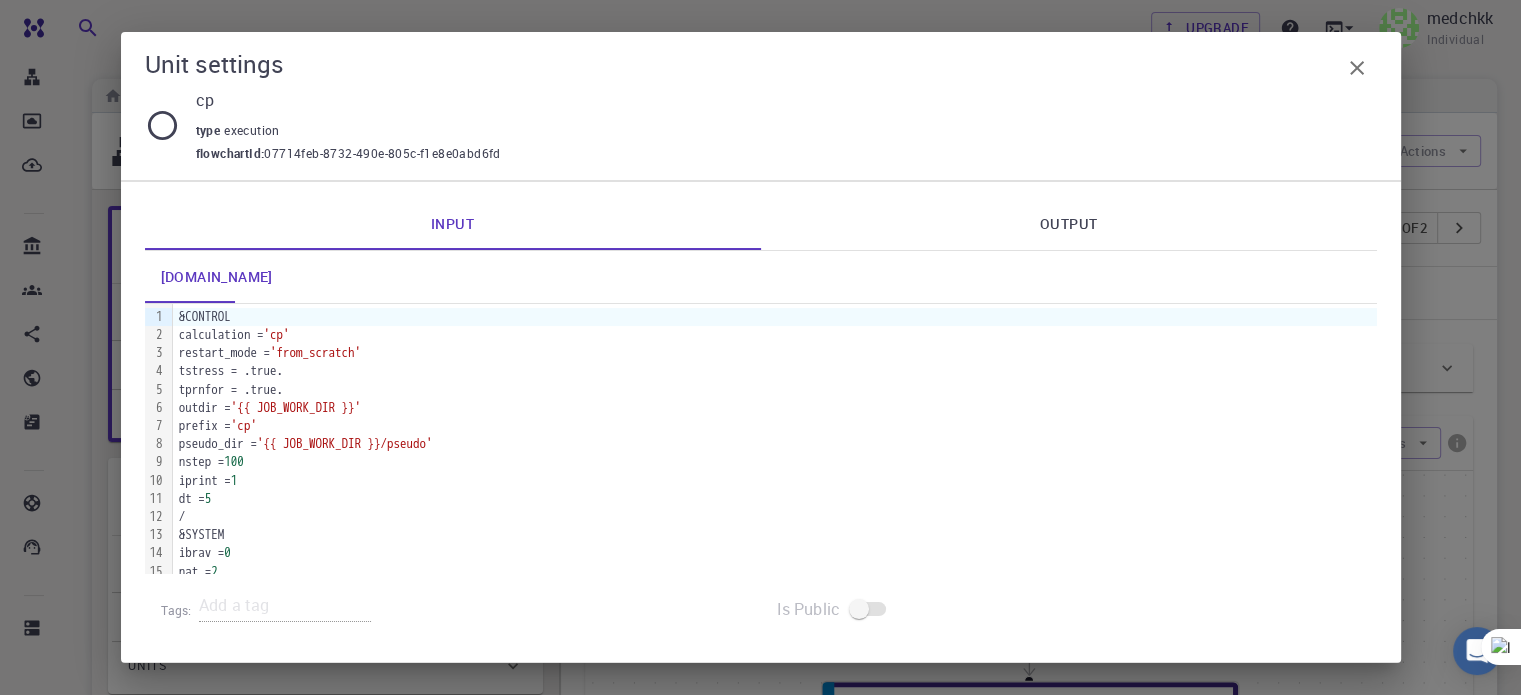 click on "Output" at bounding box center (1069, 224) 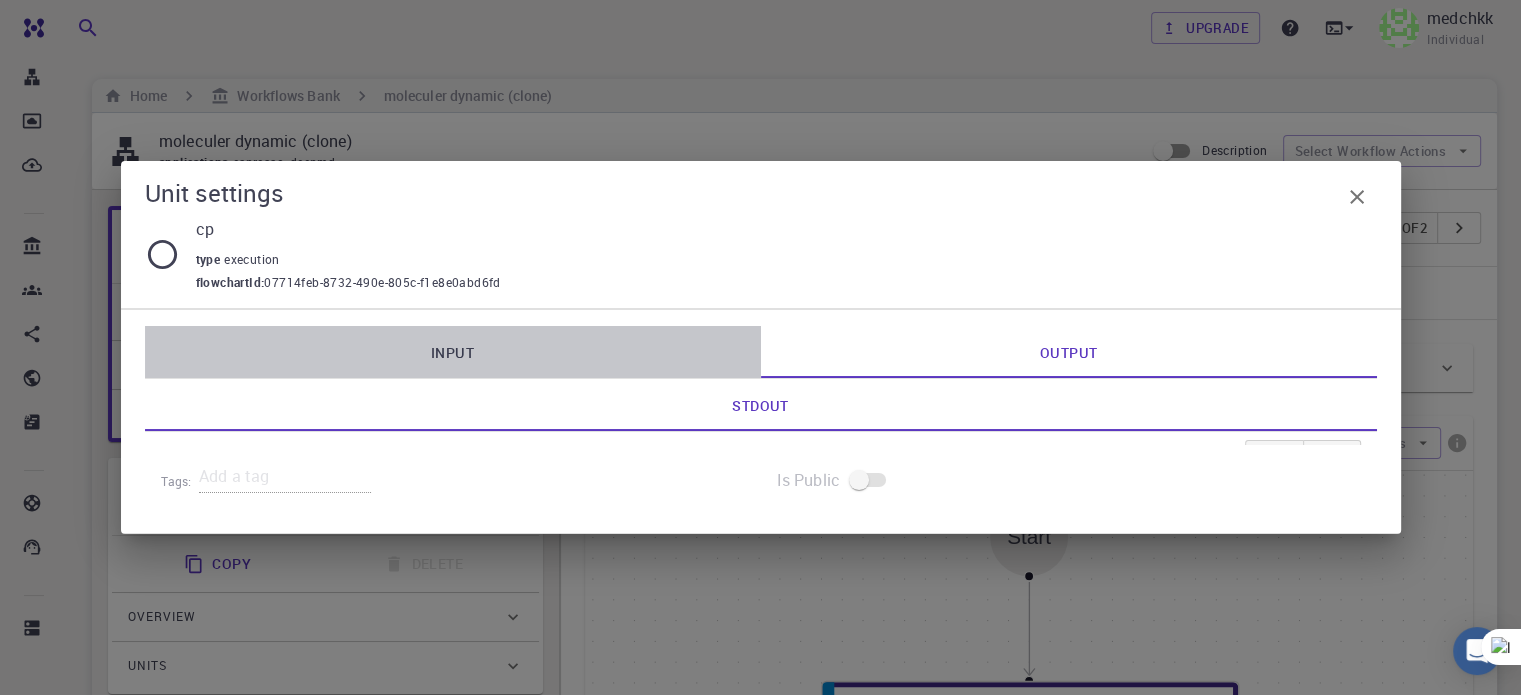 click on "Input" at bounding box center (453, 352) 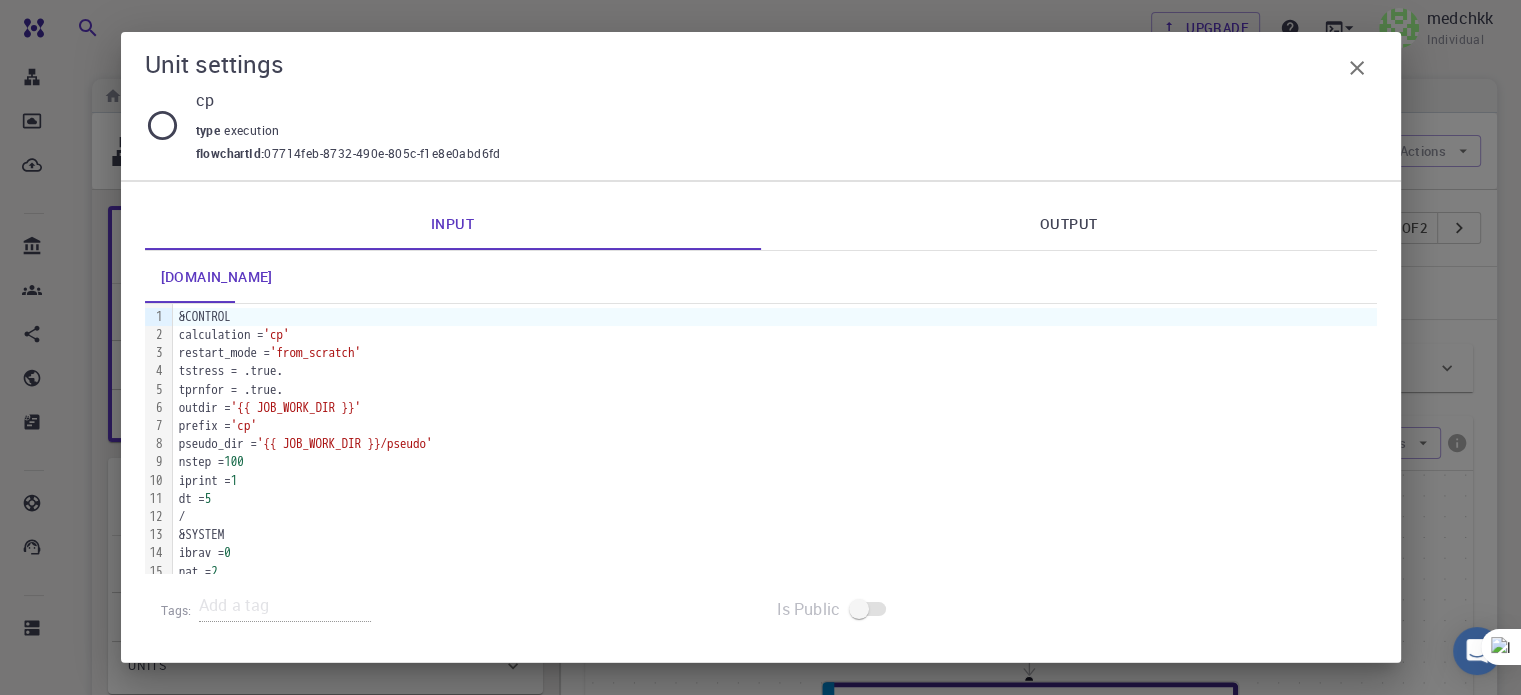 click 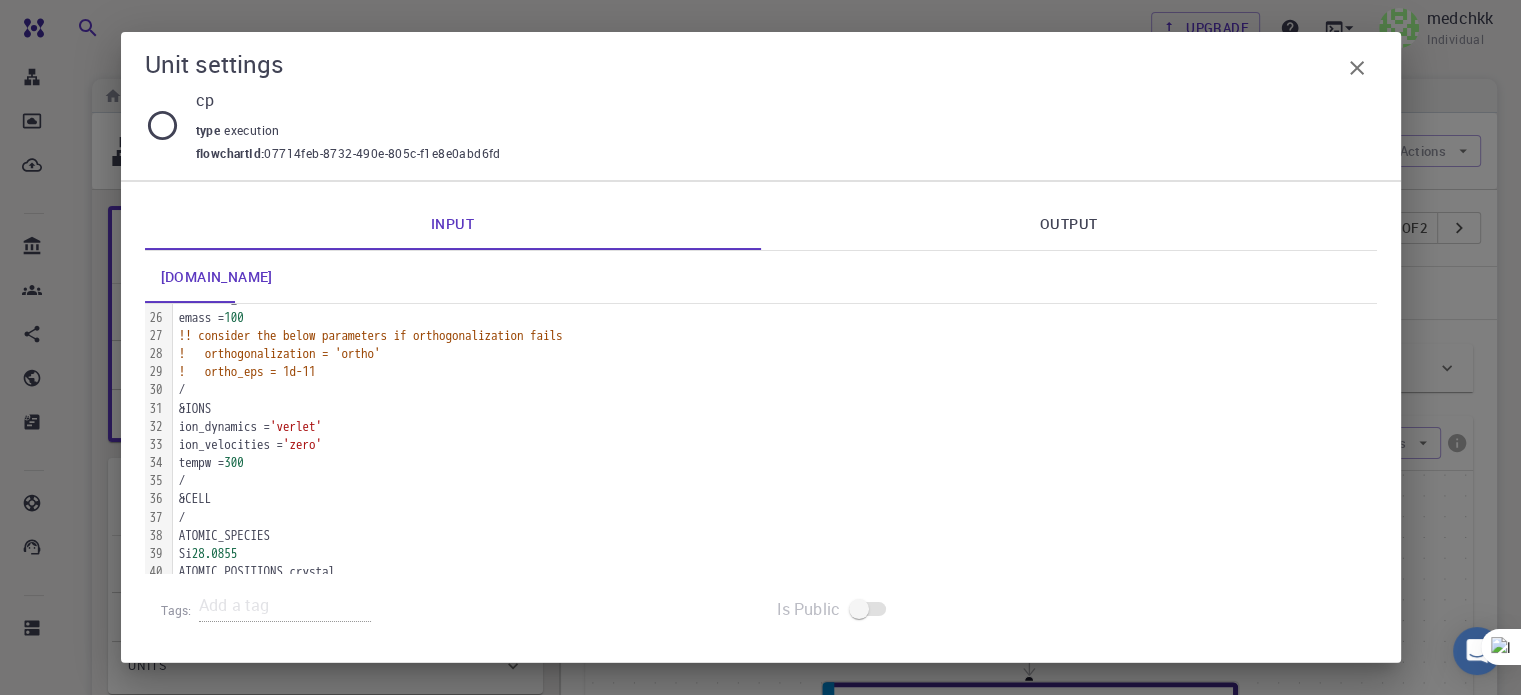 scroll, scrollTop: 592, scrollLeft: 0, axis: vertical 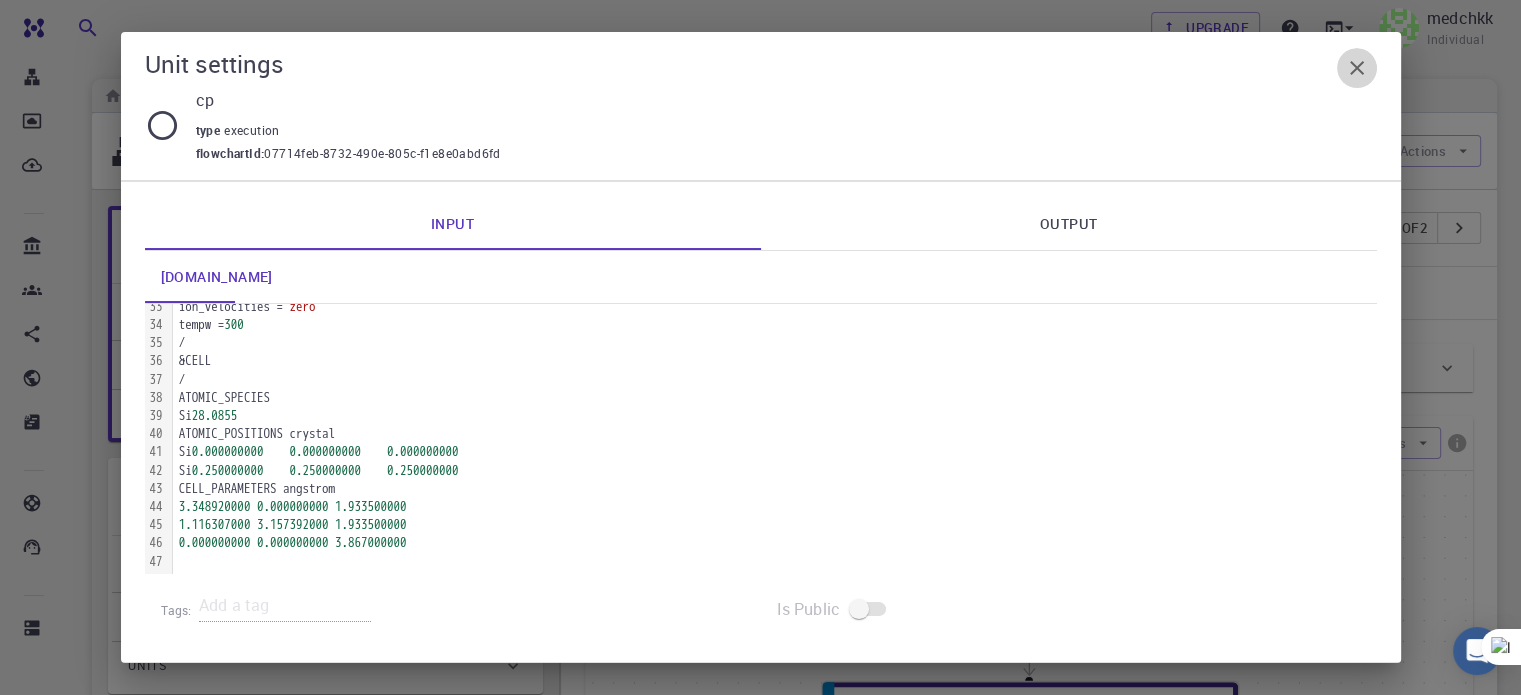 click 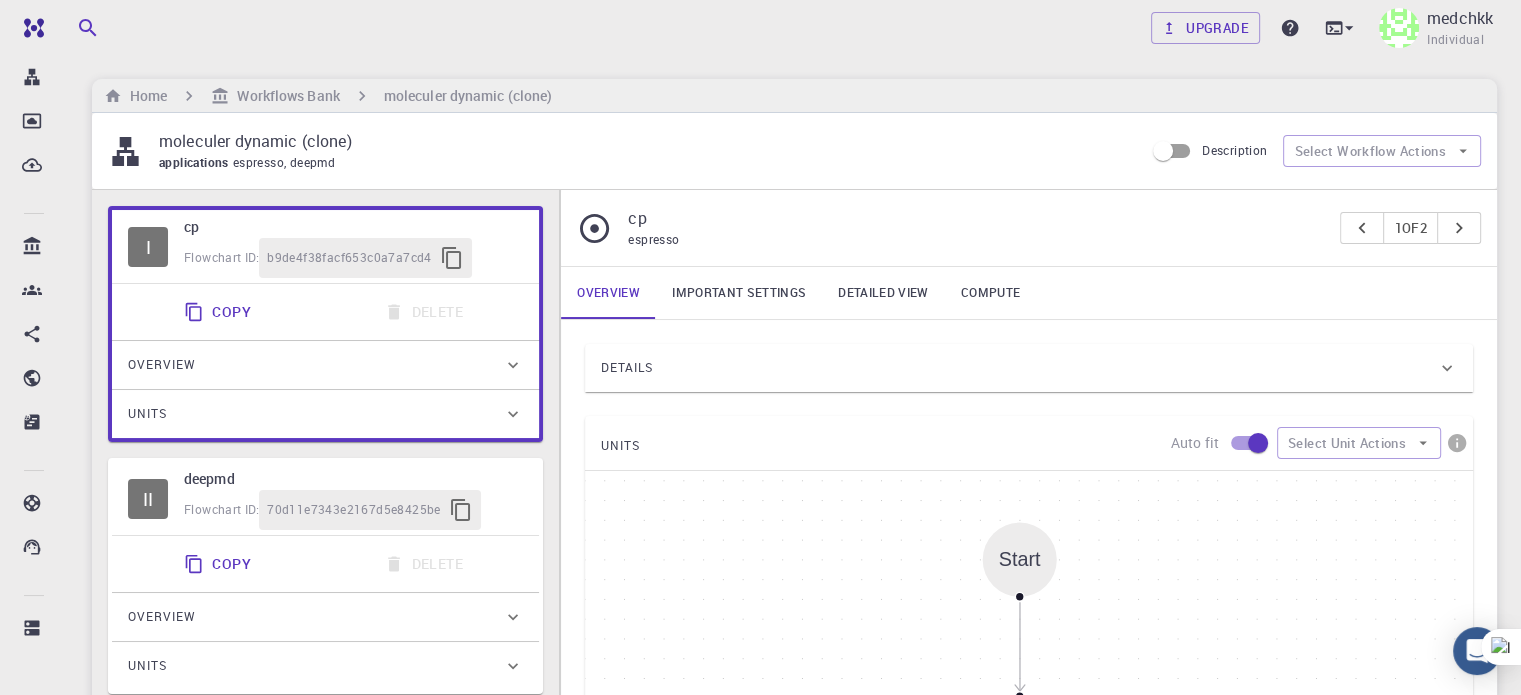 scroll, scrollTop: 131, scrollLeft: 0, axis: vertical 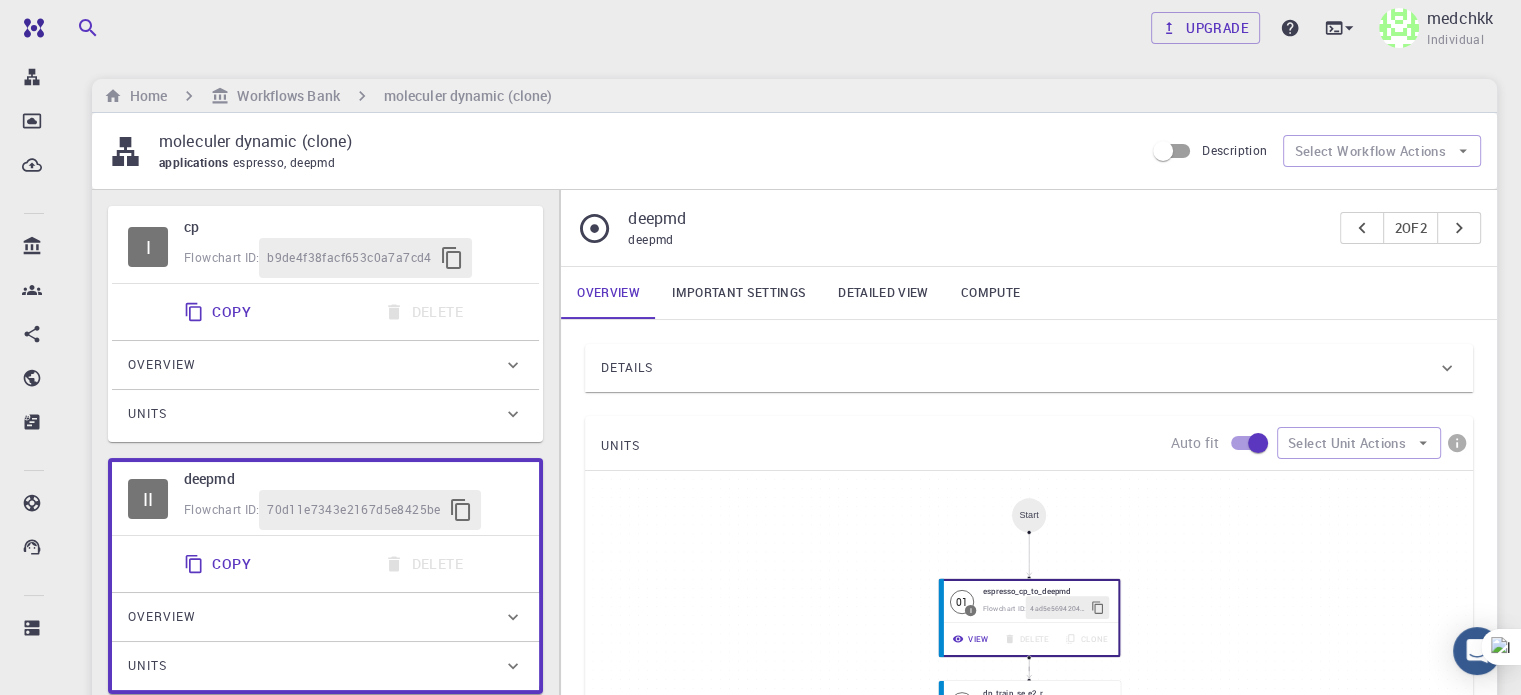 click on "Overview" at bounding box center [325, 365] 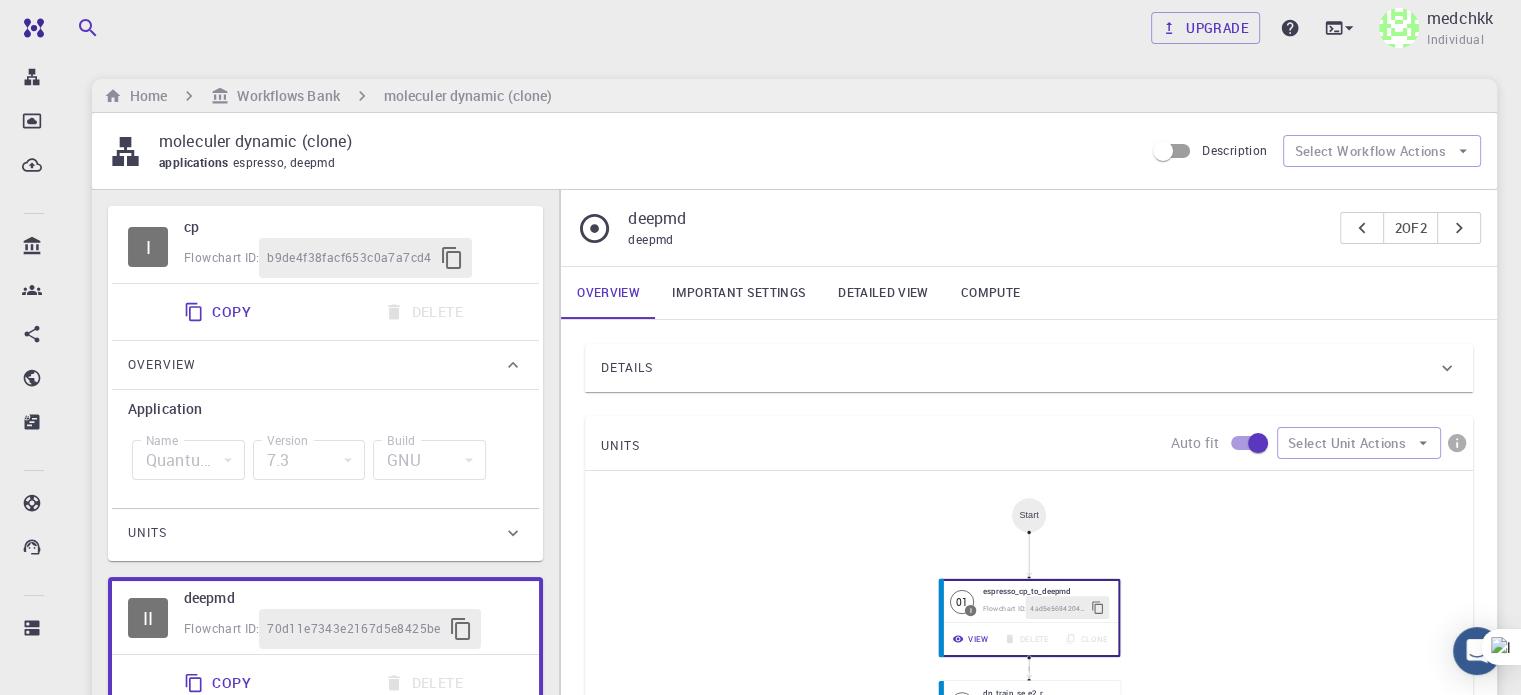 scroll, scrollTop: 436, scrollLeft: 0, axis: vertical 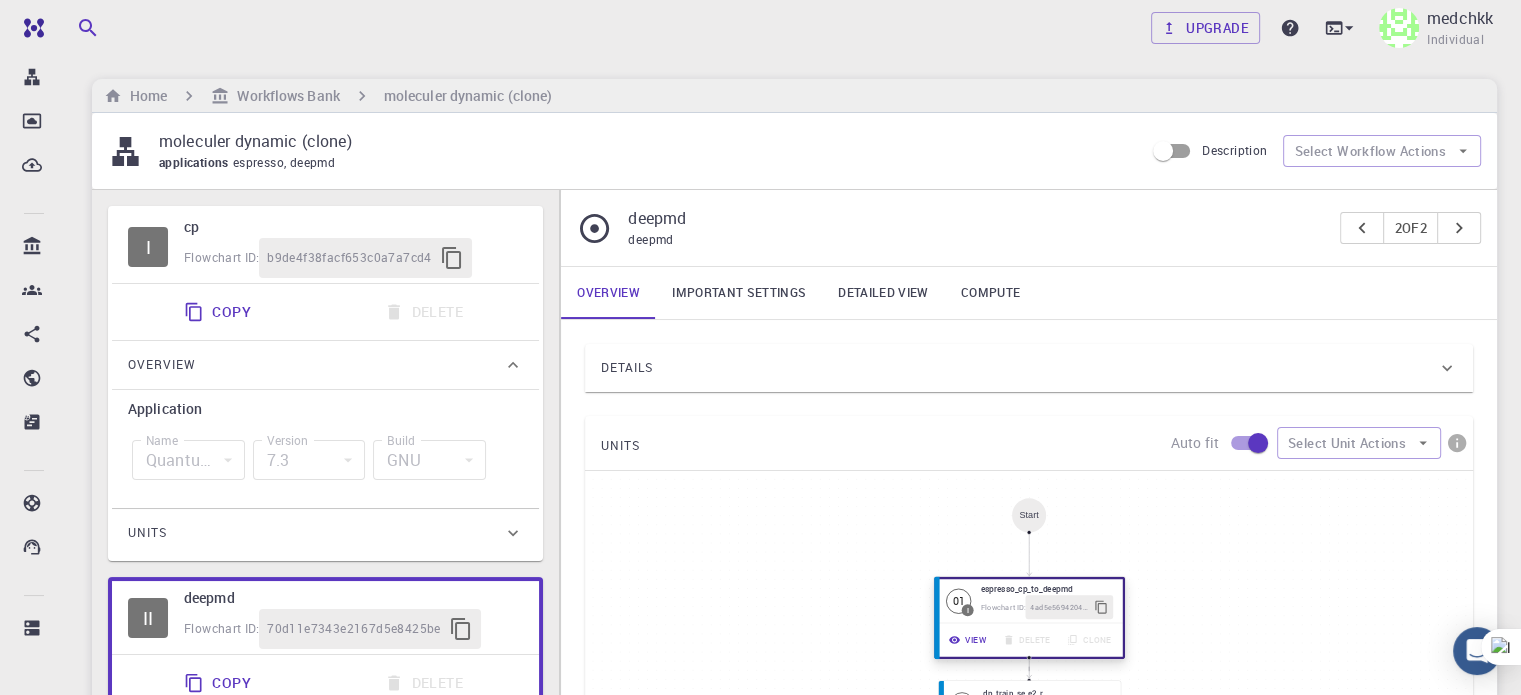 click 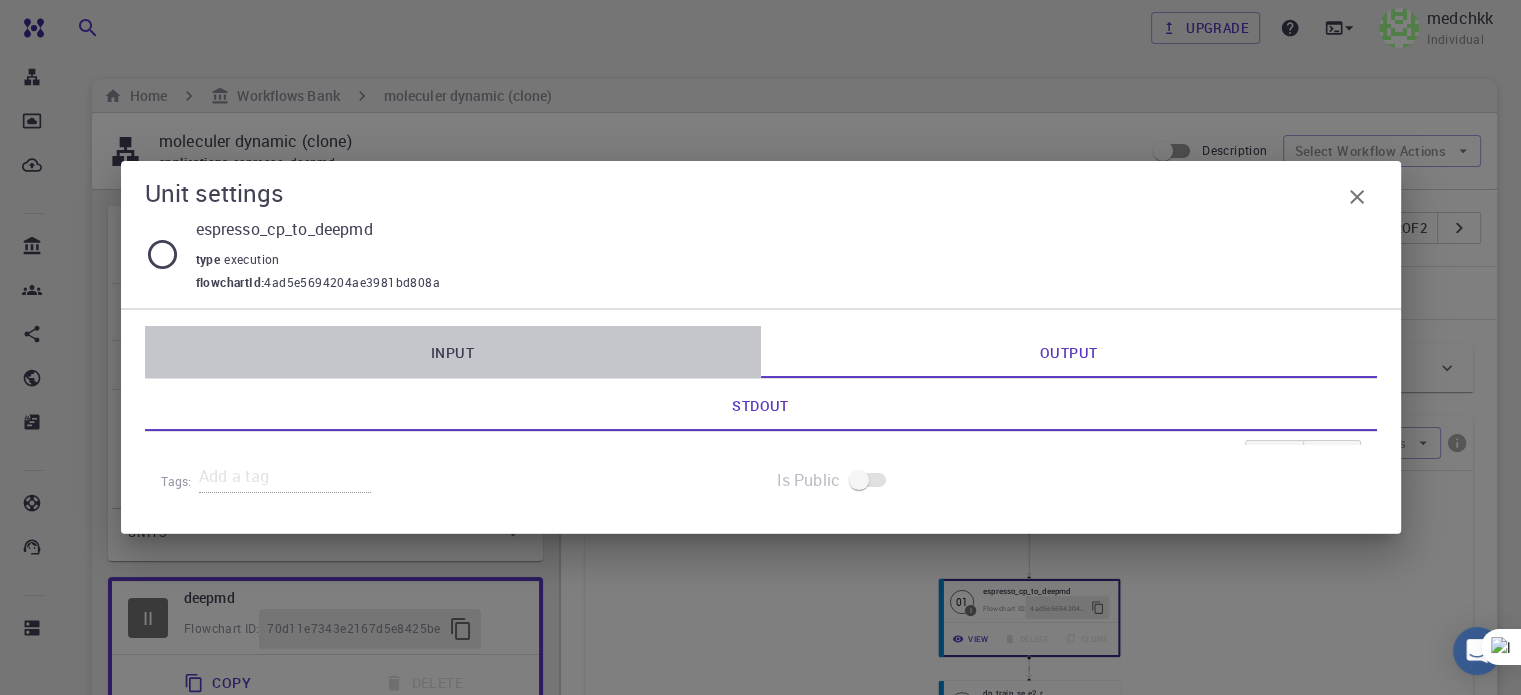 click on "Input" at bounding box center (453, 352) 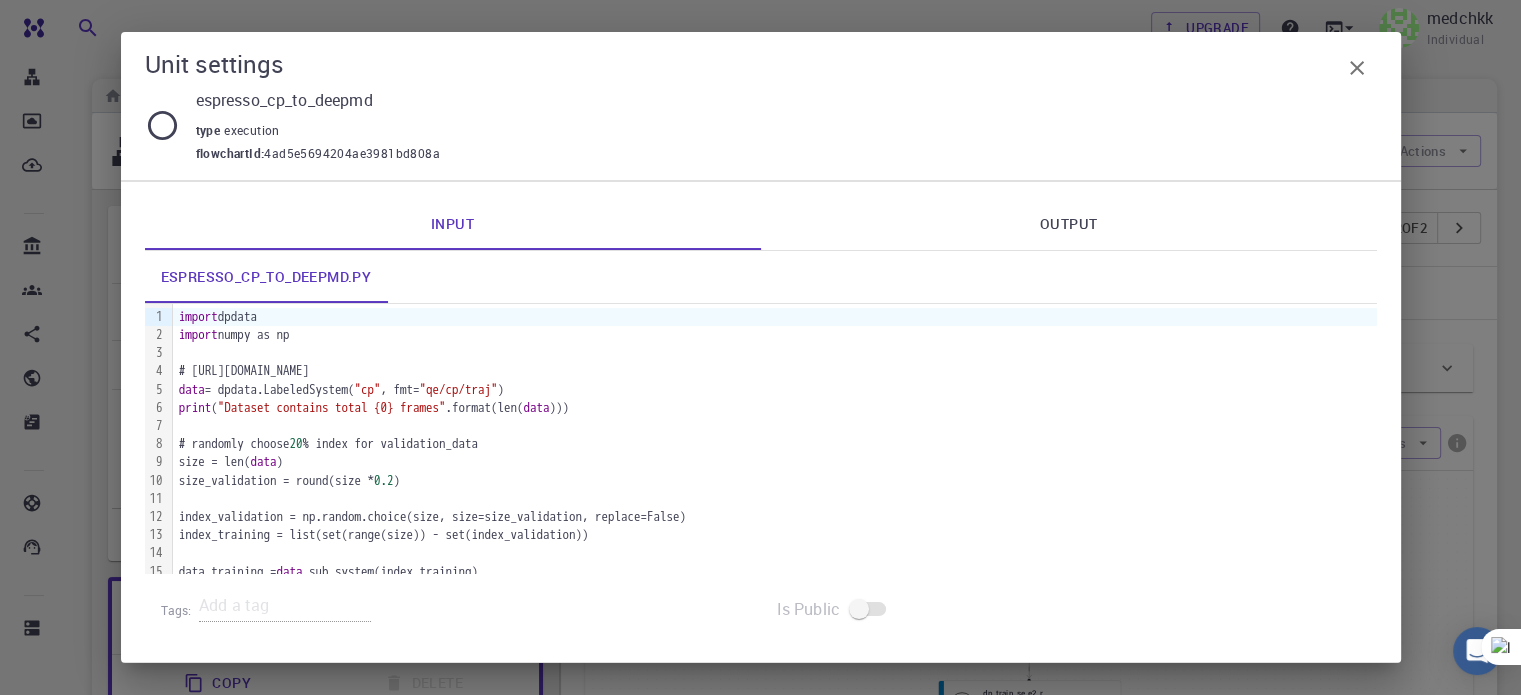 scroll, scrollTop: 624, scrollLeft: 0, axis: vertical 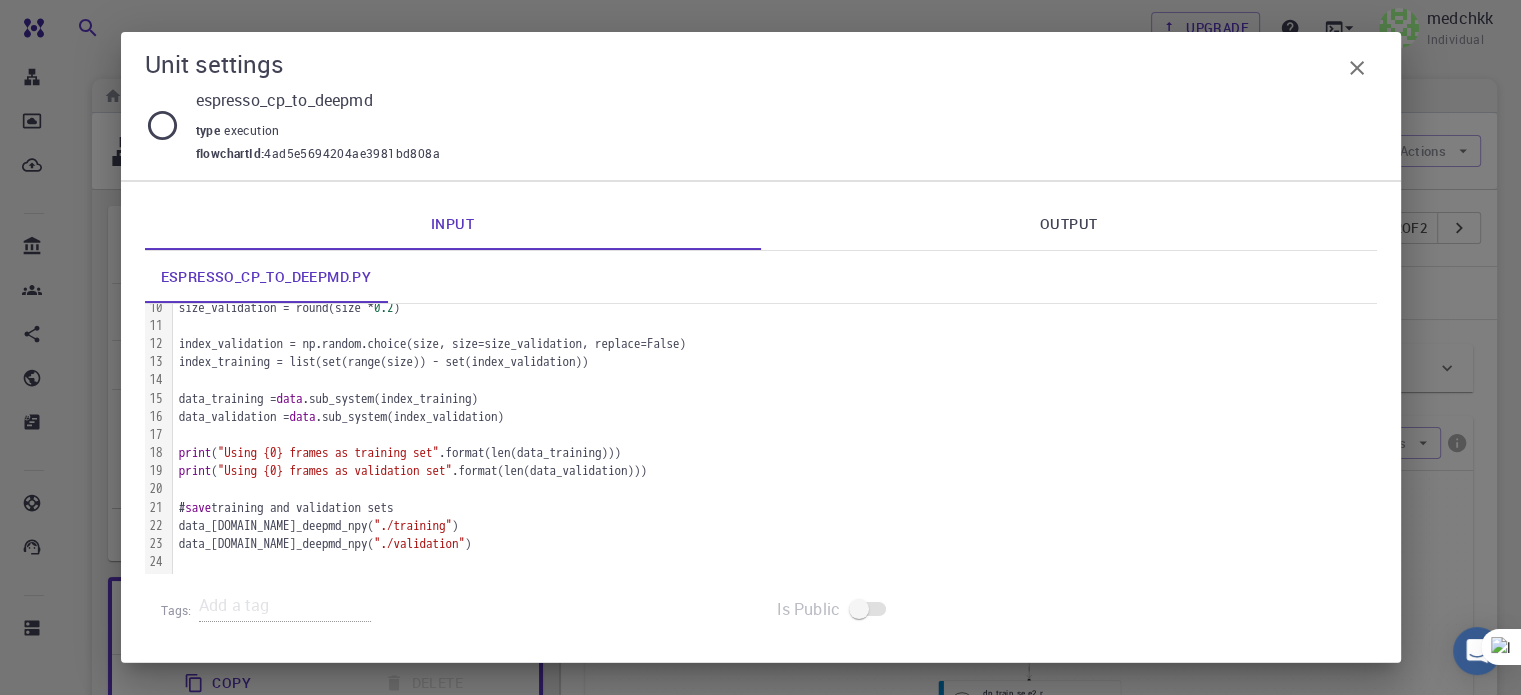 click 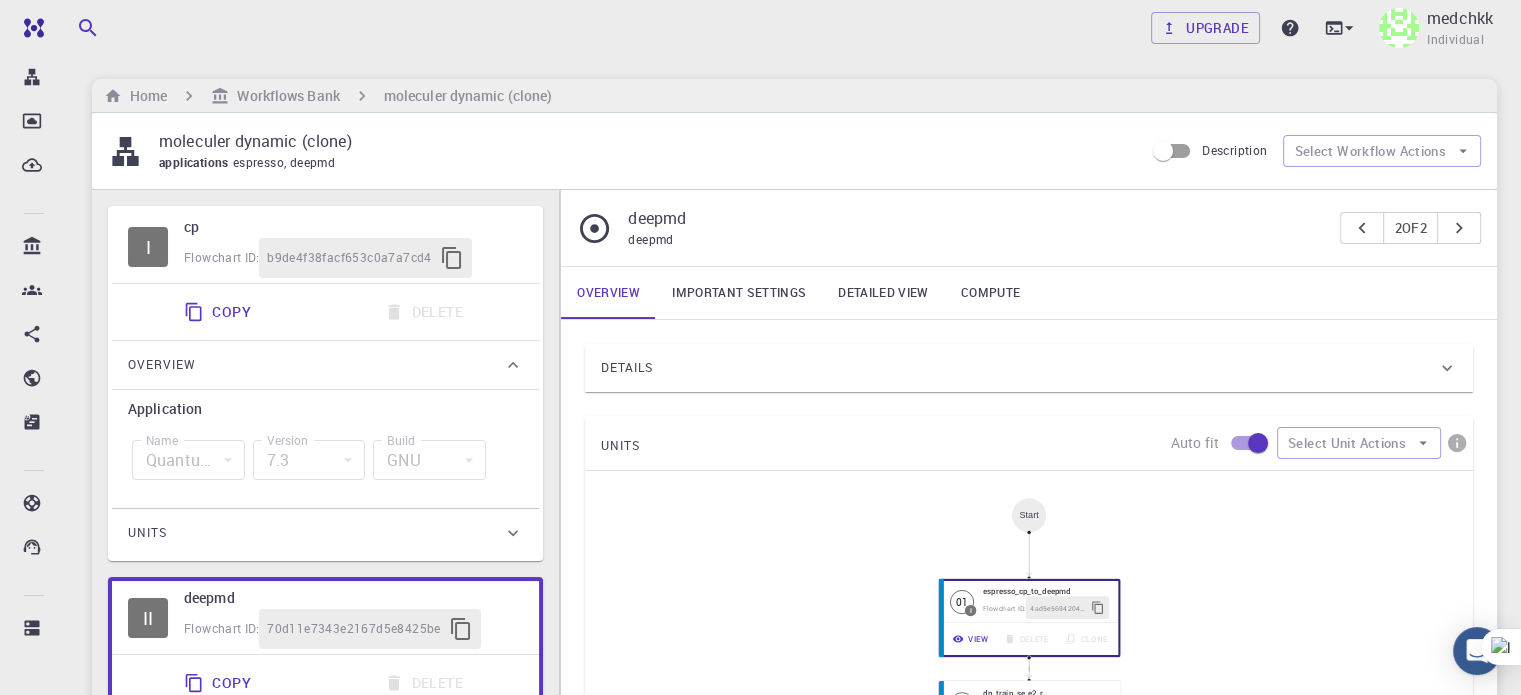 scroll, scrollTop: 626, scrollLeft: 0, axis: vertical 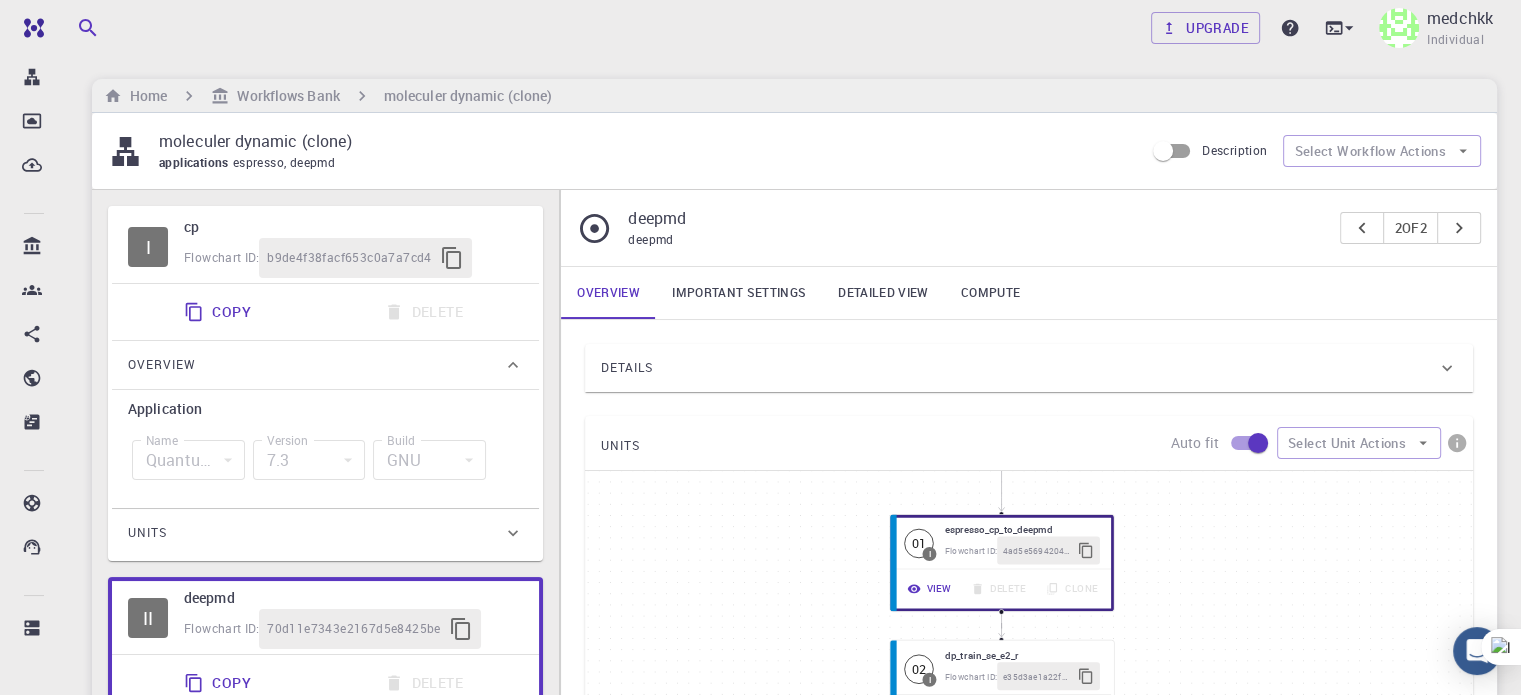 click on "View" at bounding box center (927, 967) 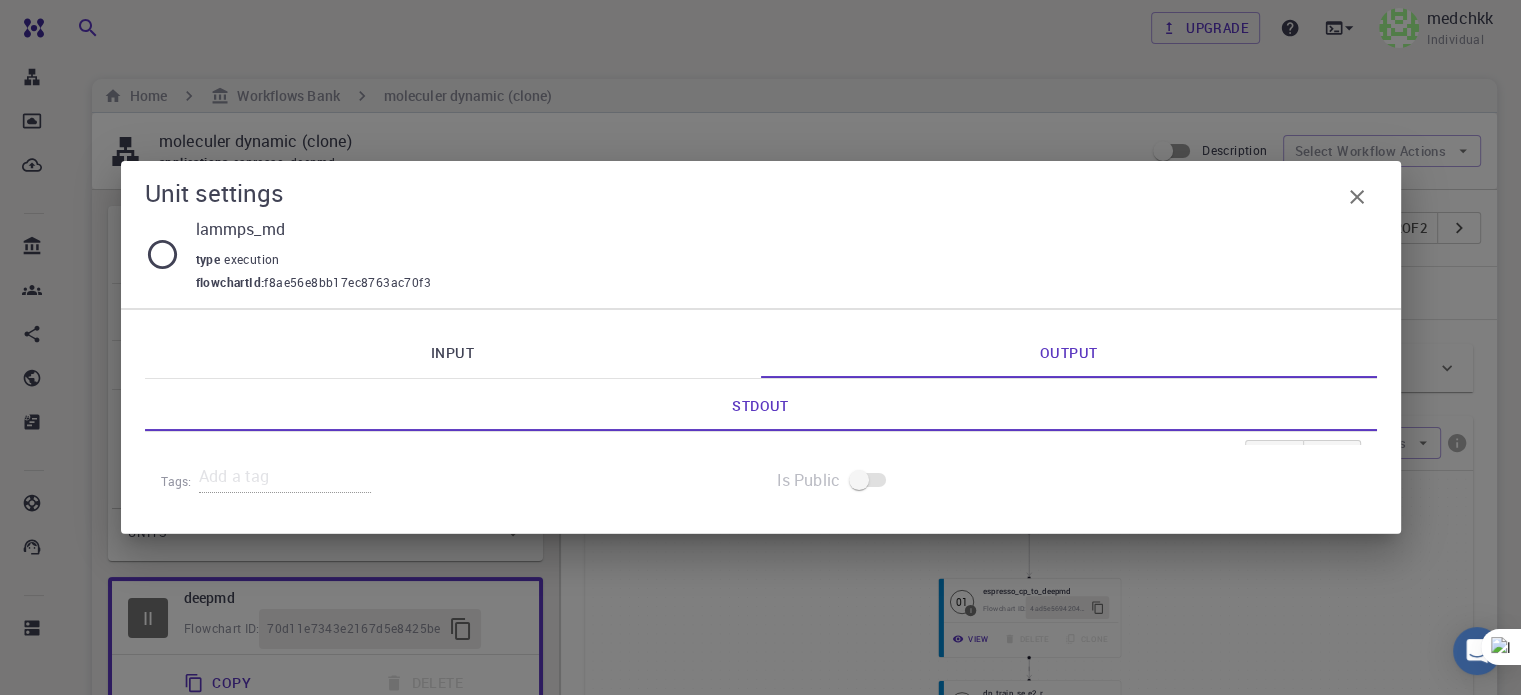 click on "Input" at bounding box center (453, 352) 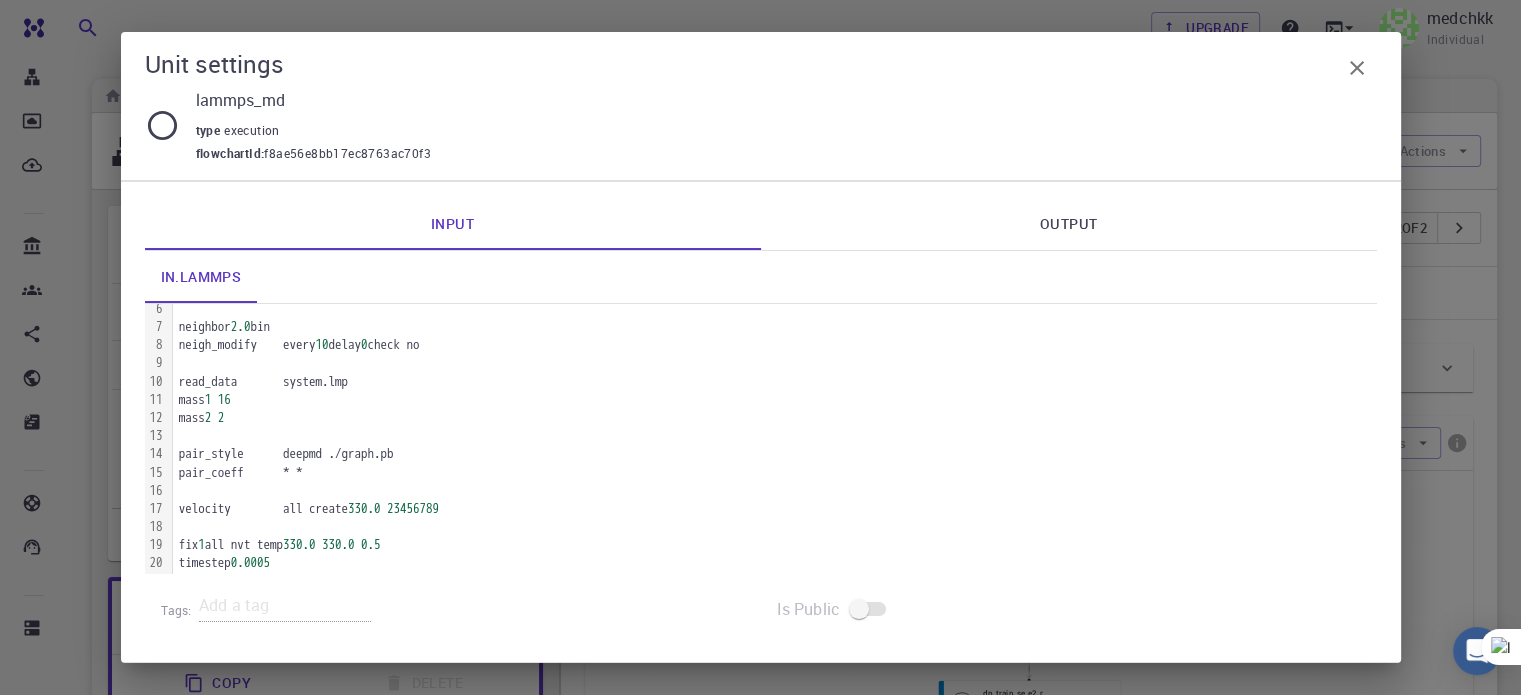 scroll, scrollTop: 0, scrollLeft: 0, axis: both 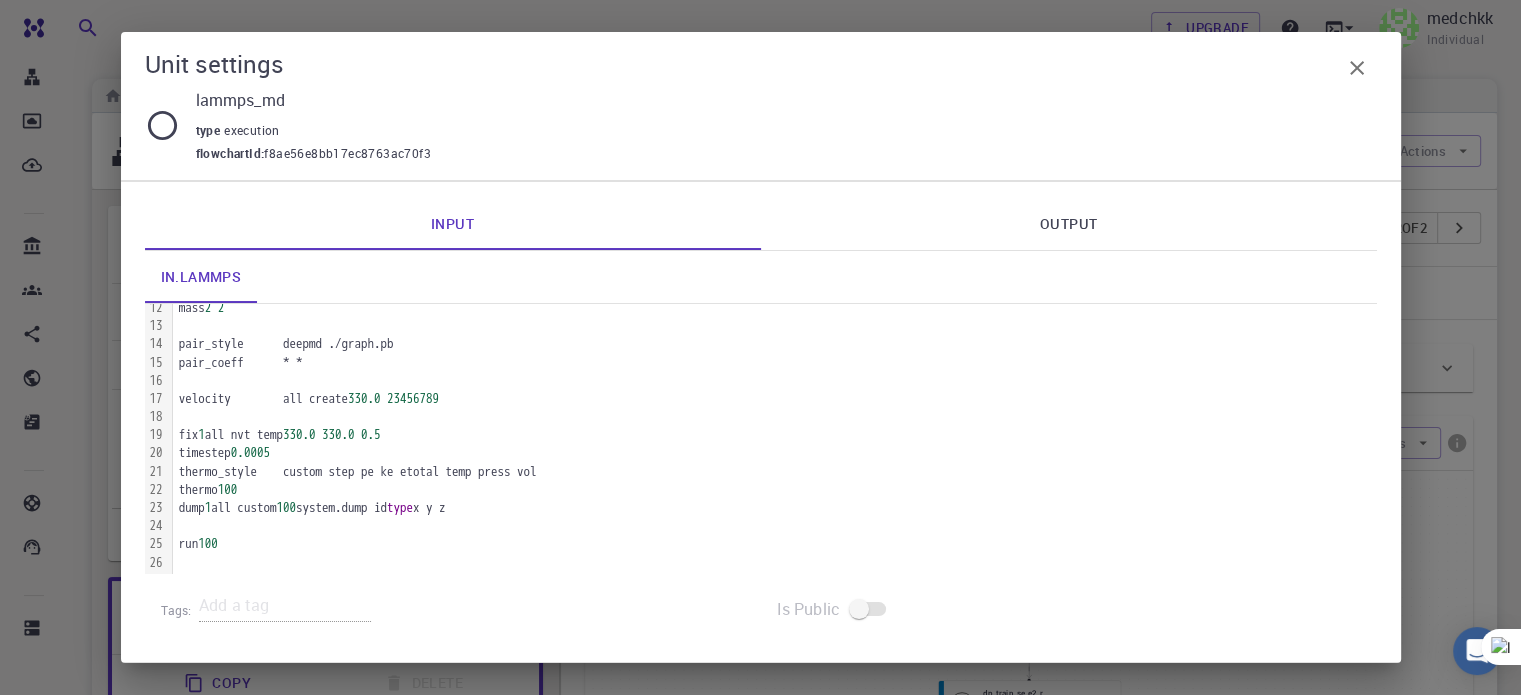 click at bounding box center (1357, 68) 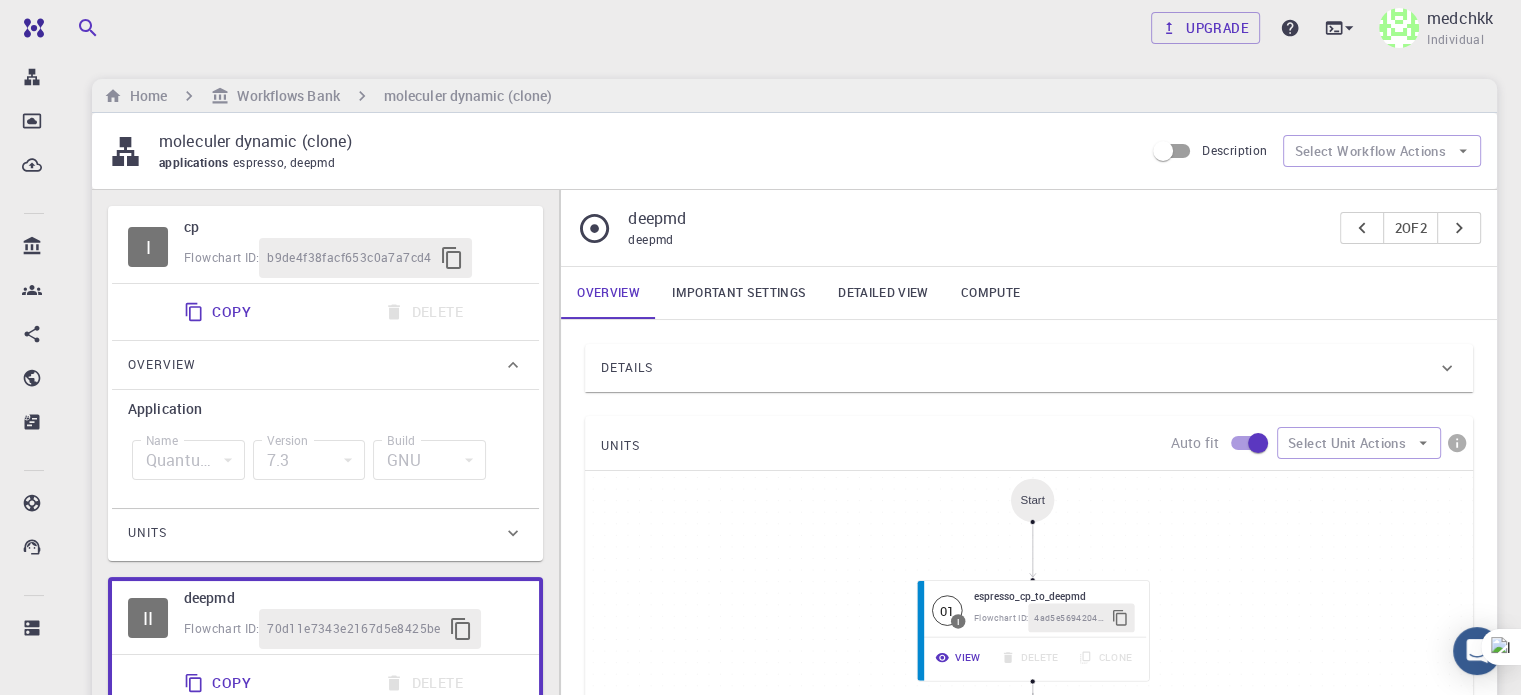 drag, startPoint x: 1244, startPoint y: 261, endPoint x: 1283, endPoint y: 315, distance: 66.61081 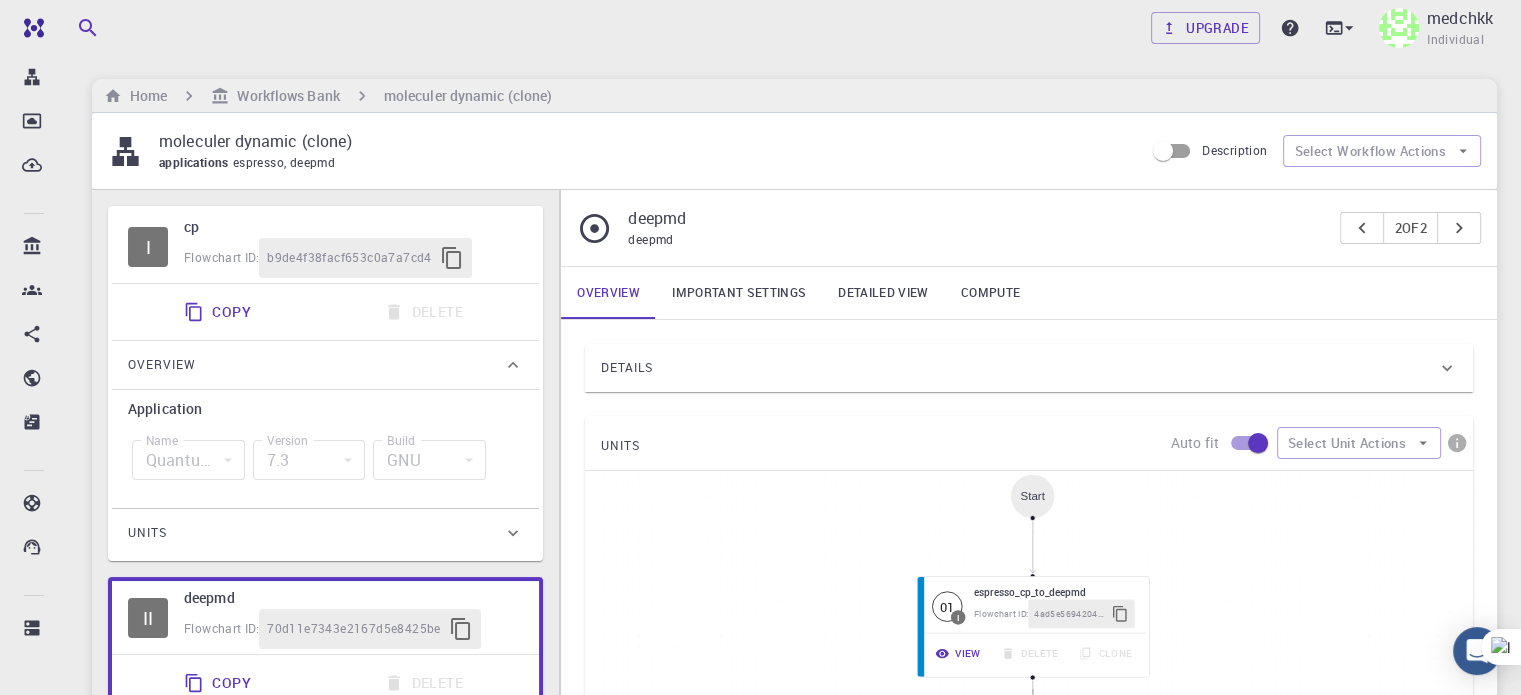scroll, scrollTop: 390, scrollLeft: 0, axis: vertical 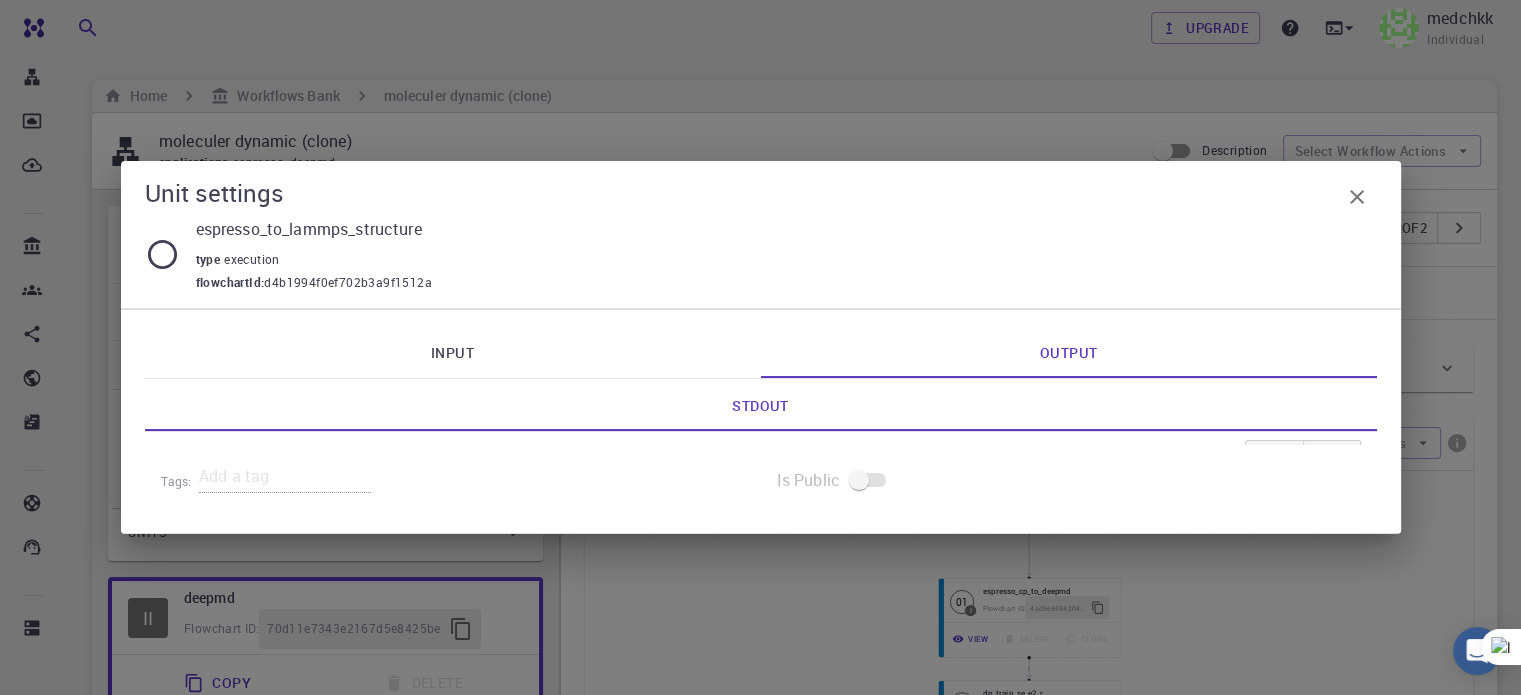 click on "Input" at bounding box center [453, 352] 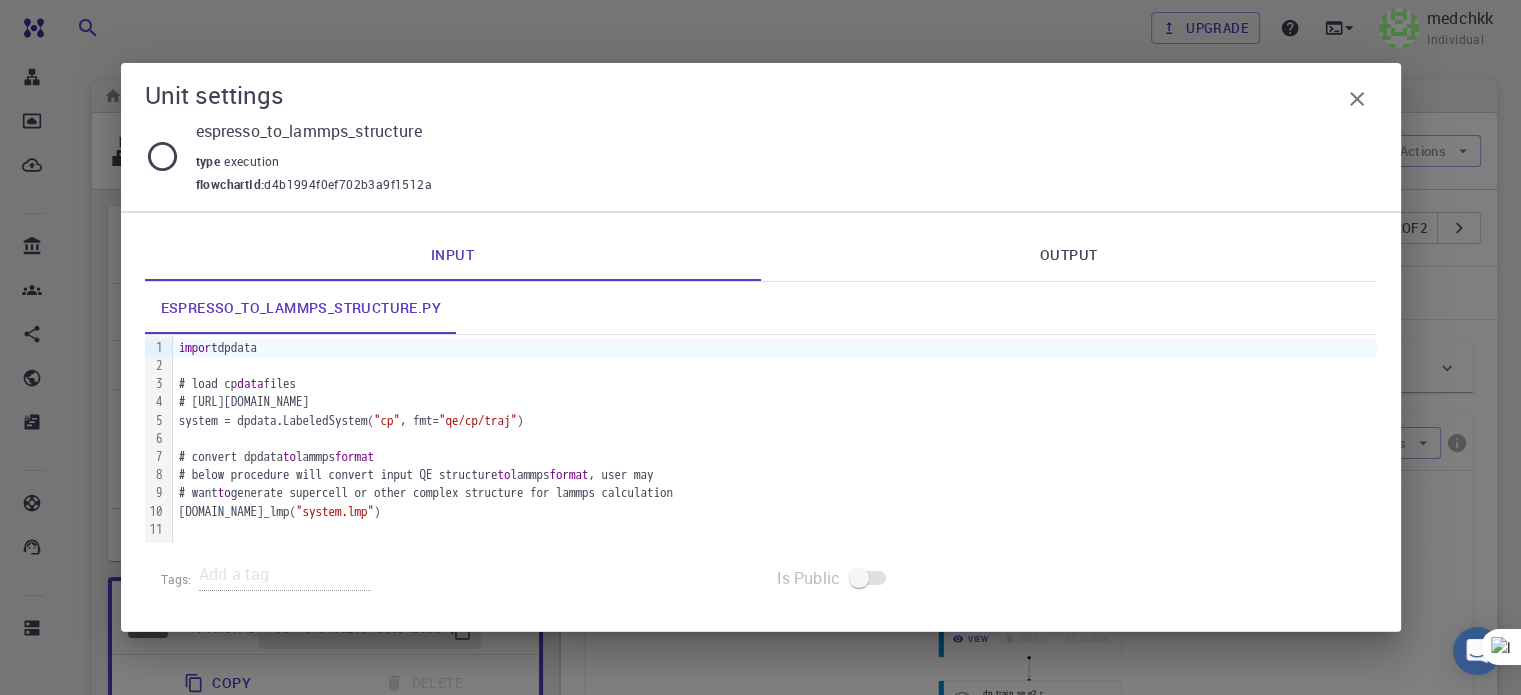 click at bounding box center [775, 439] 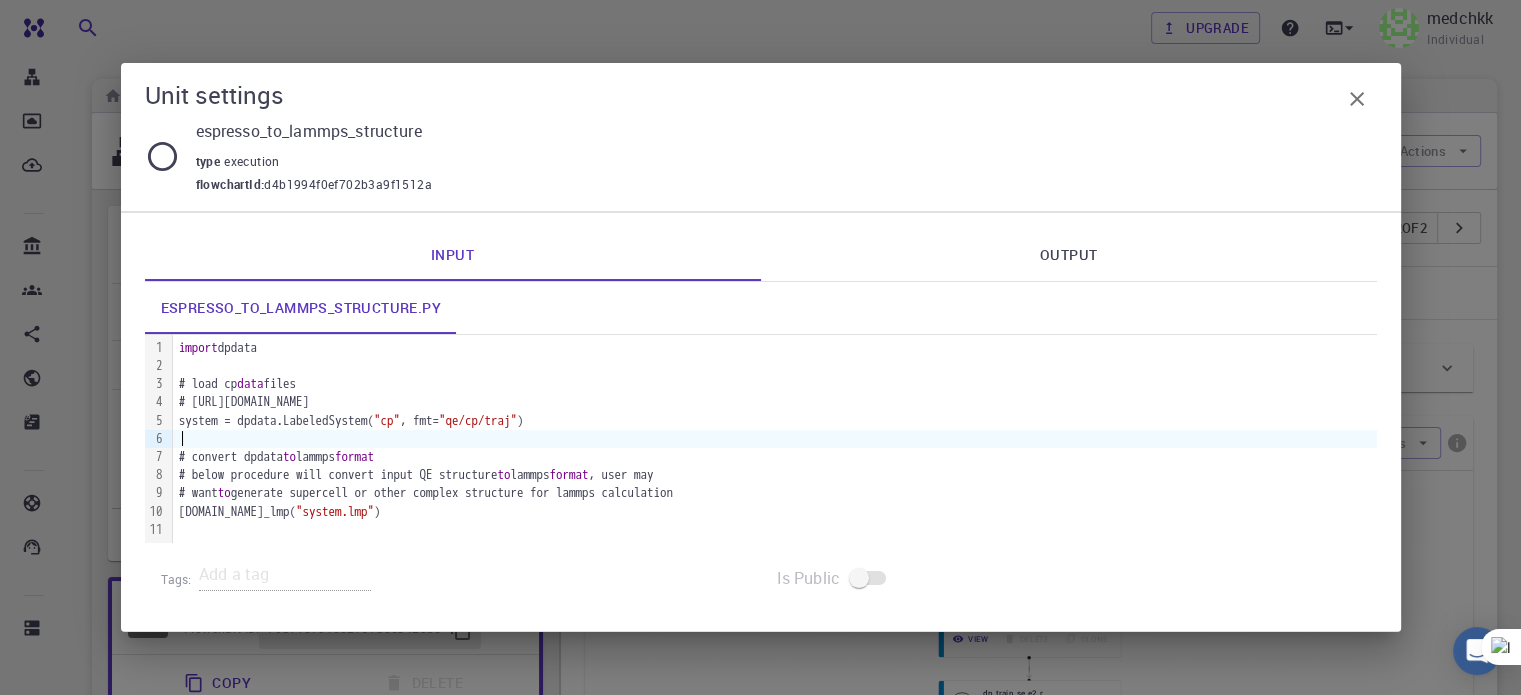 scroll, scrollTop: 438, scrollLeft: 0, axis: vertical 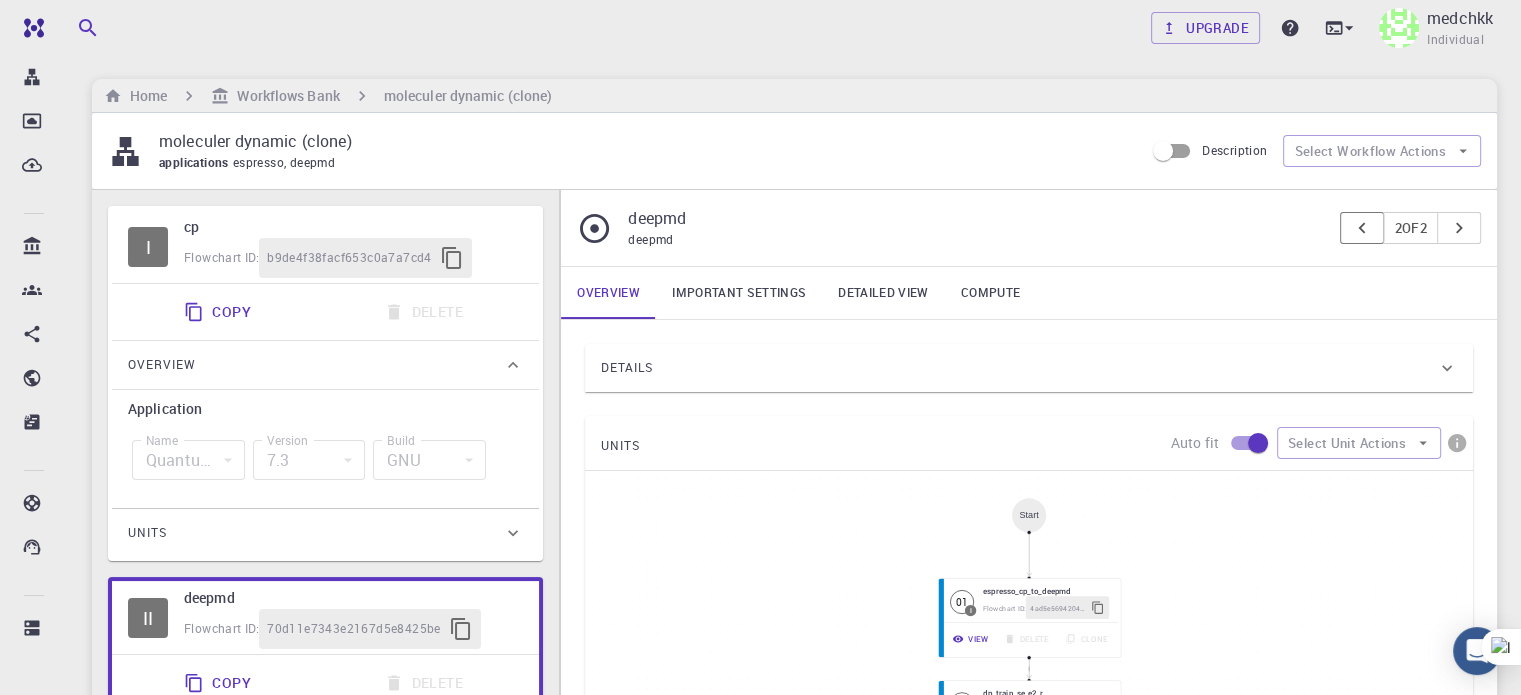 click 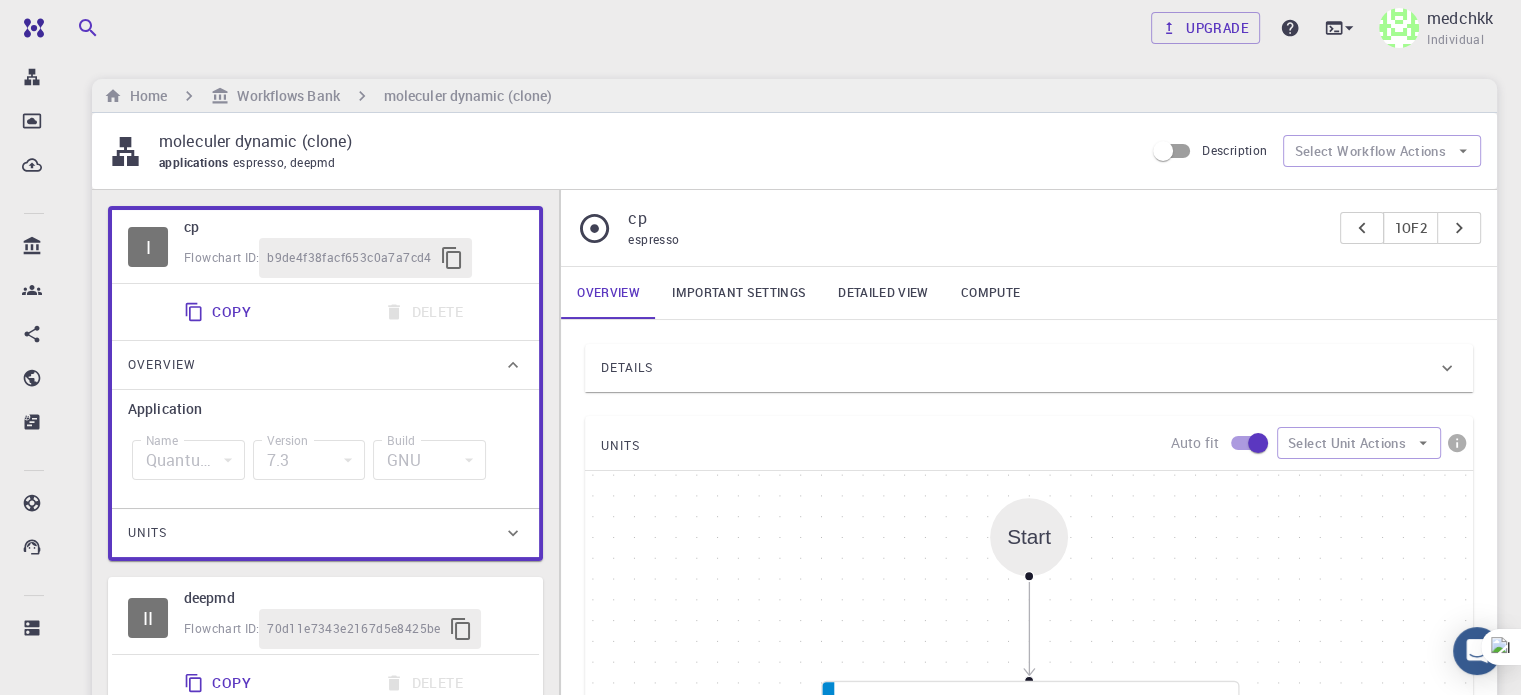 scroll, scrollTop: 144, scrollLeft: 0, axis: vertical 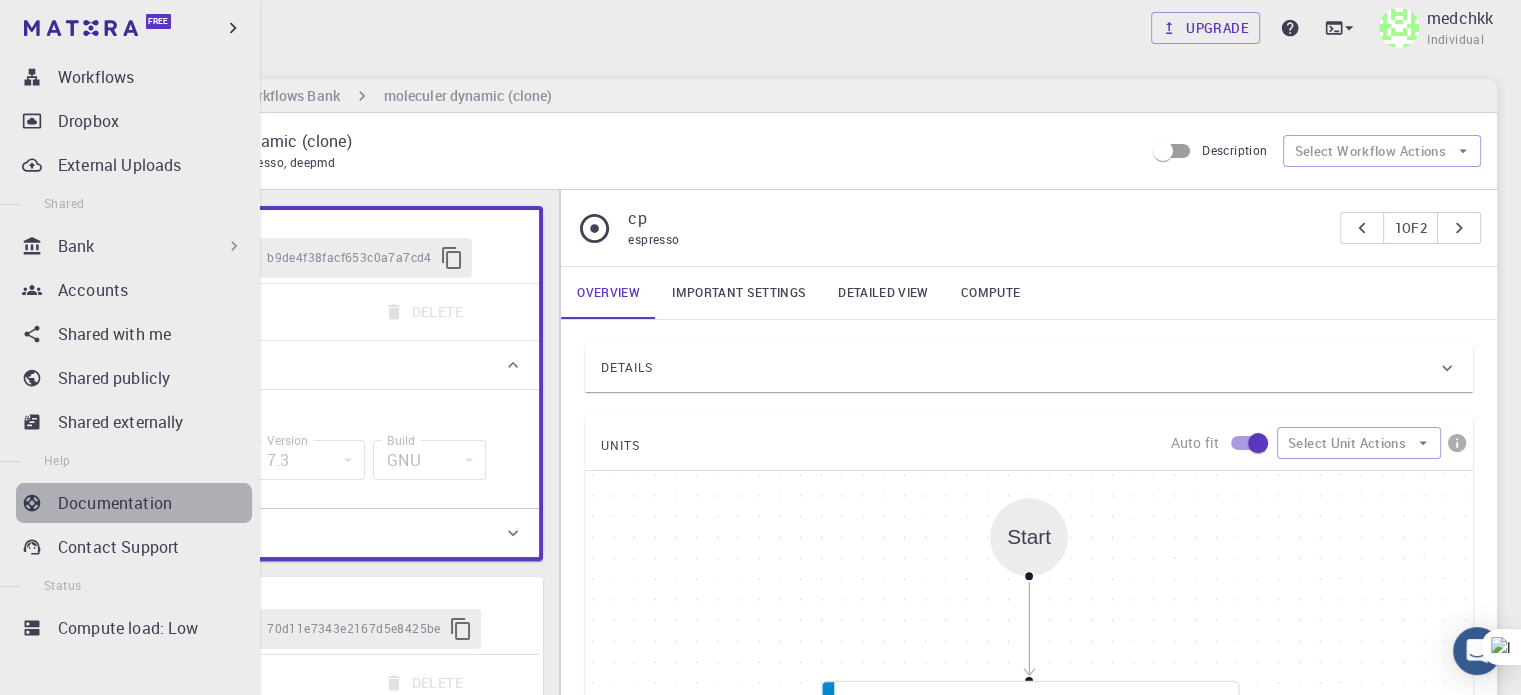 click on "Documentation" at bounding box center [115, 503] 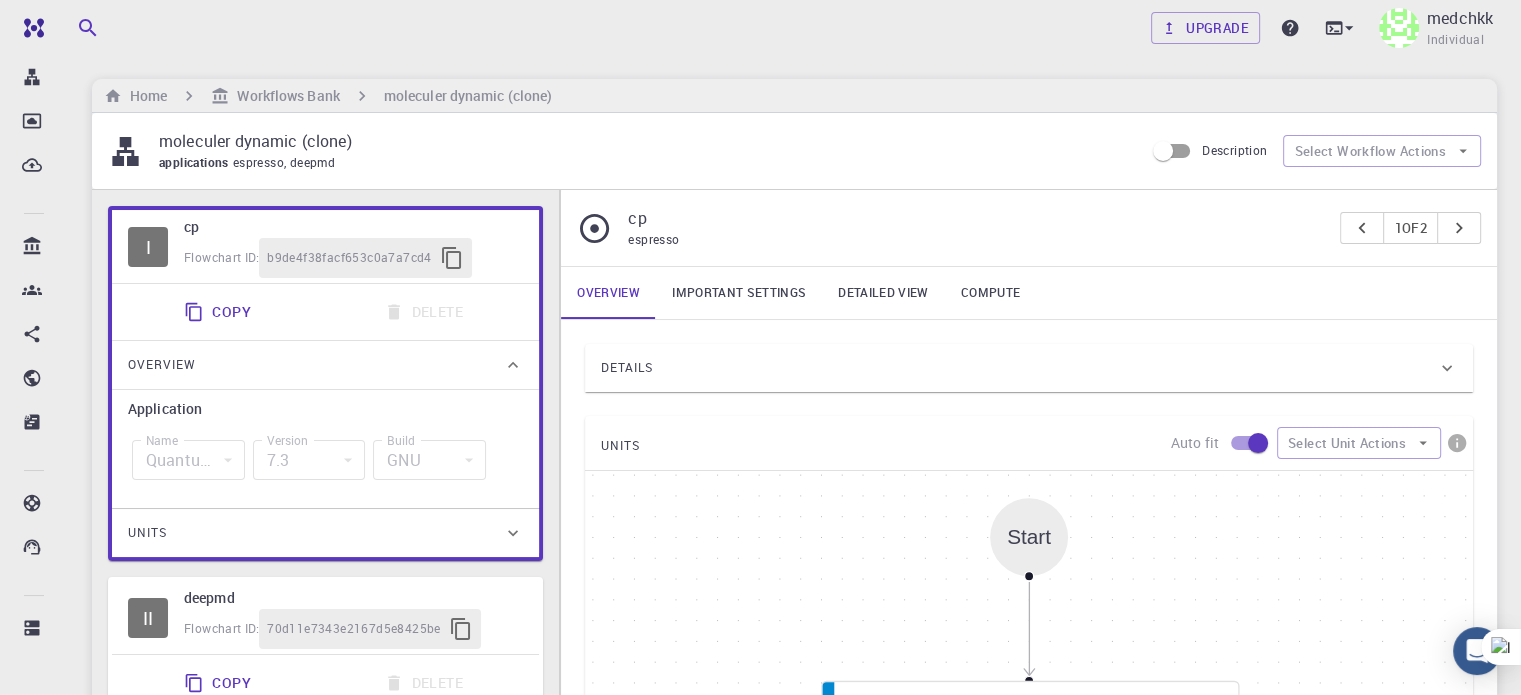 scroll, scrollTop: 300, scrollLeft: 0, axis: vertical 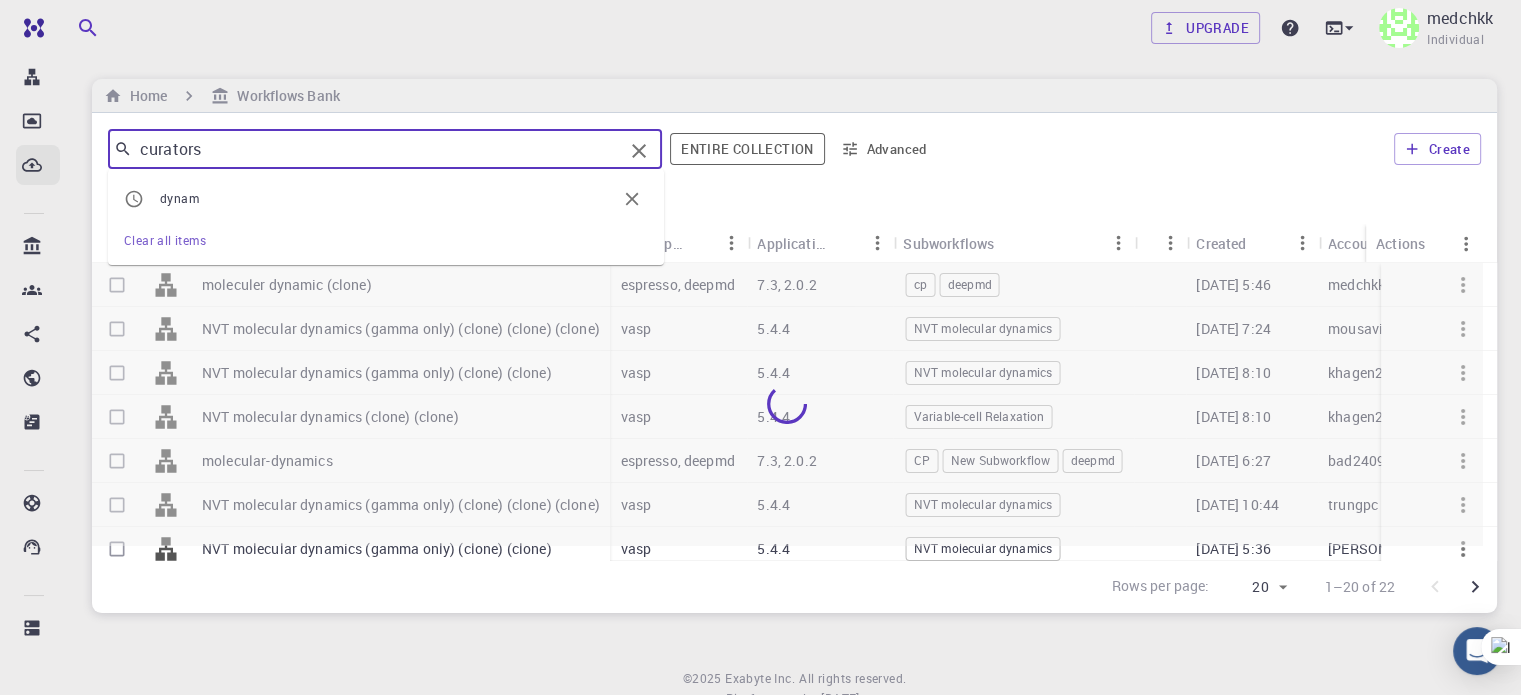 drag, startPoint x: 248, startPoint y: 140, endPoint x: 58, endPoint y: 147, distance: 190.1289 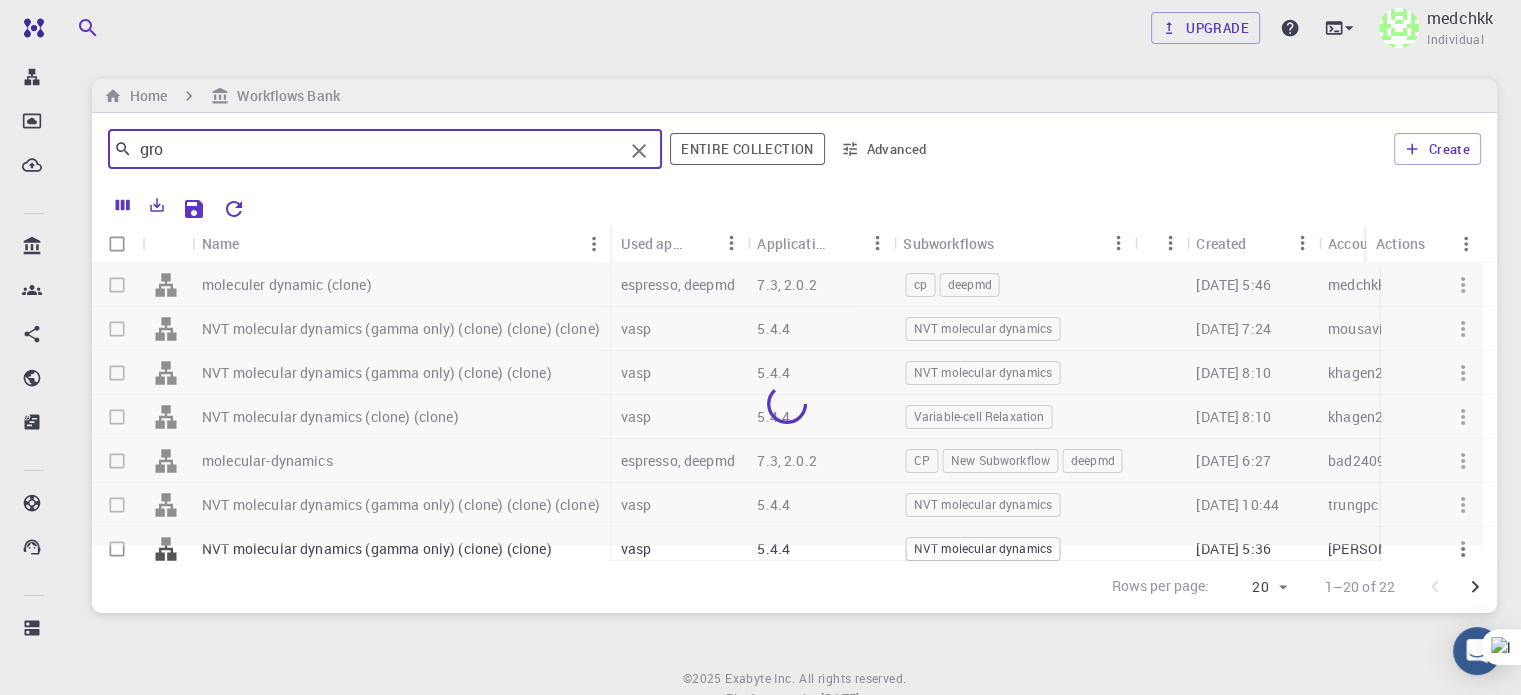 click on "gro" at bounding box center (377, 149) 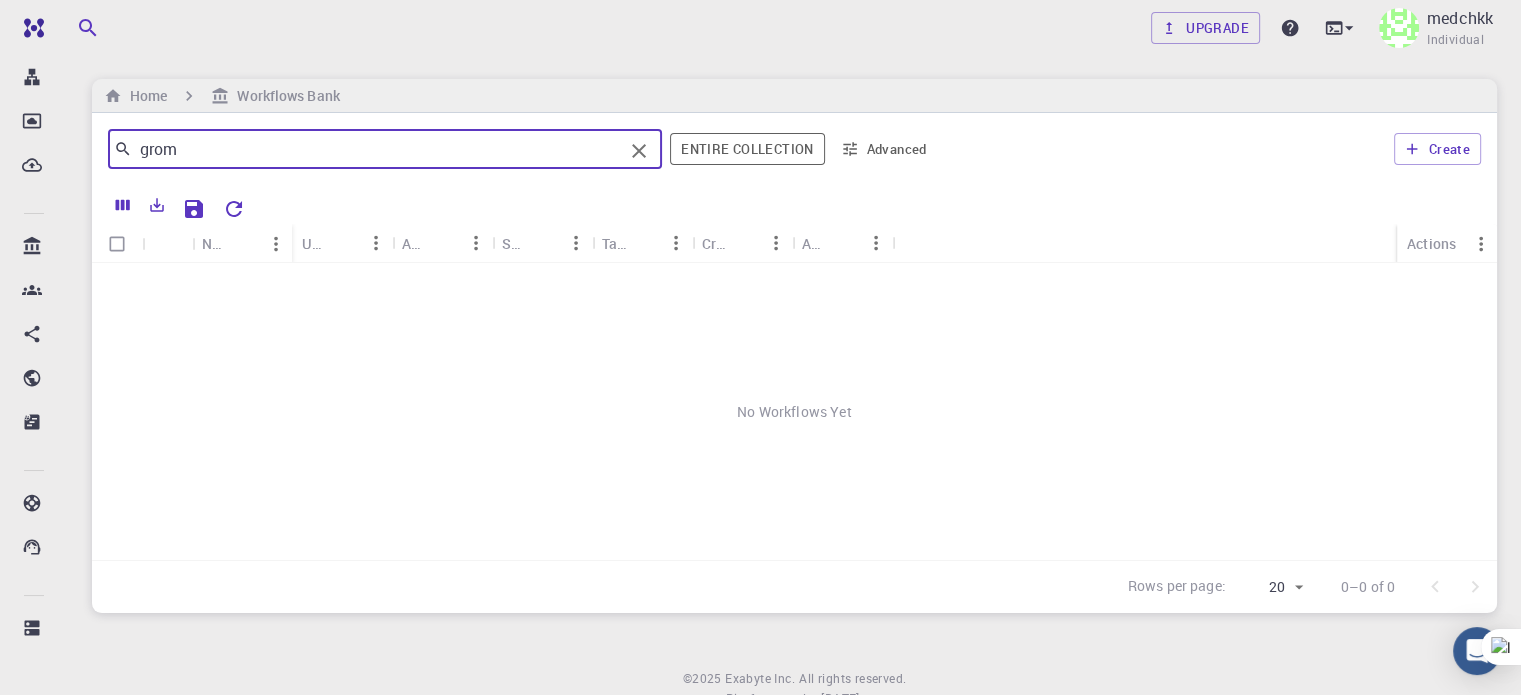 drag, startPoint x: 419, startPoint y: 149, endPoint x: 408, endPoint y: 144, distance: 12.083046 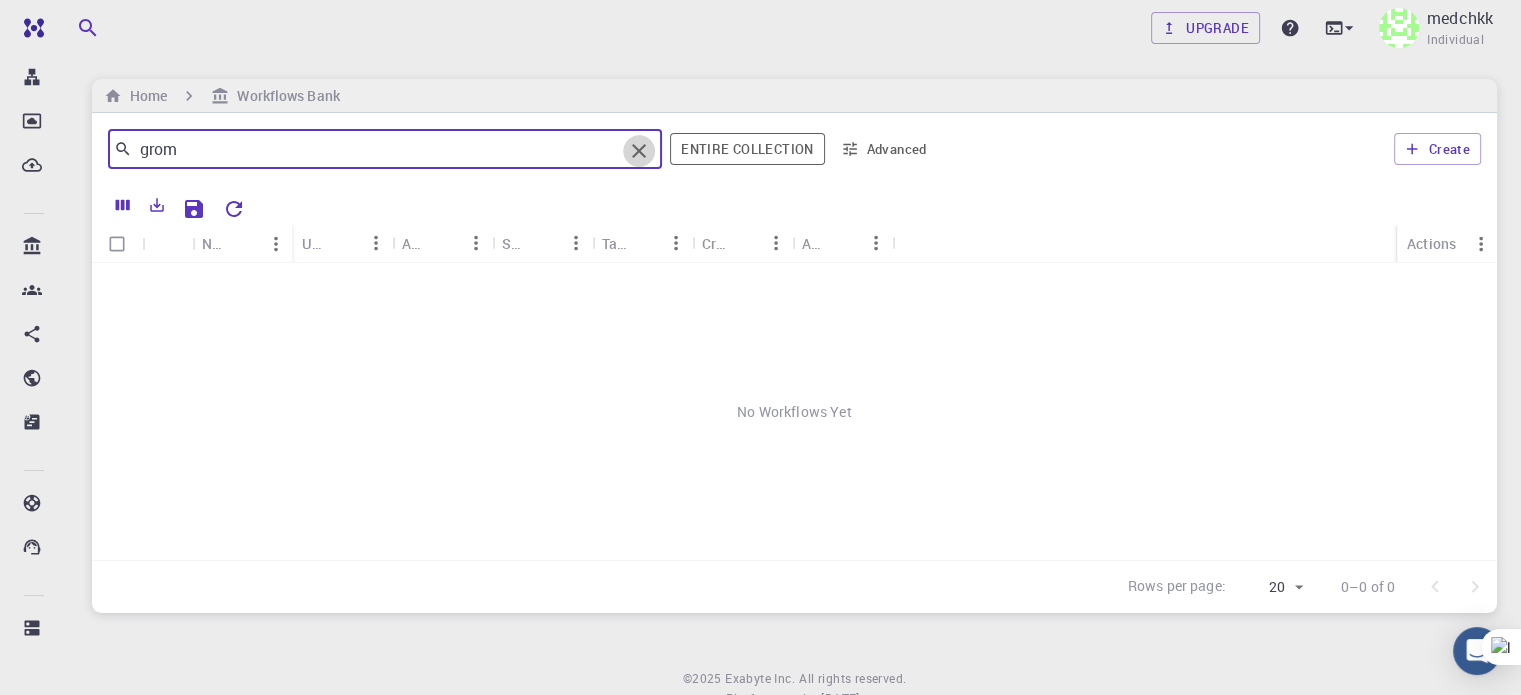 click 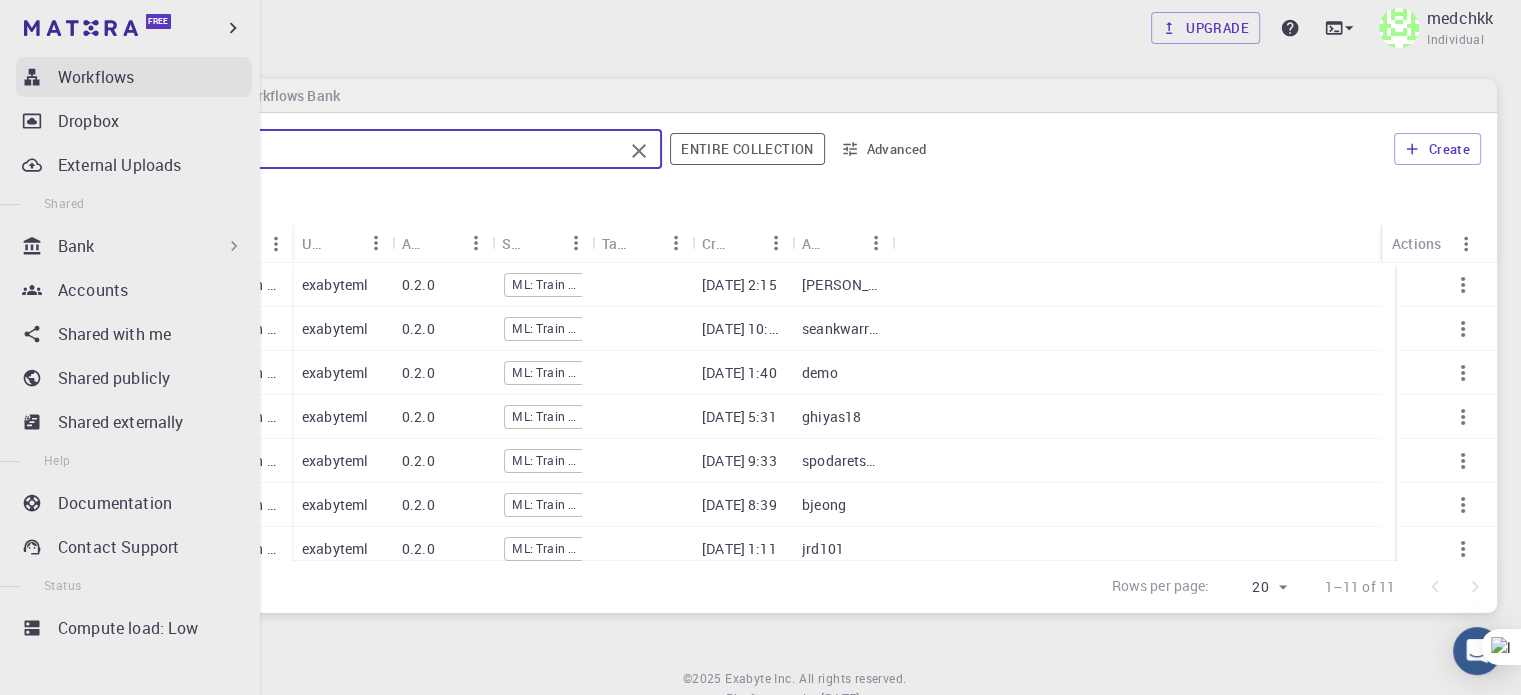 type on "model" 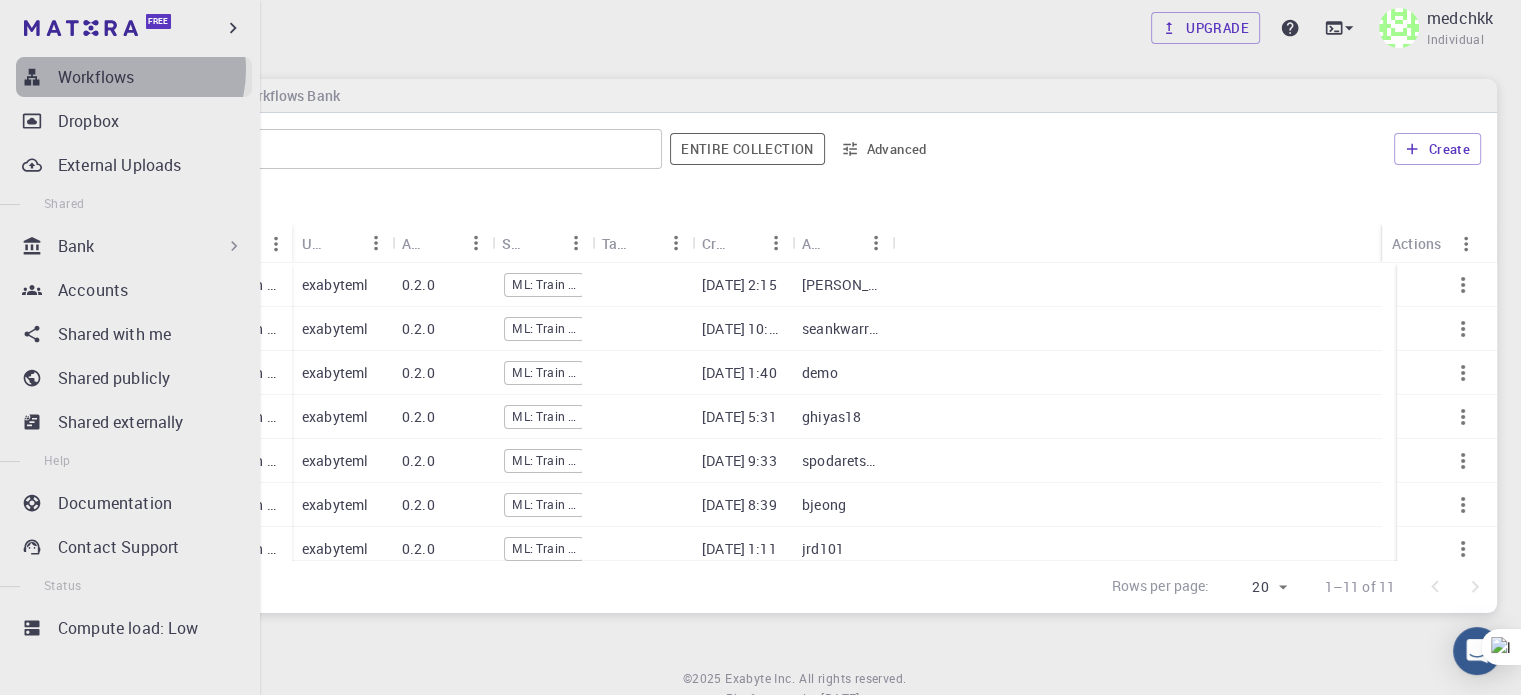 click on "Workflows" at bounding box center (96, 77) 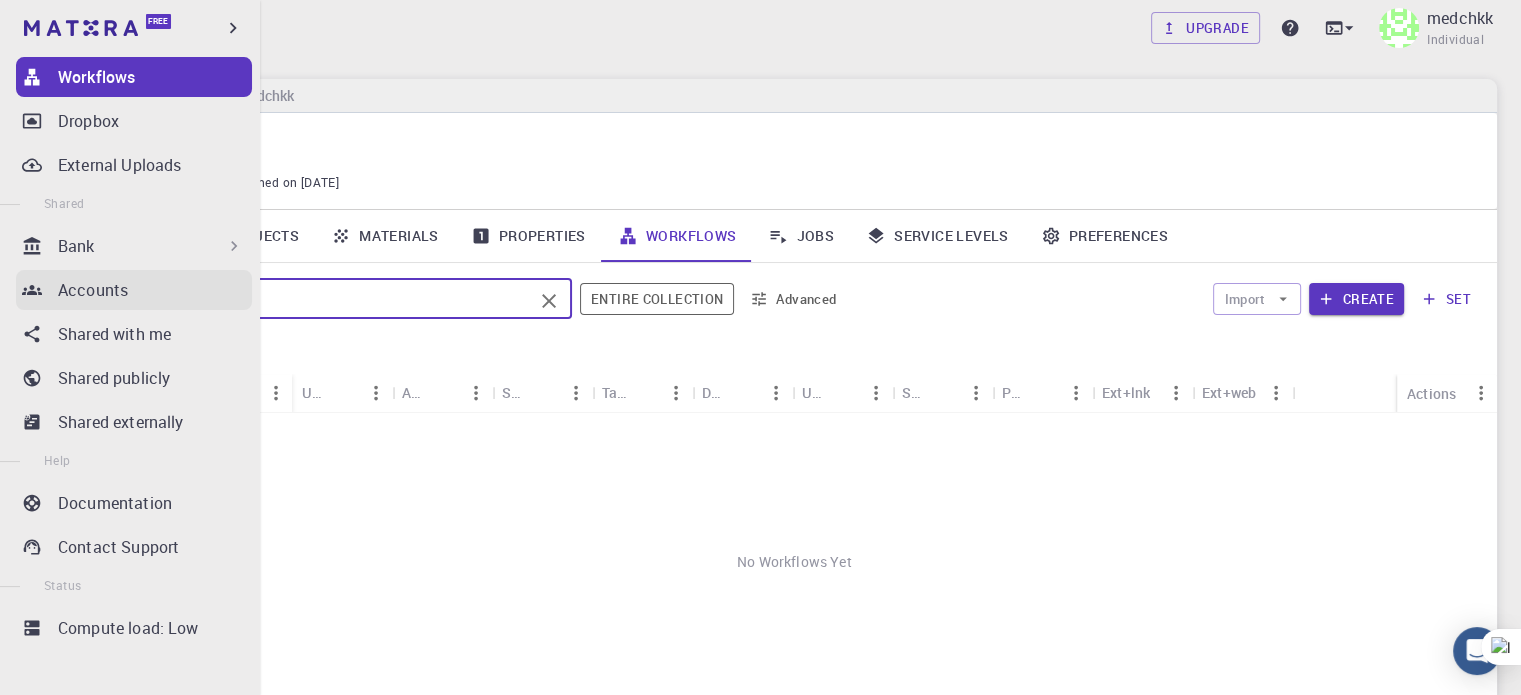 drag, startPoint x: 376, startPoint y: 295, endPoint x: 63, endPoint y: 275, distance: 313.63834 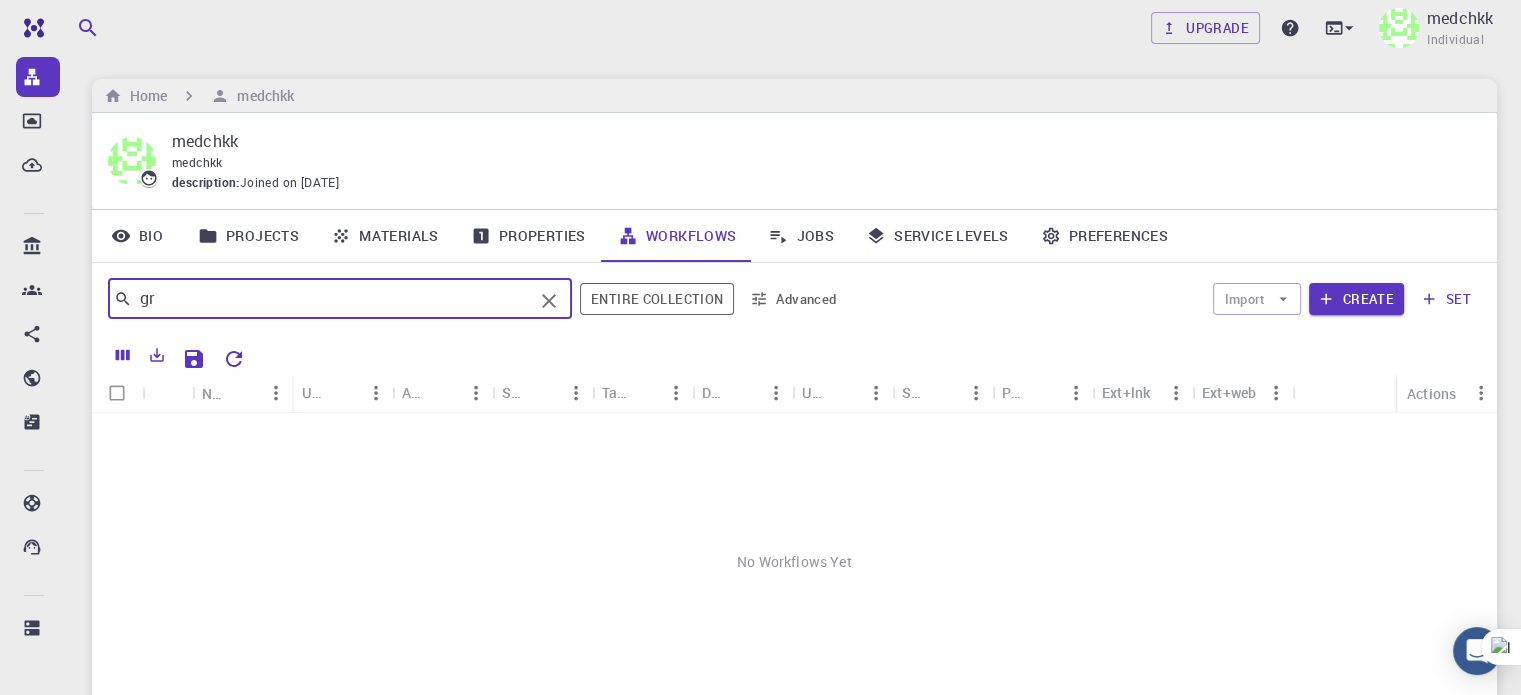 type on "gr" 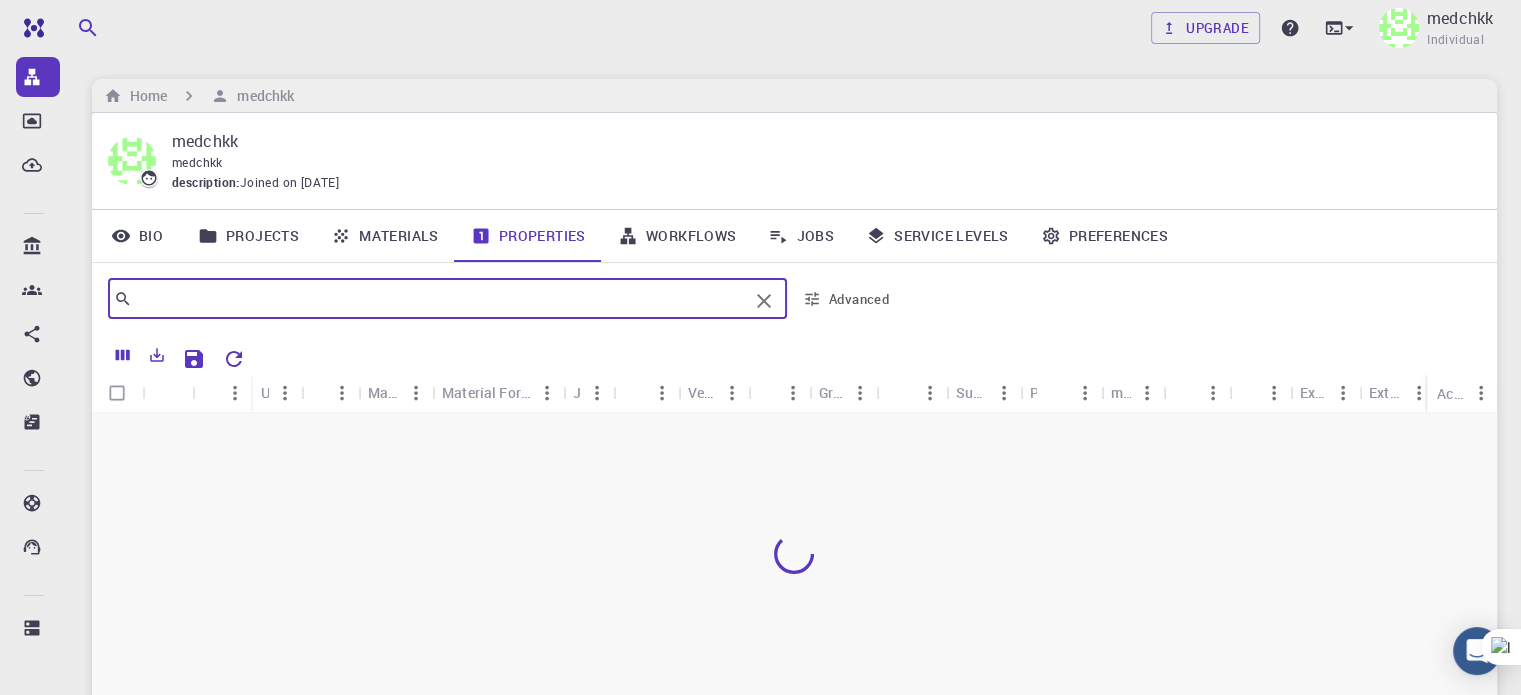 click at bounding box center [440, 299] 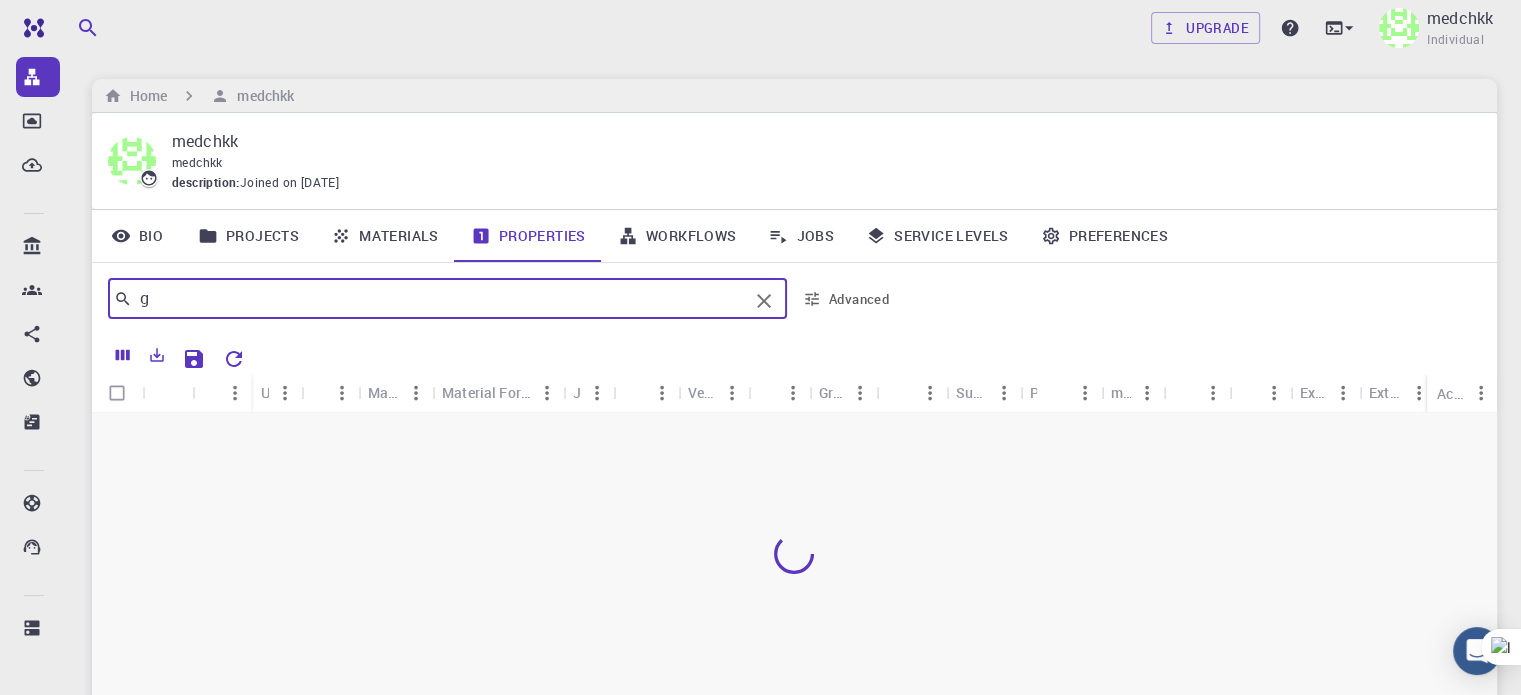 type on "g" 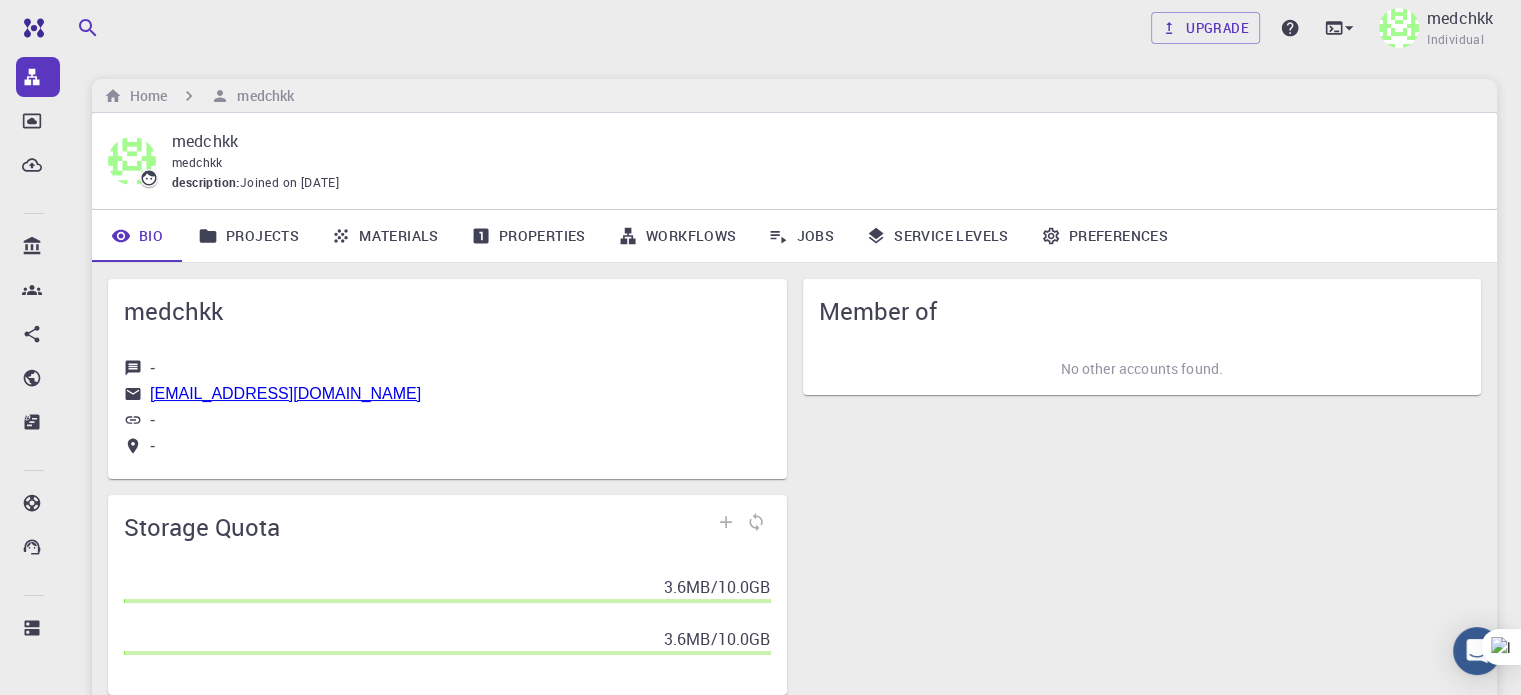 scroll, scrollTop: 71, scrollLeft: 0, axis: vertical 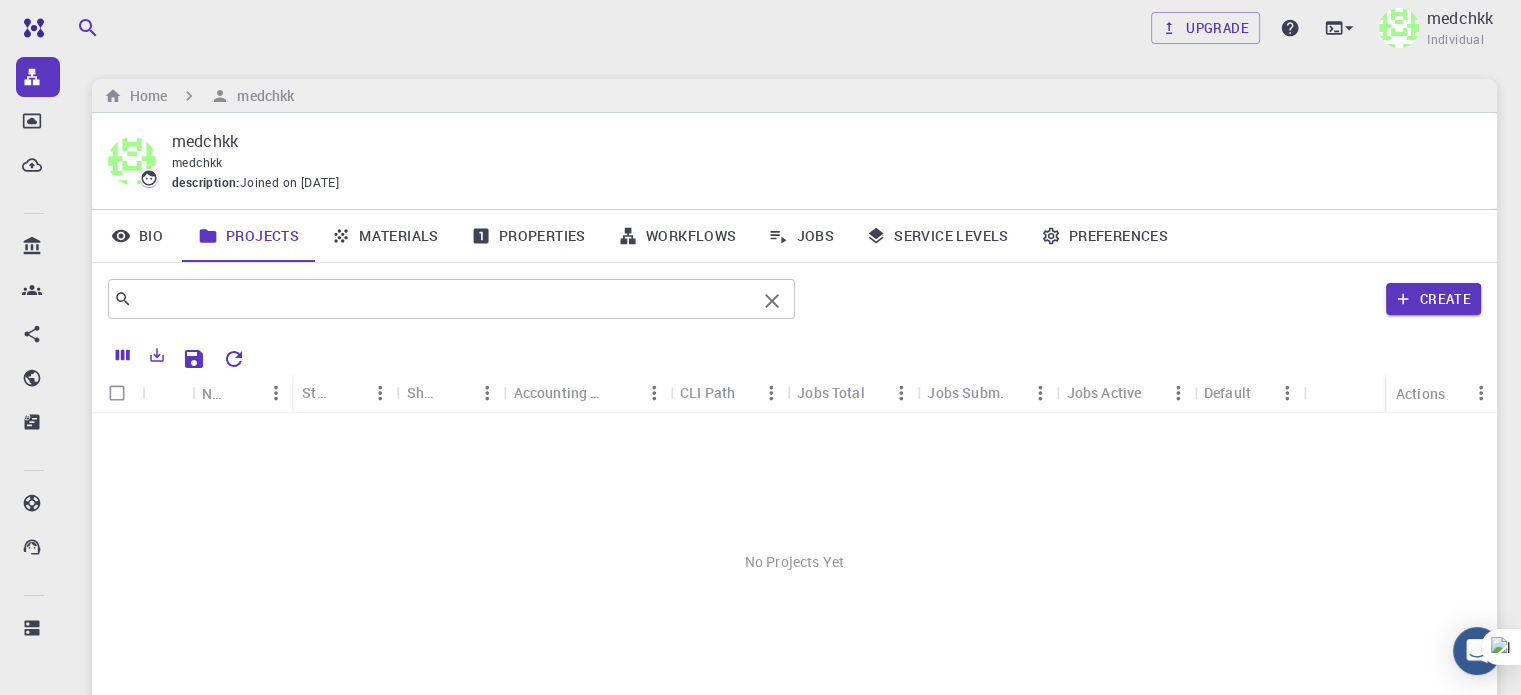 click at bounding box center (444, 299) 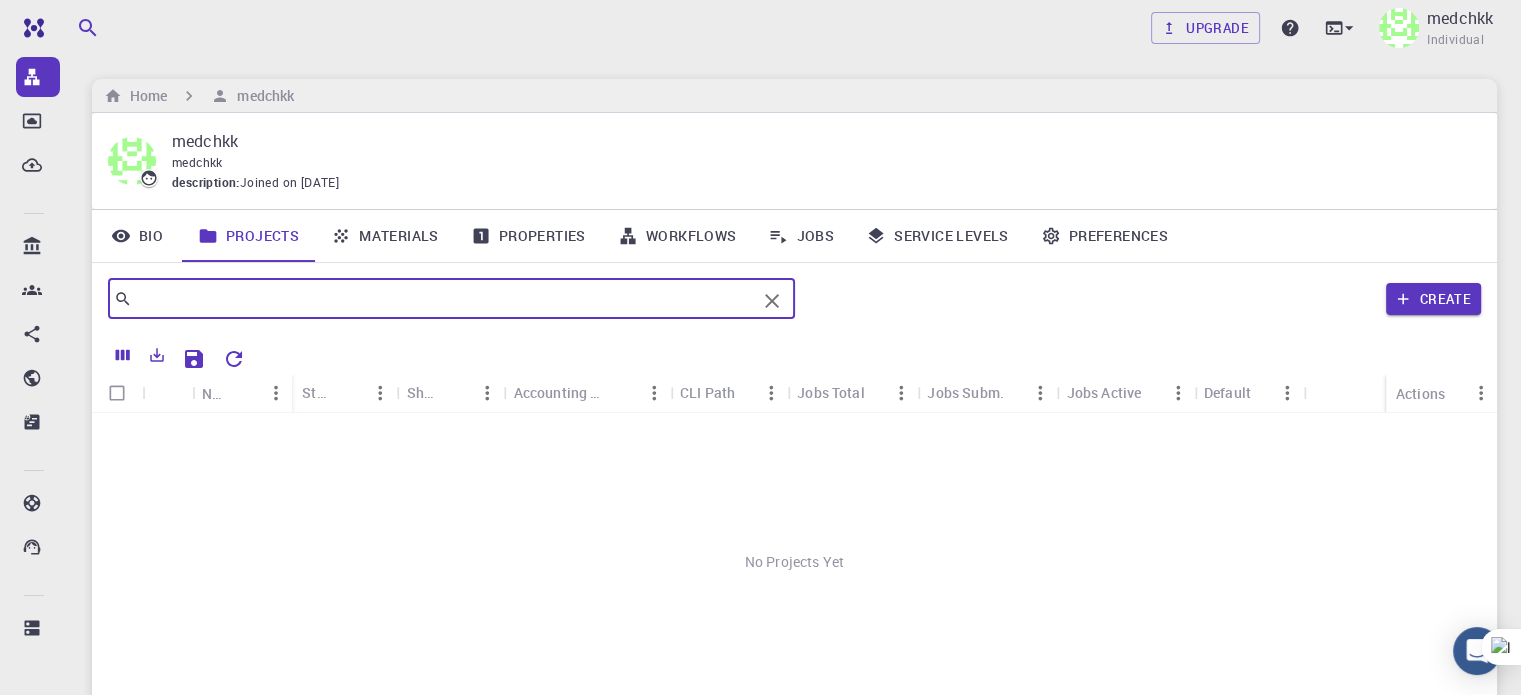 scroll, scrollTop: 0, scrollLeft: 0, axis: both 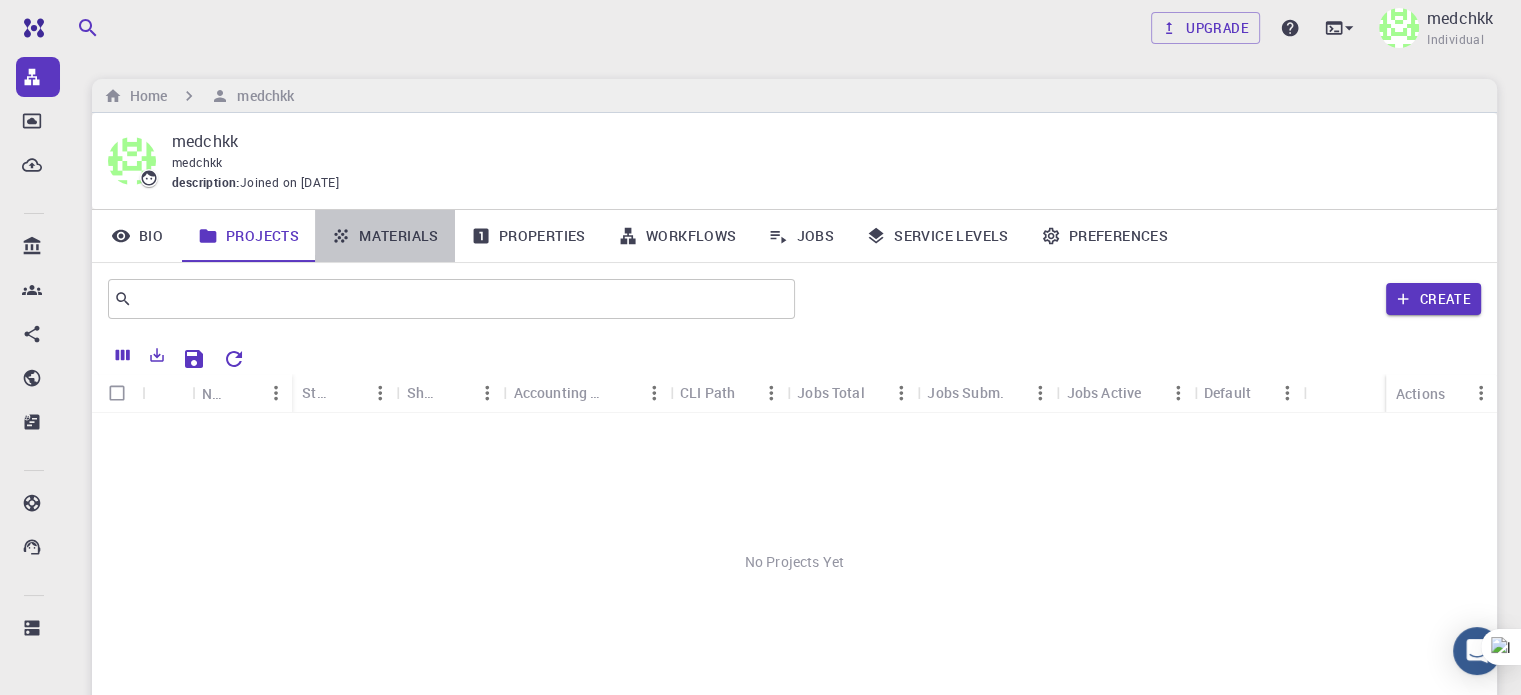 click on "Materials" at bounding box center (385, 236) 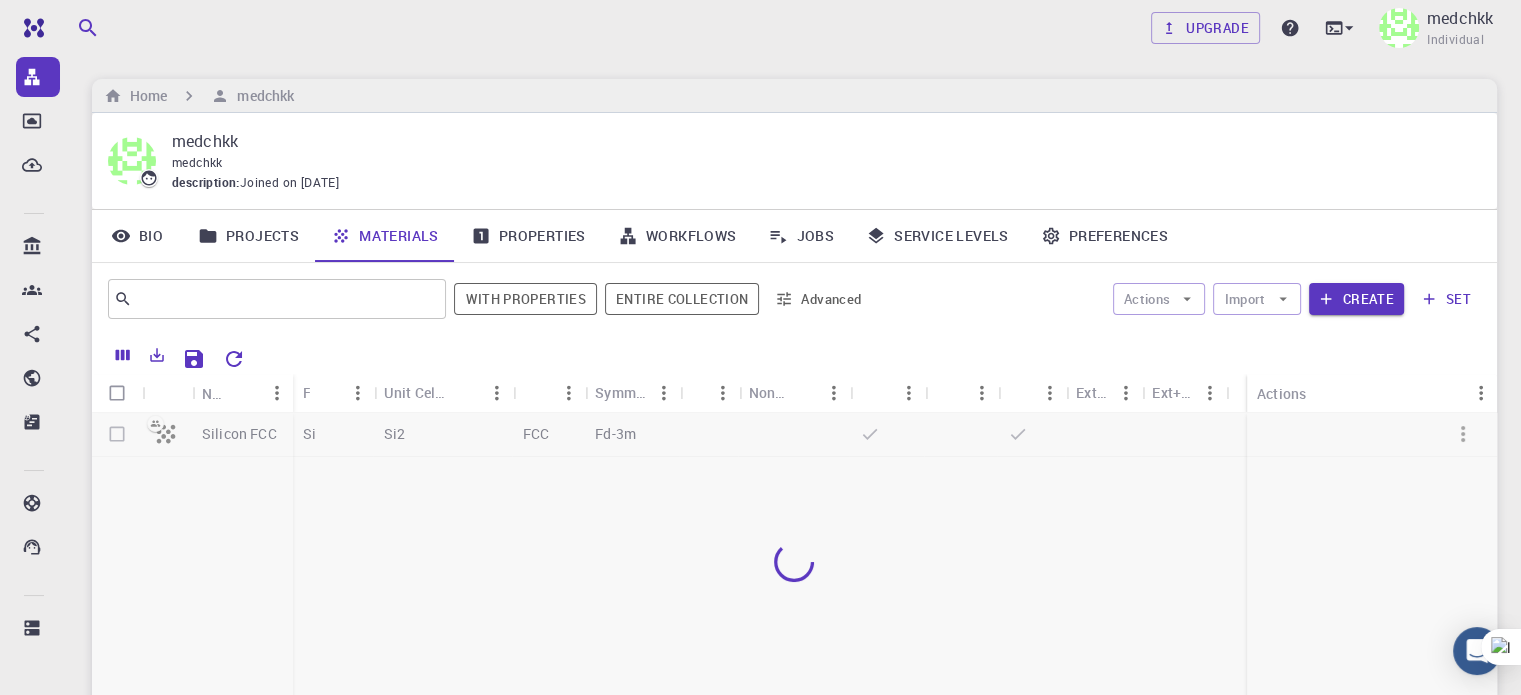 click on "Service Levels" at bounding box center [937, 236] 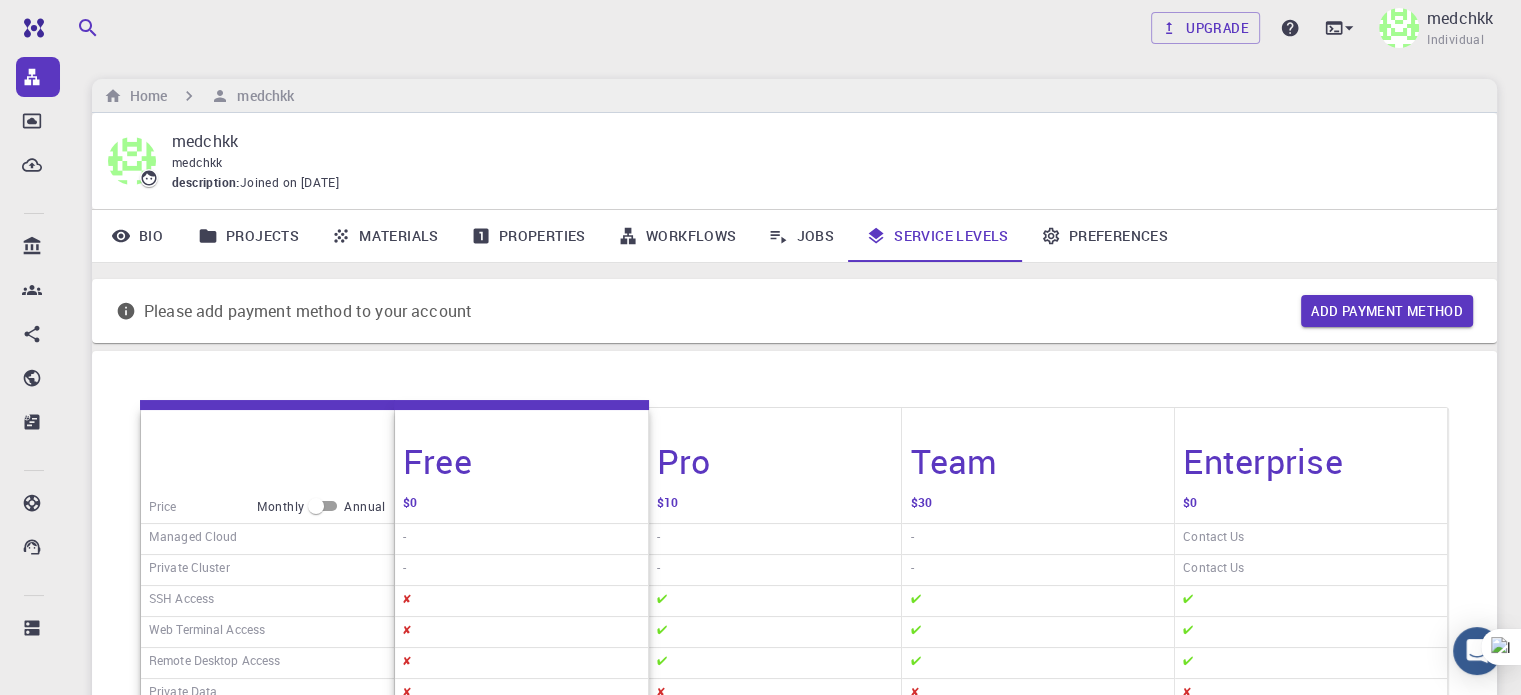 scroll, scrollTop: 0, scrollLeft: 0, axis: both 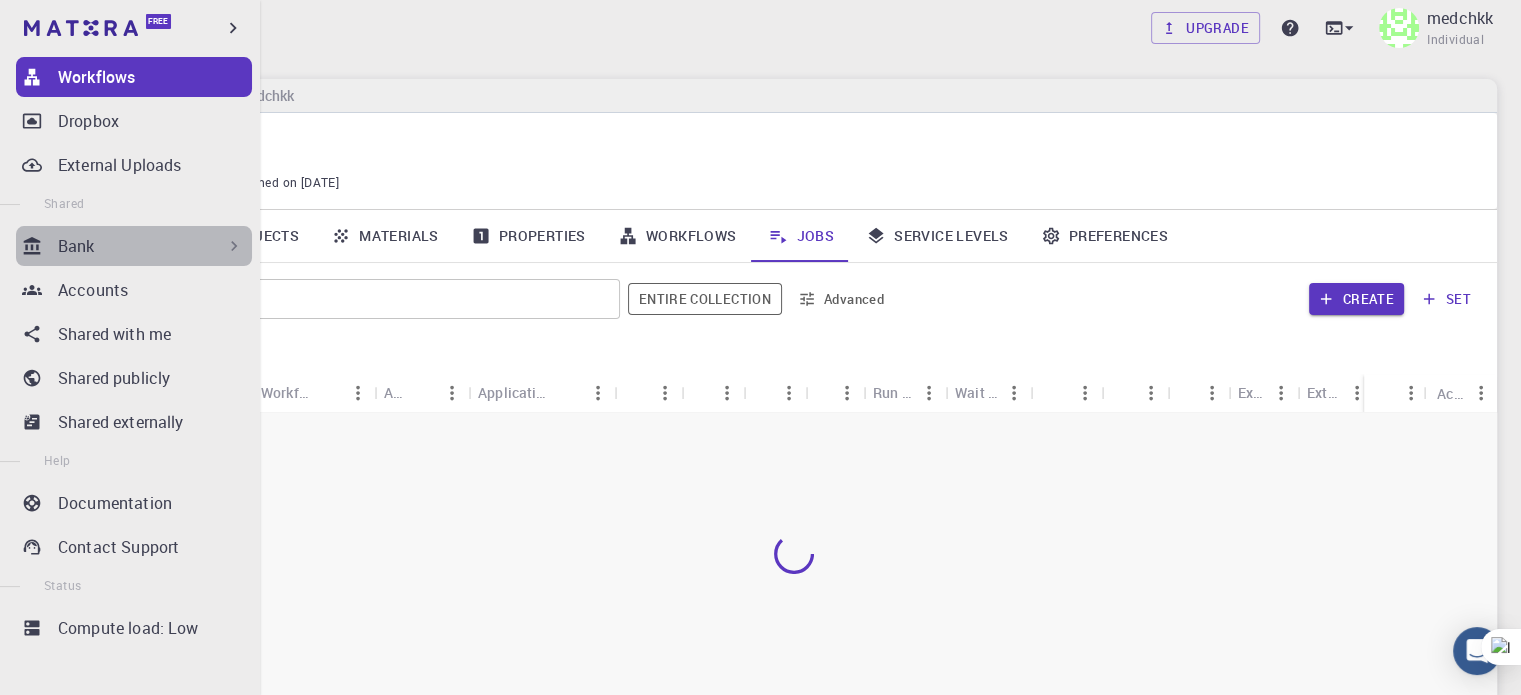click 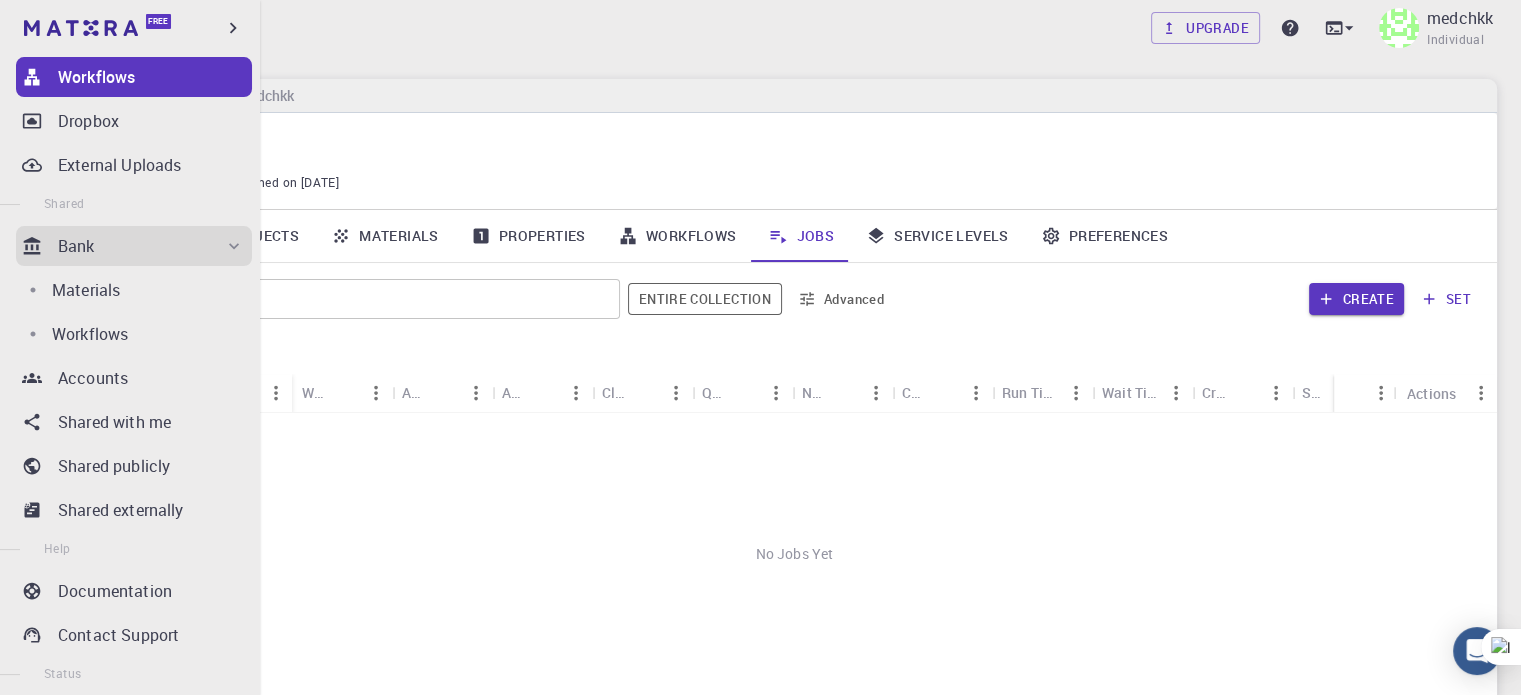 click on "Bank" at bounding box center [151, 246] 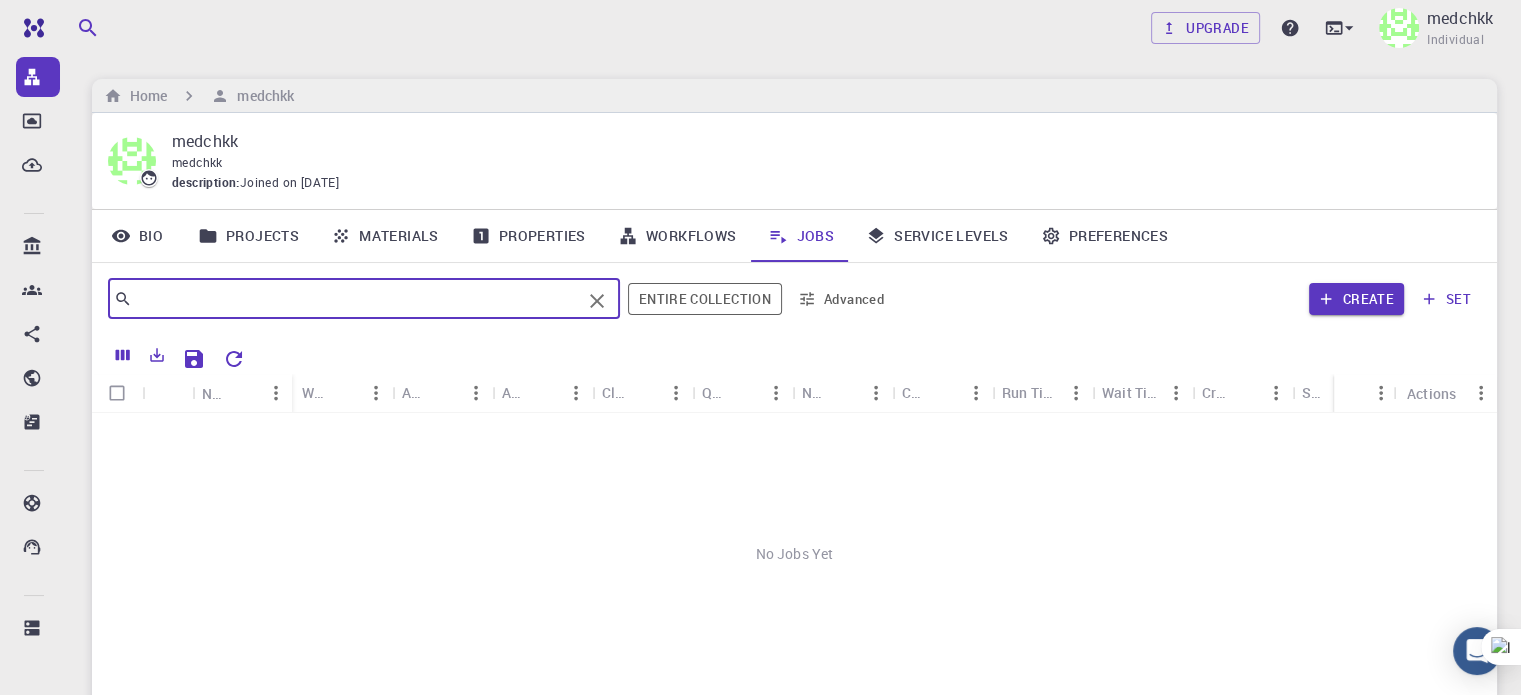 click at bounding box center (356, 299) 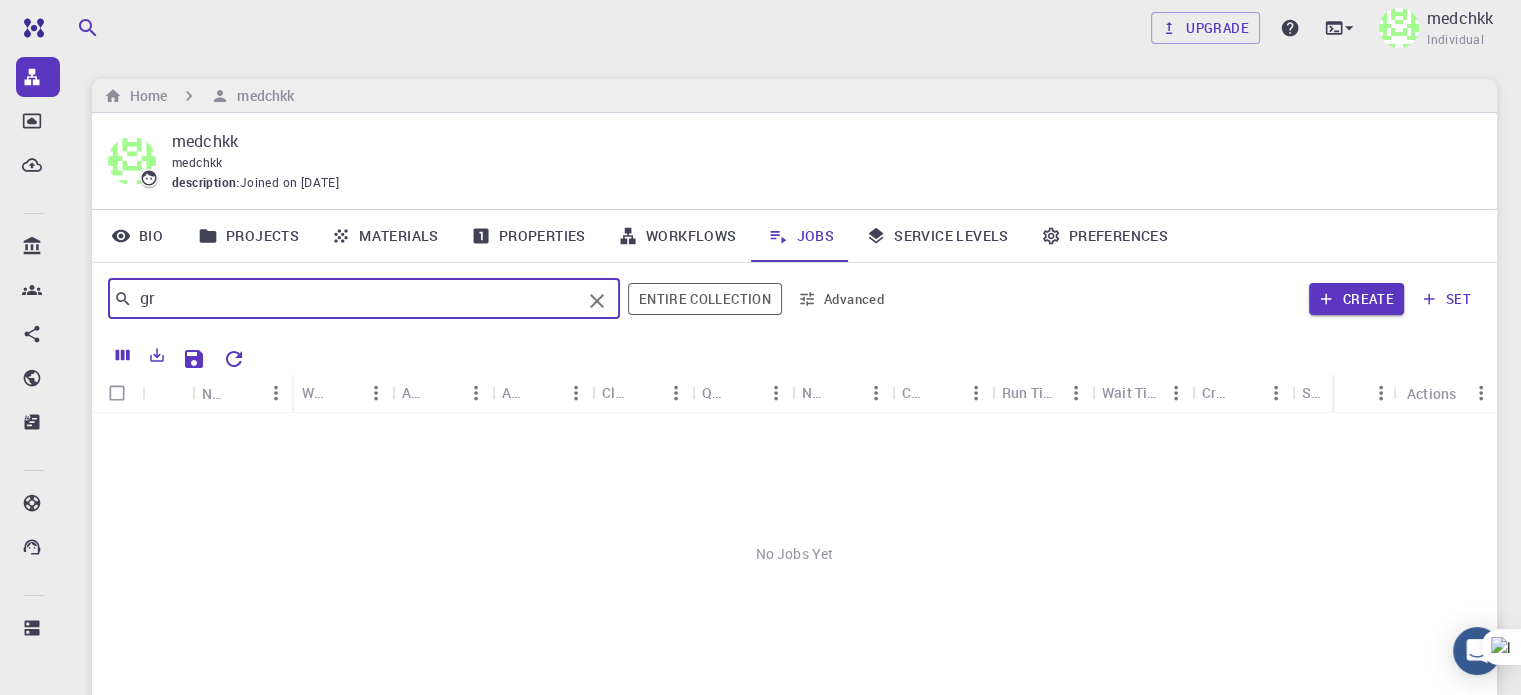 type on "gr" 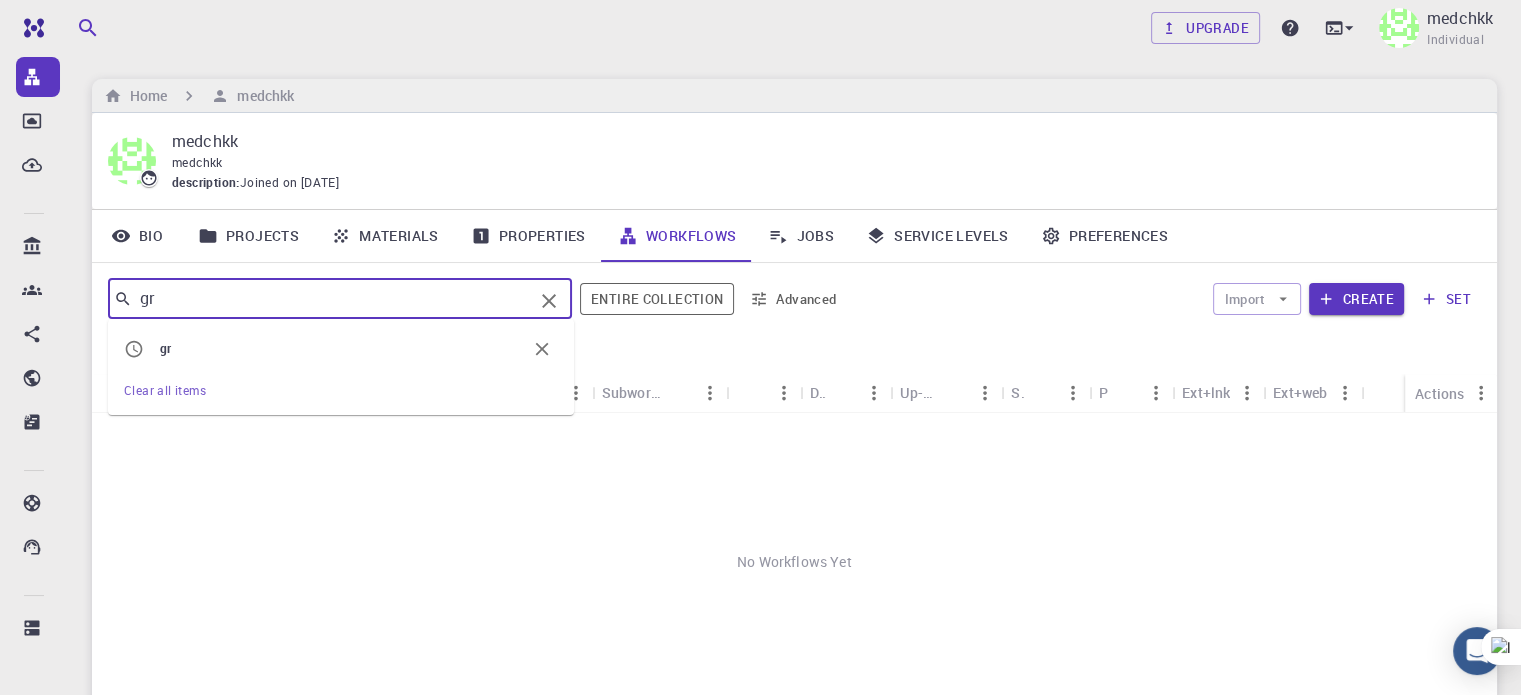 click on "gr" at bounding box center [332, 299] 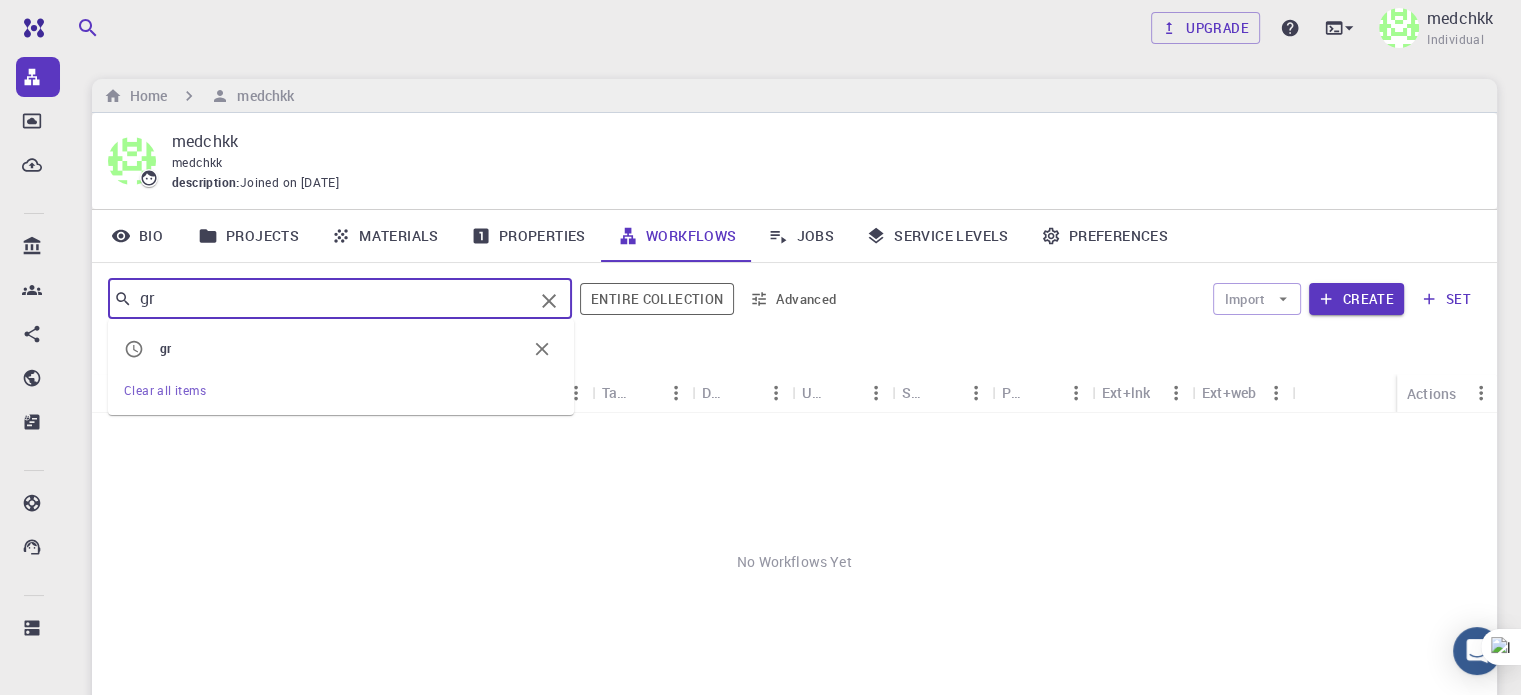 click on "Properties" at bounding box center [528, 236] 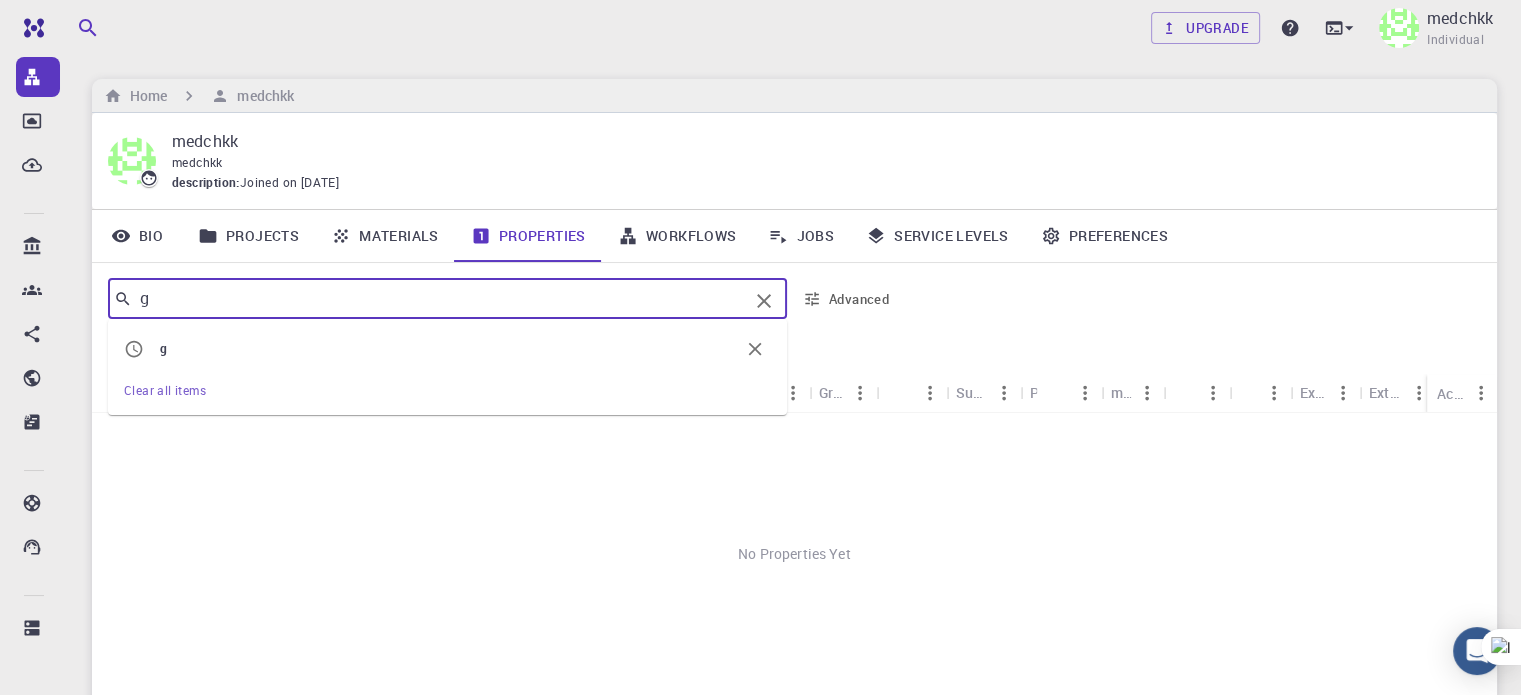 click on "g" at bounding box center (440, 299) 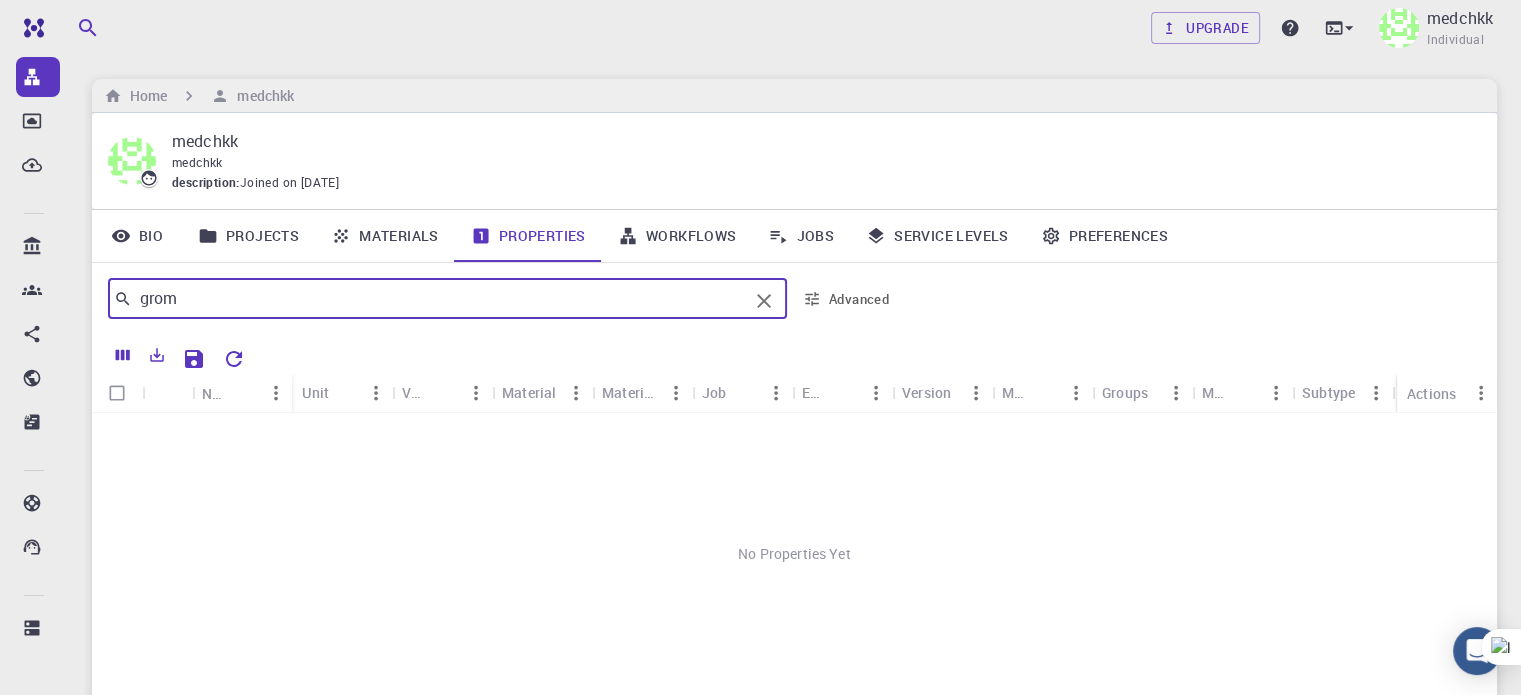 type on "grom" 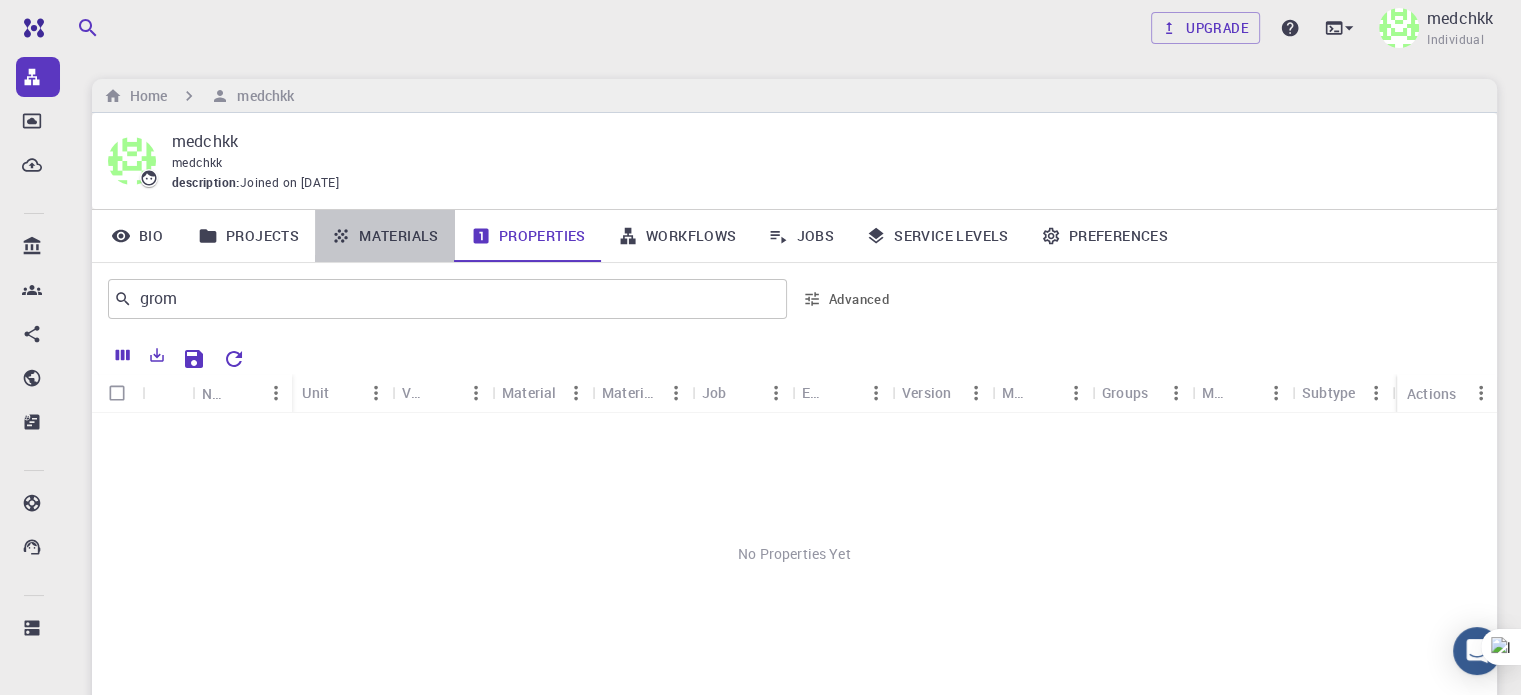 click on "Materials" at bounding box center [385, 236] 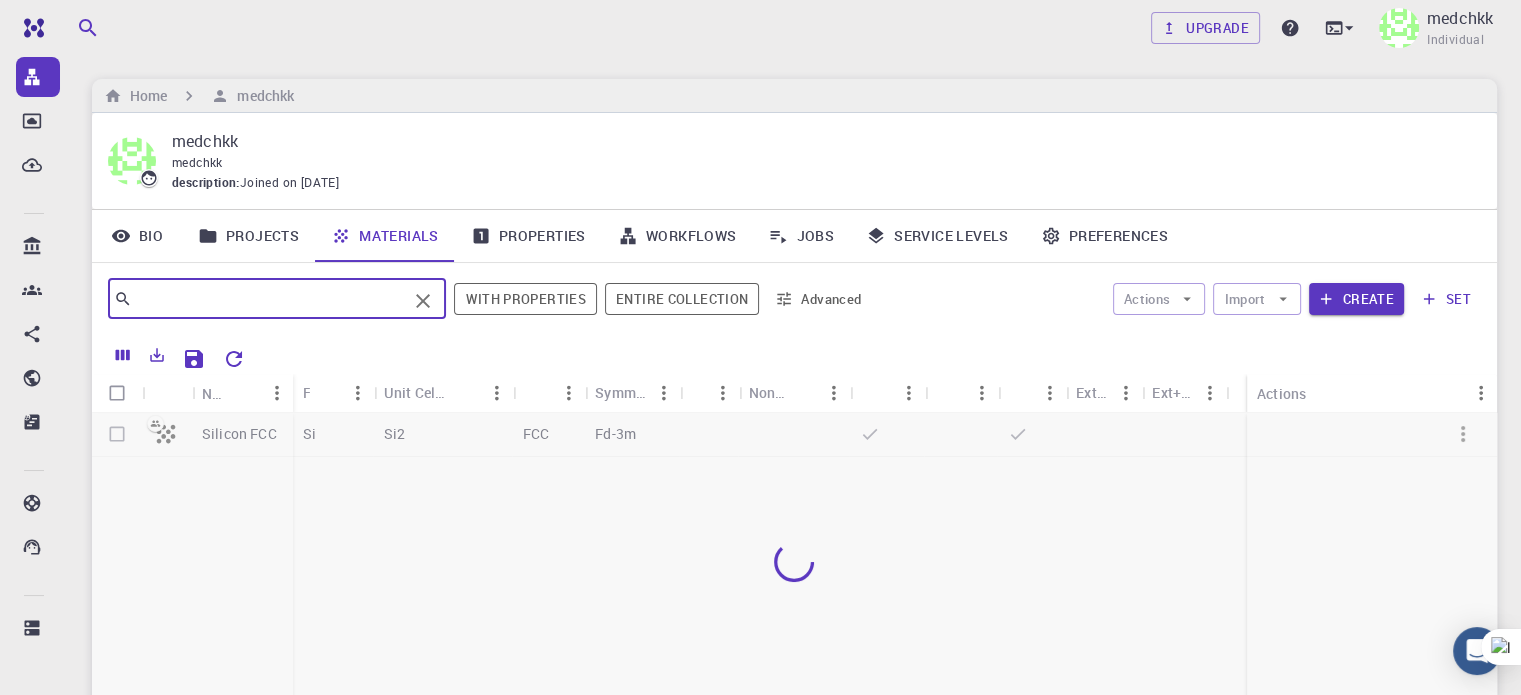 click at bounding box center (269, 299) 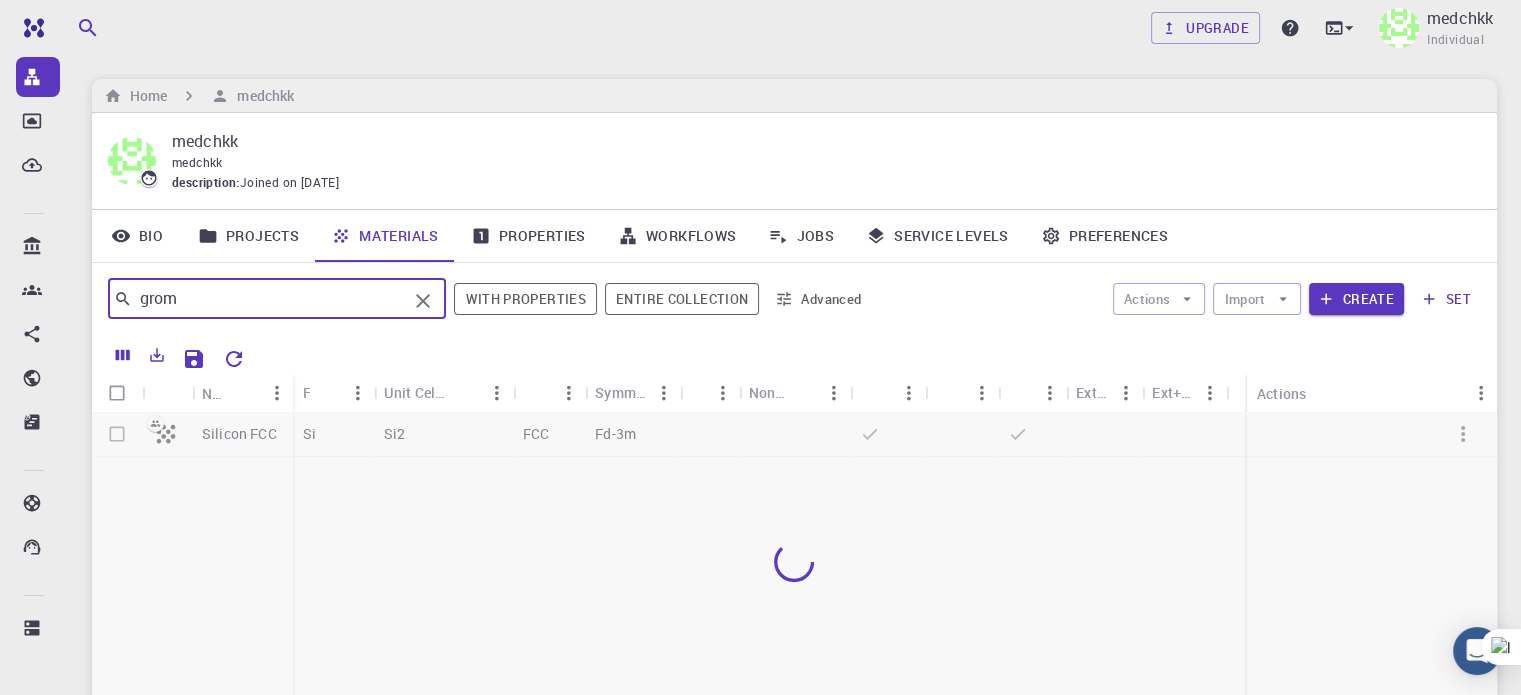 type on "grom" 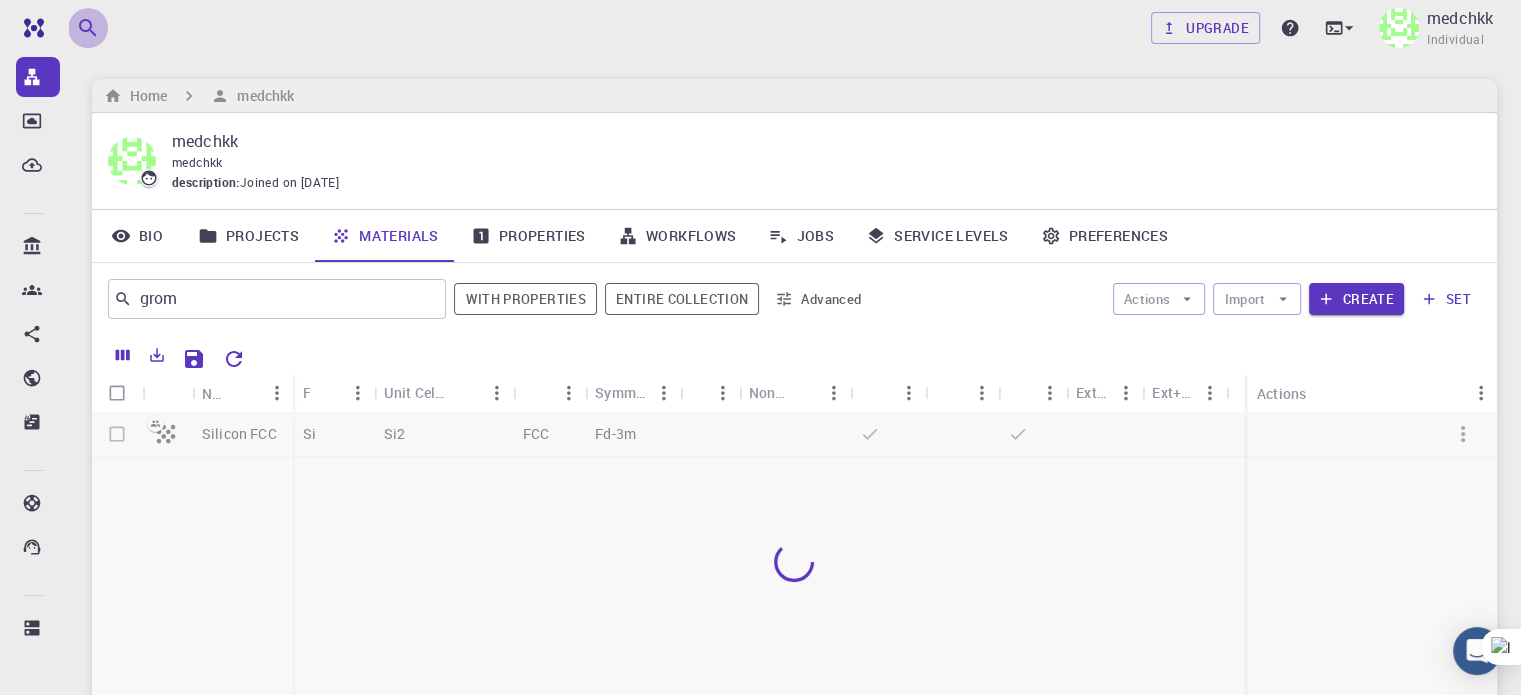 click at bounding box center [88, 28] 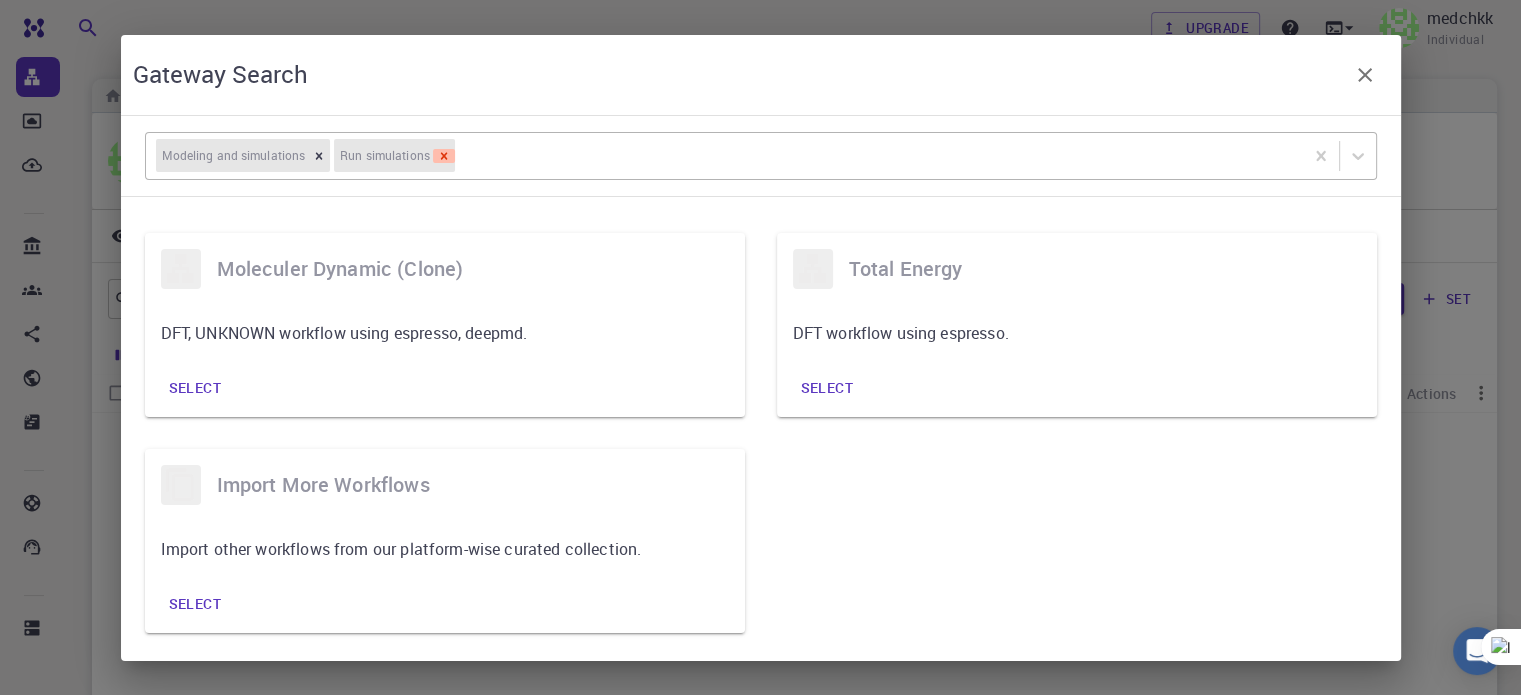 click 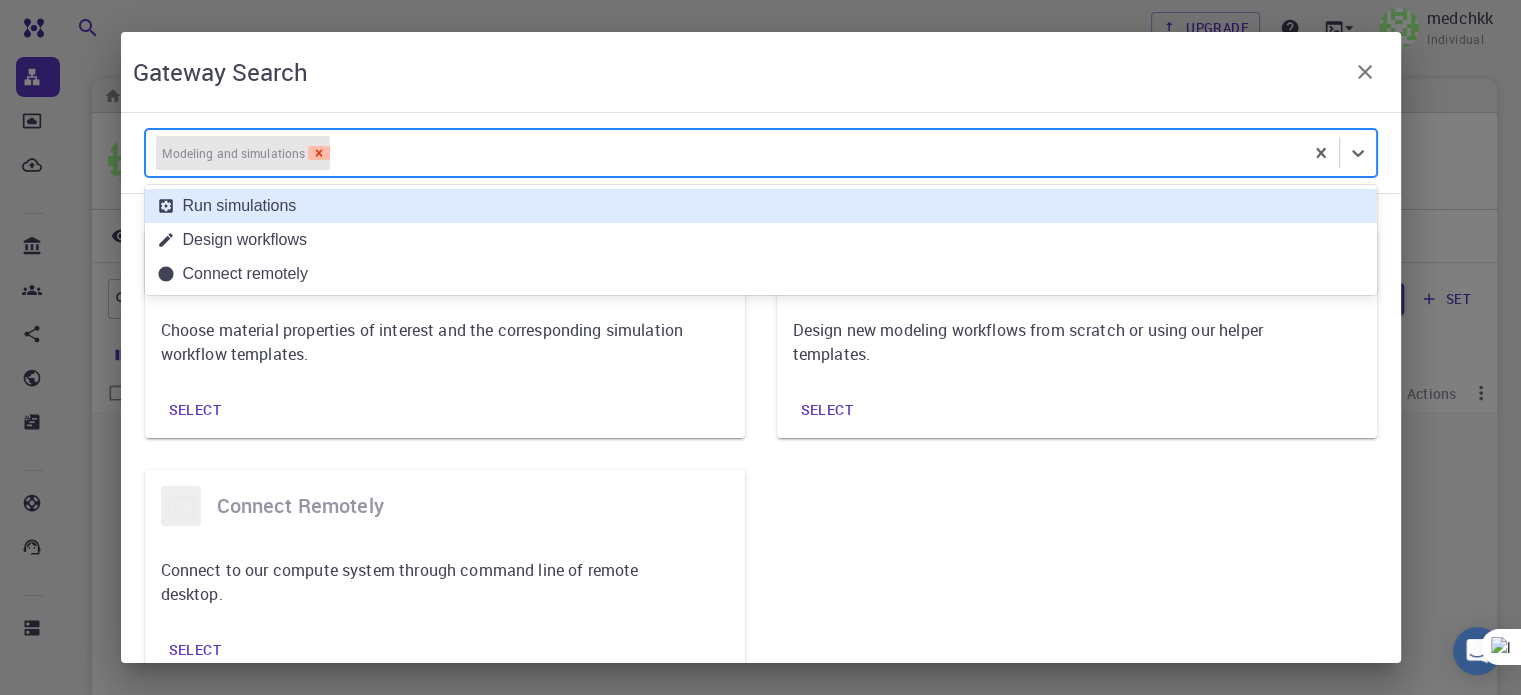 click on "Modeling and simulations" at bounding box center [243, 153] 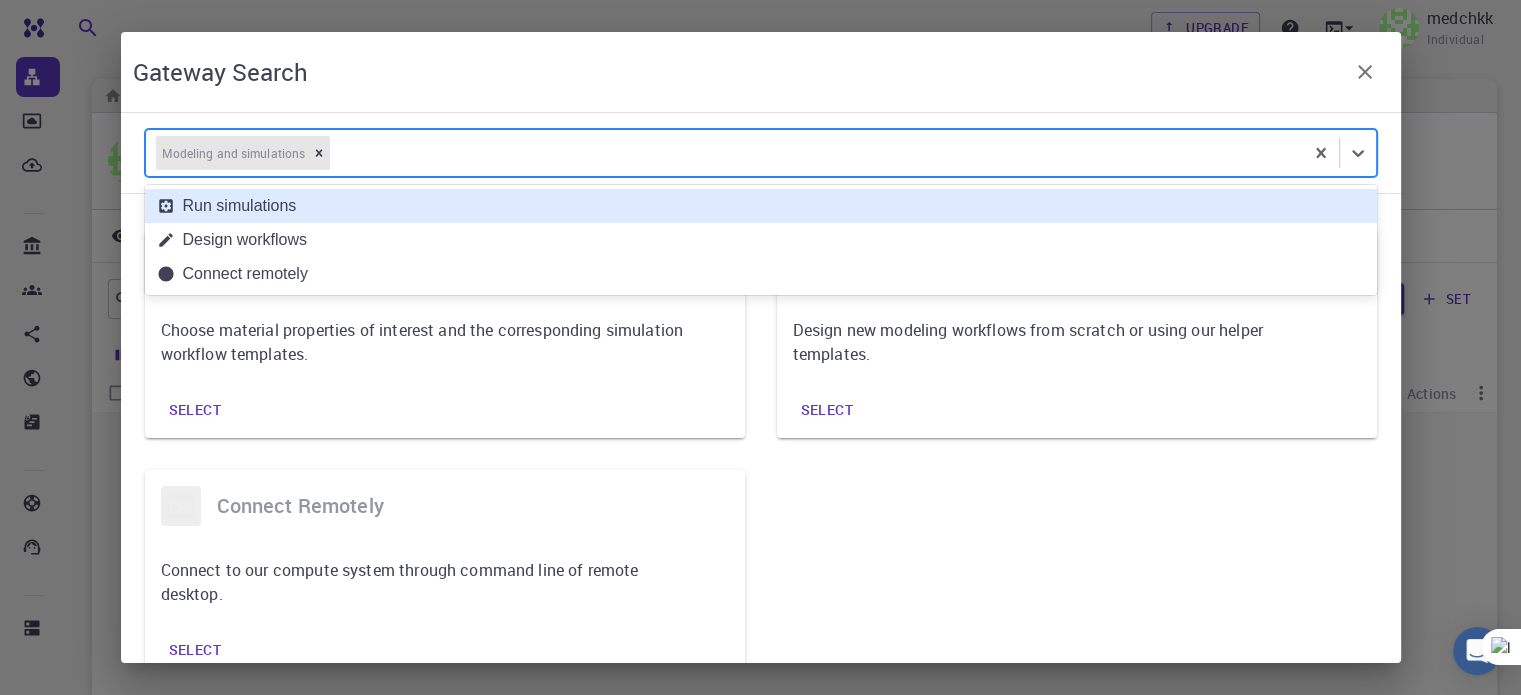 click on "Modeling and simulations" at bounding box center [243, 153] 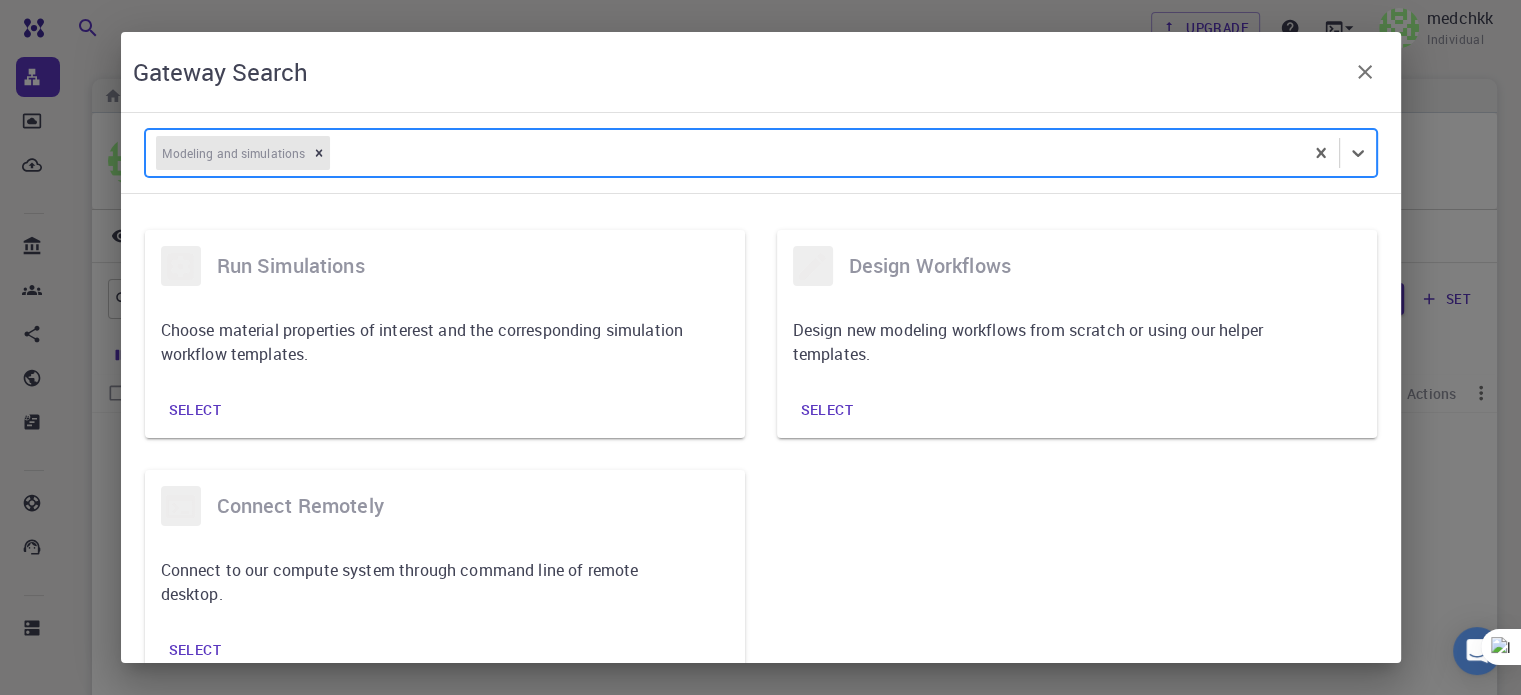 click on "Modeling and simulations" at bounding box center (243, 153) 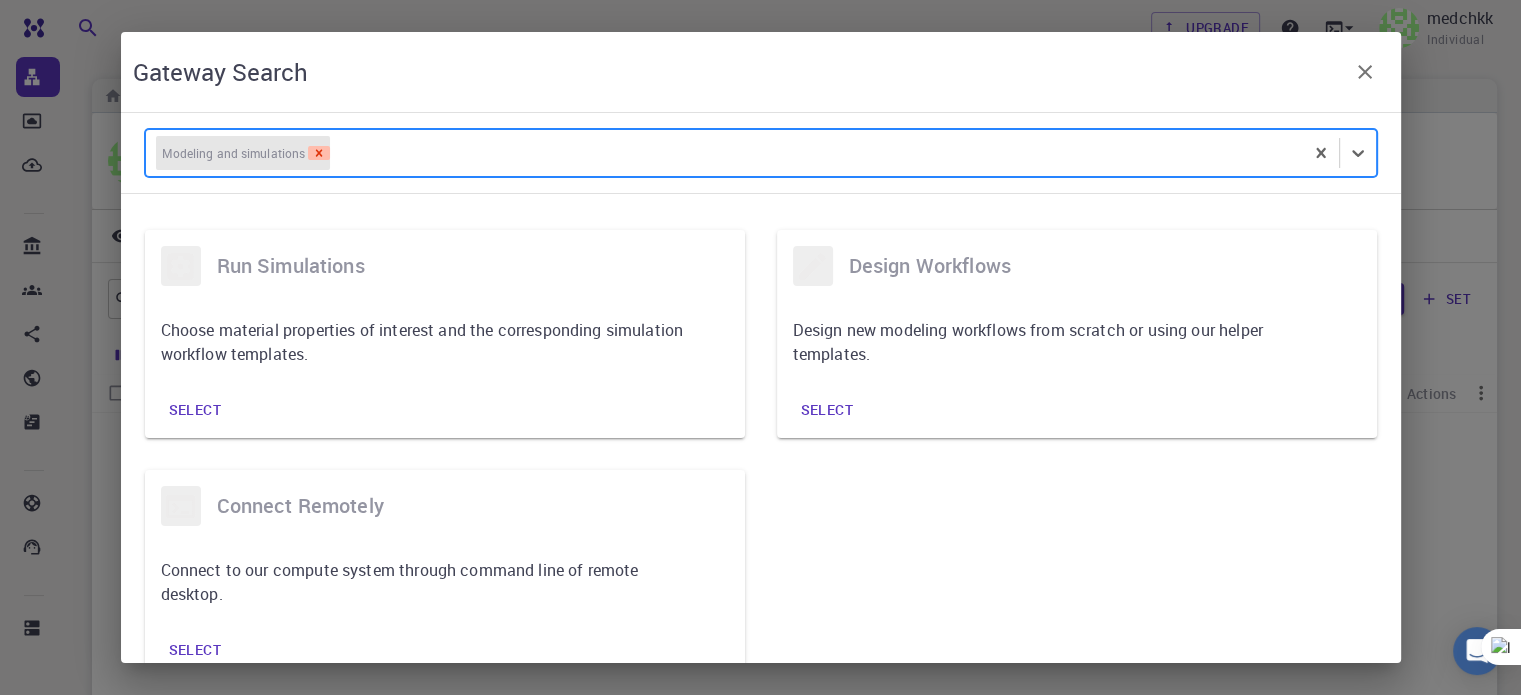 click 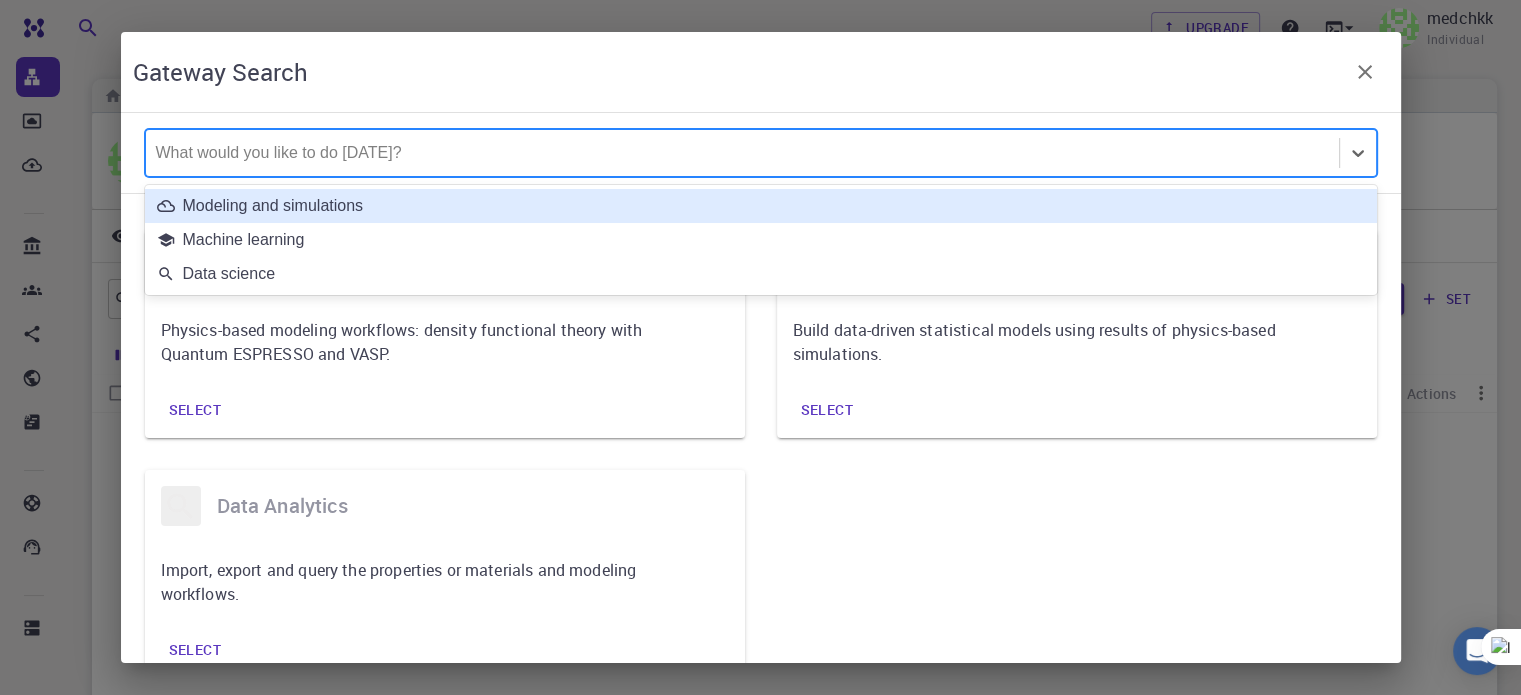 click at bounding box center (742, 153) 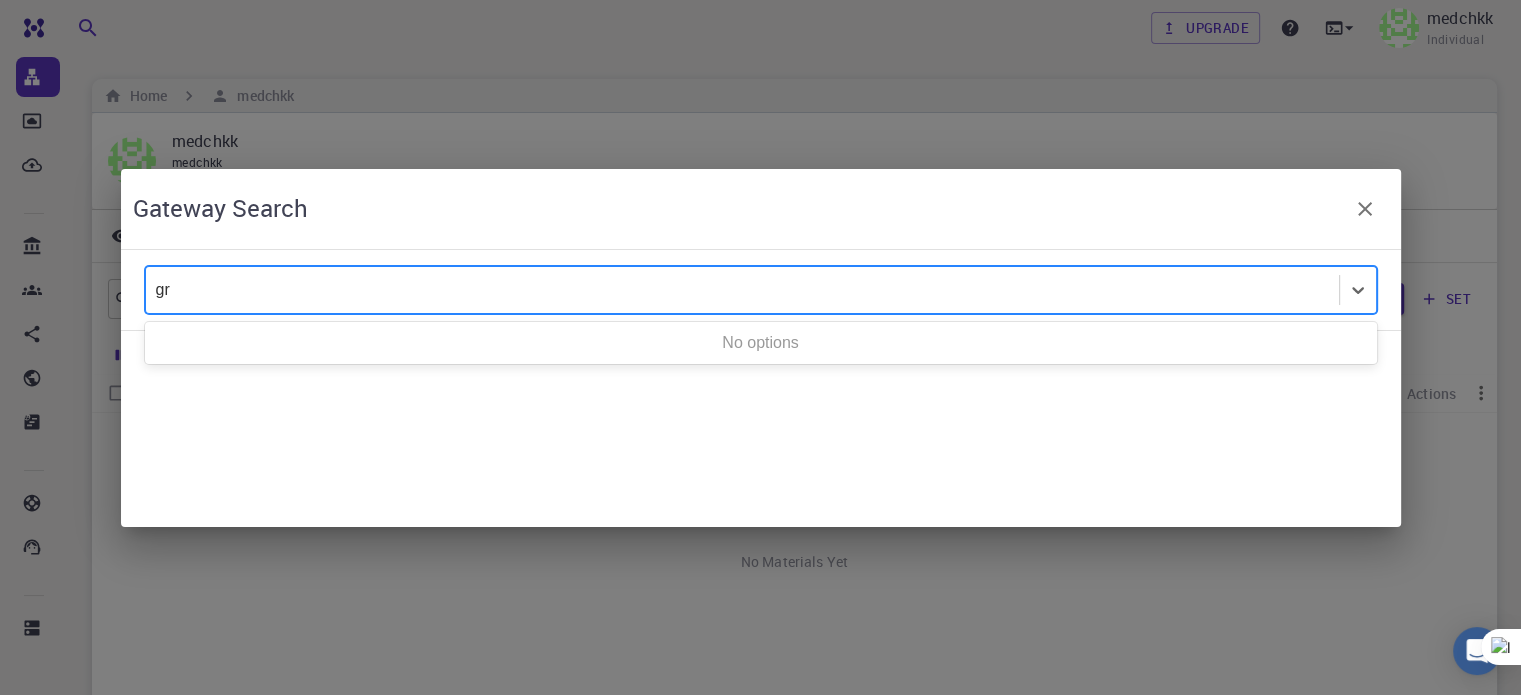 type on "g" 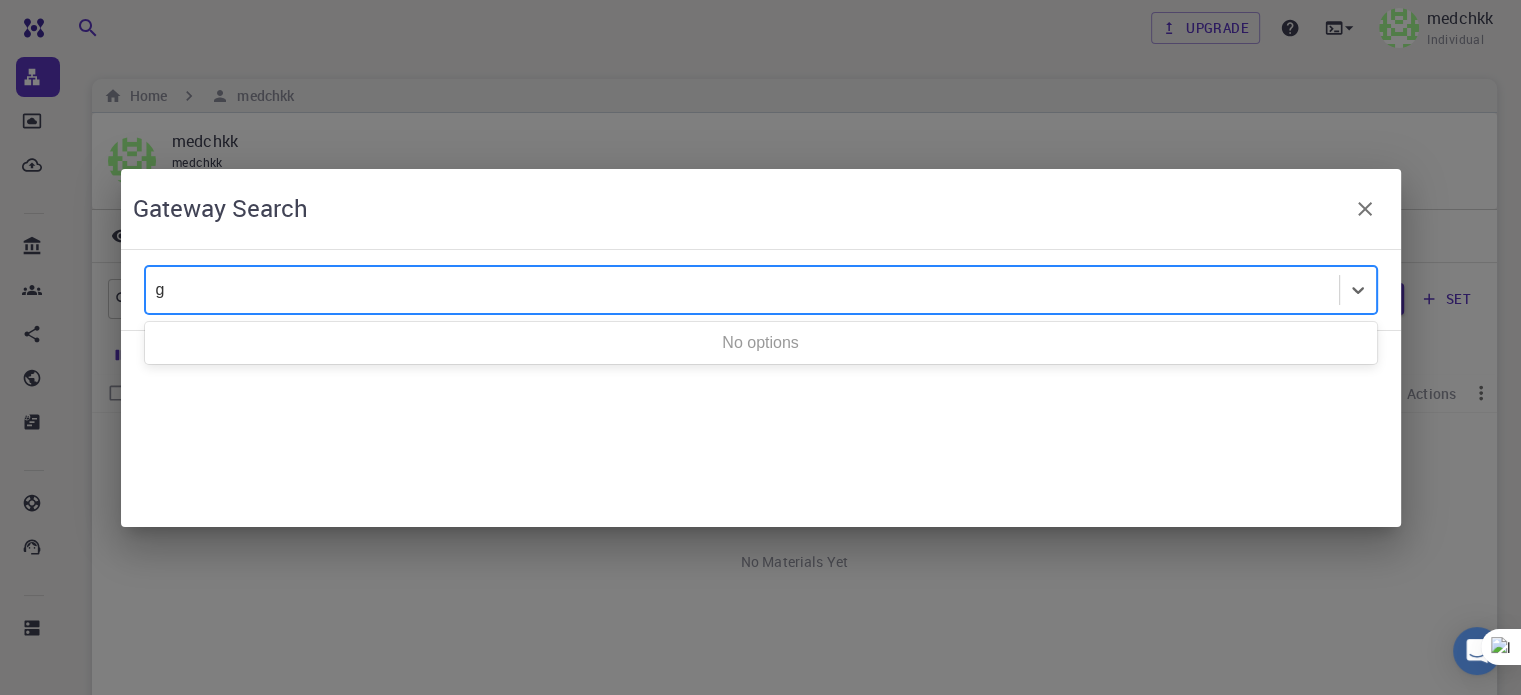type 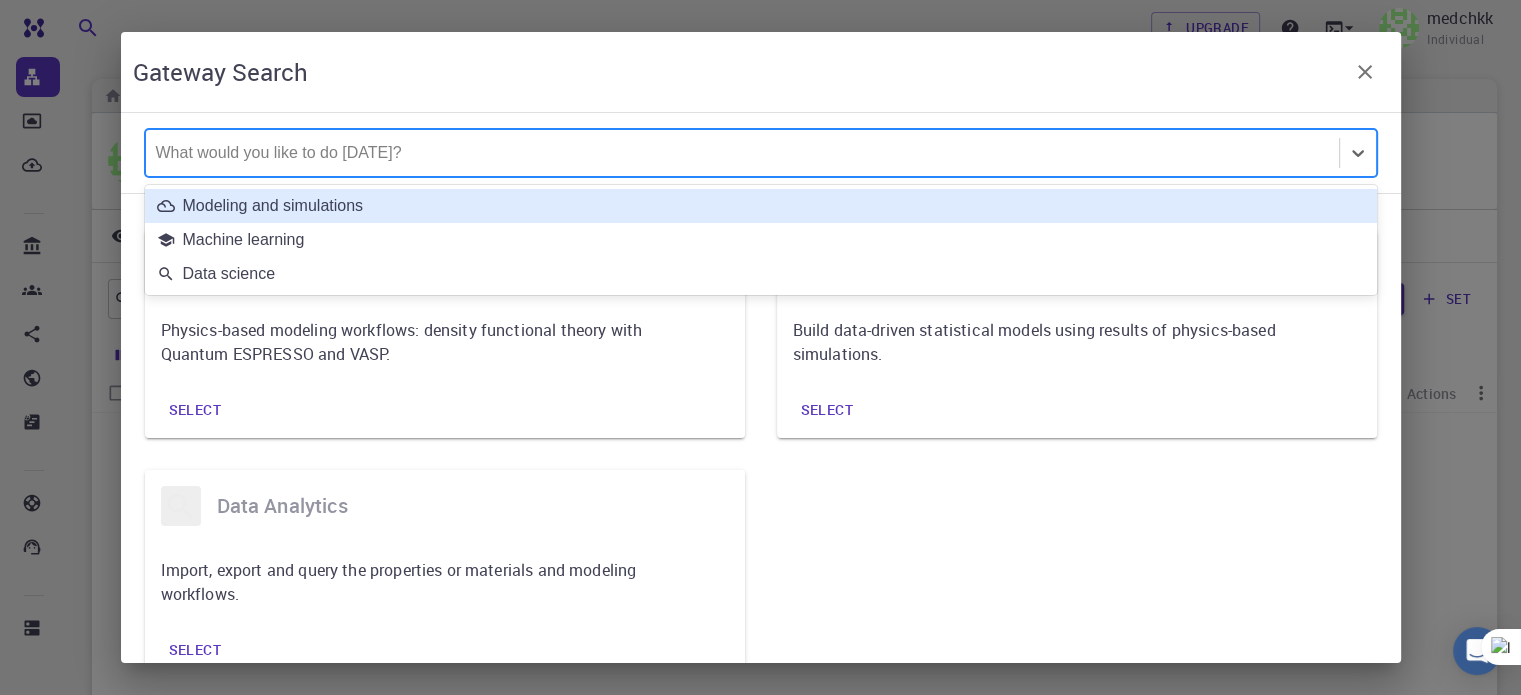 click on "Modeling and simulations" at bounding box center [761, 206] 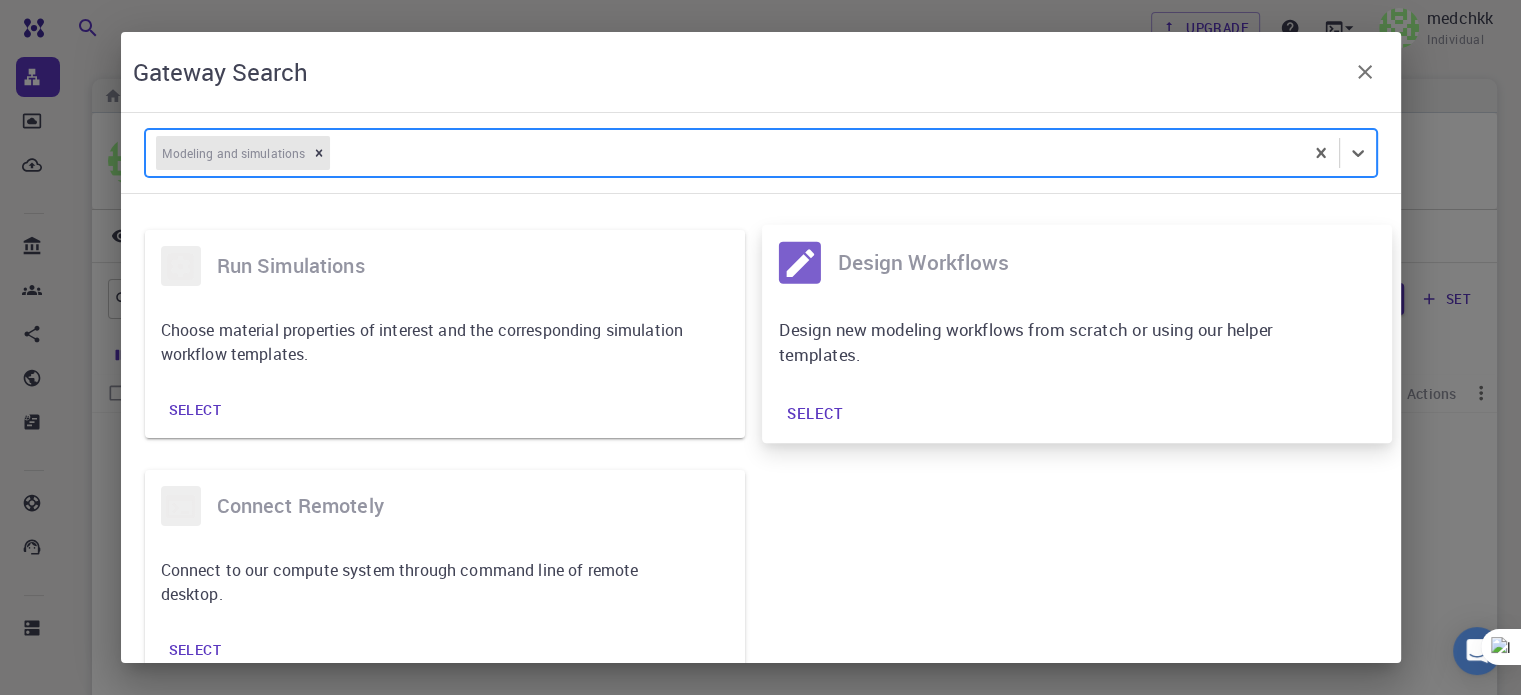 scroll, scrollTop: 42, scrollLeft: 0, axis: vertical 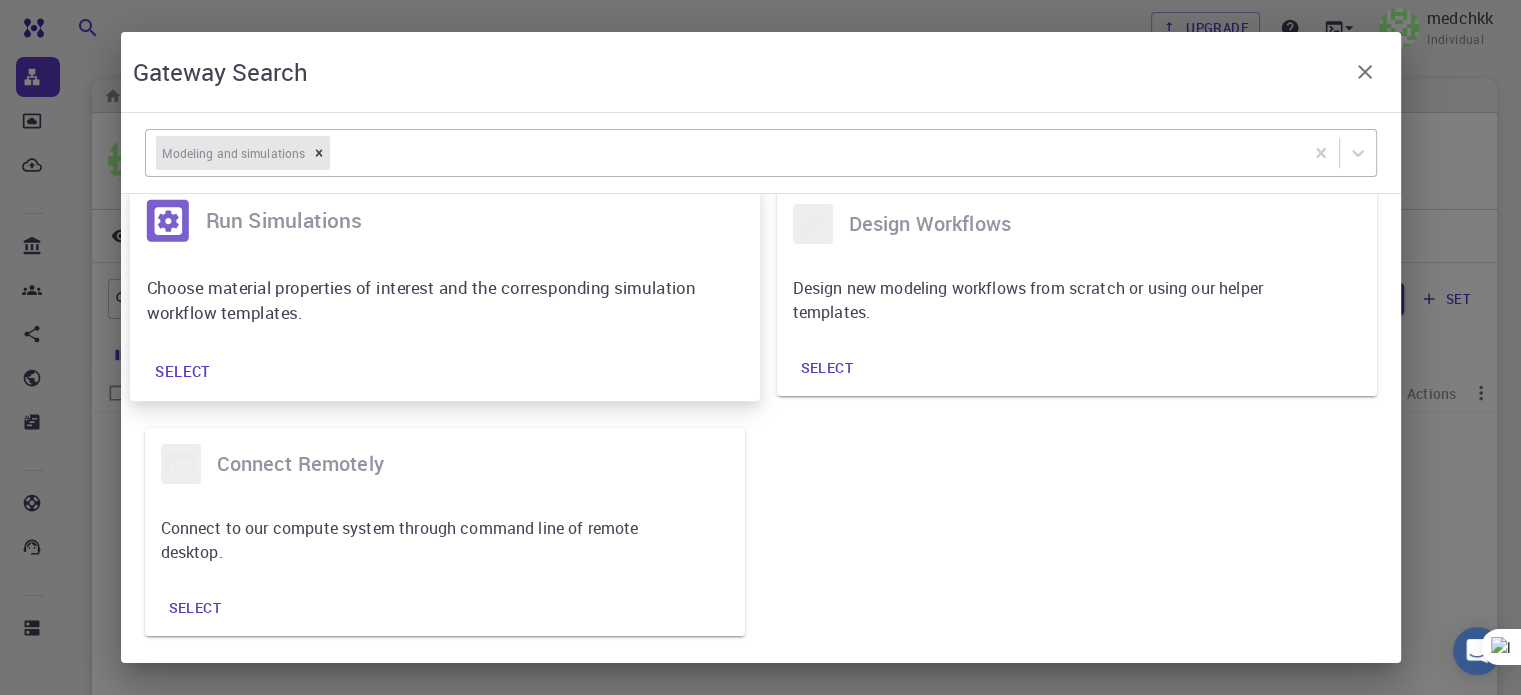 click on "Choose material properties of interest and the corresponding simulation workflow templates." at bounding box center (445, 300) 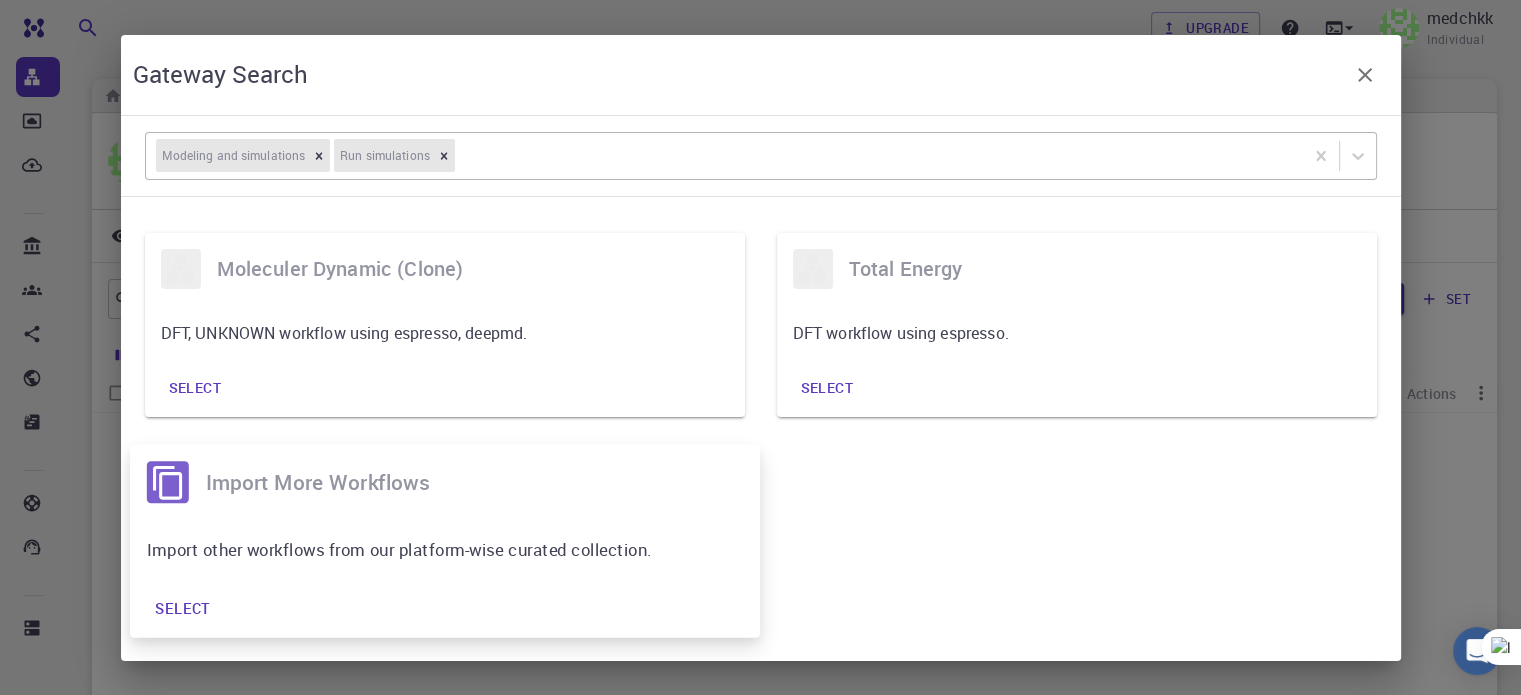 click on "Import other workflows from our platform-wise curated collection." at bounding box center [429, 548] 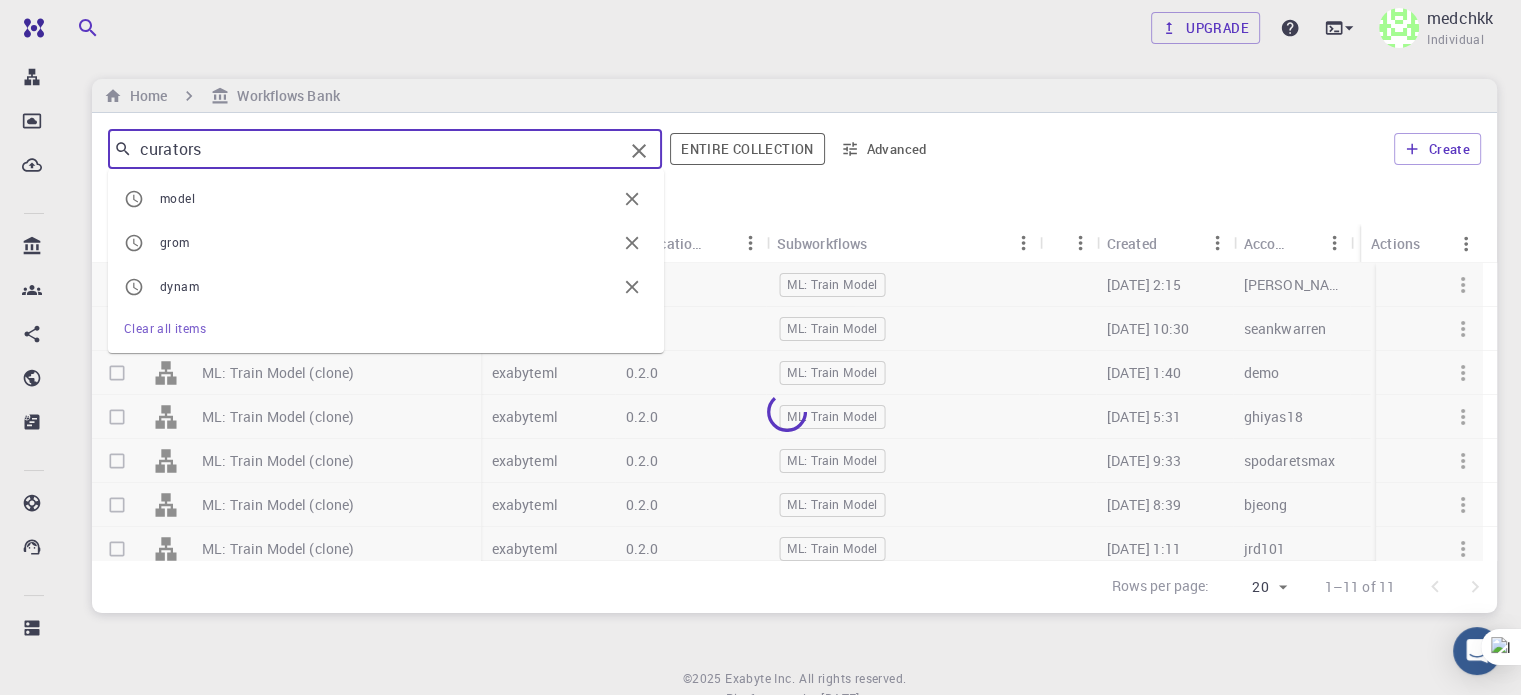 drag, startPoint x: 263, startPoint y: 139, endPoint x: 80, endPoint y: 112, distance: 184.98108 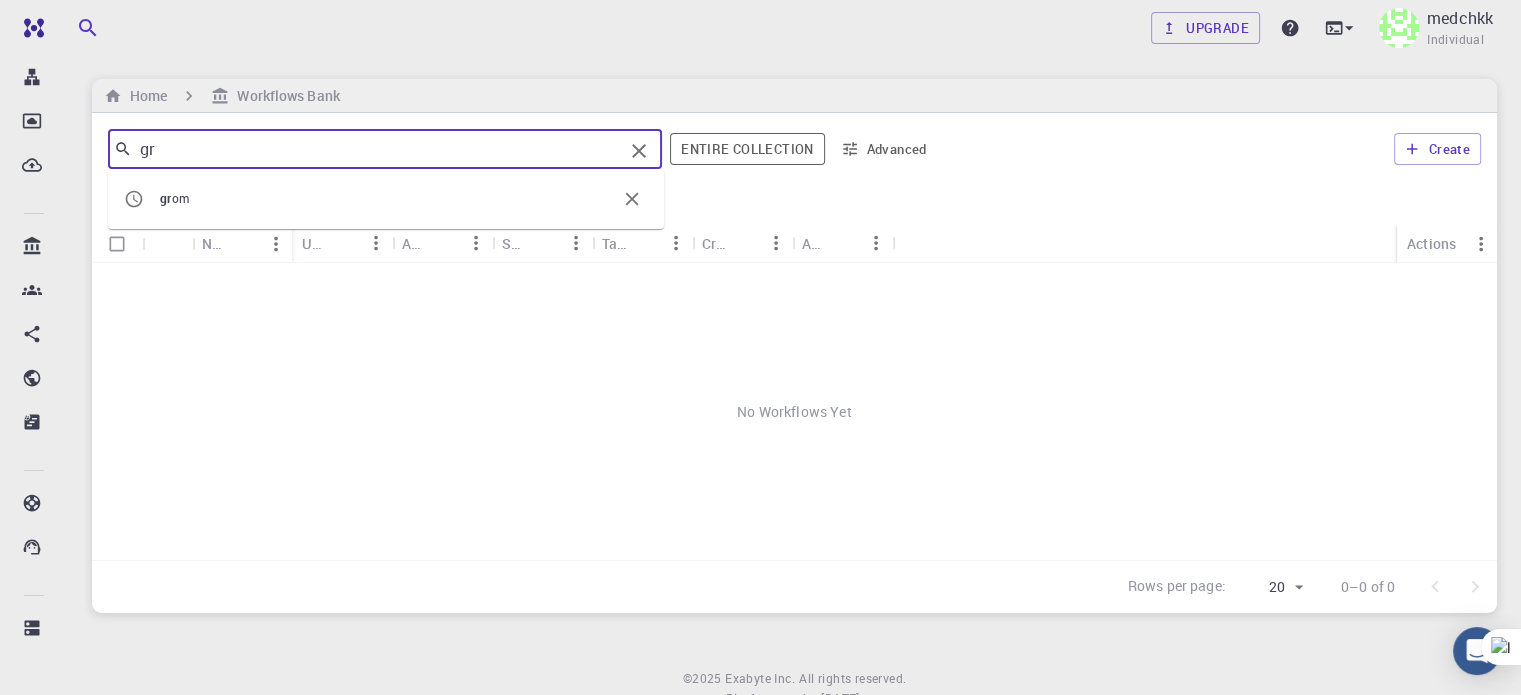 type on "g" 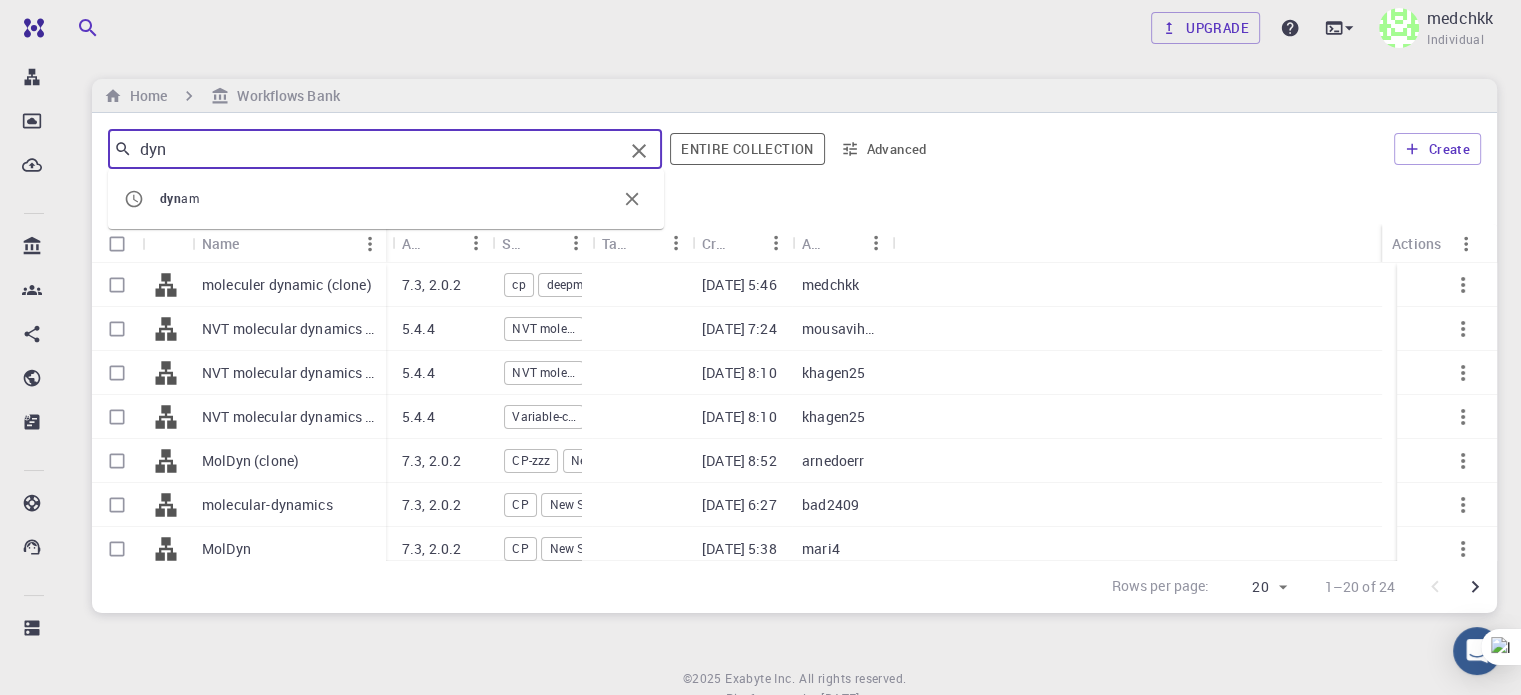 drag, startPoint x: 287, startPoint y: 227, endPoint x: 381, endPoint y: 236, distance: 94.42987 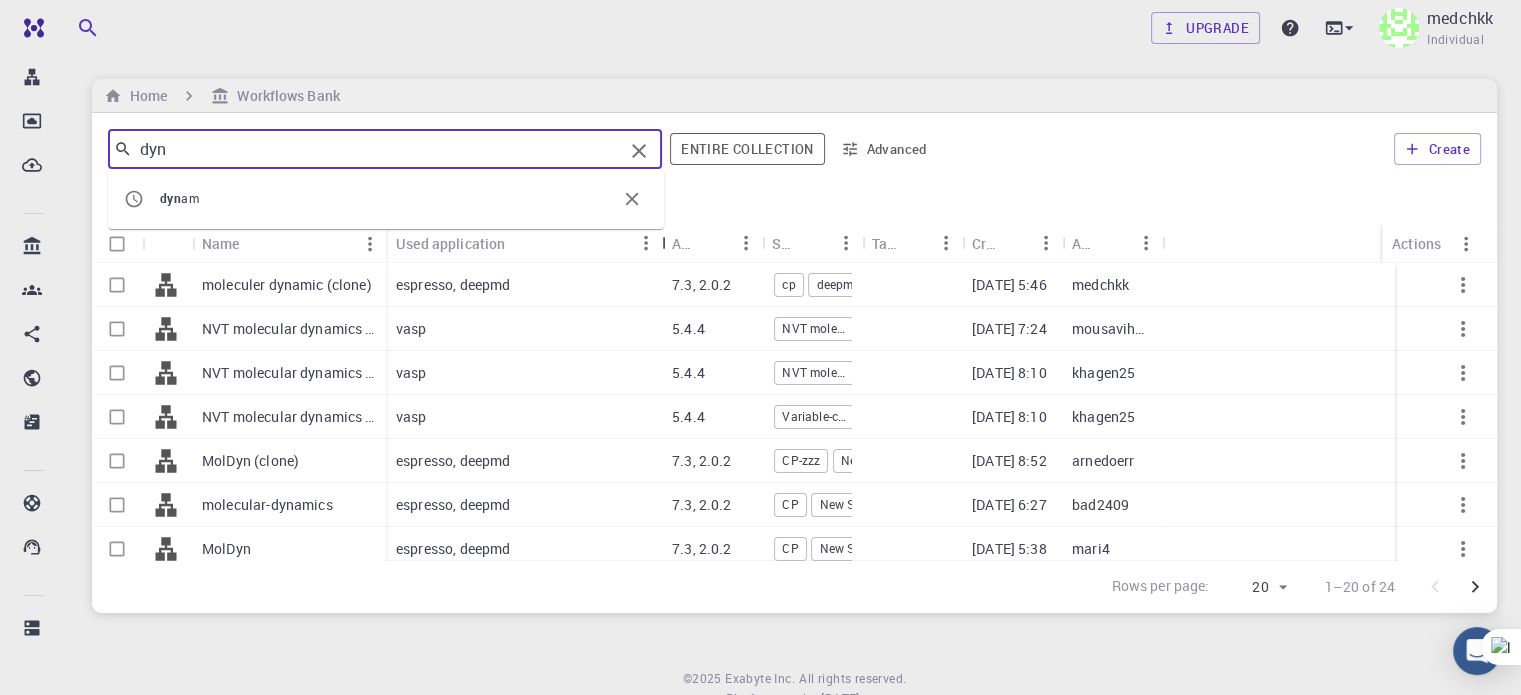 drag, startPoint x: 488, startPoint y: 223, endPoint x: 664, endPoint y: 227, distance: 176.04546 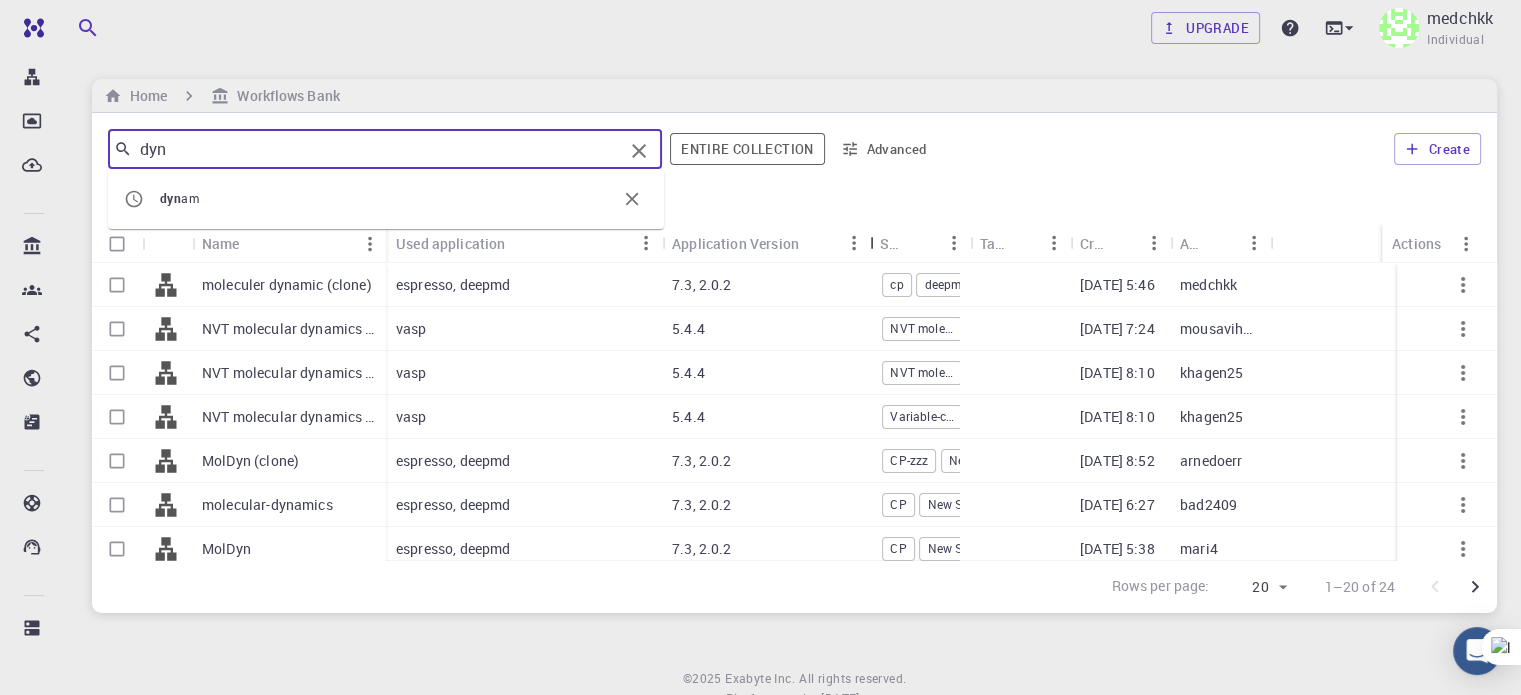 drag, startPoint x: 768, startPoint y: 228, endPoint x: 876, endPoint y: 212, distance: 109.17875 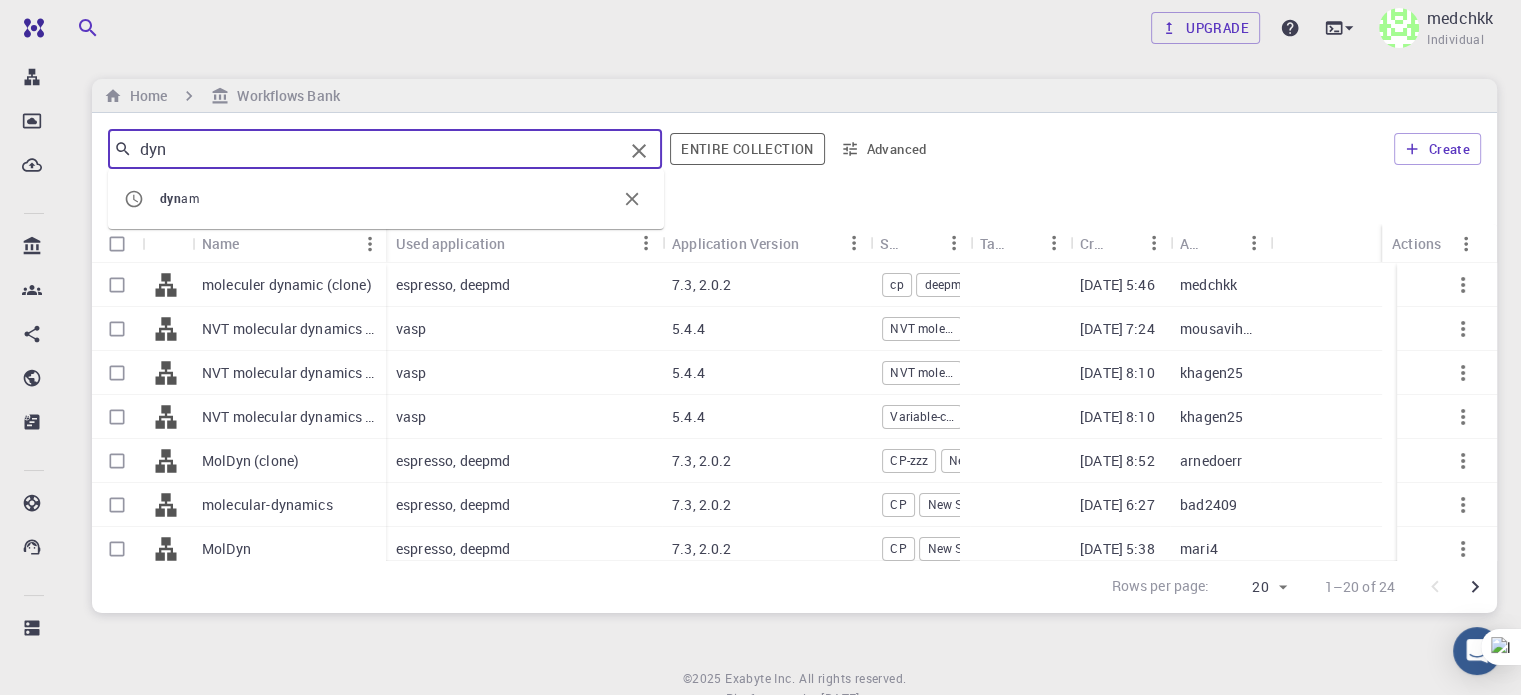type on "dyn" 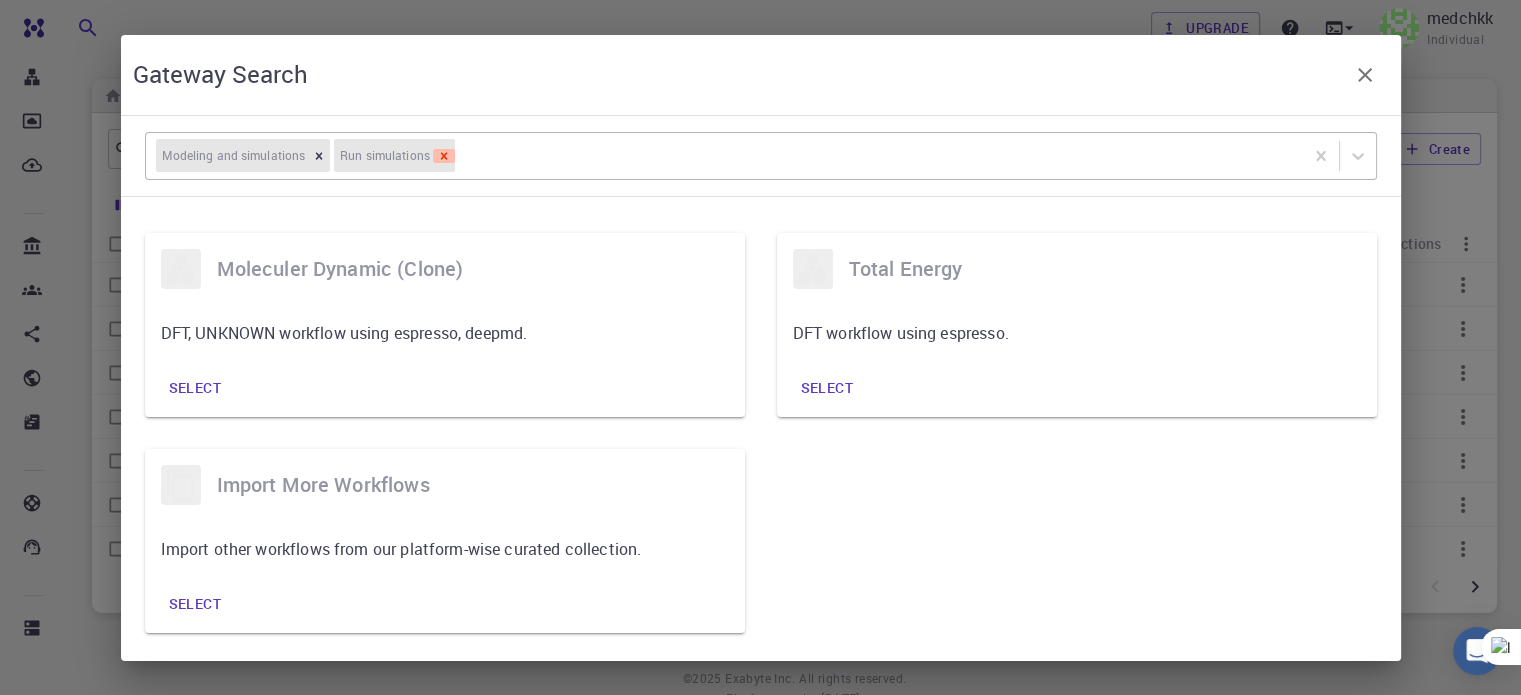 click 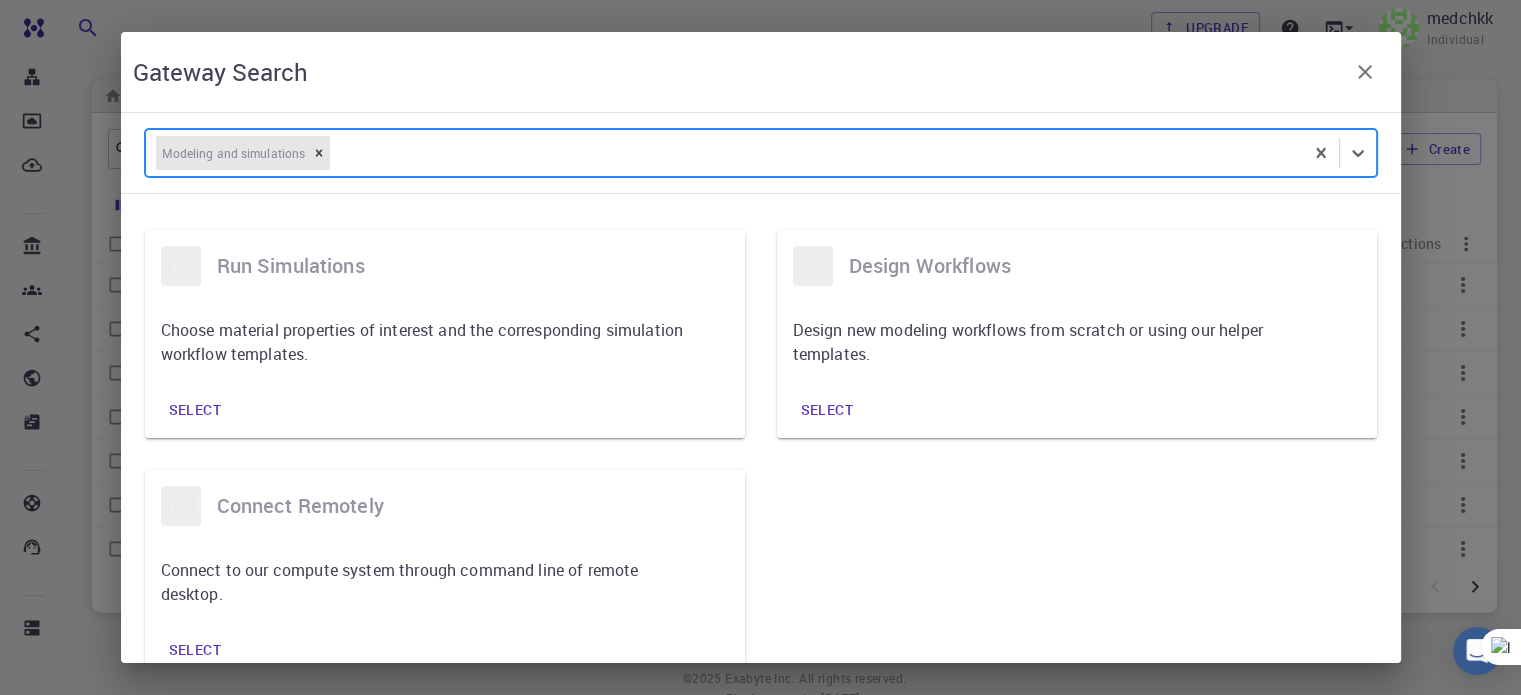 scroll, scrollTop: 42, scrollLeft: 0, axis: vertical 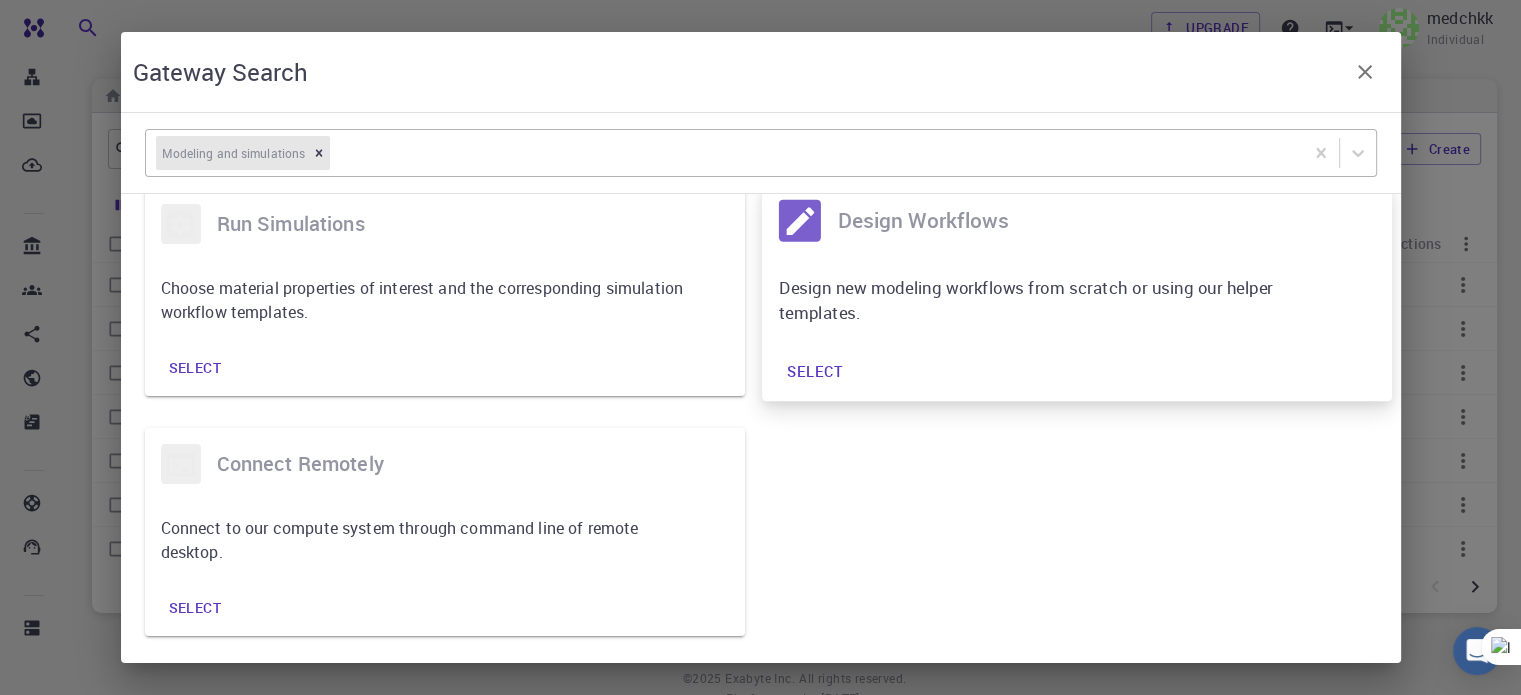 click on "Design new modeling workflows from scratch or using our helper templates." at bounding box center [1061, 300] 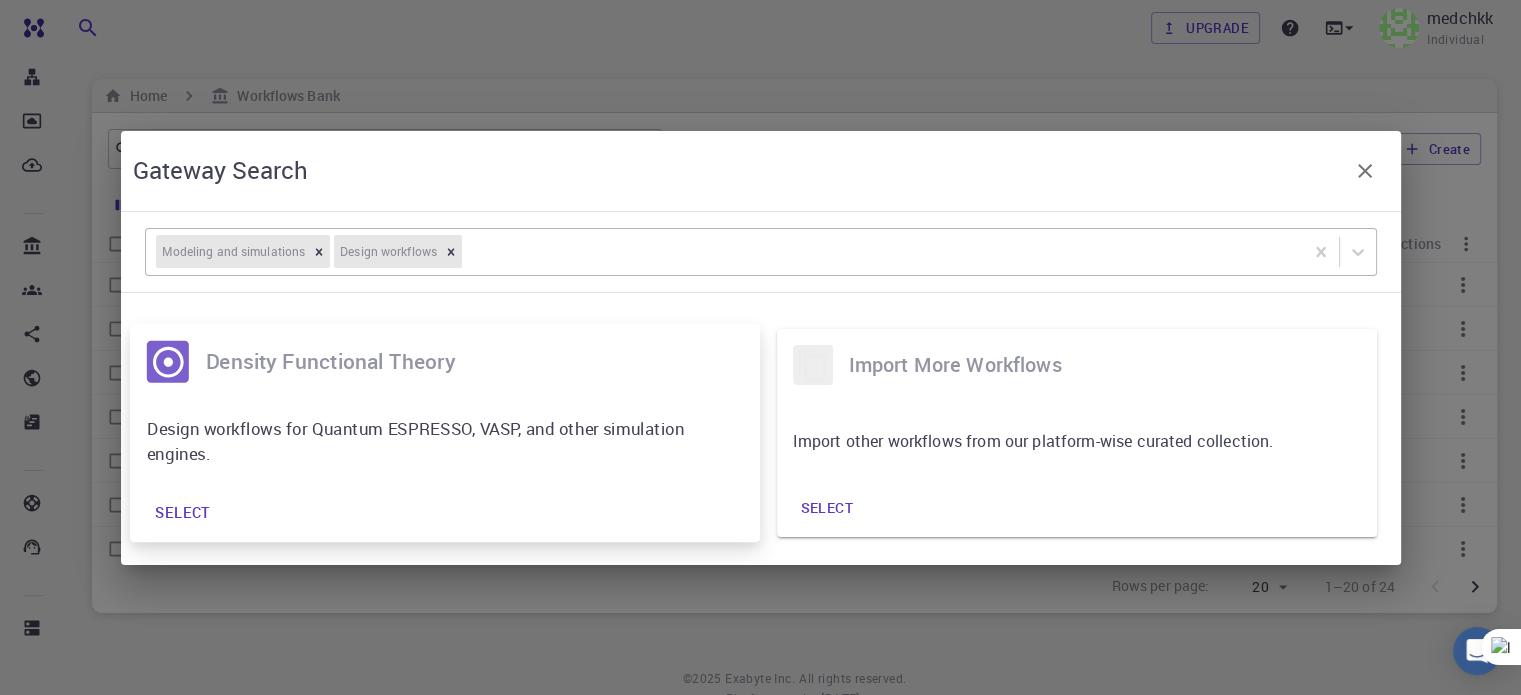click on "Design workflows for Quantum ESPRESSO, VASP, and other simulation engines." at bounding box center [445, 441] 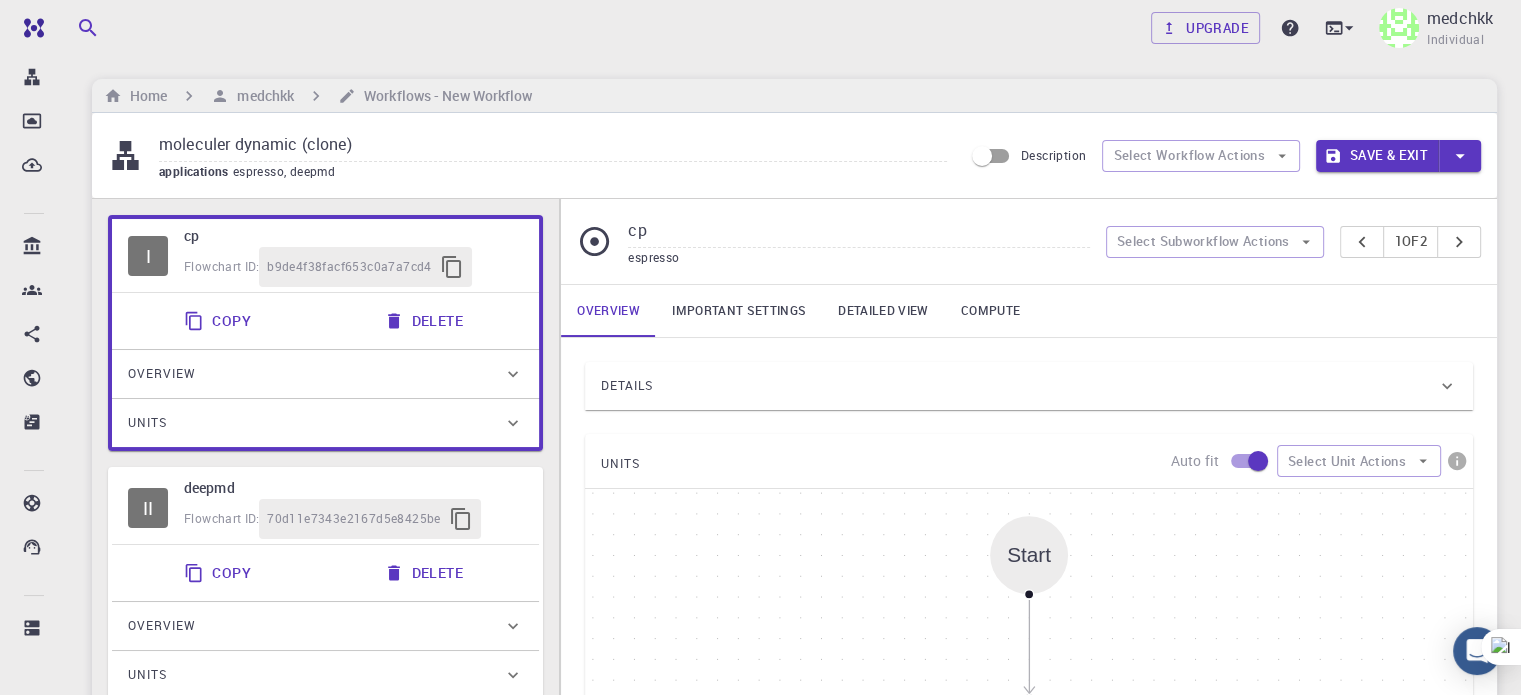 scroll, scrollTop: 0, scrollLeft: 0, axis: both 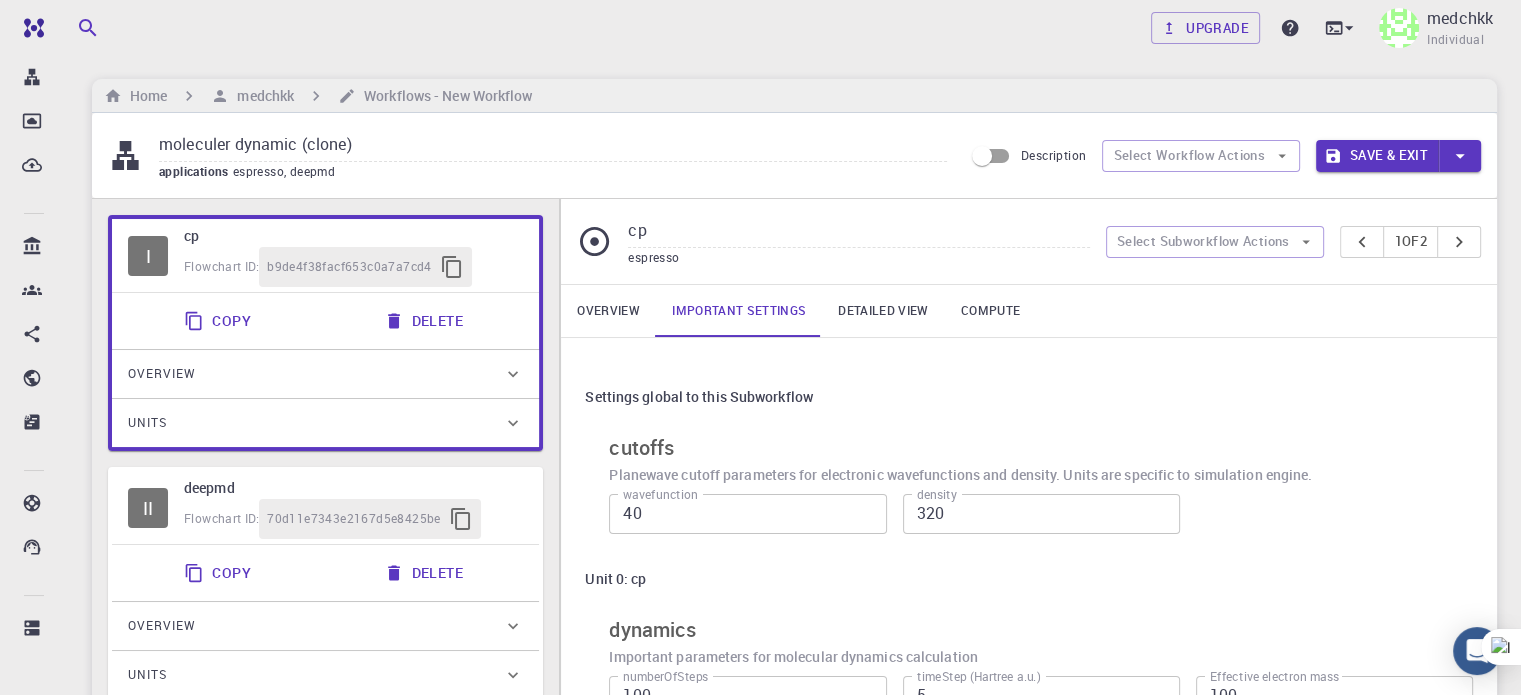 click on "Detailed view" at bounding box center (883, 311) 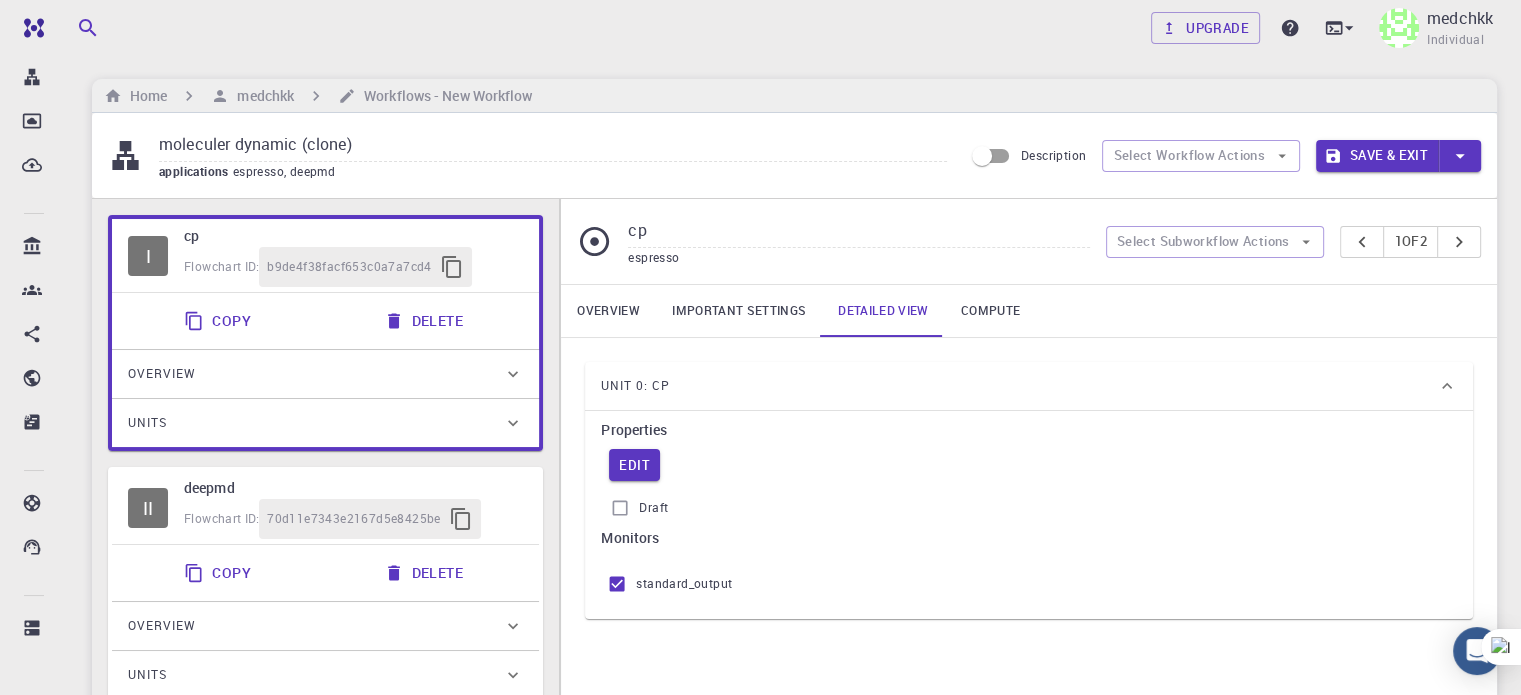 scroll, scrollTop: 78, scrollLeft: 0, axis: vertical 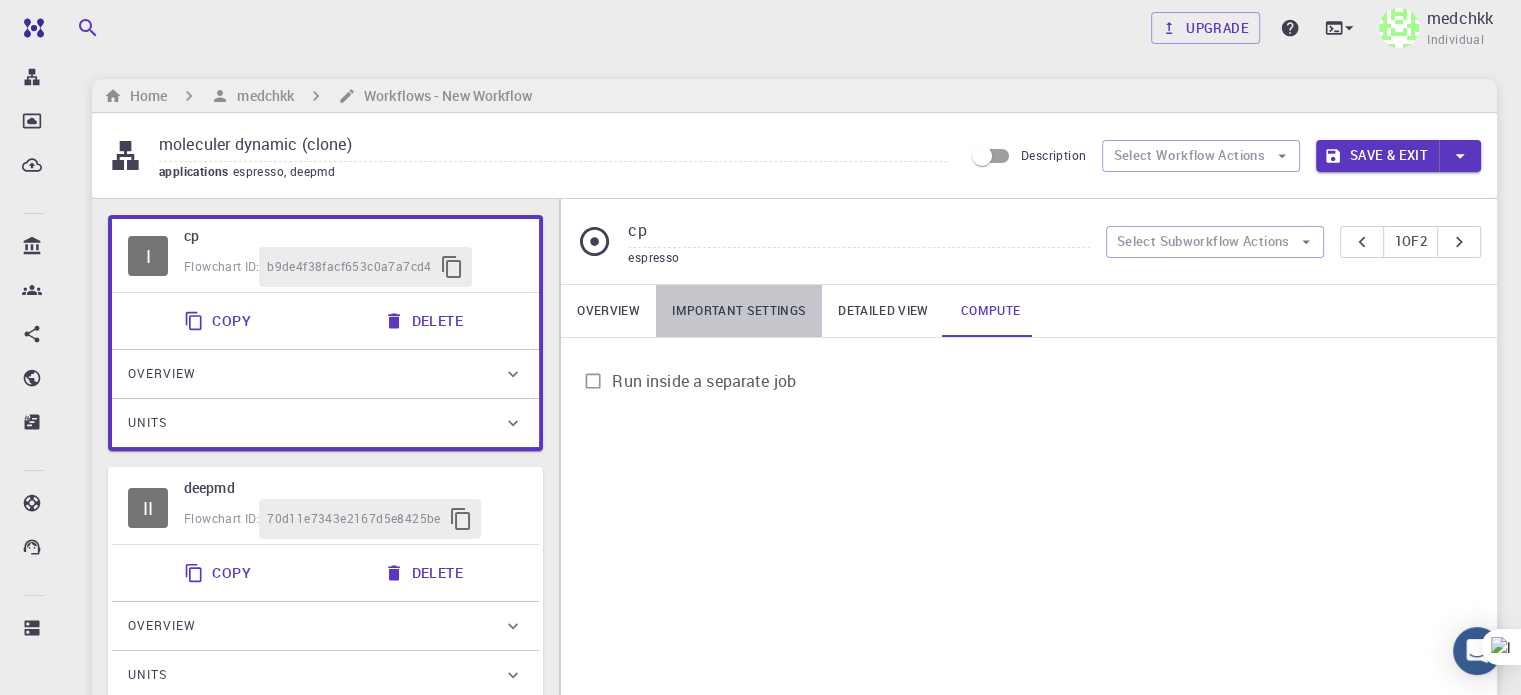 click on "Important settings" at bounding box center [739, 311] 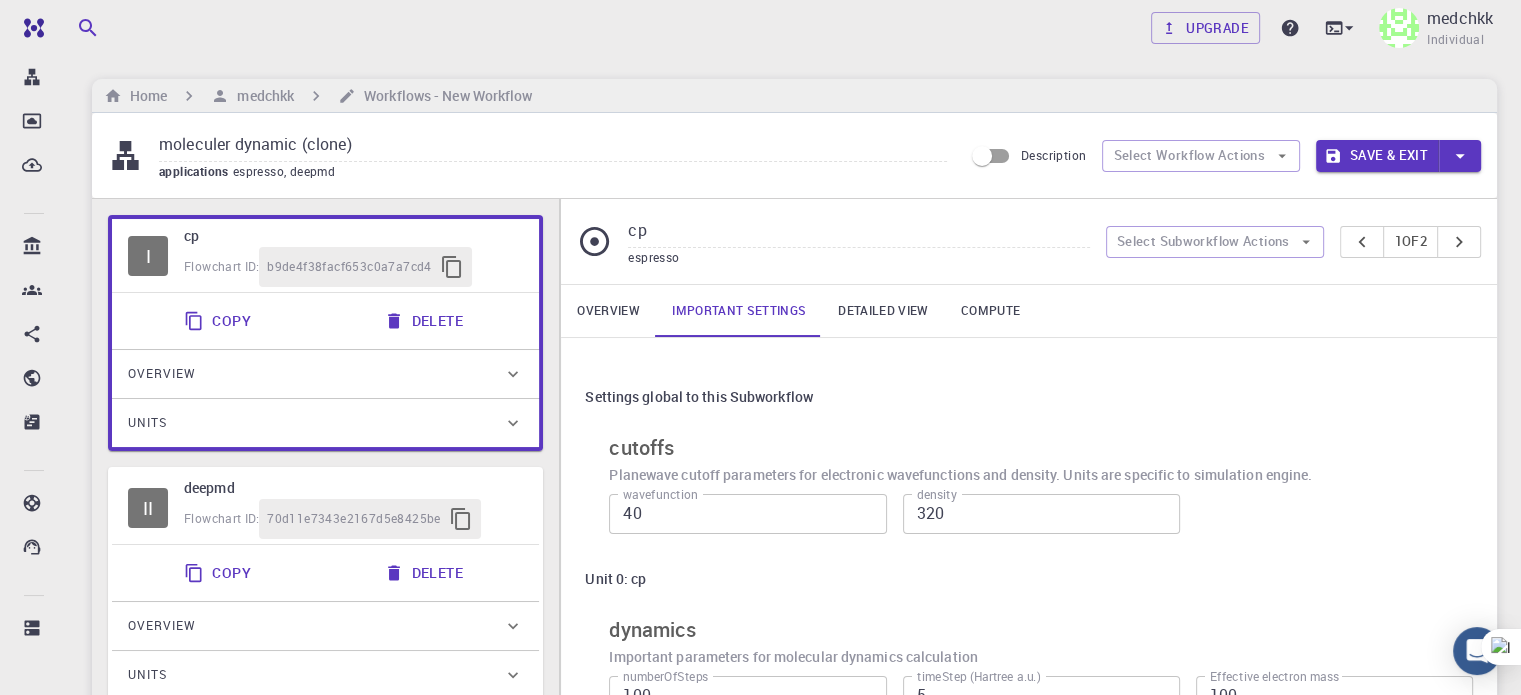 click on "Overview" at bounding box center (608, 311) 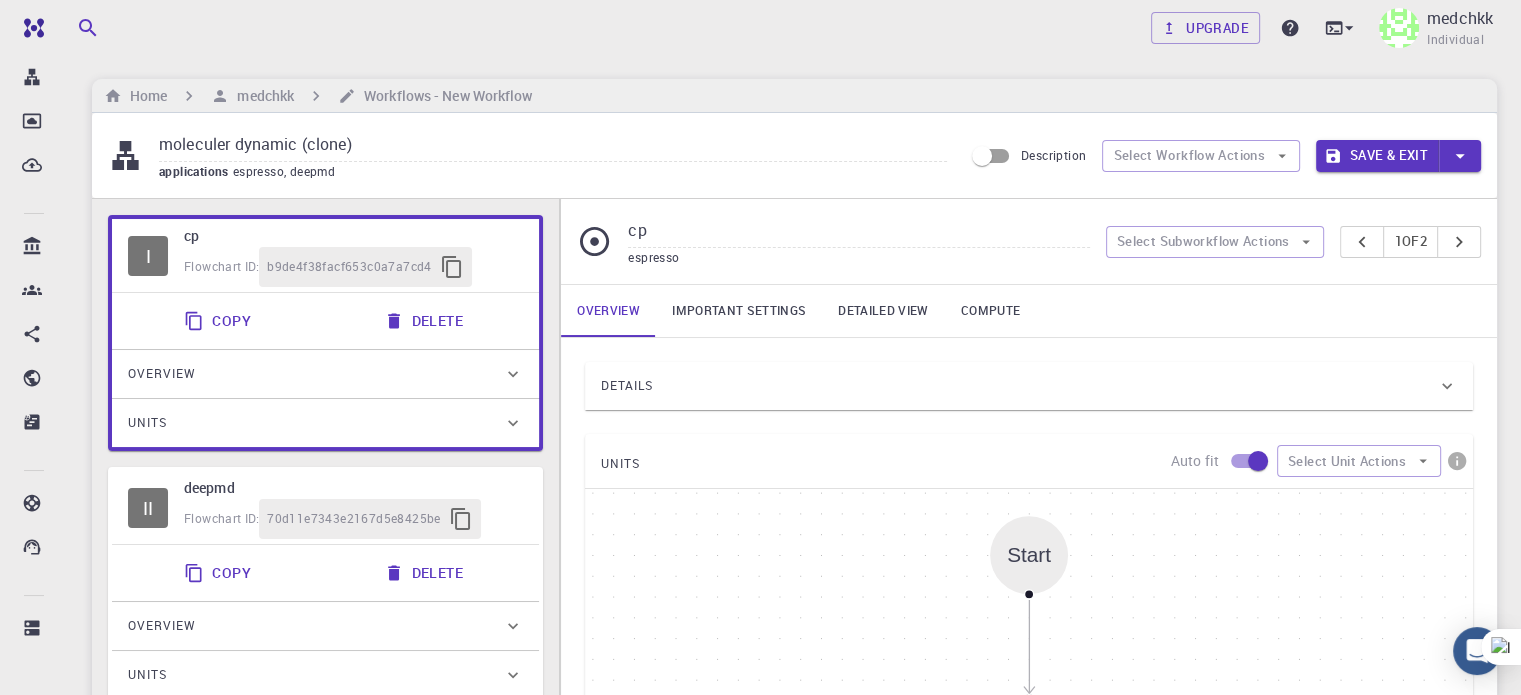 scroll, scrollTop: 246, scrollLeft: 0, axis: vertical 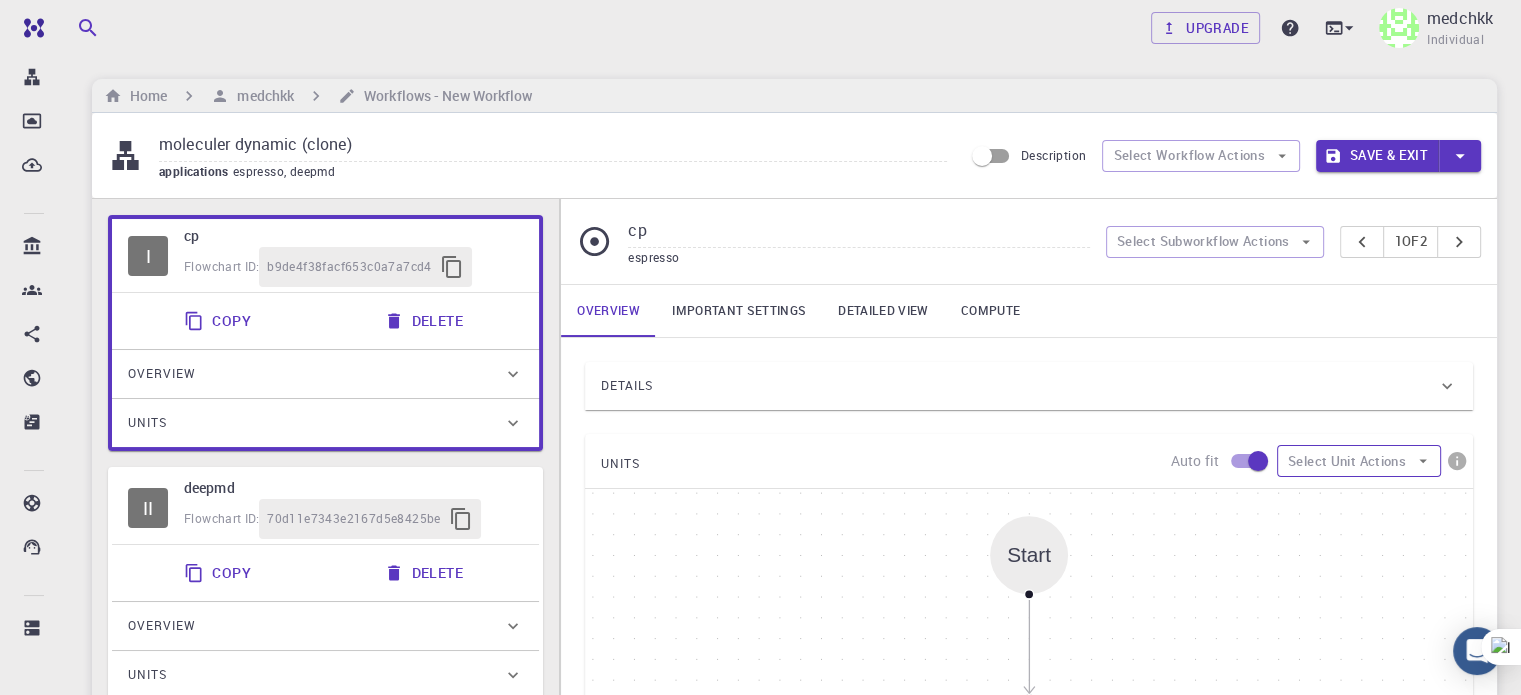 click on "Select Unit Actions" at bounding box center [1359, 461] 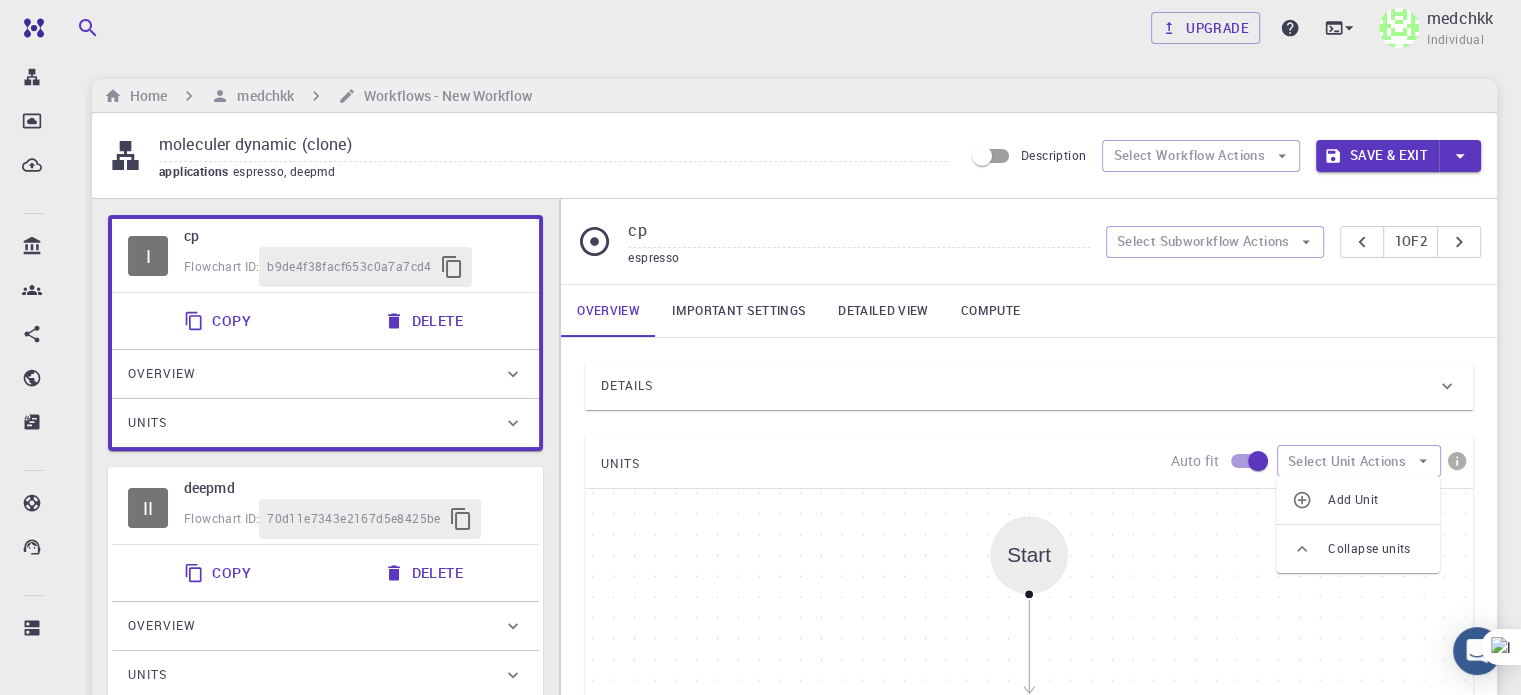click on "Add Unit Collapse units" at bounding box center [1358, 524] 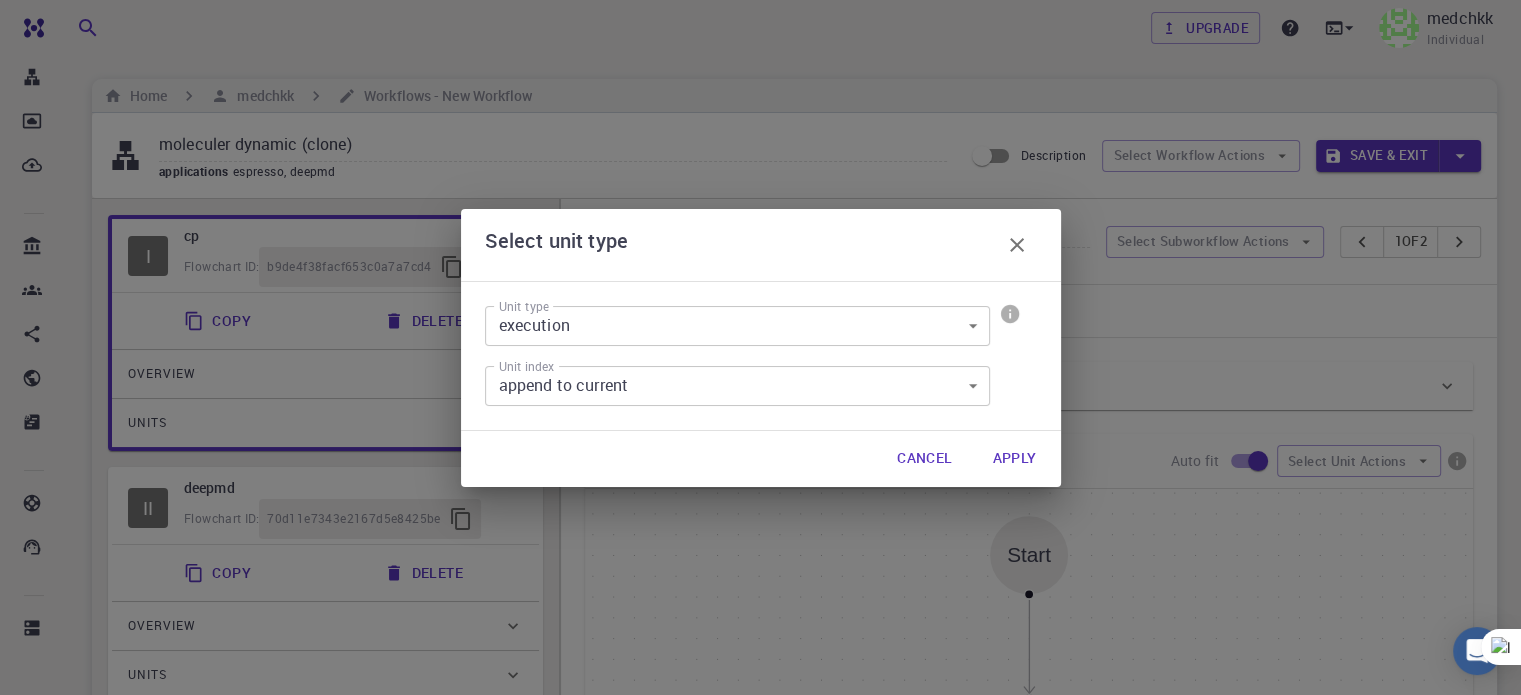 click on "Free Dashboard Create New Job New Material Create Material Upload File Import from Bank Import from 3rd Party New Workflow New Project Projects Jobs Materials Properties Workflows Dropbox External Uploads Bank Materials Workflows Accounts Shared with me Shared publicly Shared externally Documentation Contact Support Compute load: Low Upgrade medchkk Individual Home medchkk Workflows - New Workflow moleculer dynamic (clone) applications espresso, deepmd Description Select Workflow Actions Save & Exit I cp Flowchart ID:  b9de4f38facf653c0a7a7cd4 Copy Delete Overview Application Name Quantum Espresso espresso Name Version 7.3 7.3 Version Build GNU GNU Build Units 01 I cp 07714feb-8732-490e-805c-f1e8e0abd6fd II deepmd Flowchart ID:  70d11e7343e2167d5e8425be Copy Delete Overview Application Name DeePMD deepmd Name Version 2.0.2 2.0.2 Version Build Default Default Build Units 01 I espresso_cp_to_deepmd 4ad5e5694204ae3981bd808a 02 I dp_train_se_e2_r e35d3ae1a22f01e954c1c66f 03 I 04 I lammps_md" at bounding box center (760, 698) 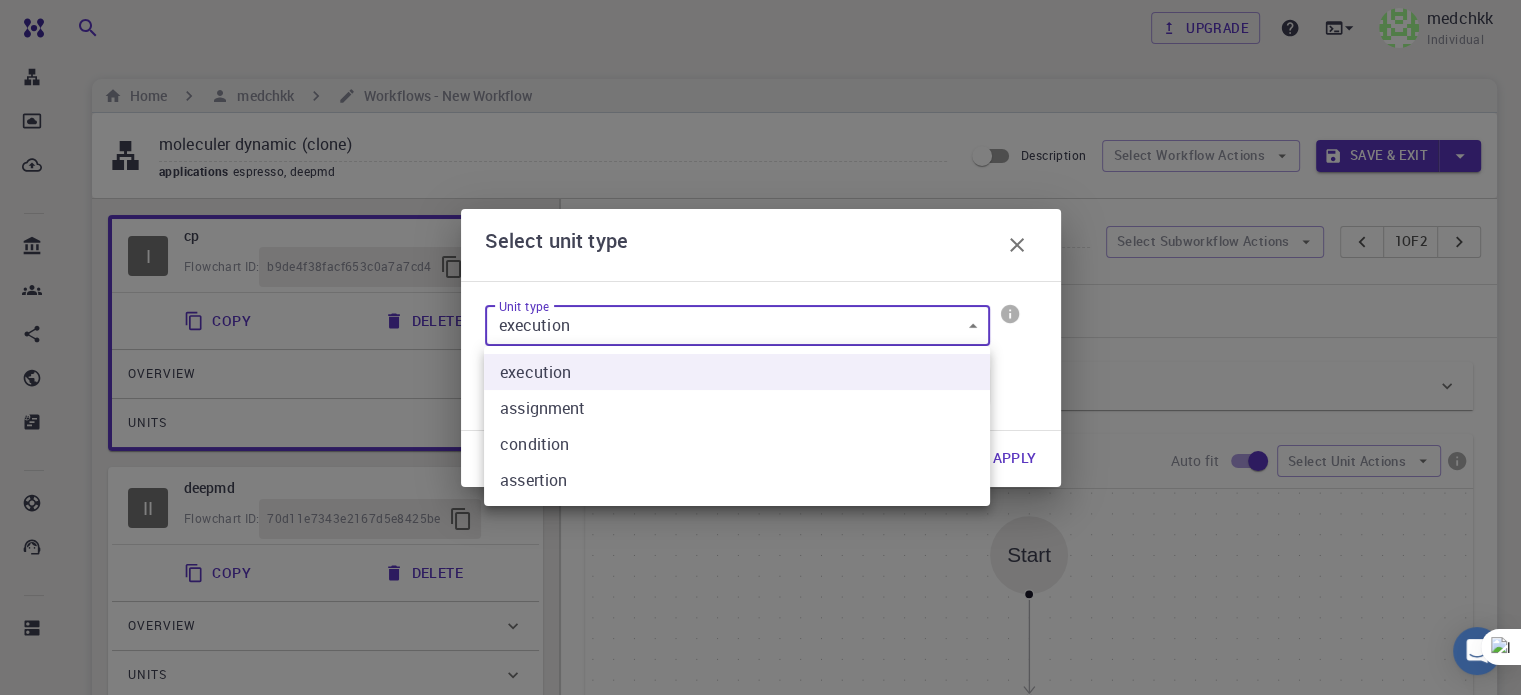 click at bounding box center (760, 347) 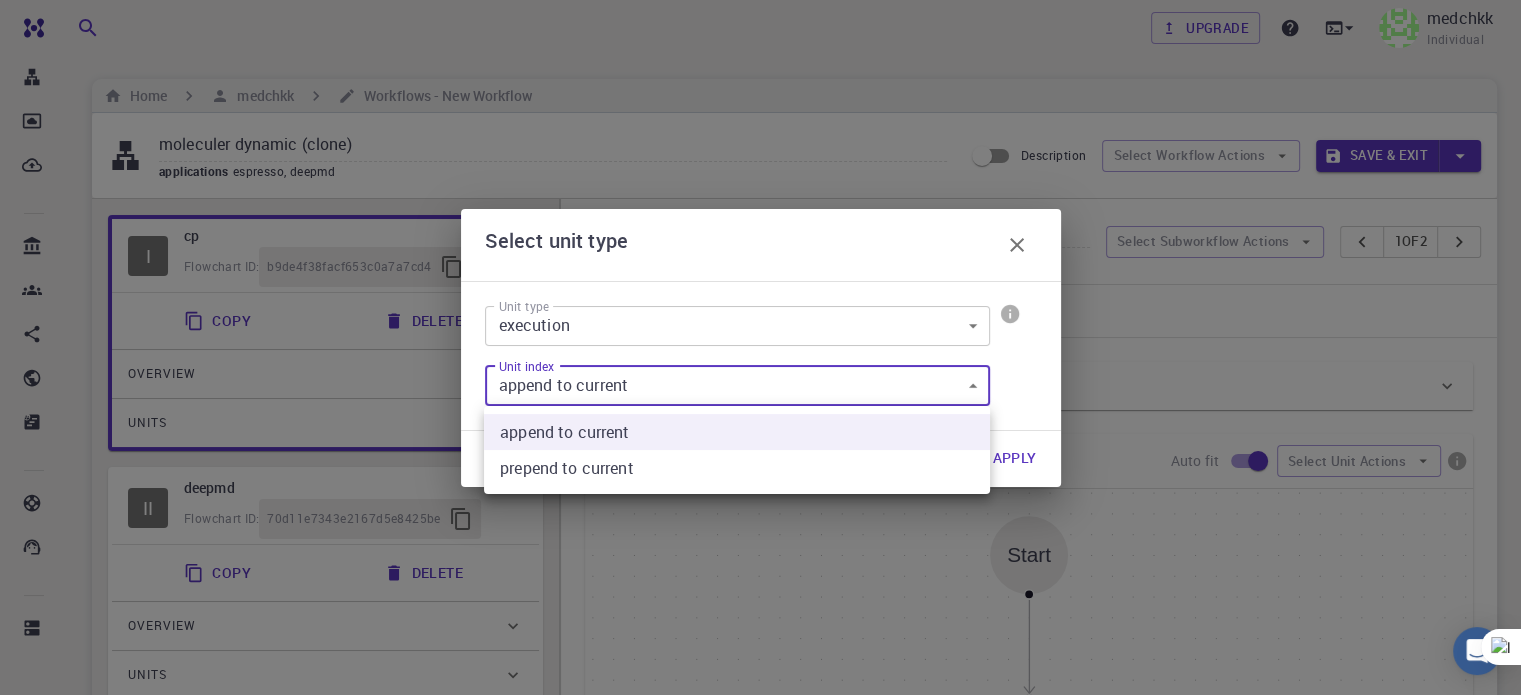 click on "Free Dashboard Create New Job New Material Create Material Upload File Import from Bank Import from 3rd Party New Workflow New Project Projects Jobs Materials Properties Workflows Dropbox External Uploads Bank Materials Workflows Accounts Shared with me Shared publicly Shared externally Documentation Contact Support Compute load: Low Upgrade medchkk Individual Home medchkk Workflows - New Workflow moleculer dynamic (clone) applications espresso, deepmd Description Select Workflow Actions Save & Exit I cp Flowchart ID:  b9de4f38facf653c0a7a7cd4 Copy Delete Overview Application Name Quantum Espresso espresso Name Version 7.3 7.3 Version Build GNU GNU Build Units 01 I cp 07714feb-8732-490e-805c-f1e8e0abd6fd II deepmd Flowchart ID:  70d11e7343e2167d5e8425be Copy Delete Overview Application Name DeePMD deepmd Name Version 2.0.2 2.0.2 Version Build Default Default Build Units 01 I espresso_cp_to_deepmd 4ad5e5694204ae3981bd808a 02 I dp_train_se_e2_r e35d3ae1a22f01e954c1c66f 03 I 04 I lammps_md" at bounding box center [760, 698] 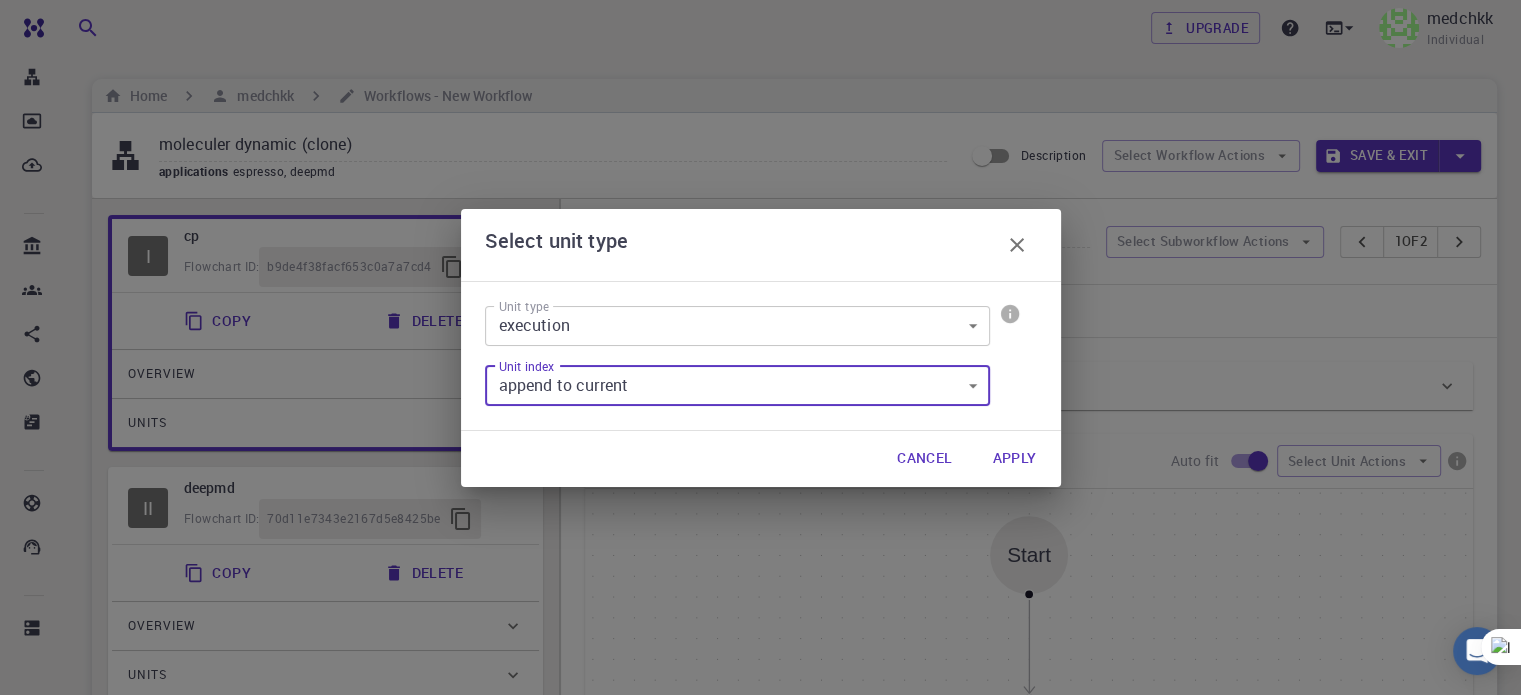 click 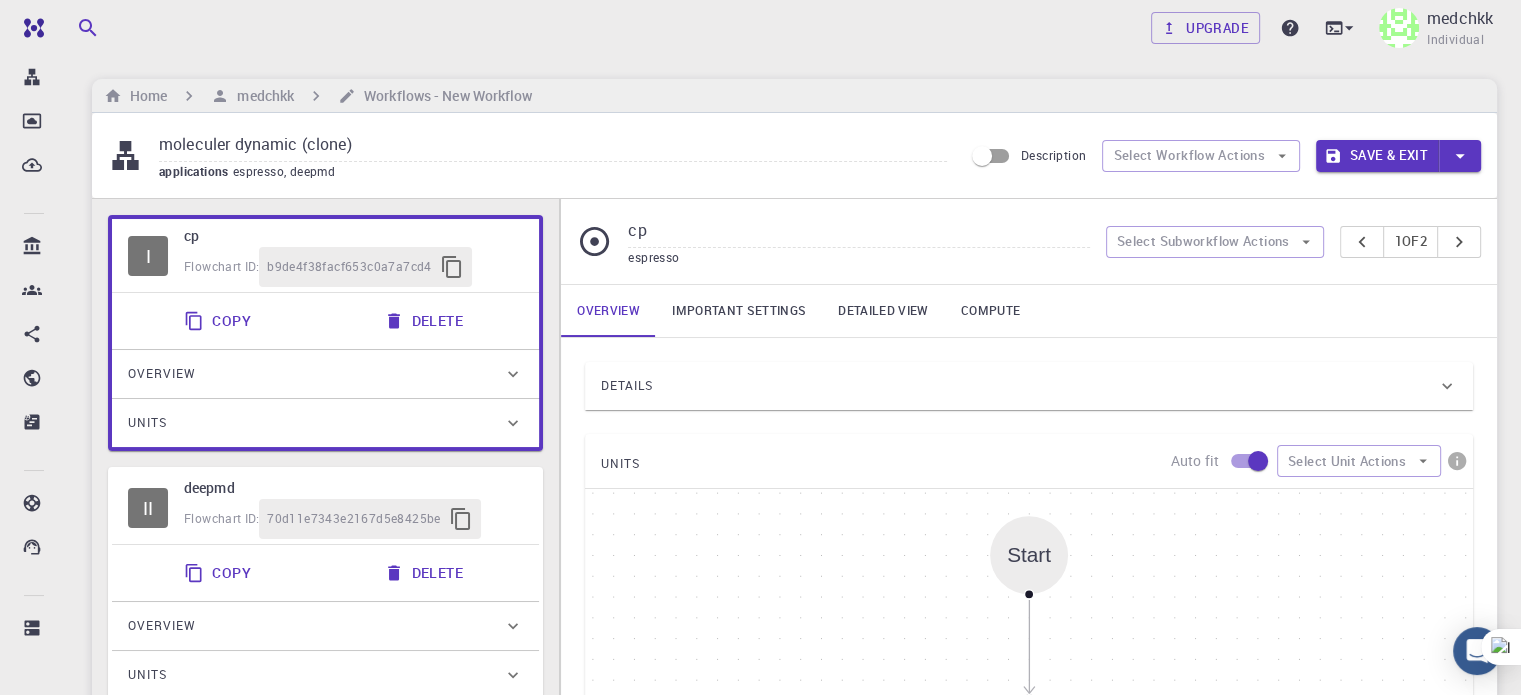 scroll, scrollTop: 678, scrollLeft: 0, axis: vertical 